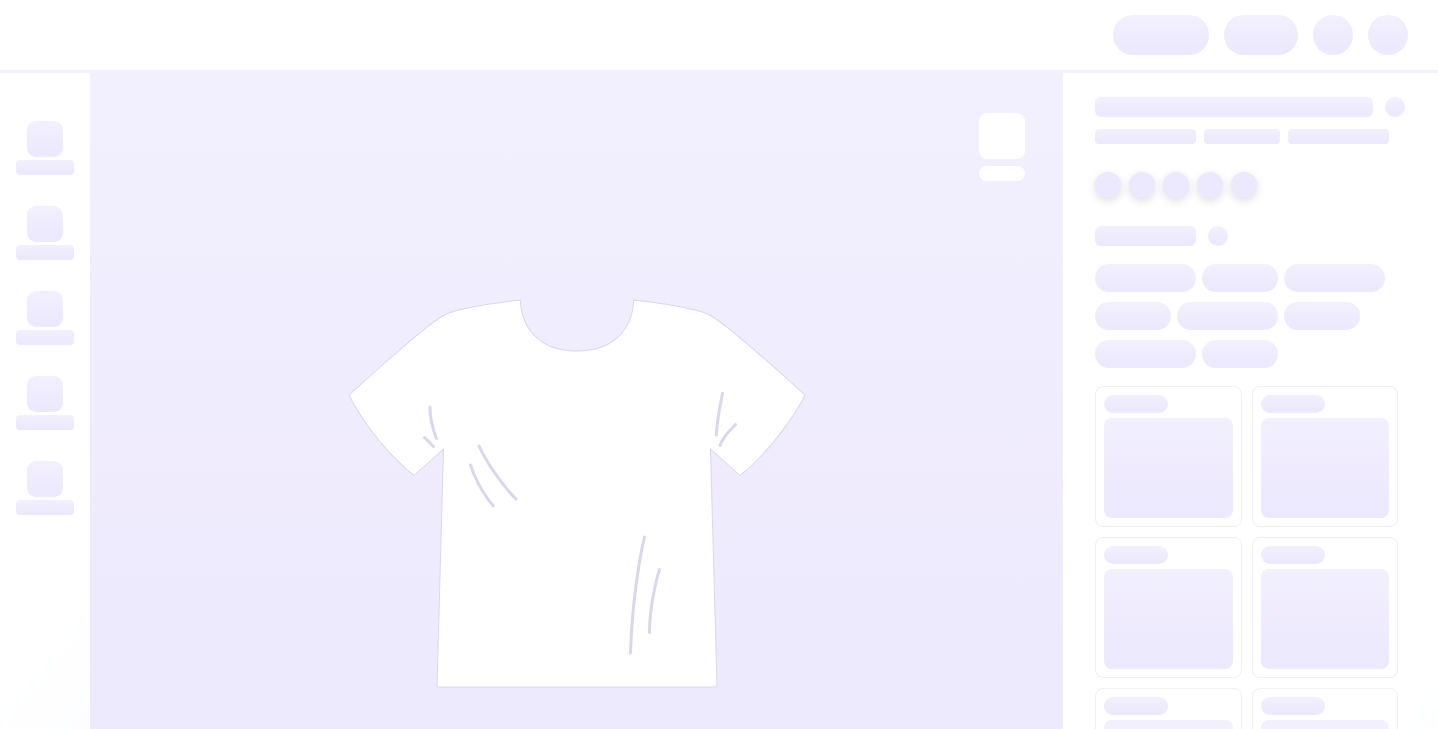 scroll, scrollTop: 0, scrollLeft: 0, axis: both 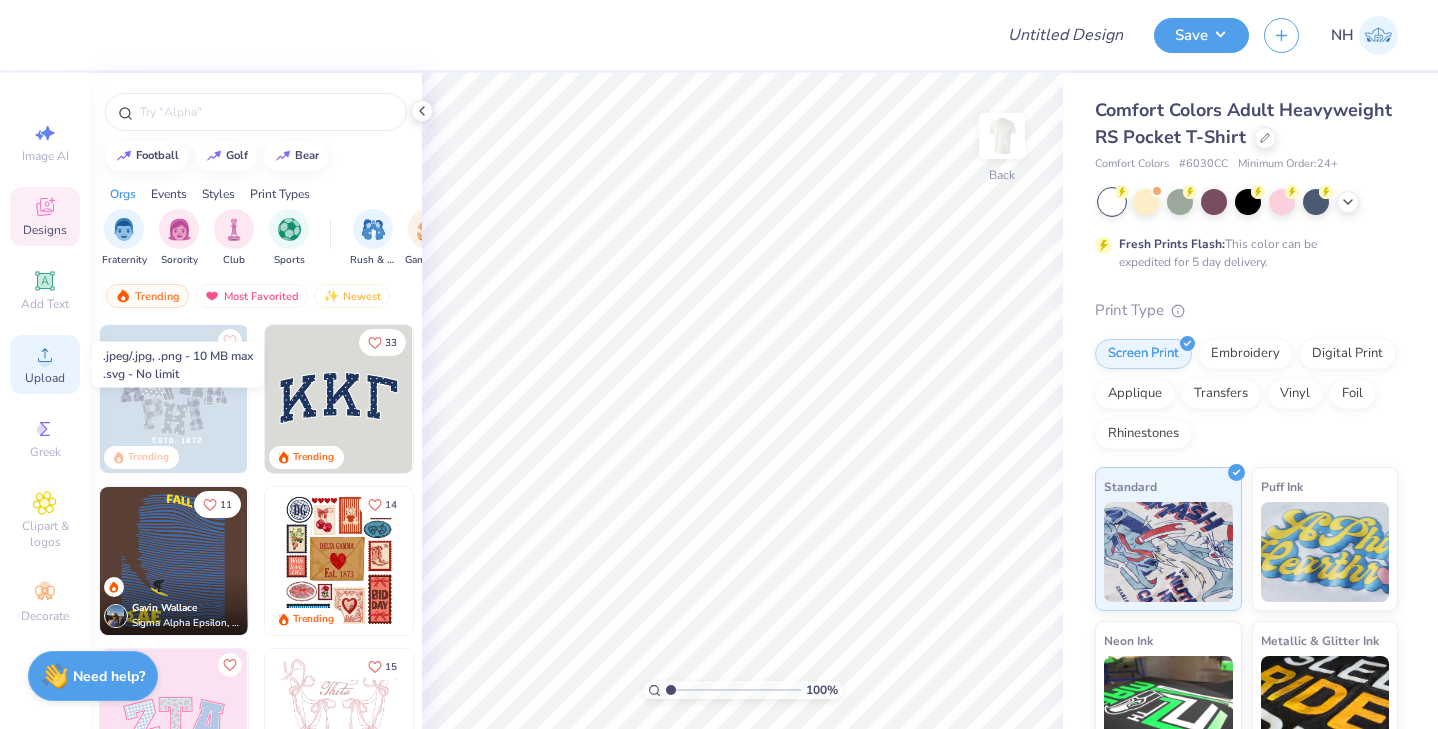 click on "Upload" at bounding box center (45, 378) 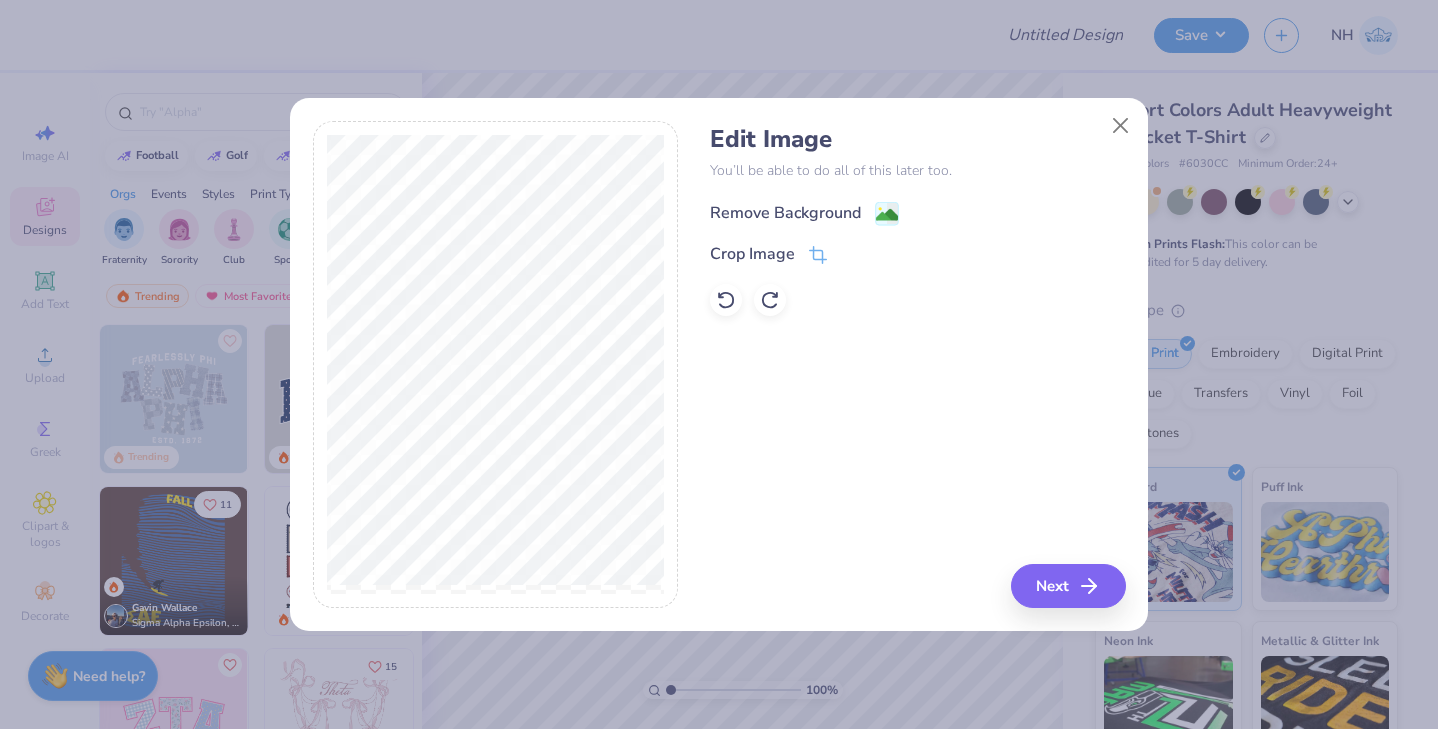 click on "Remove Background" at bounding box center [785, 213] 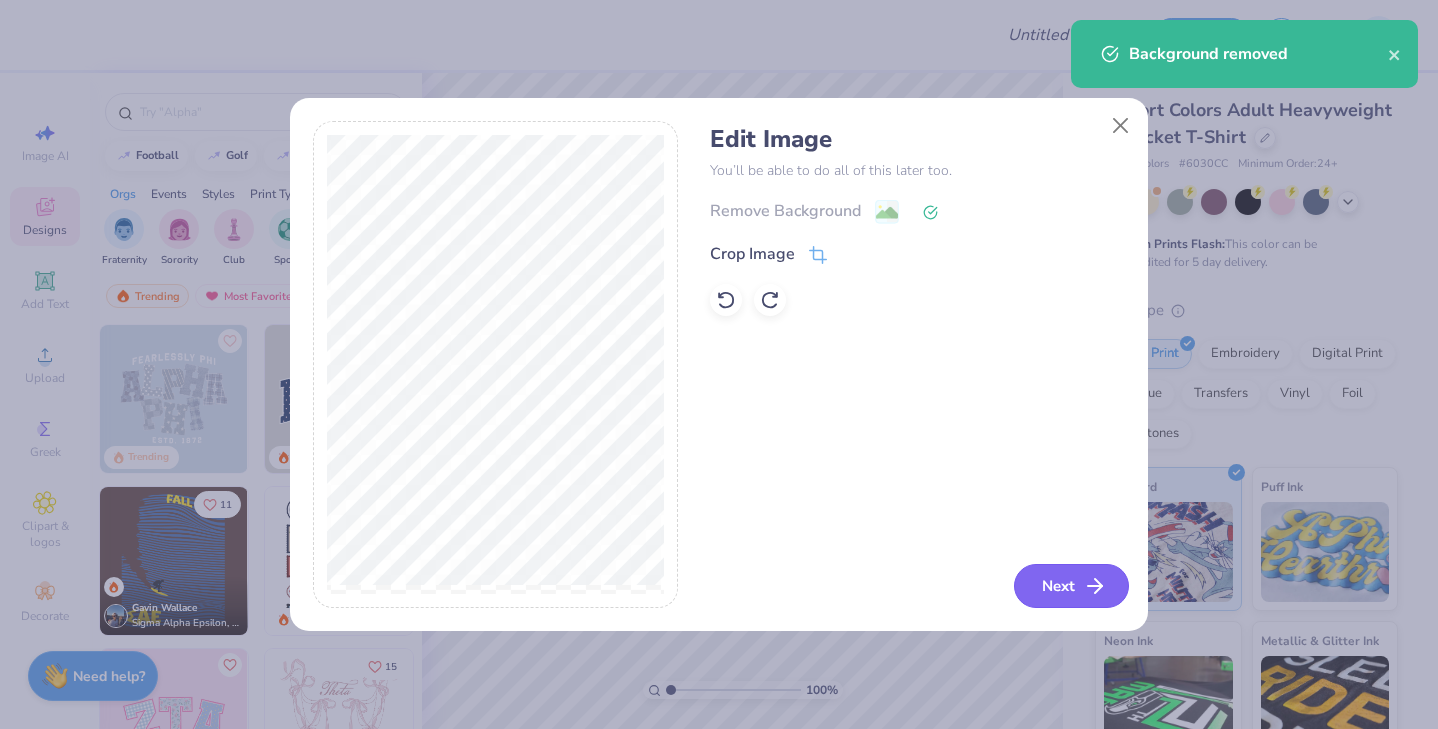 click on "Next" at bounding box center [1071, 586] 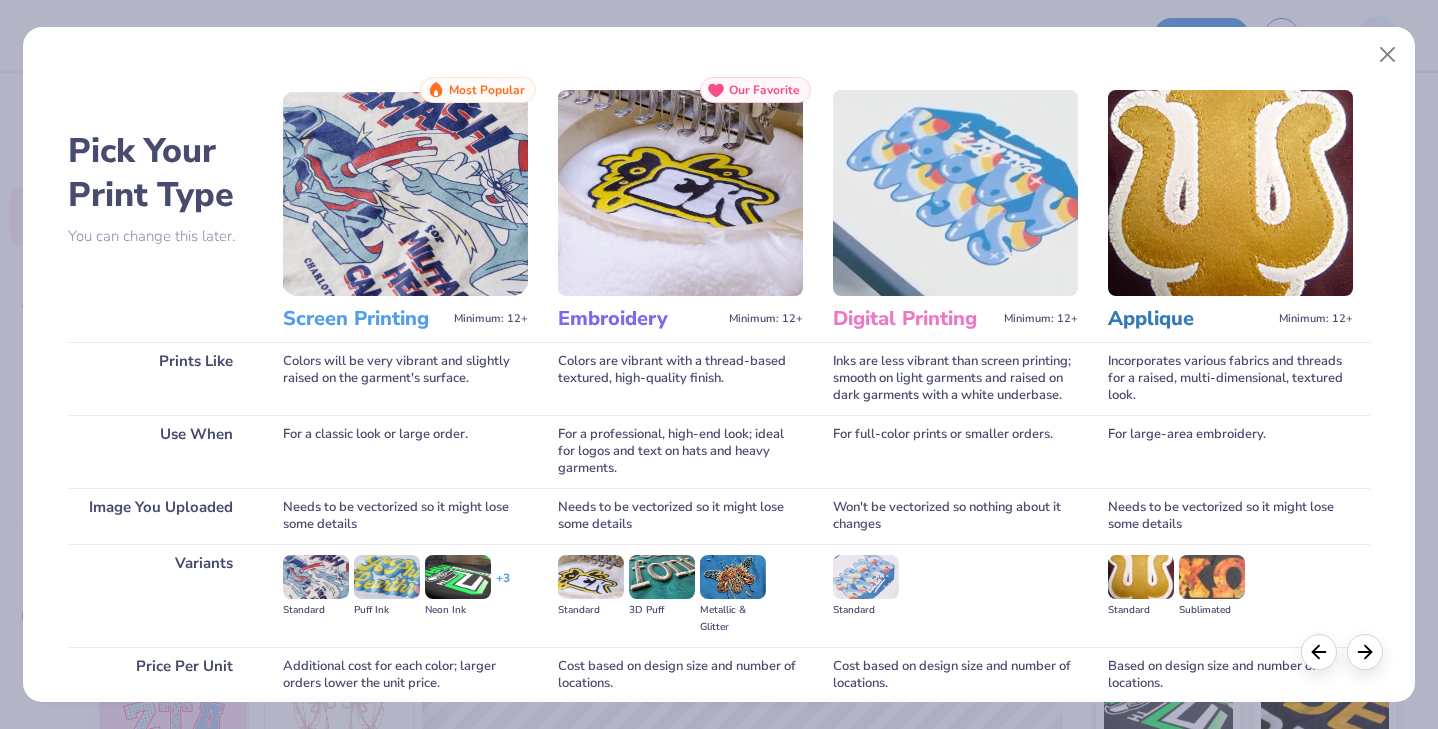 click at bounding box center (405, 193) 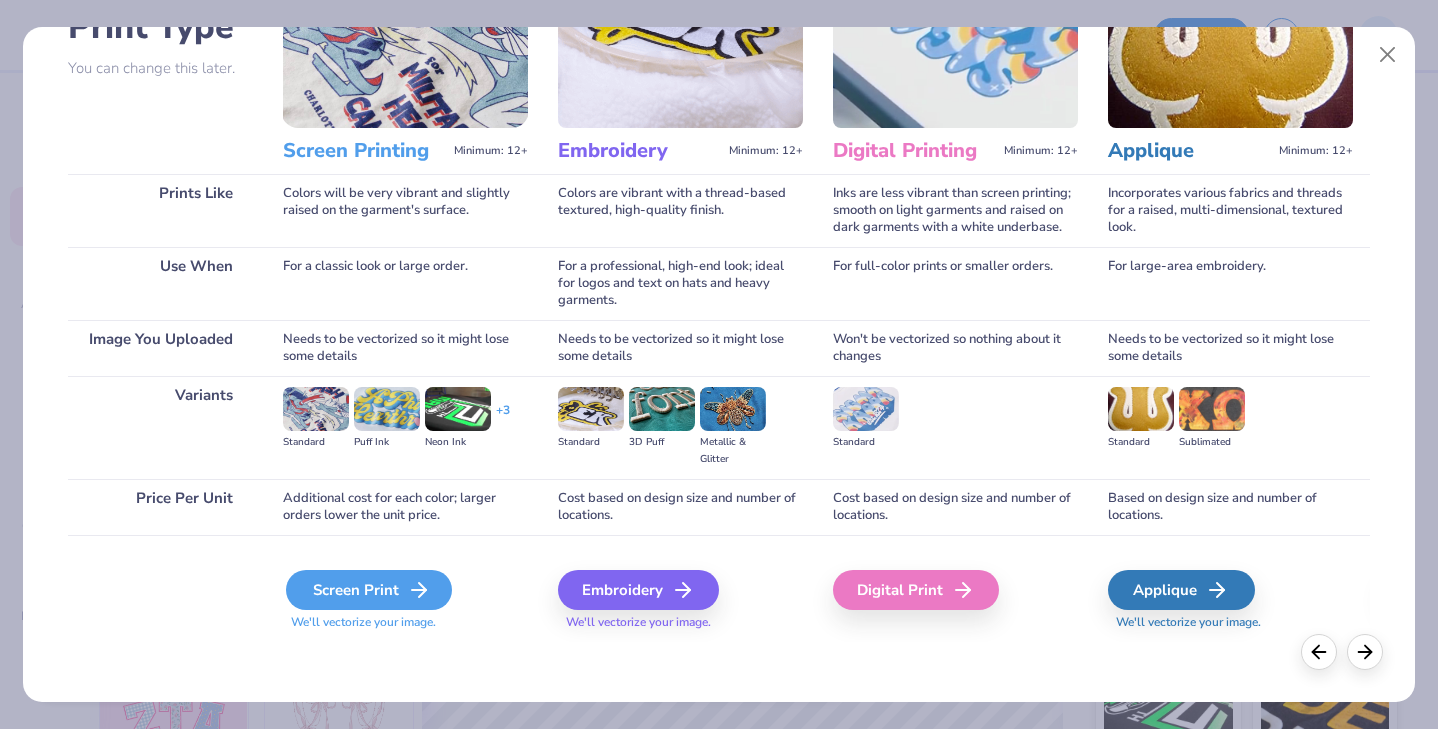 click on "Screen Print" at bounding box center [369, 590] 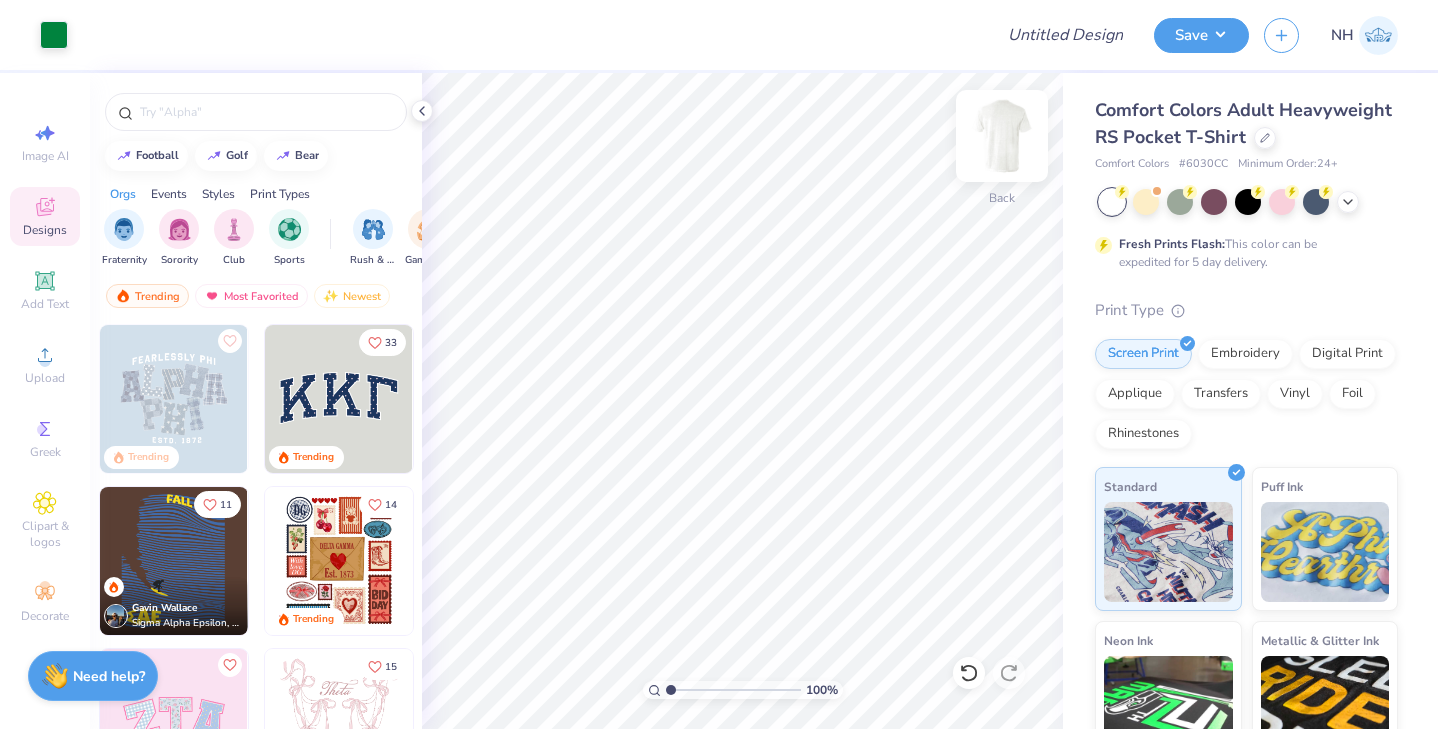 click at bounding box center [1002, 136] 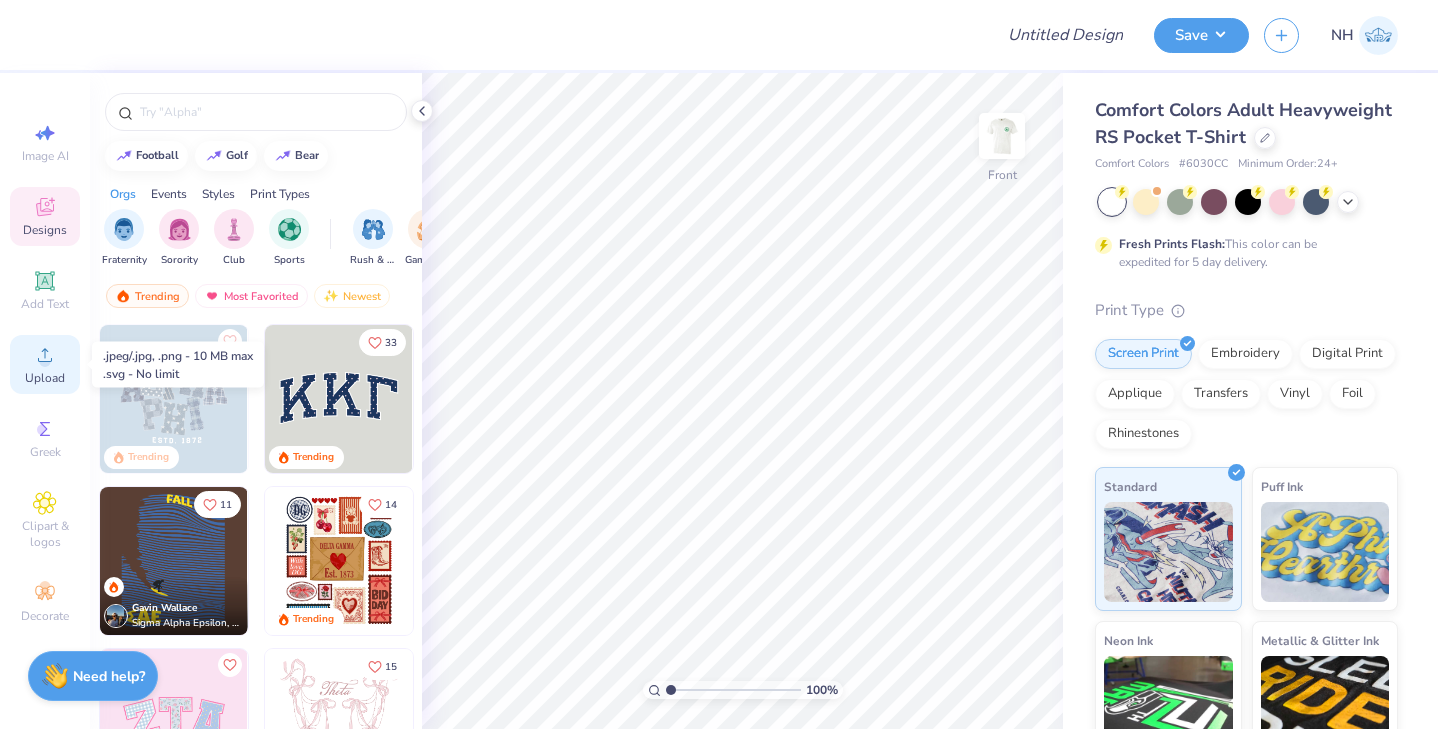 click 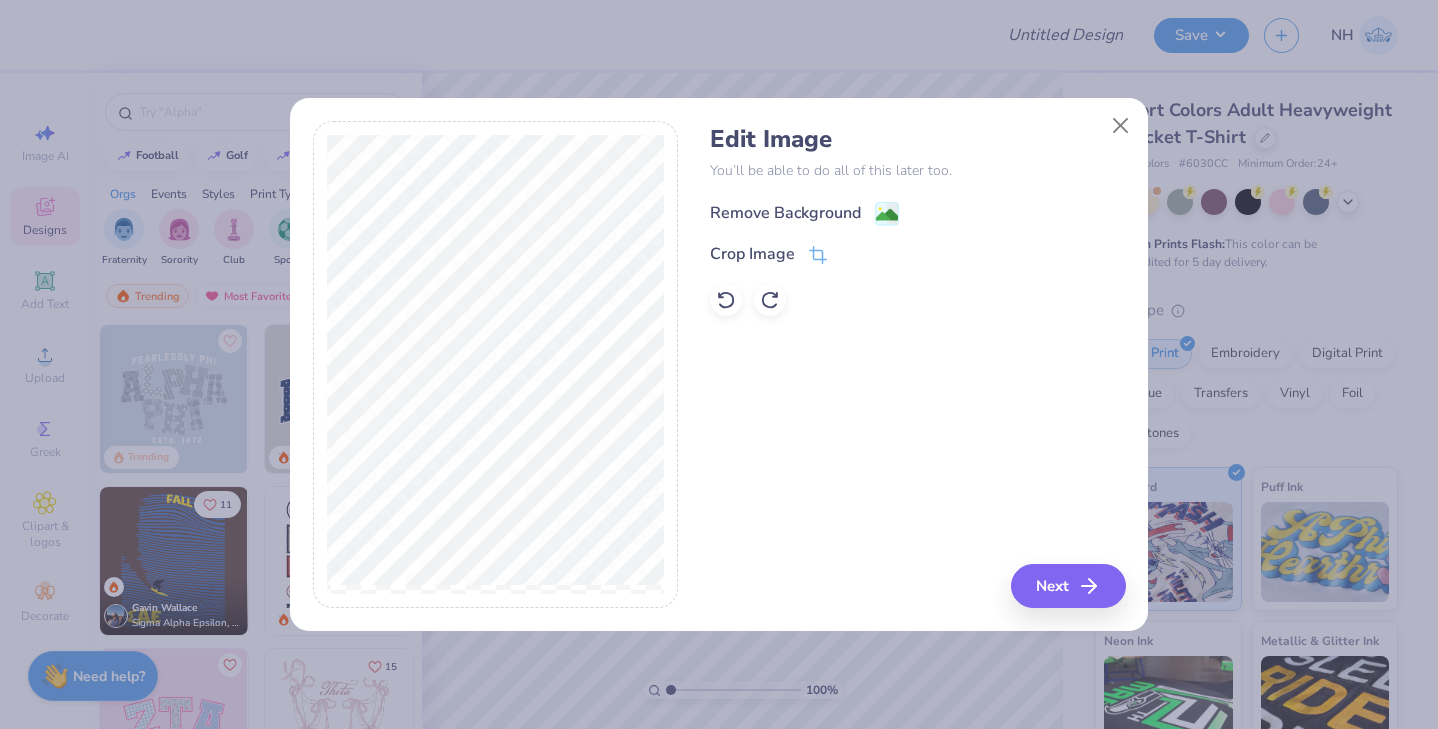 click on "Remove Background" at bounding box center (785, 213) 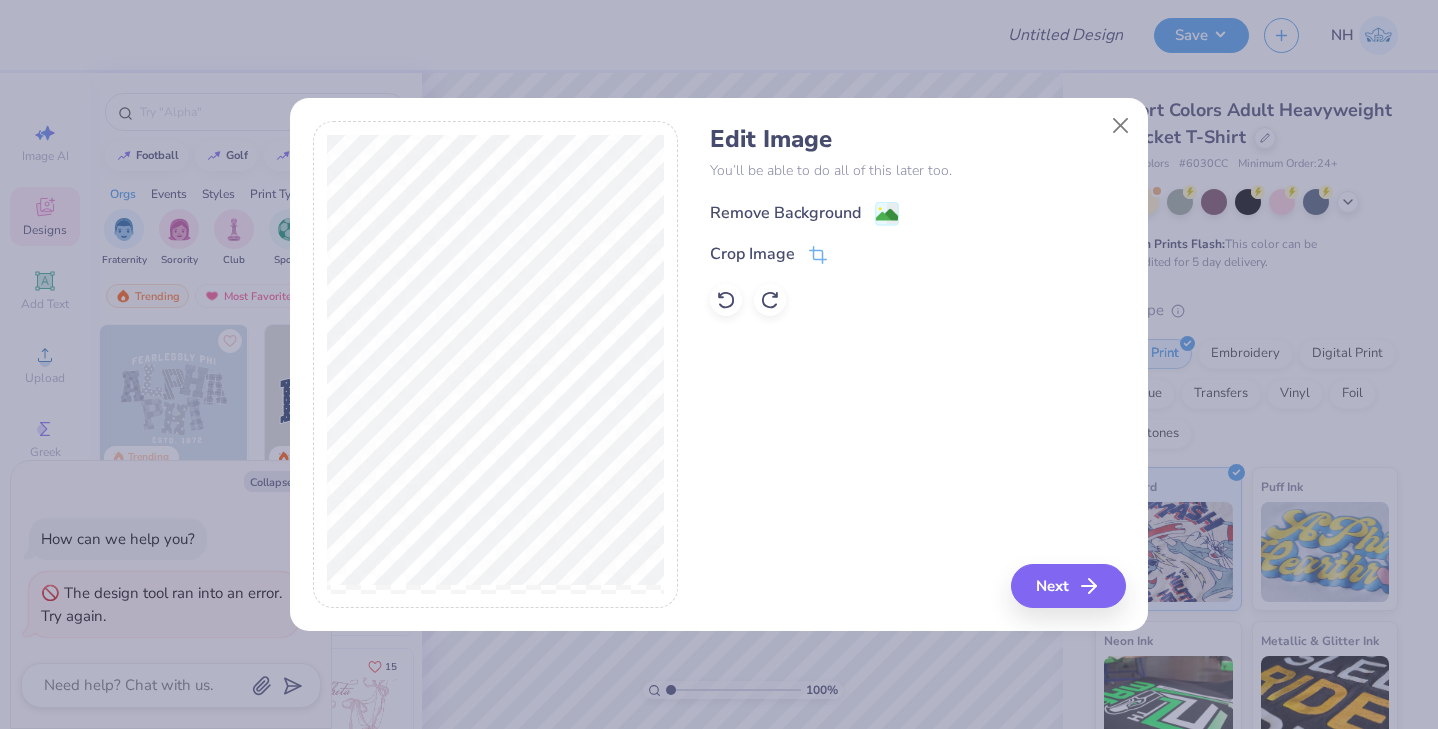 click on "Remove Background" at bounding box center [785, 213] 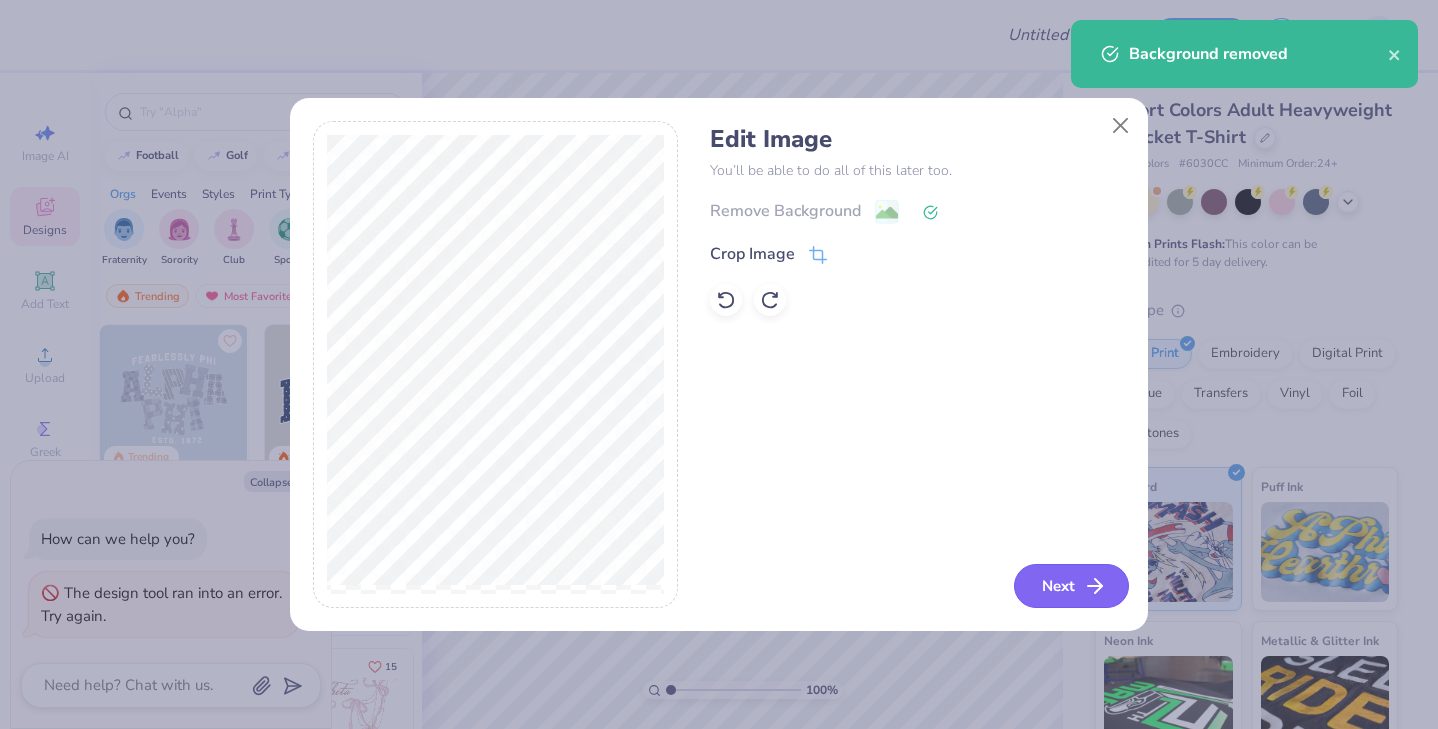 click on "Next" at bounding box center [1071, 586] 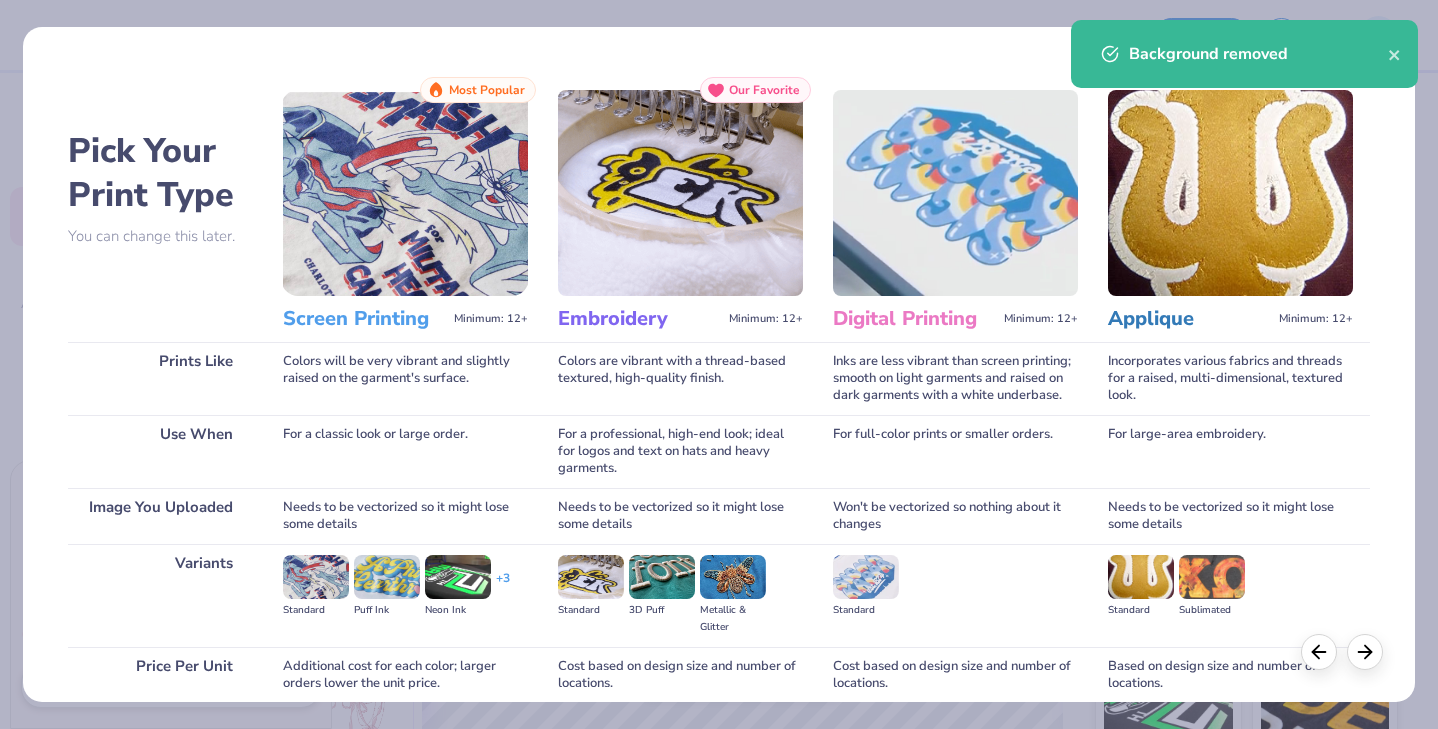 scroll, scrollTop: 168, scrollLeft: 0, axis: vertical 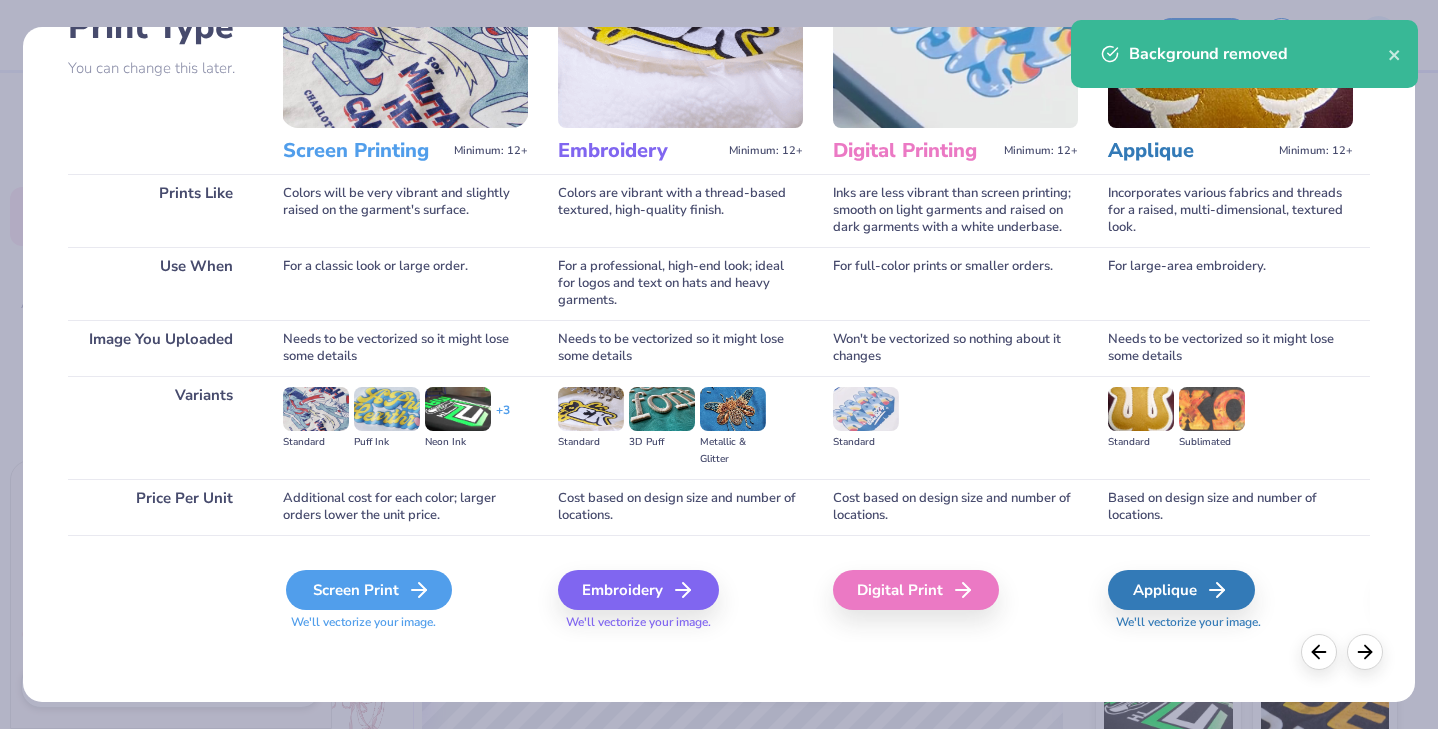 click on "Screen Print" at bounding box center [369, 590] 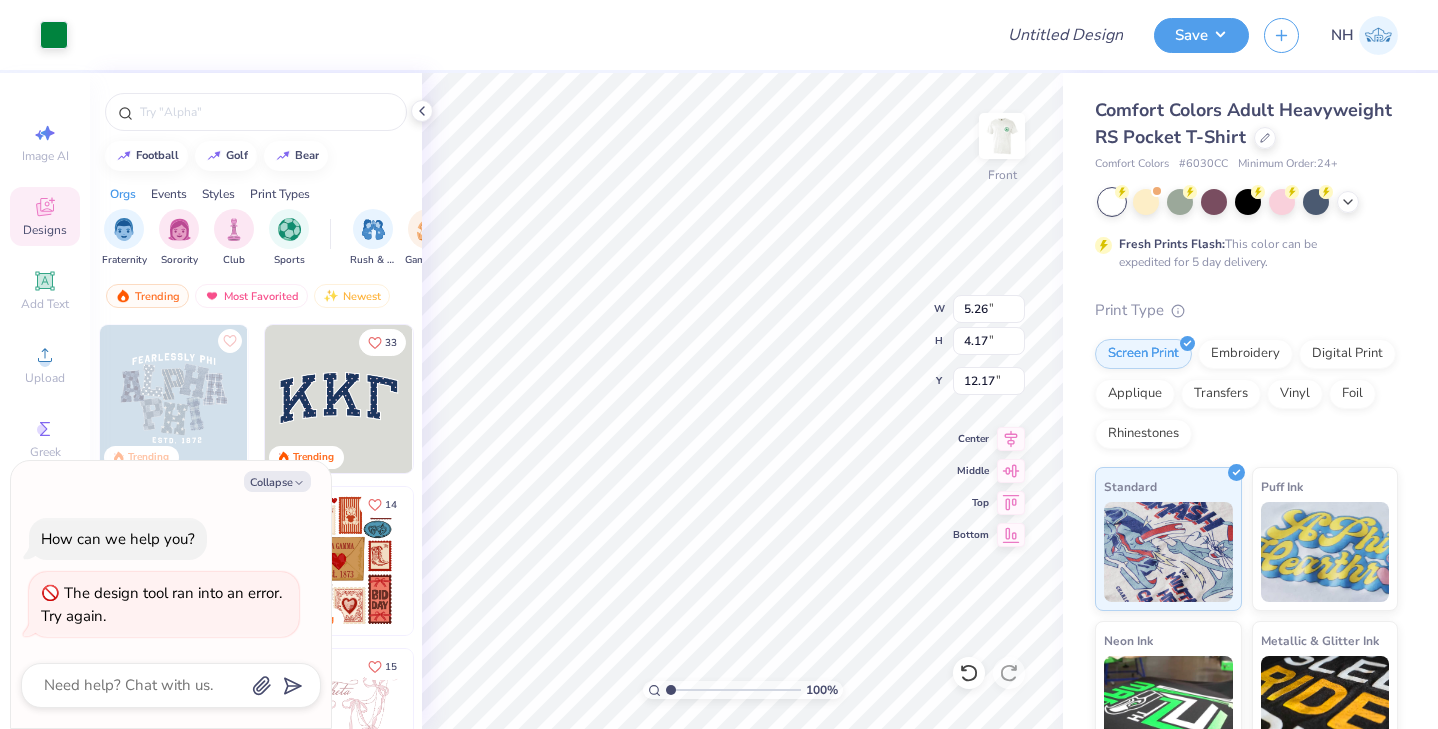 type on "x" 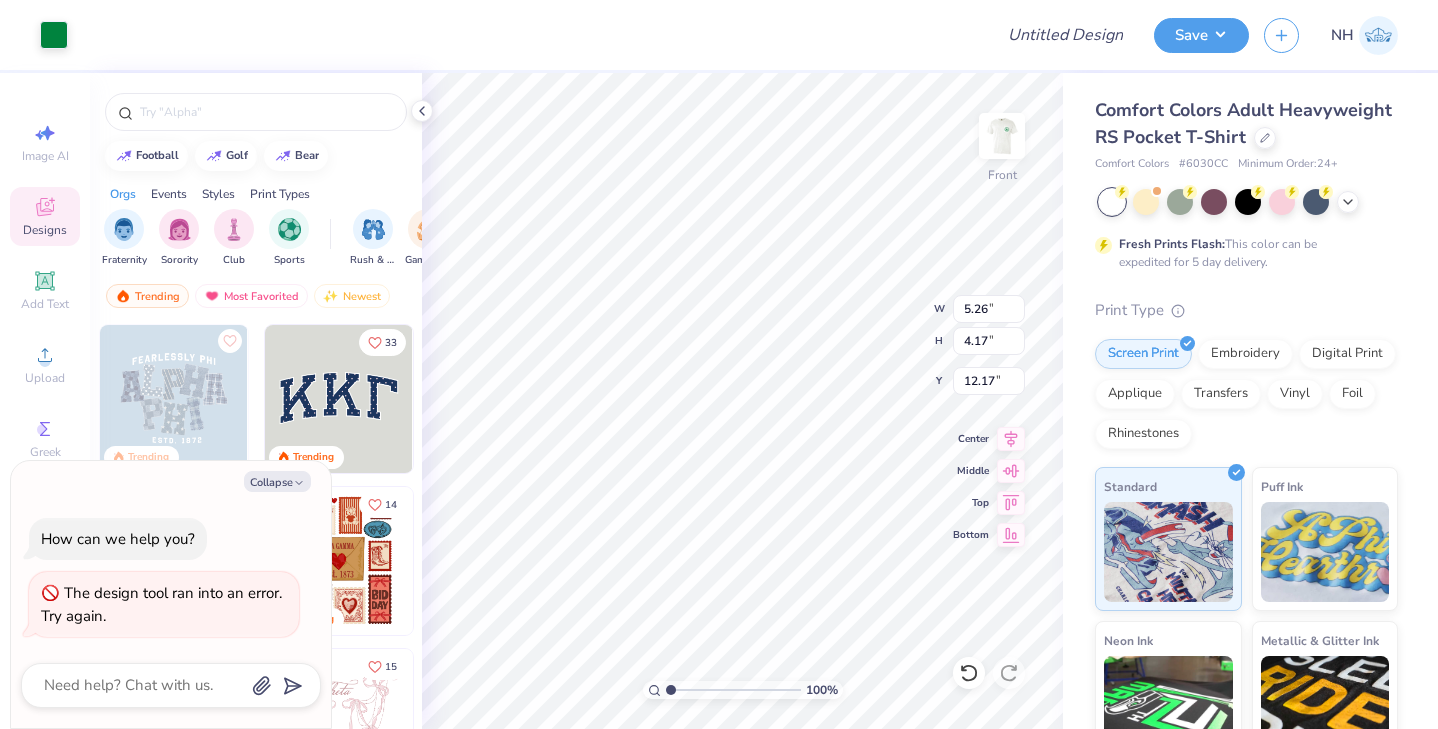 type on "3.00" 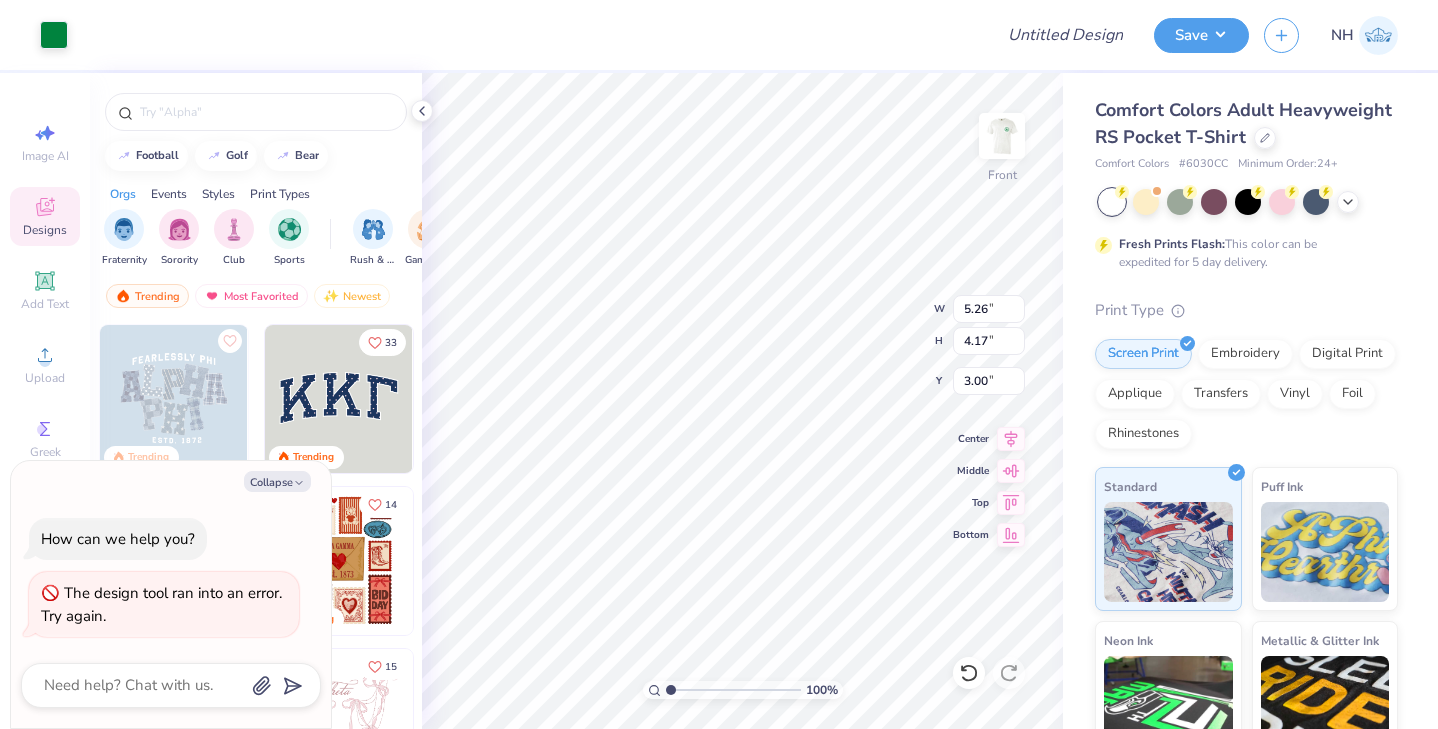 type on "x" 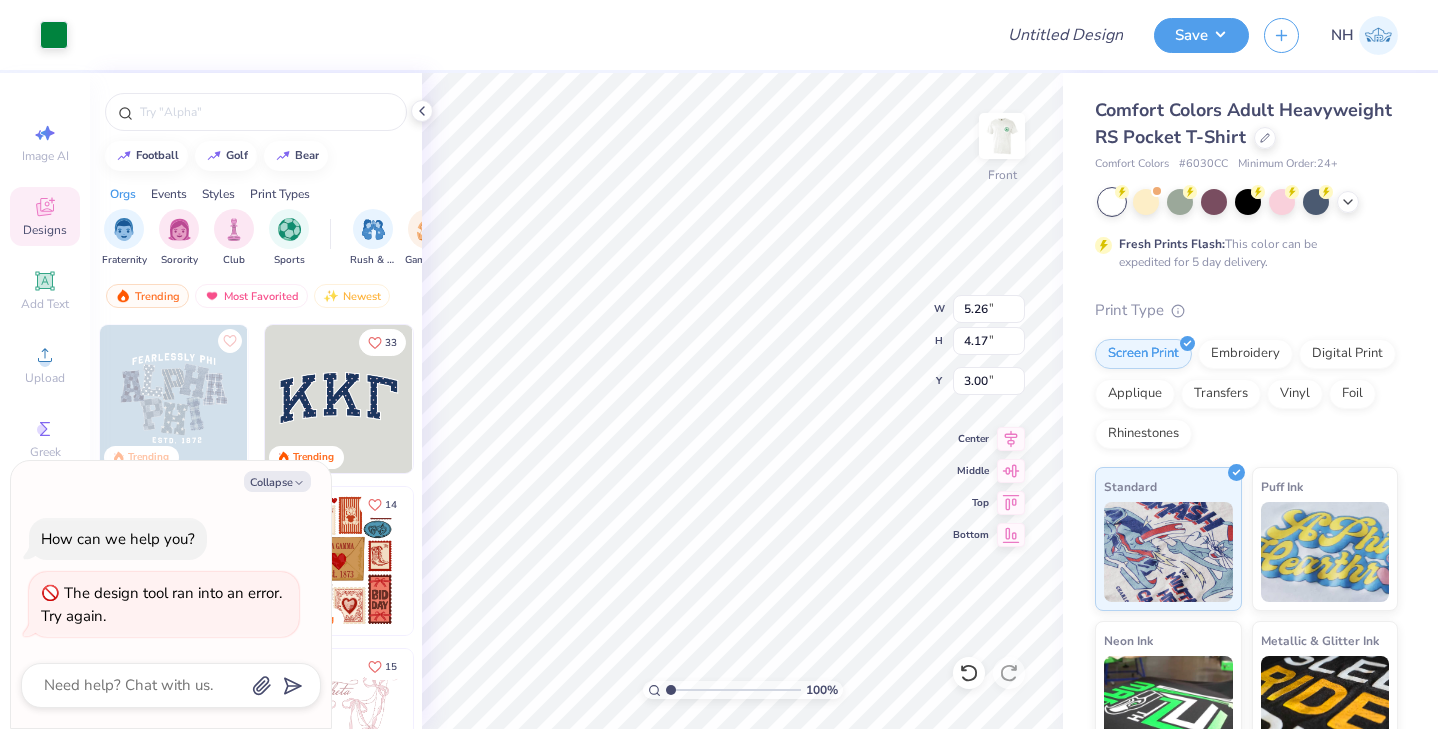 type on "2.58" 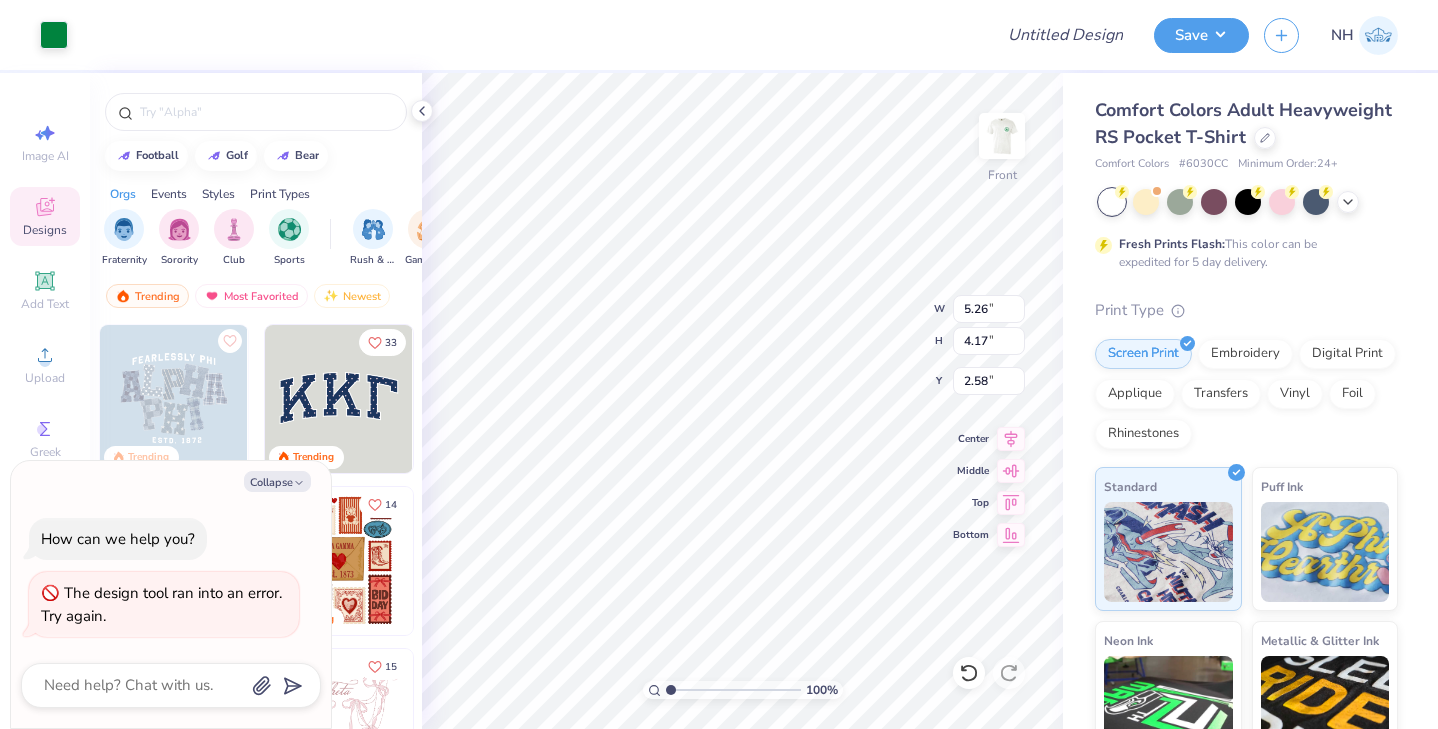 type on "x" 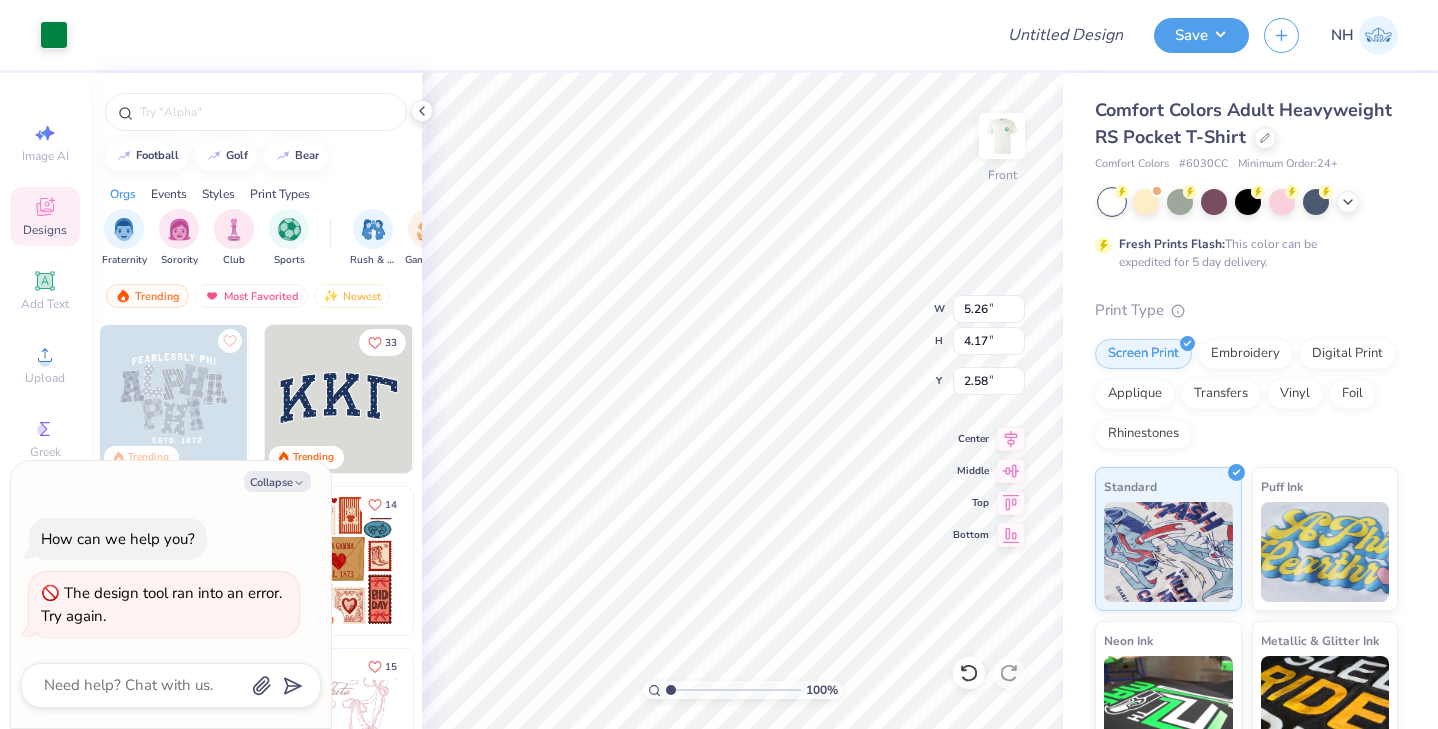 type on "5.79" 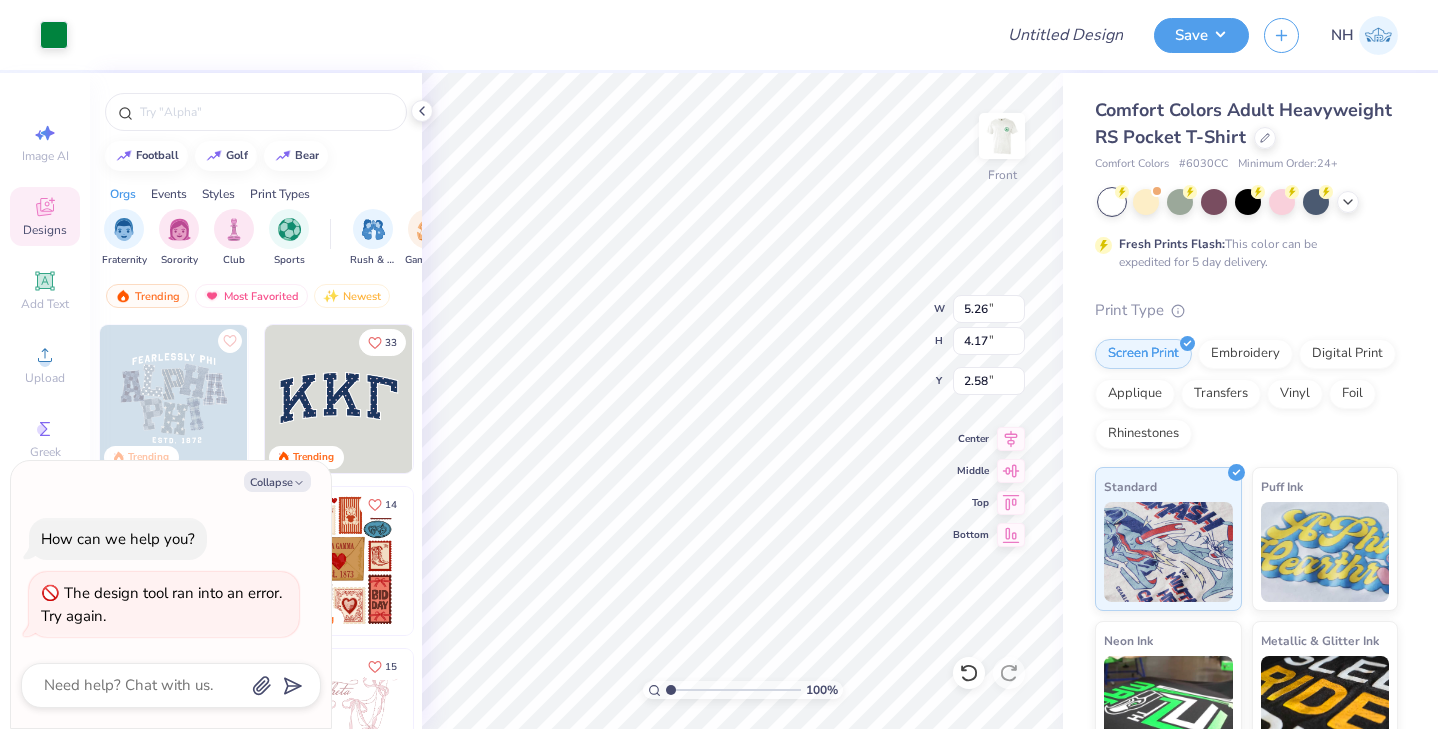 type on "4.59" 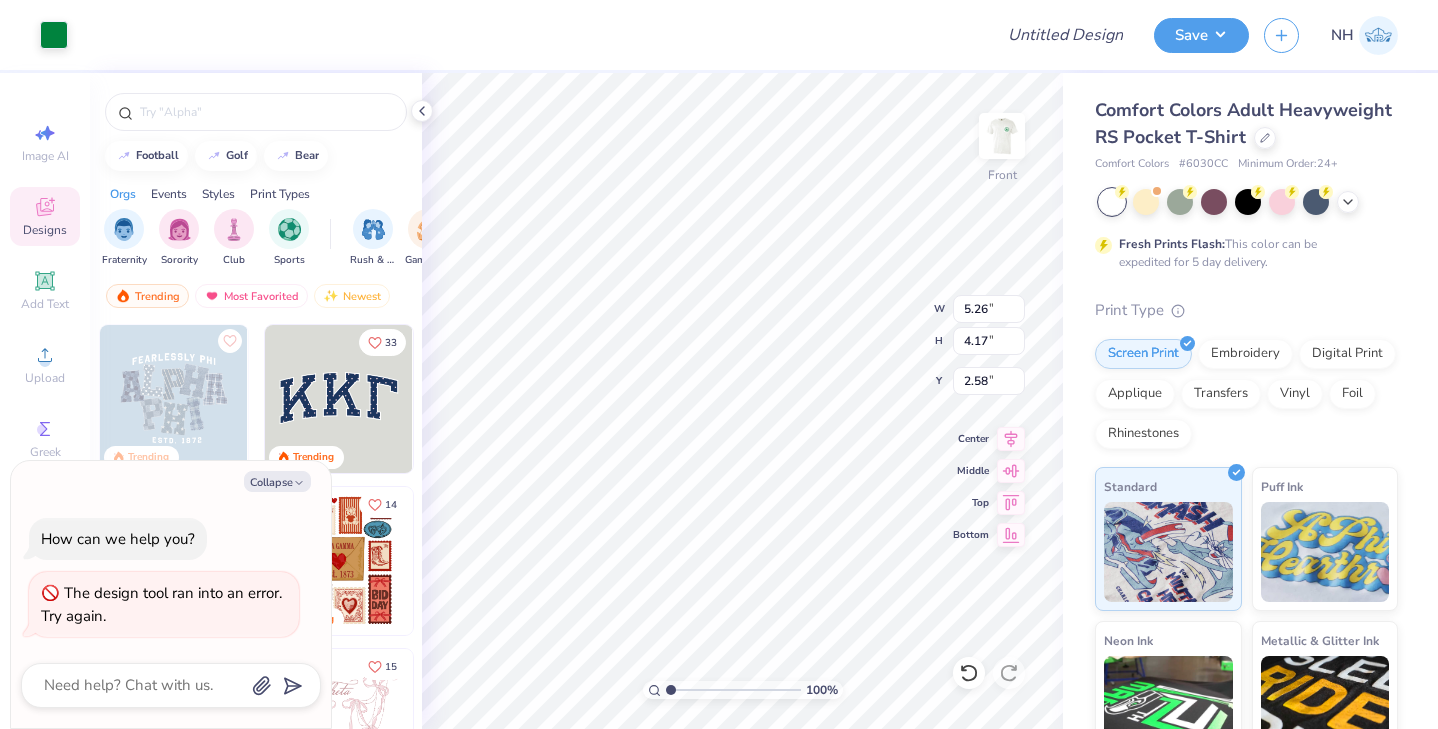 type on "2.15" 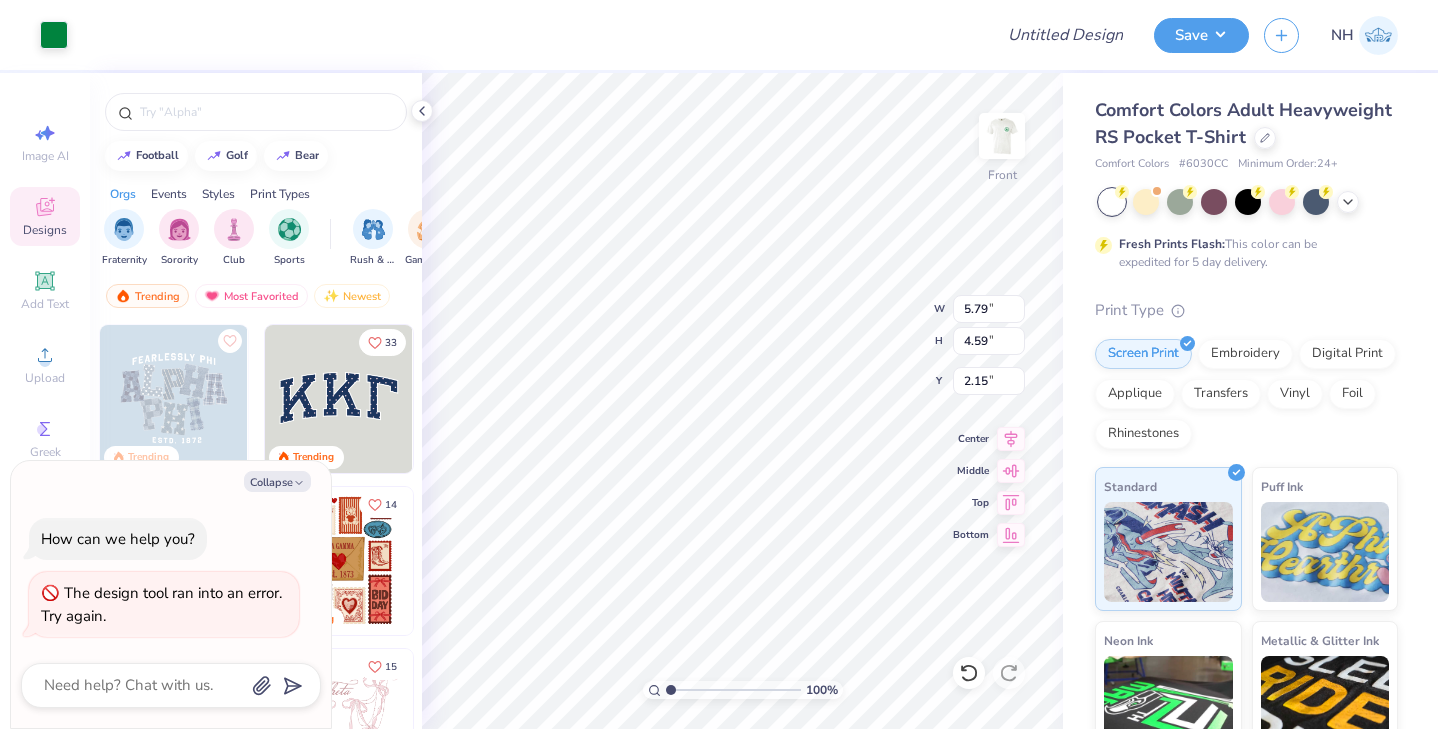 type on "x" 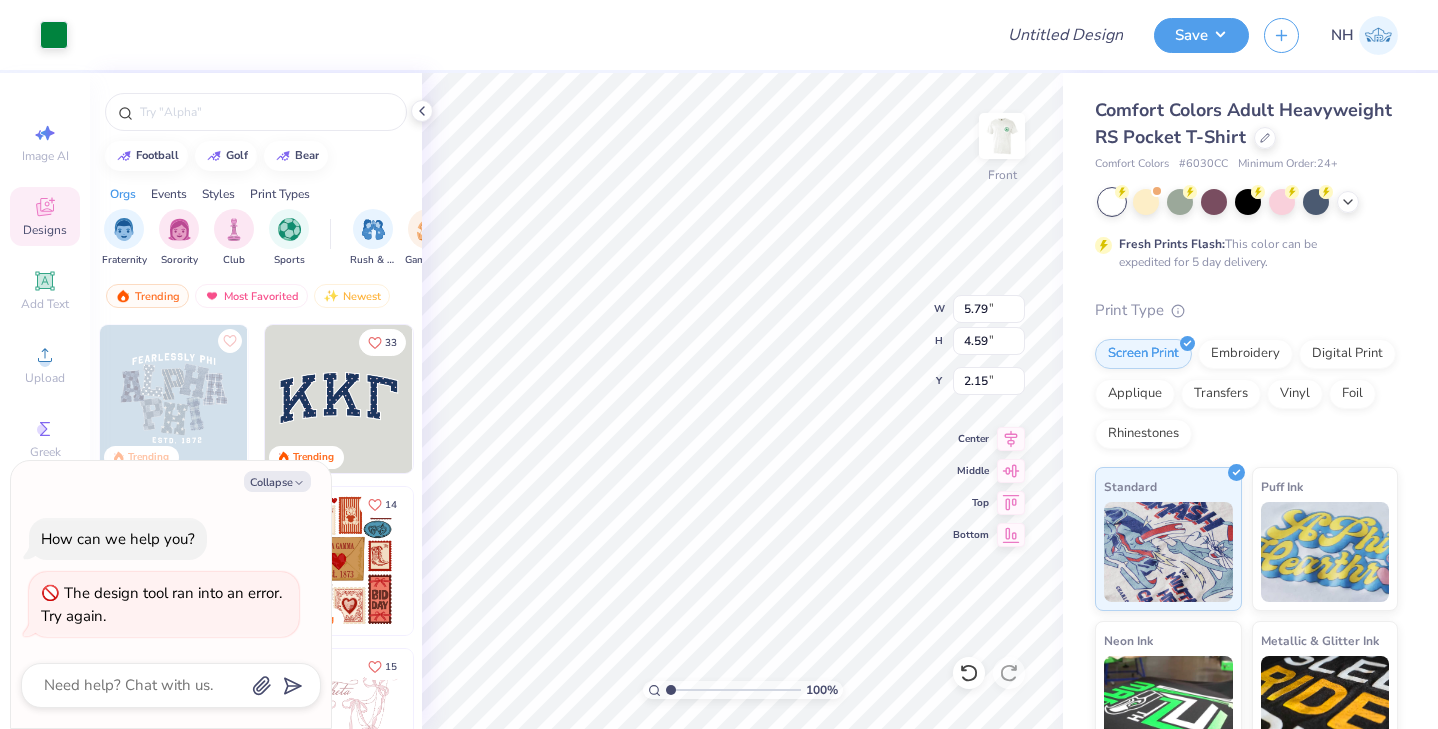 type on "8.11" 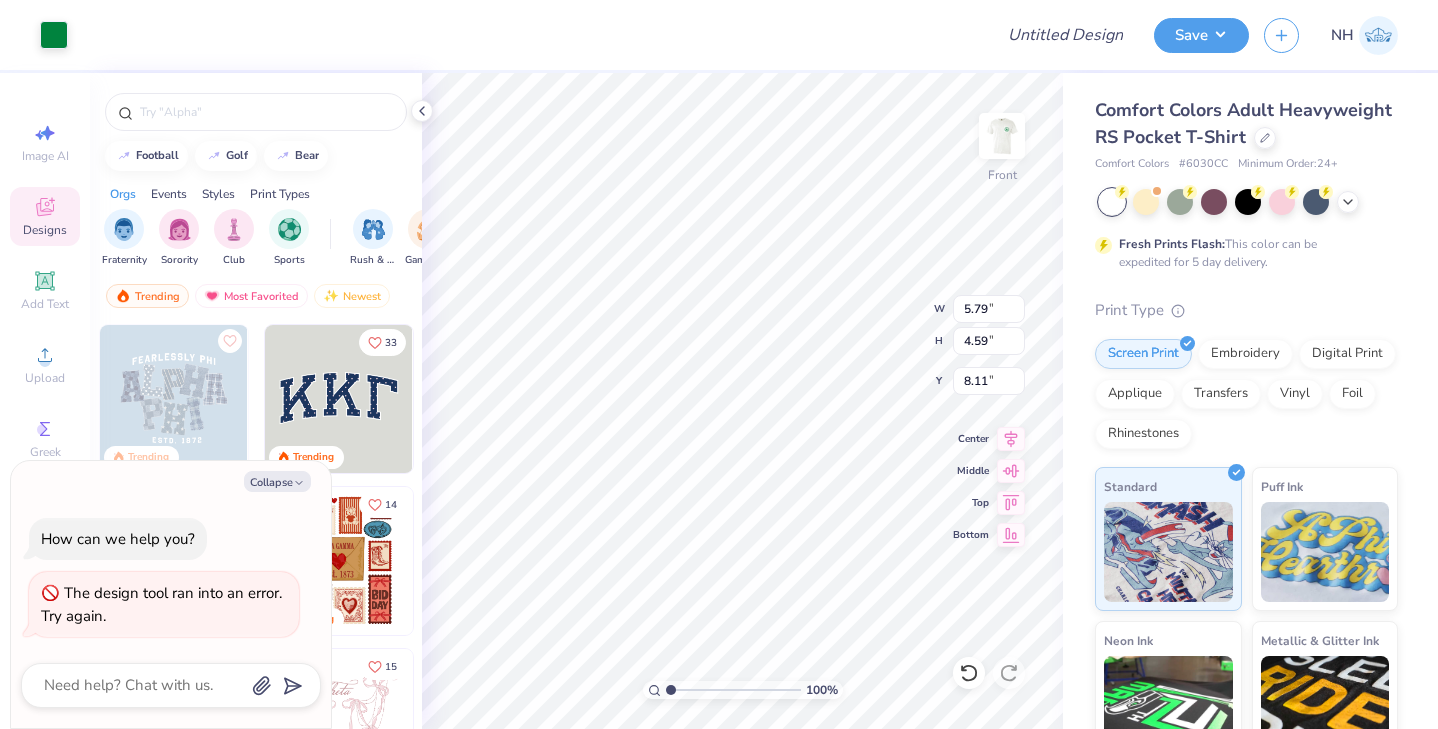 type on "x" 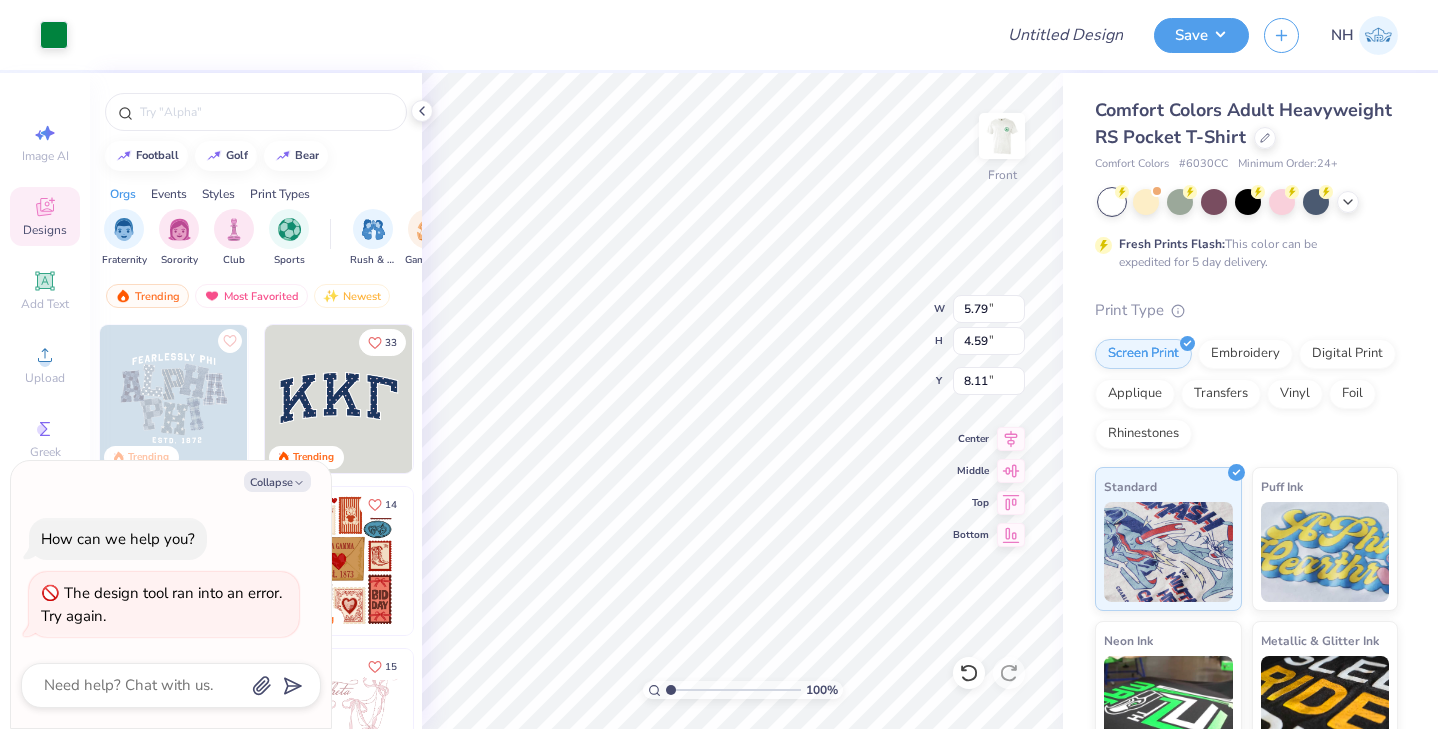 type on "8.27" 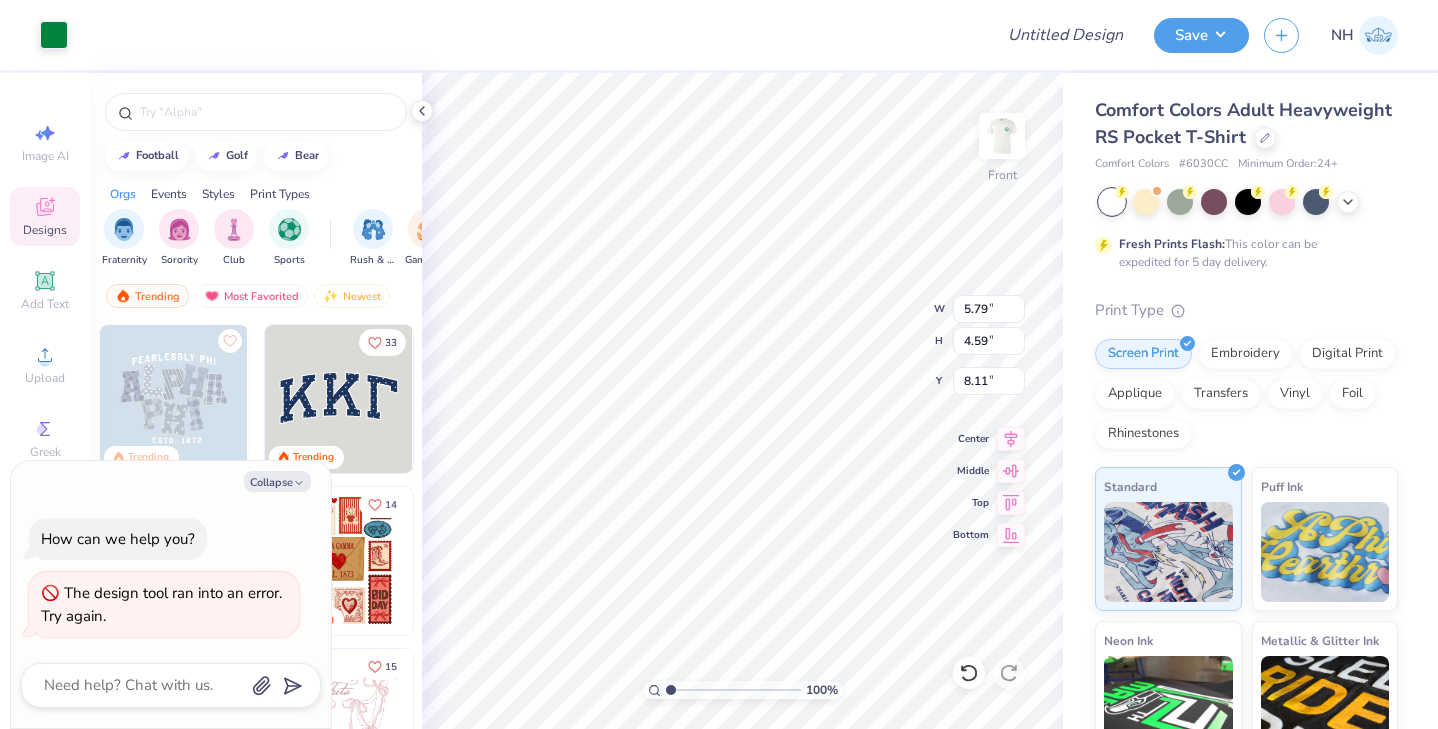 type on "6.56" 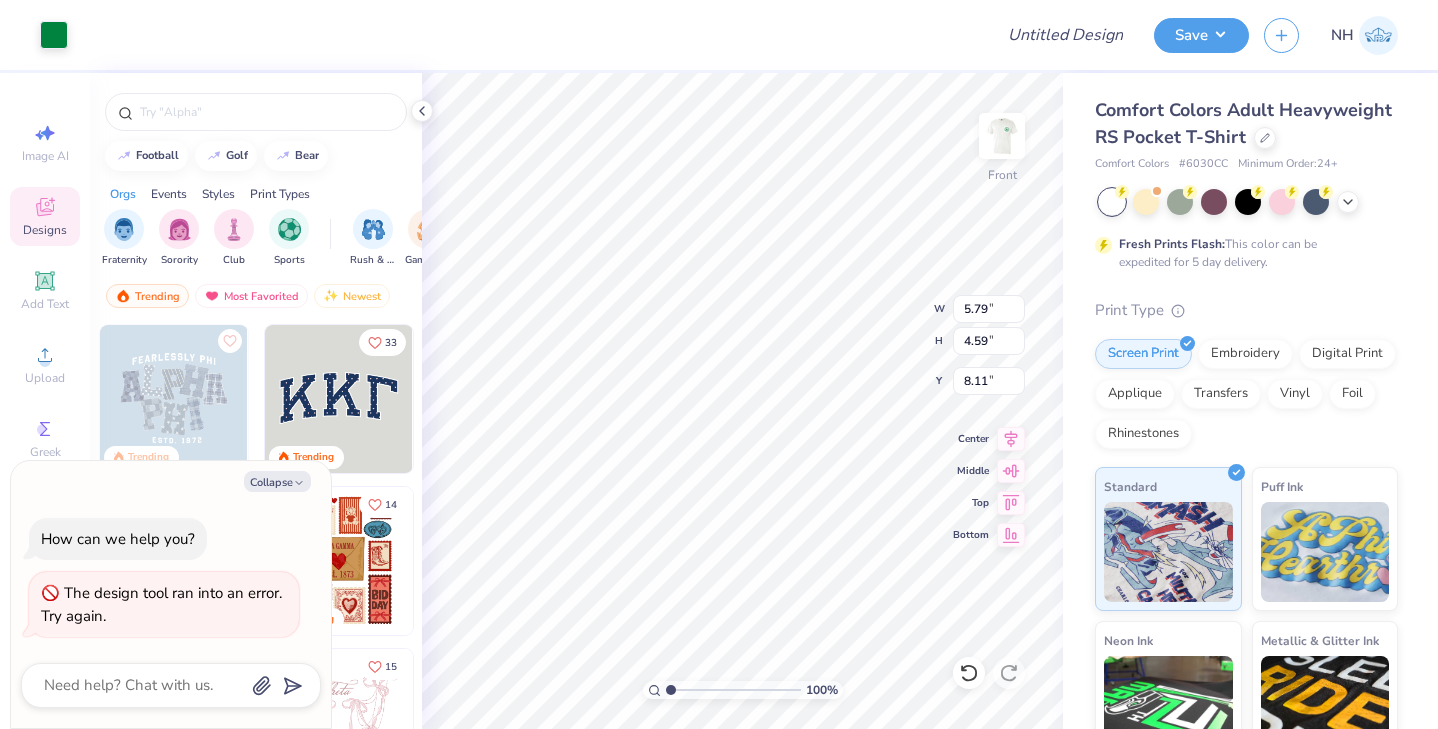 type on "6.14" 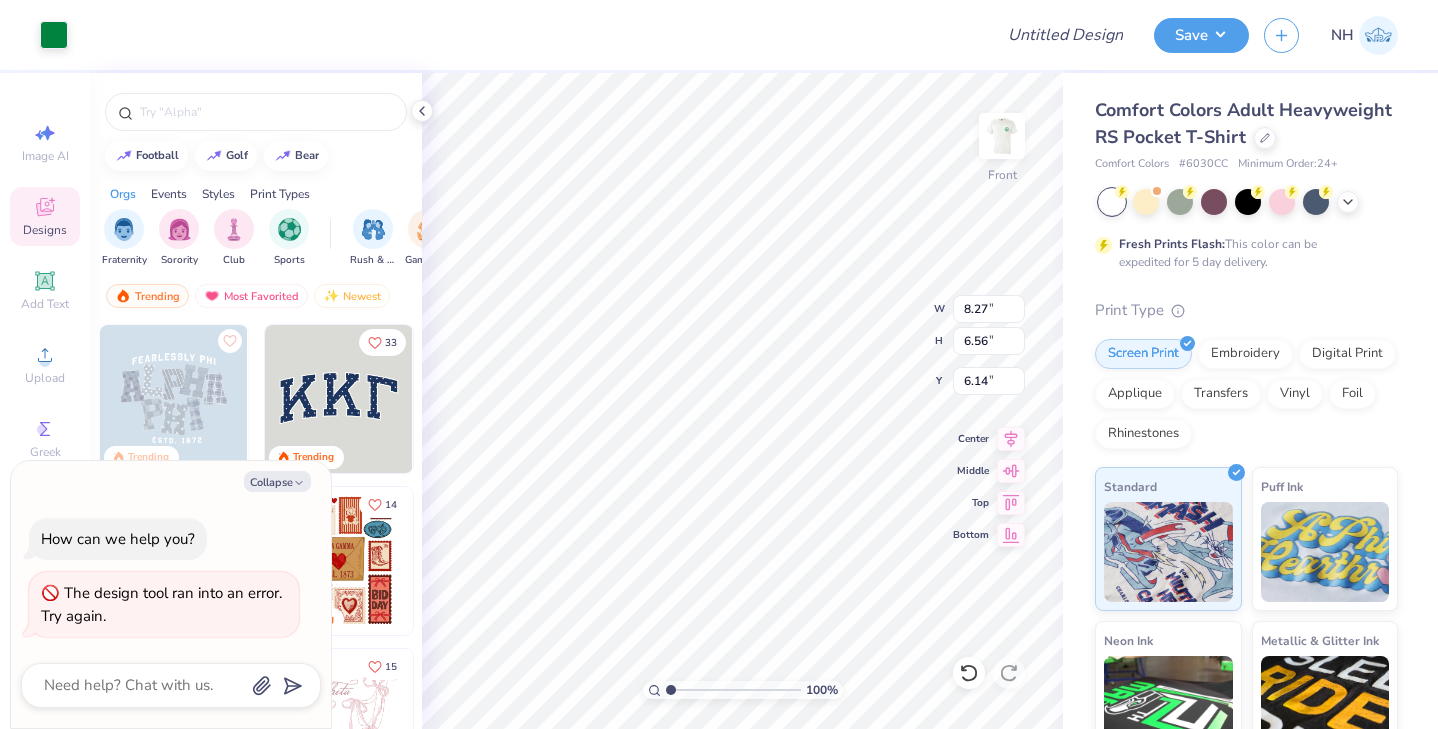type on "x" 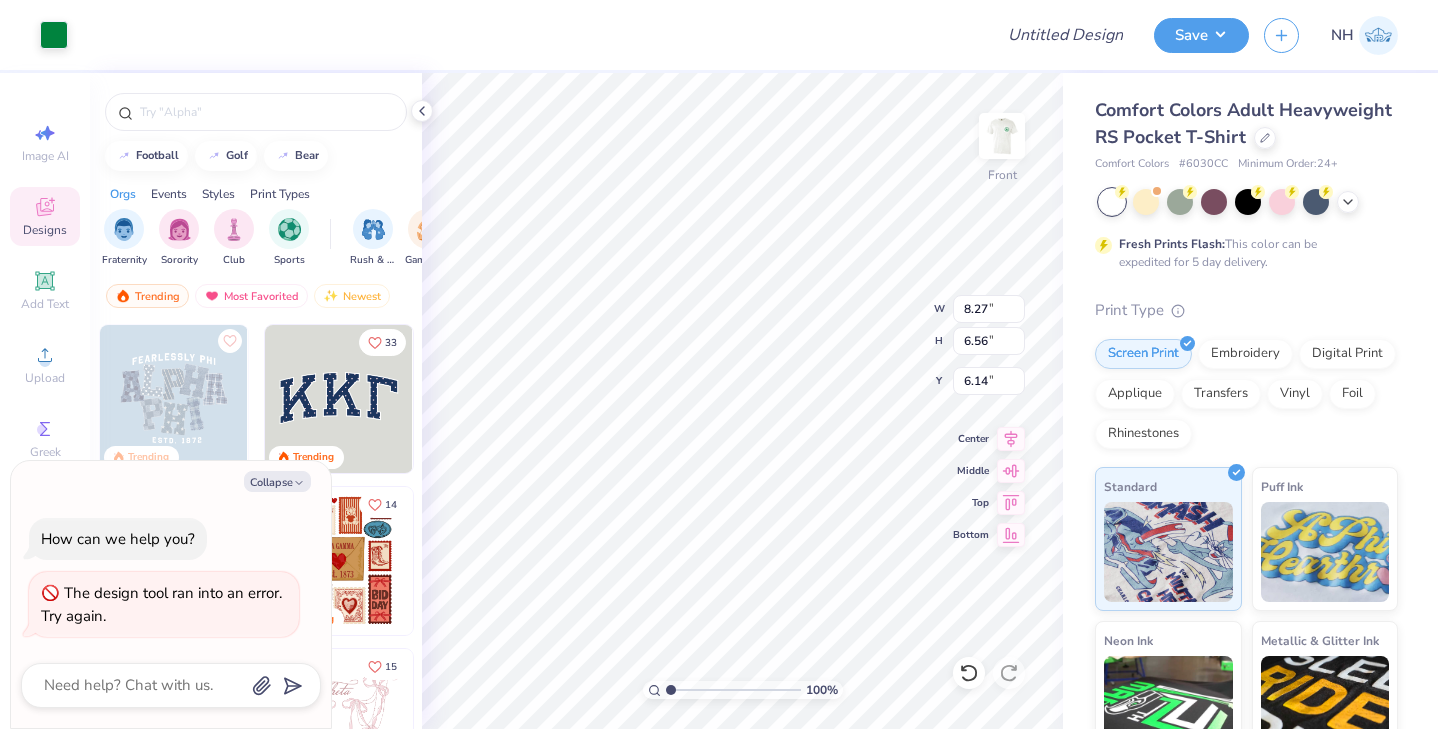 type on "7.69" 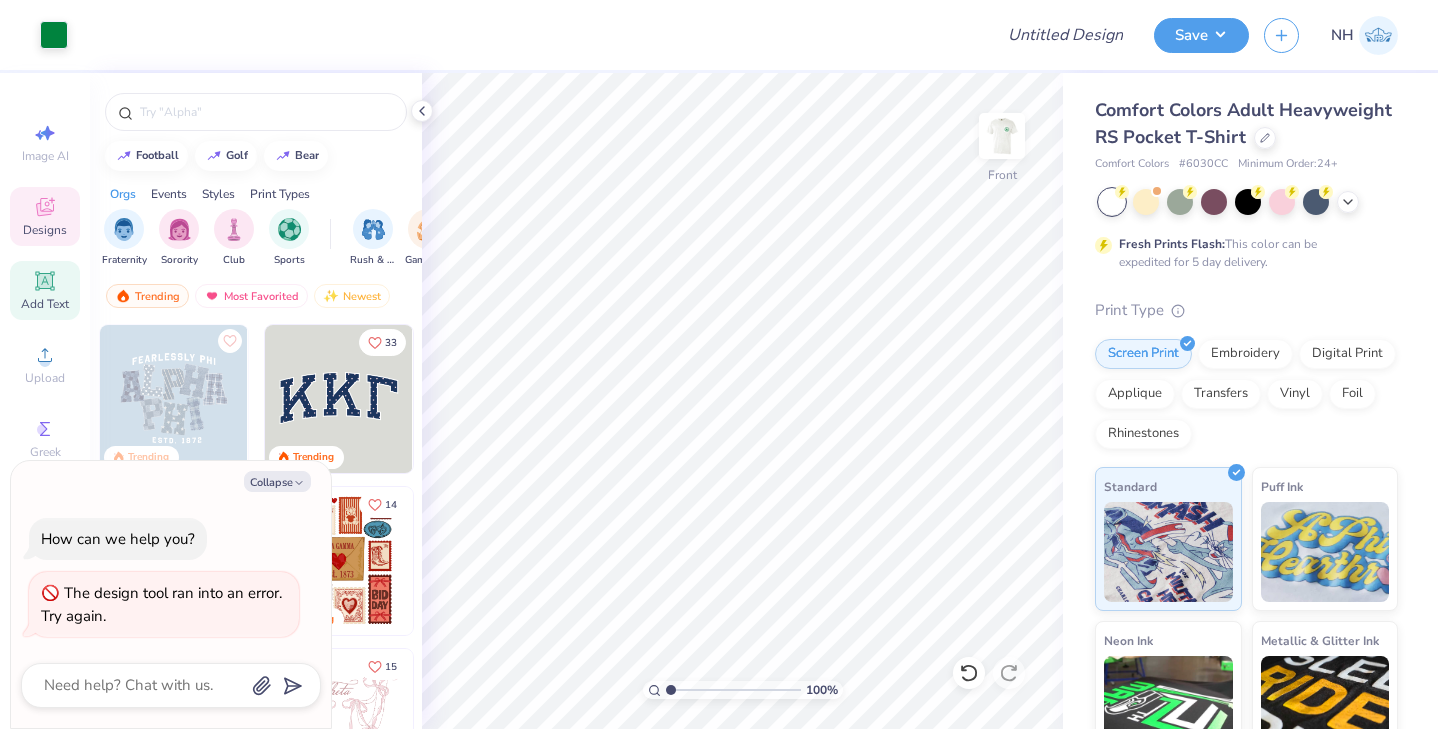 click 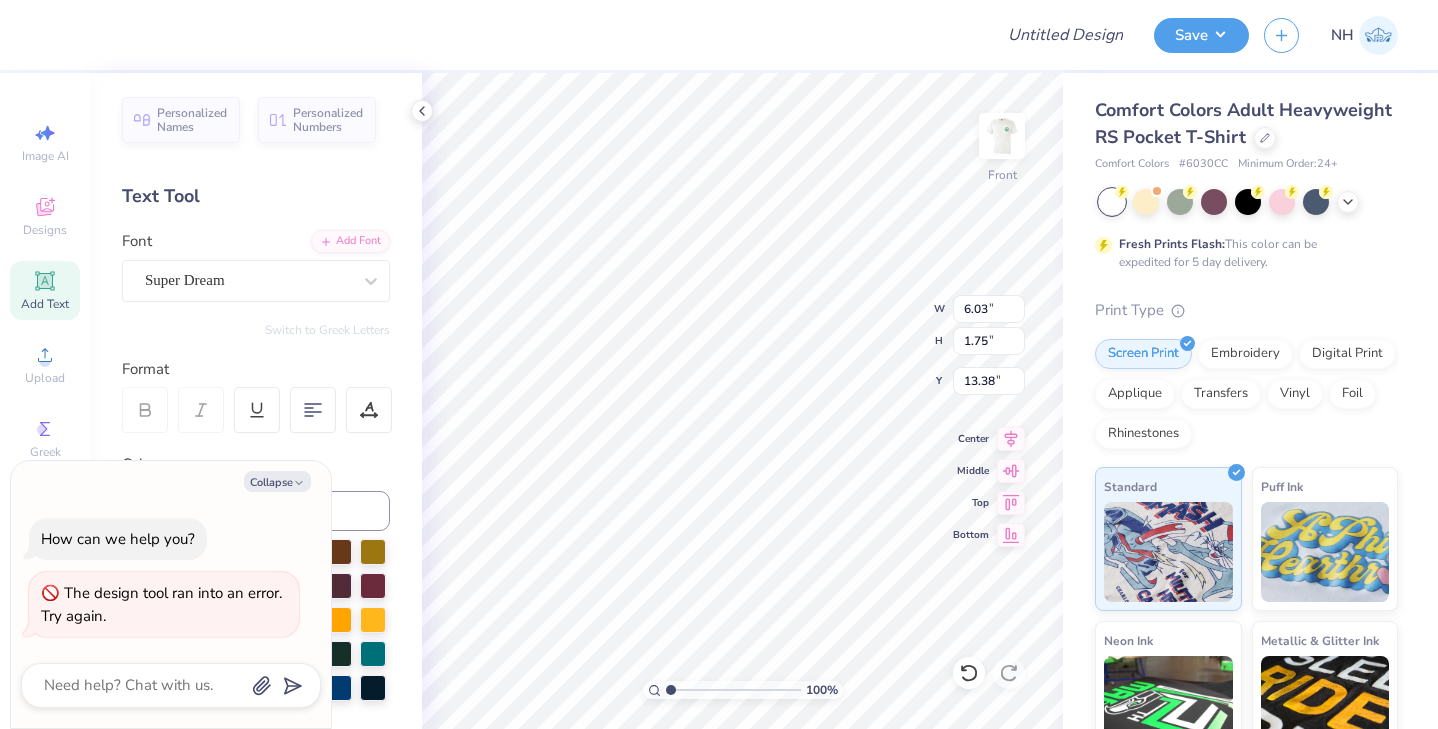 type on "x" 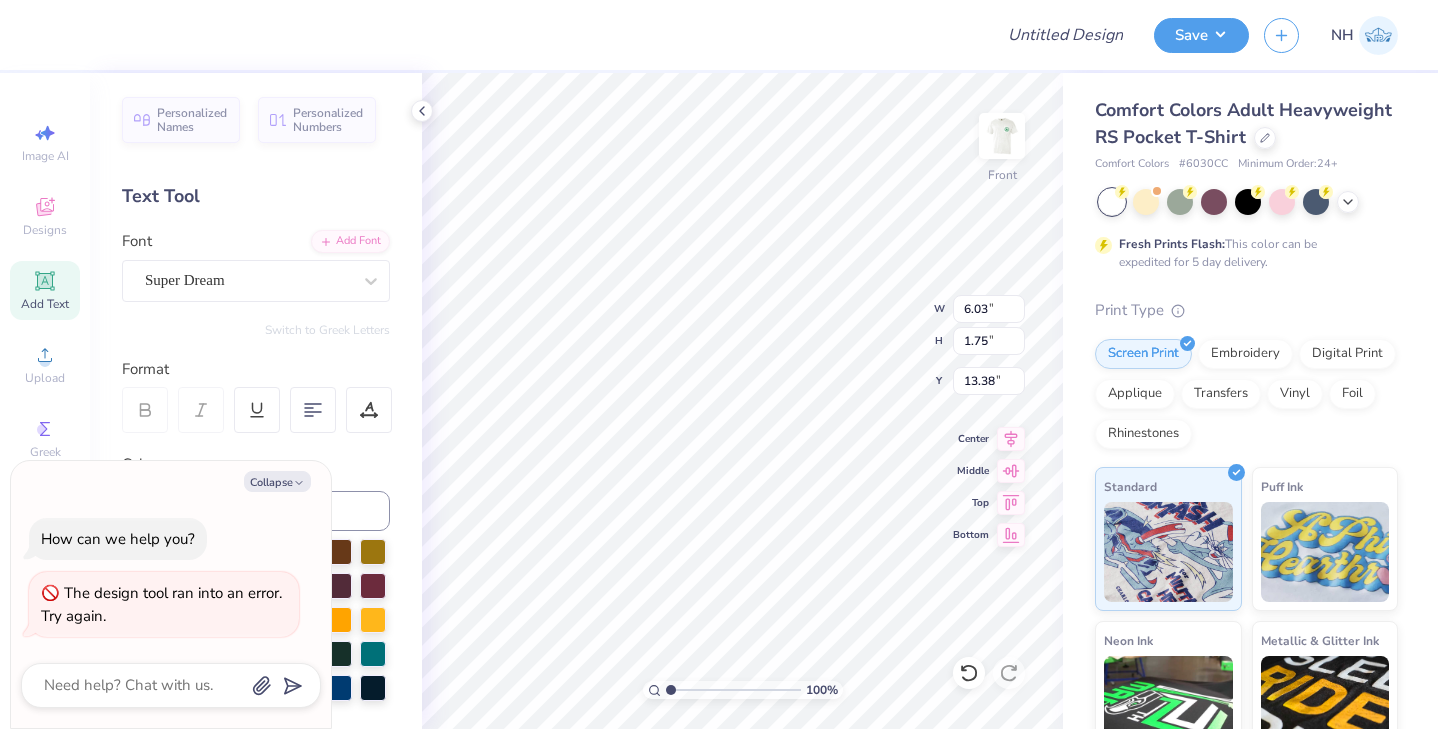 type on "14.82" 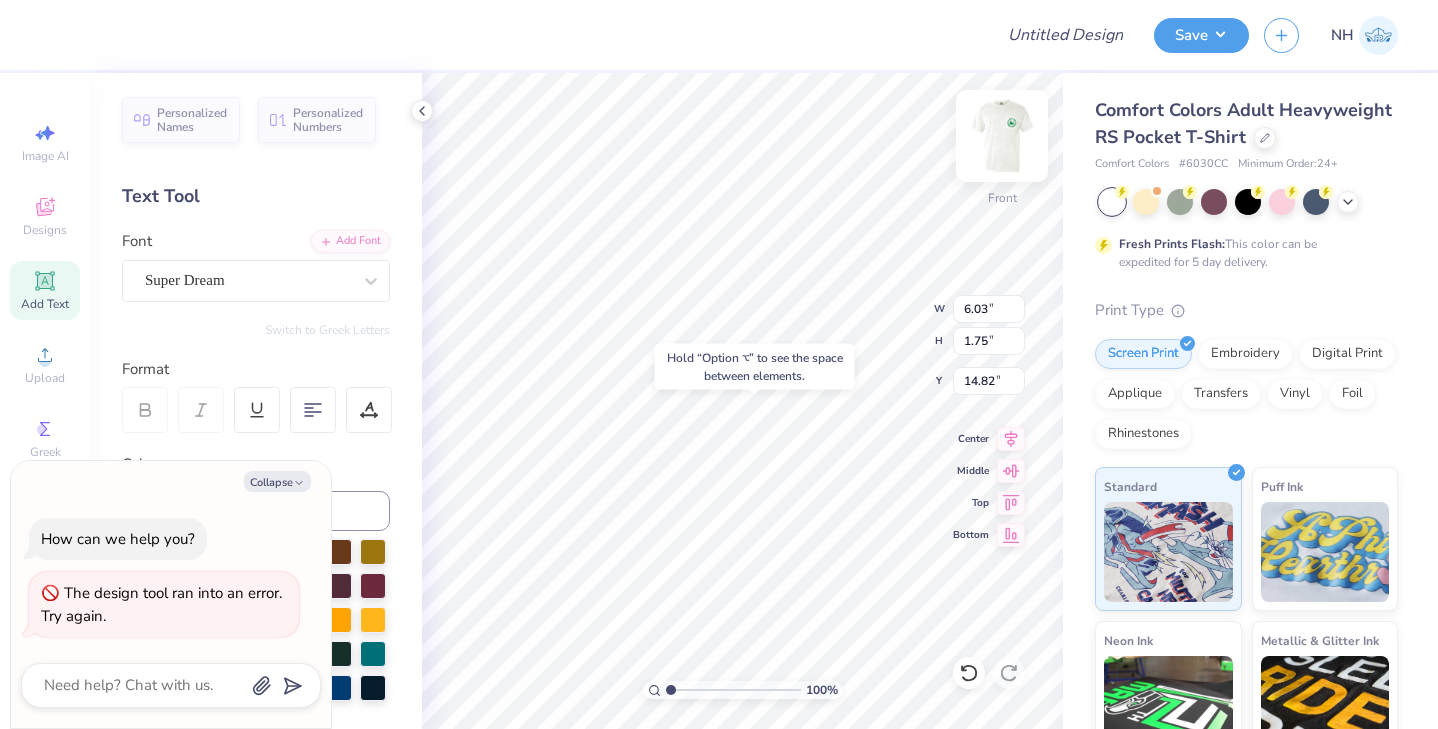 click at bounding box center [1002, 136] 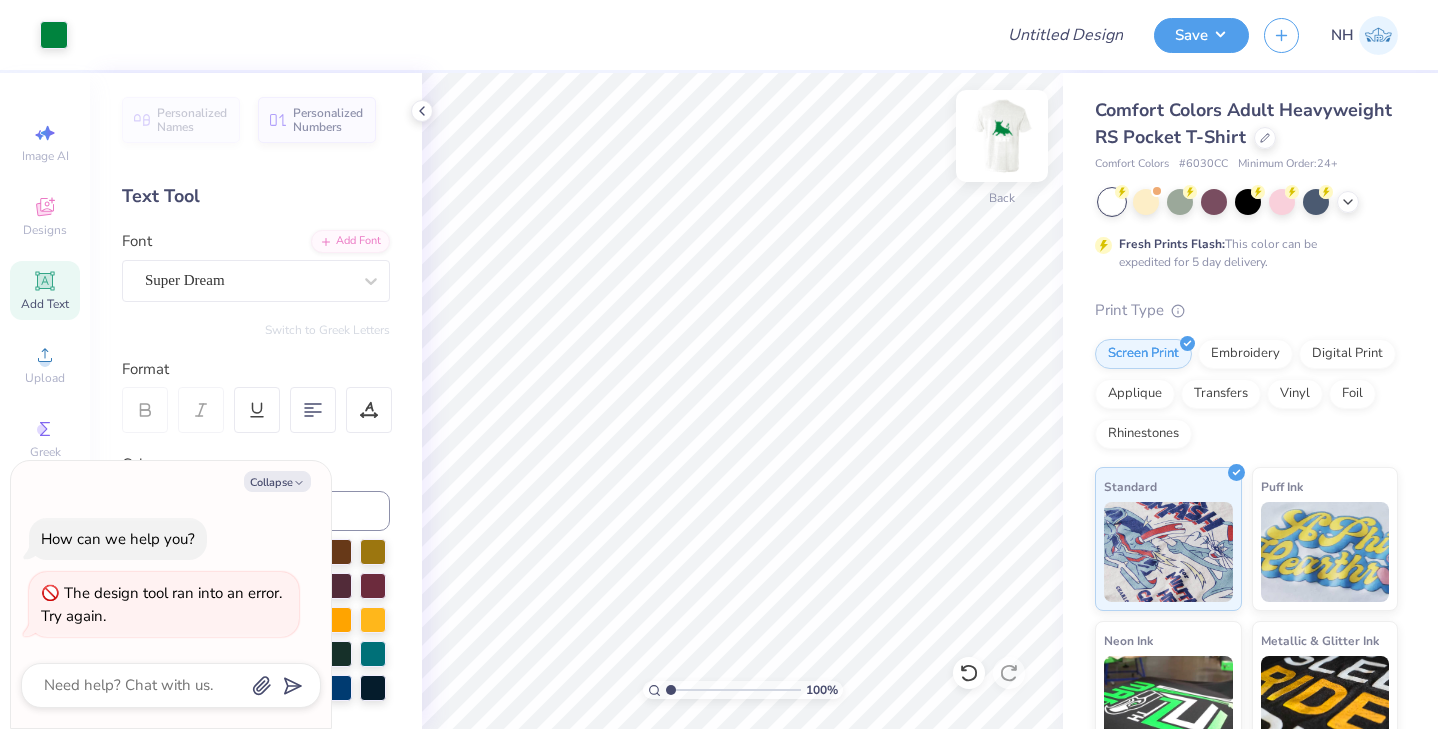 click at bounding box center [1002, 136] 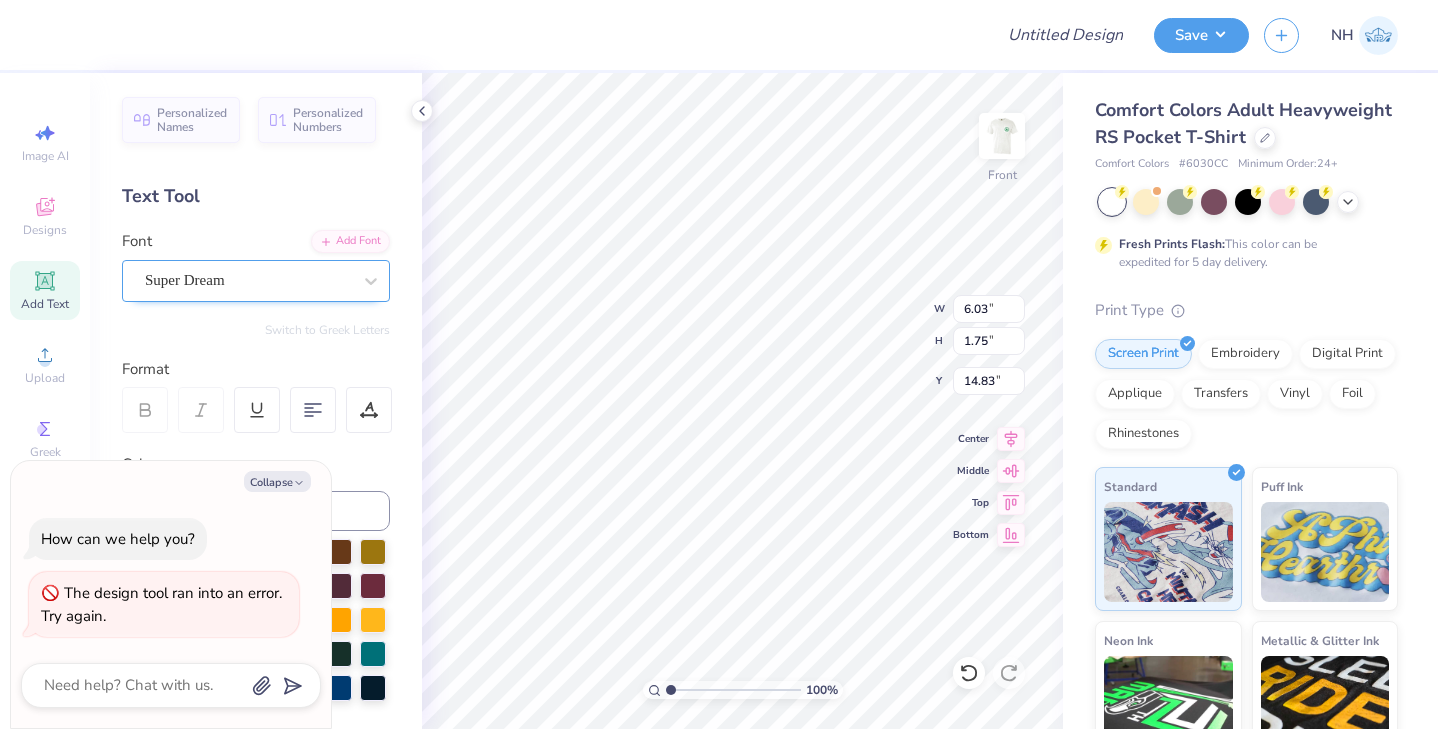 click on "Super Dream" at bounding box center [248, 280] 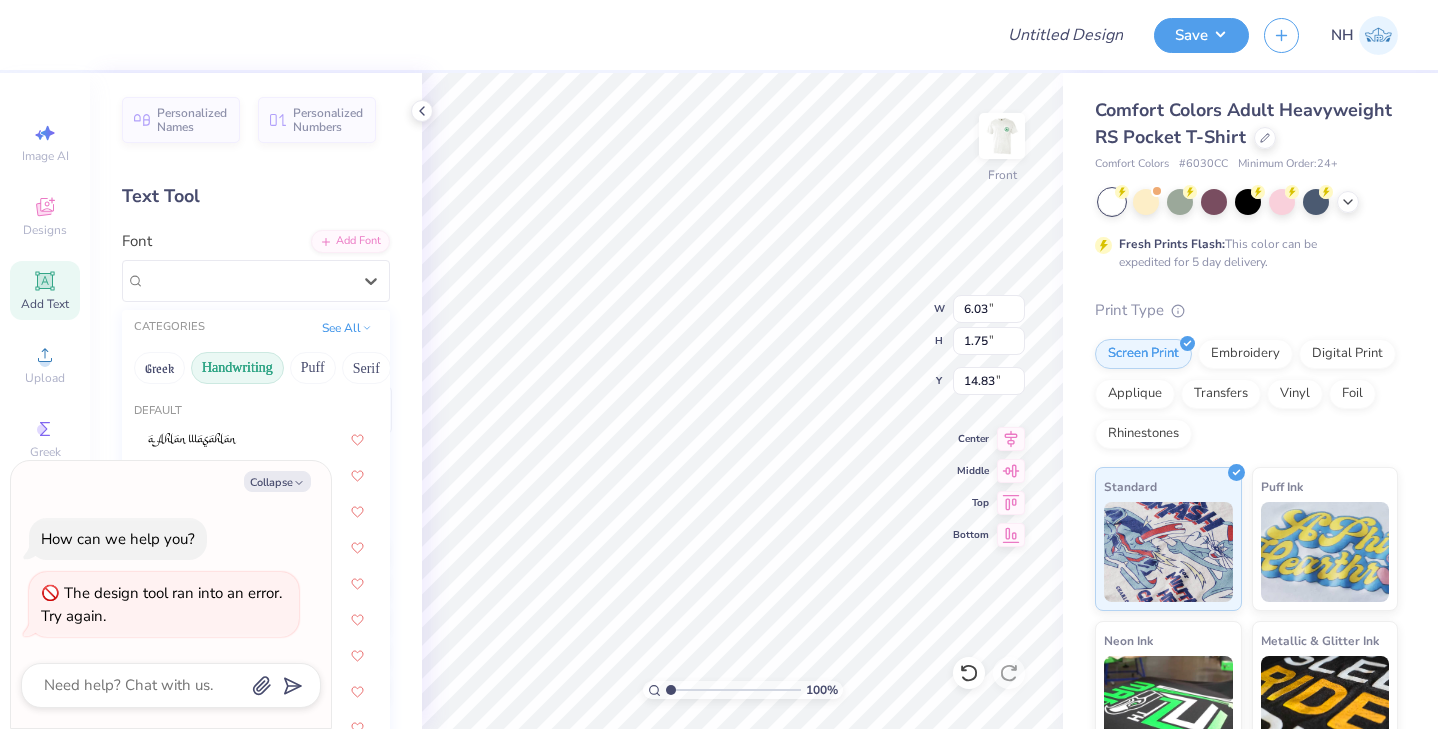 click on "Handwriting" at bounding box center [237, 368] 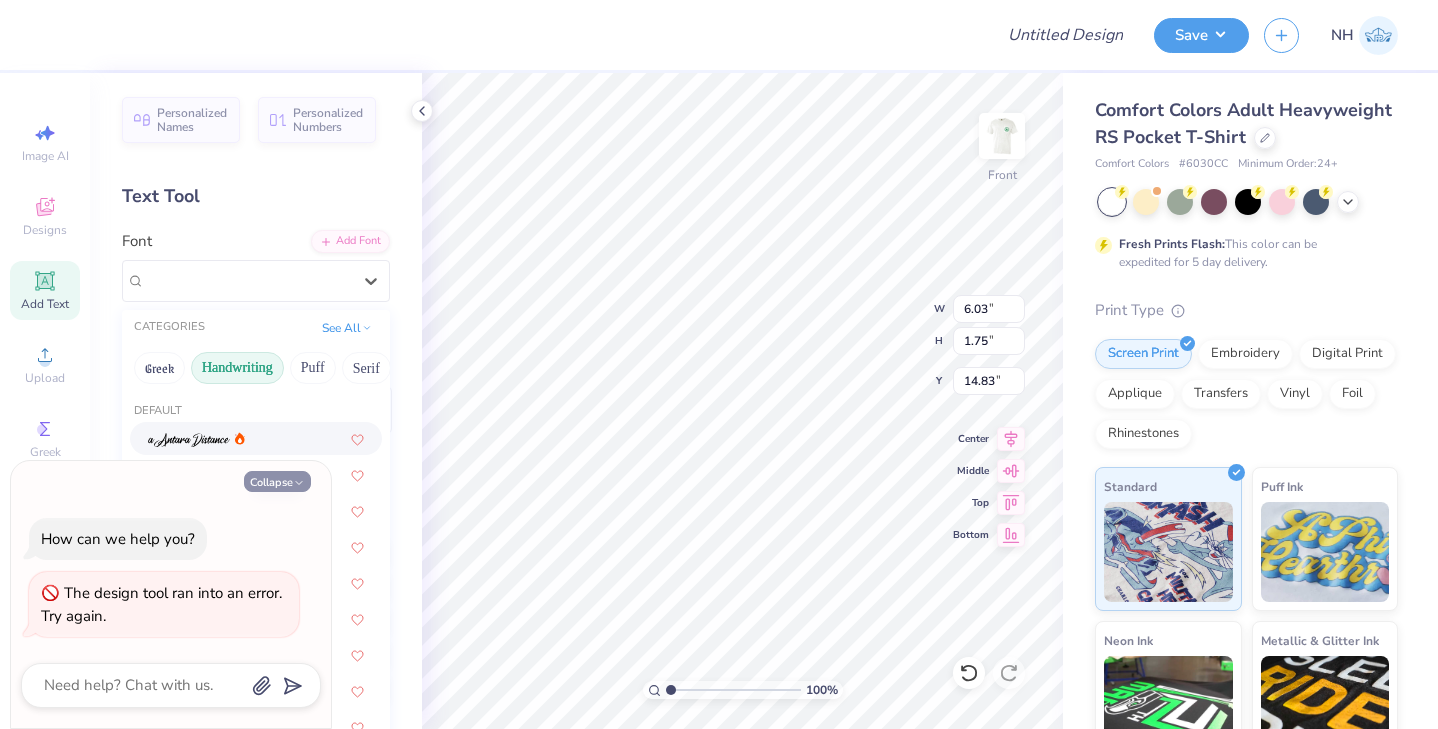 click on "Collapse" at bounding box center [277, 481] 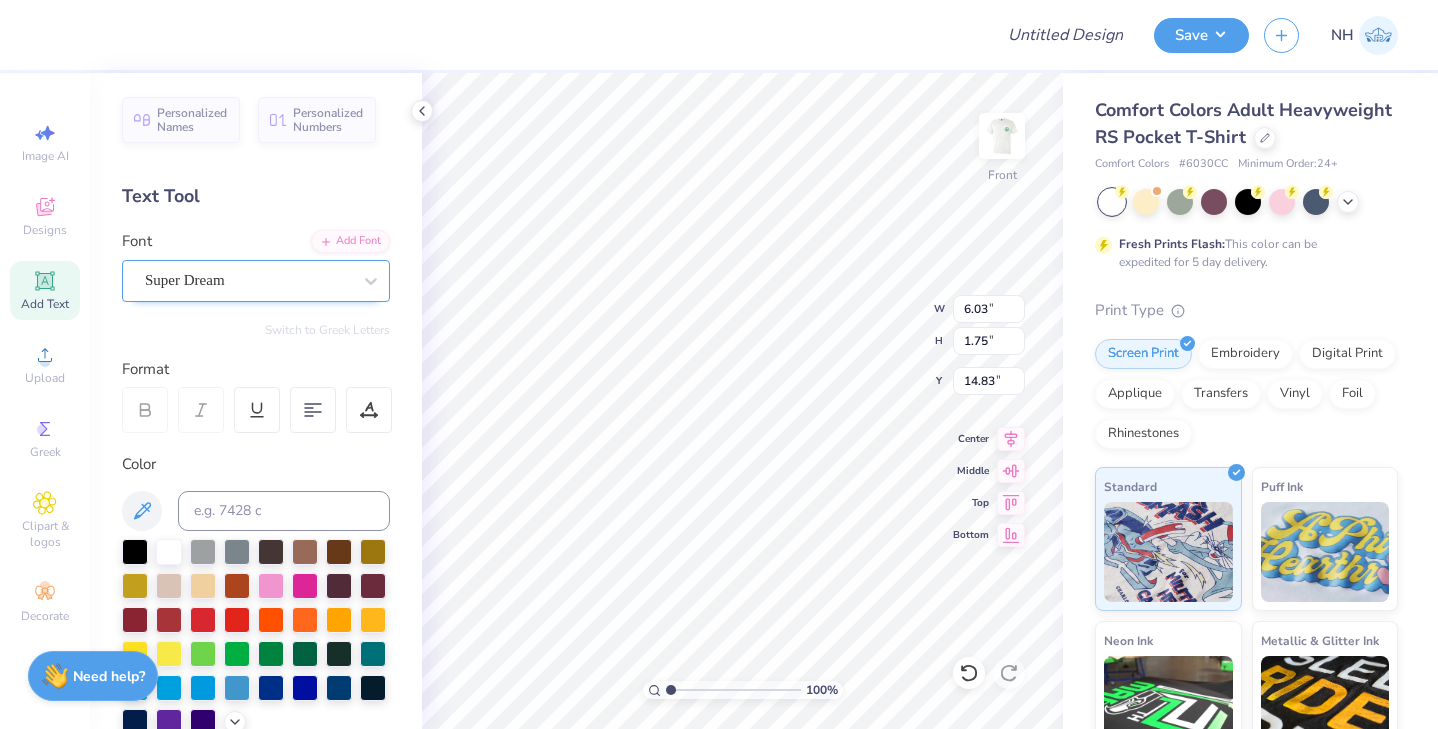 click on "Super Dream" at bounding box center [248, 280] 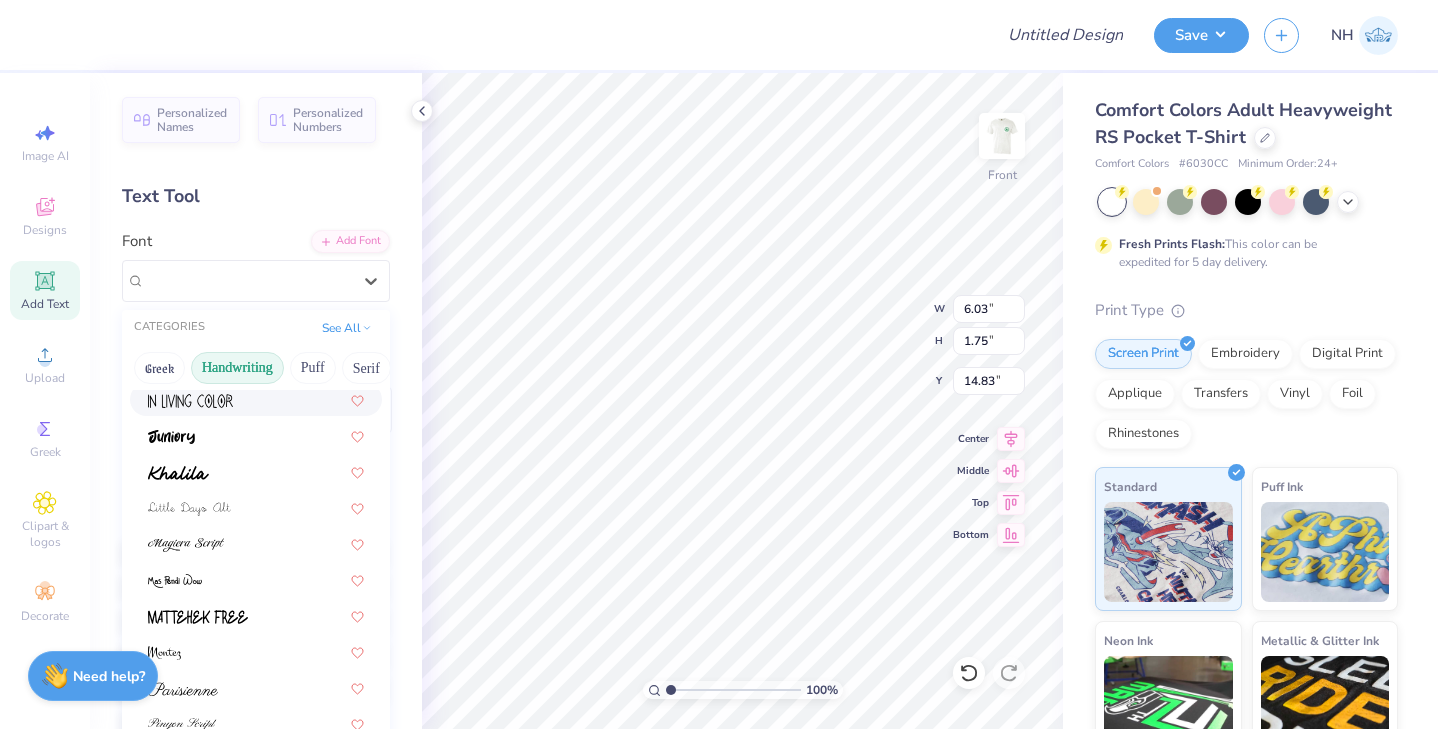 scroll, scrollTop: 444, scrollLeft: 0, axis: vertical 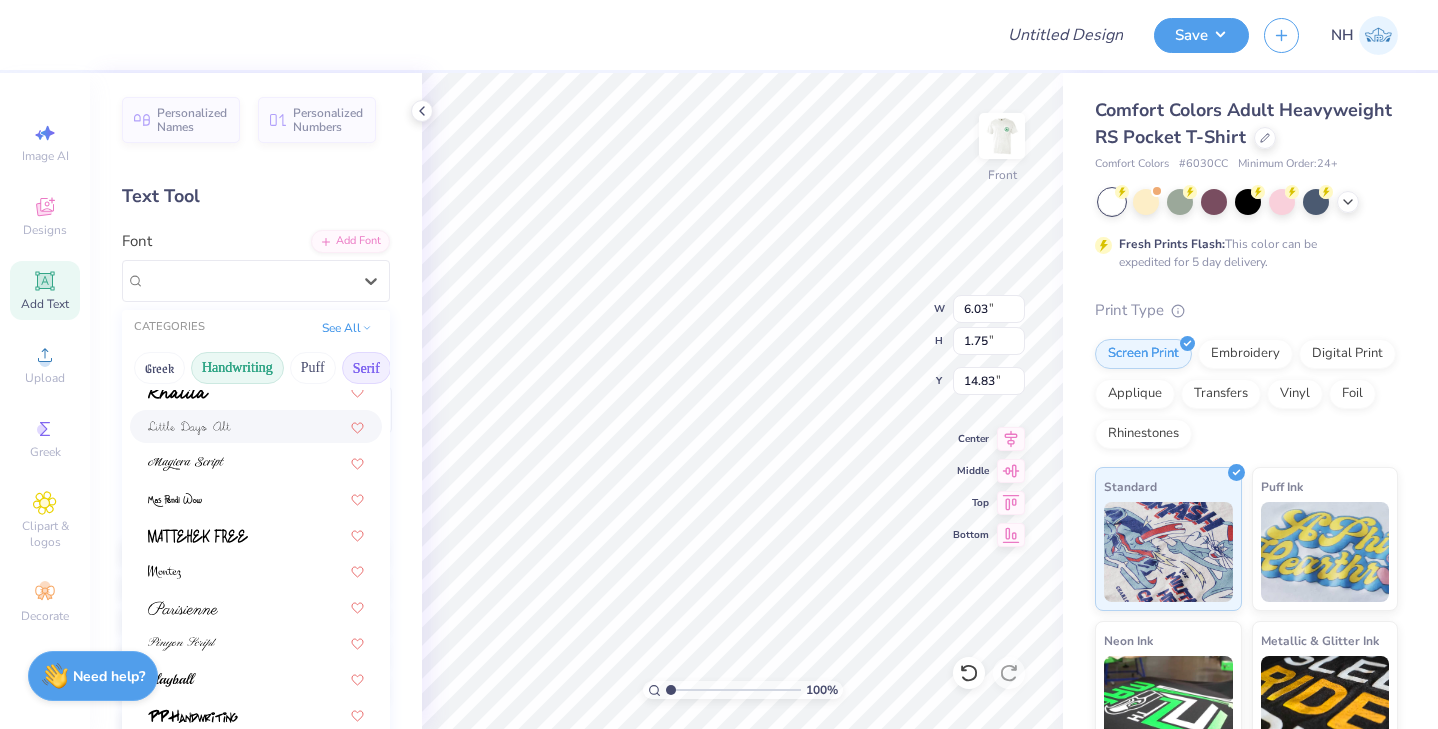 click on "Serif" at bounding box center (366, 368) 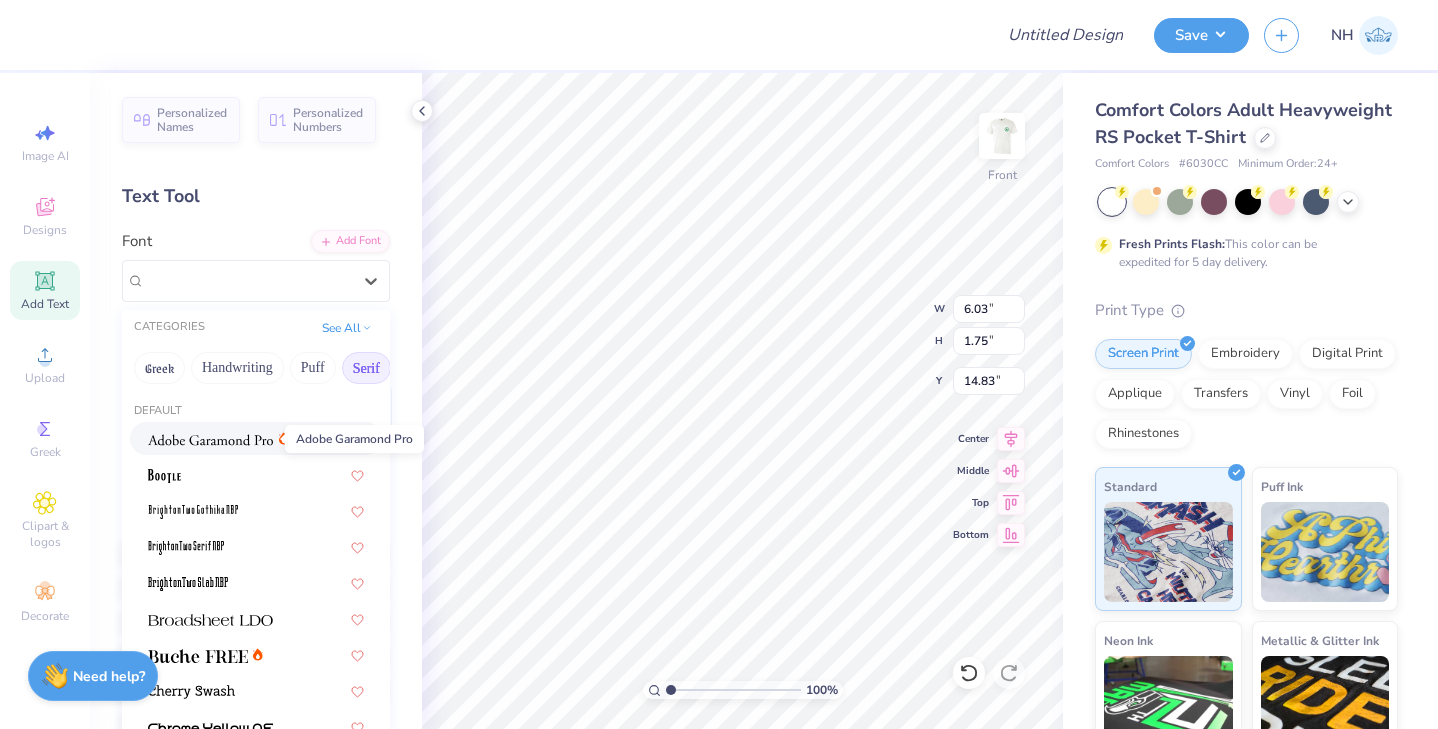 click at bounding box center [210, 440] 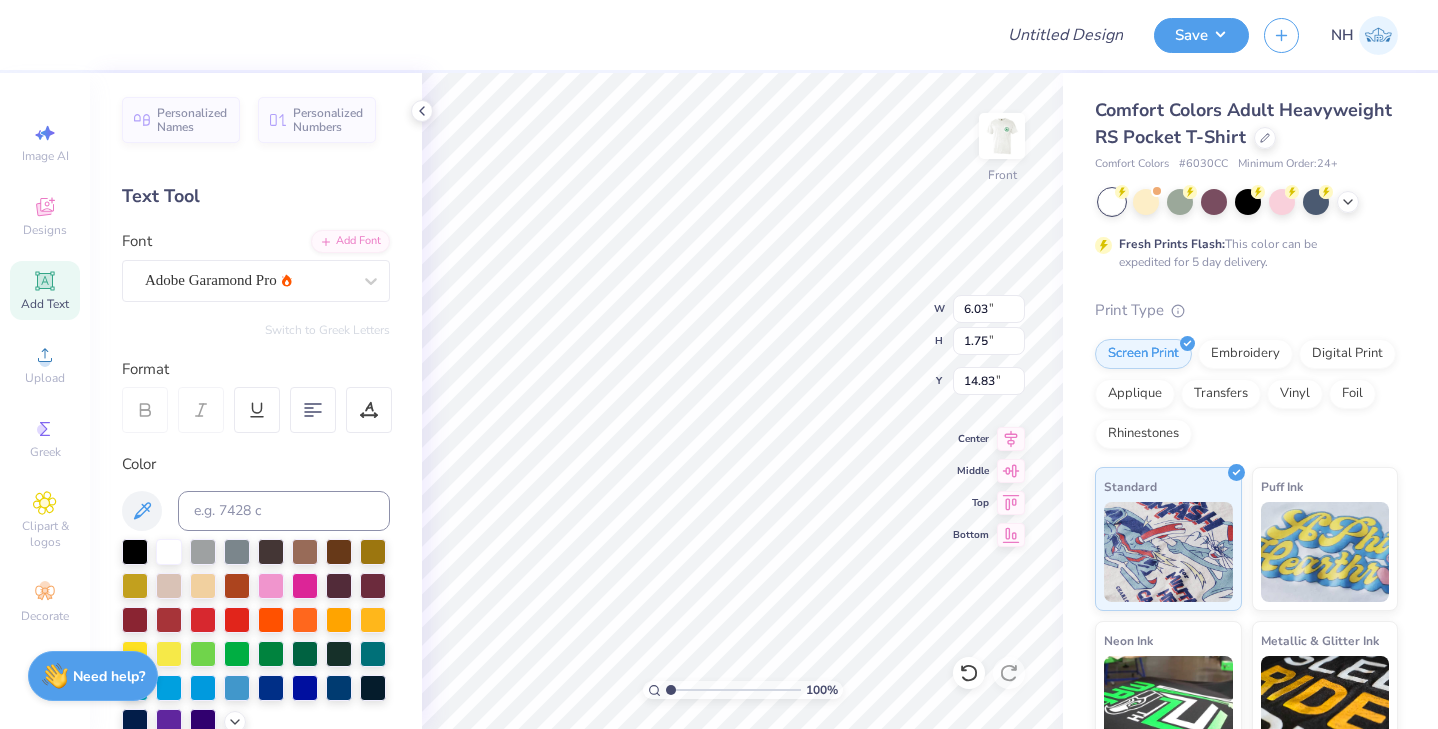 type on "6.30" 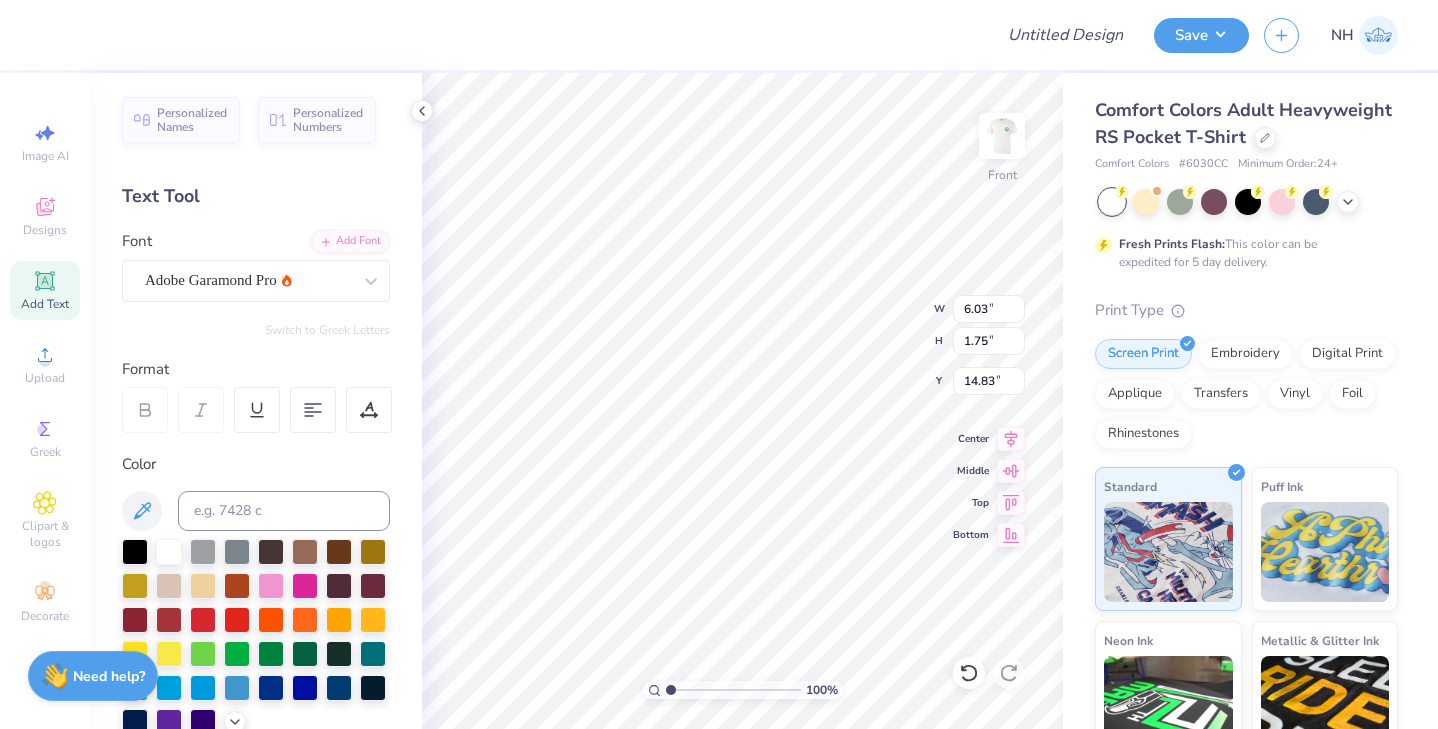 type on "1.73" 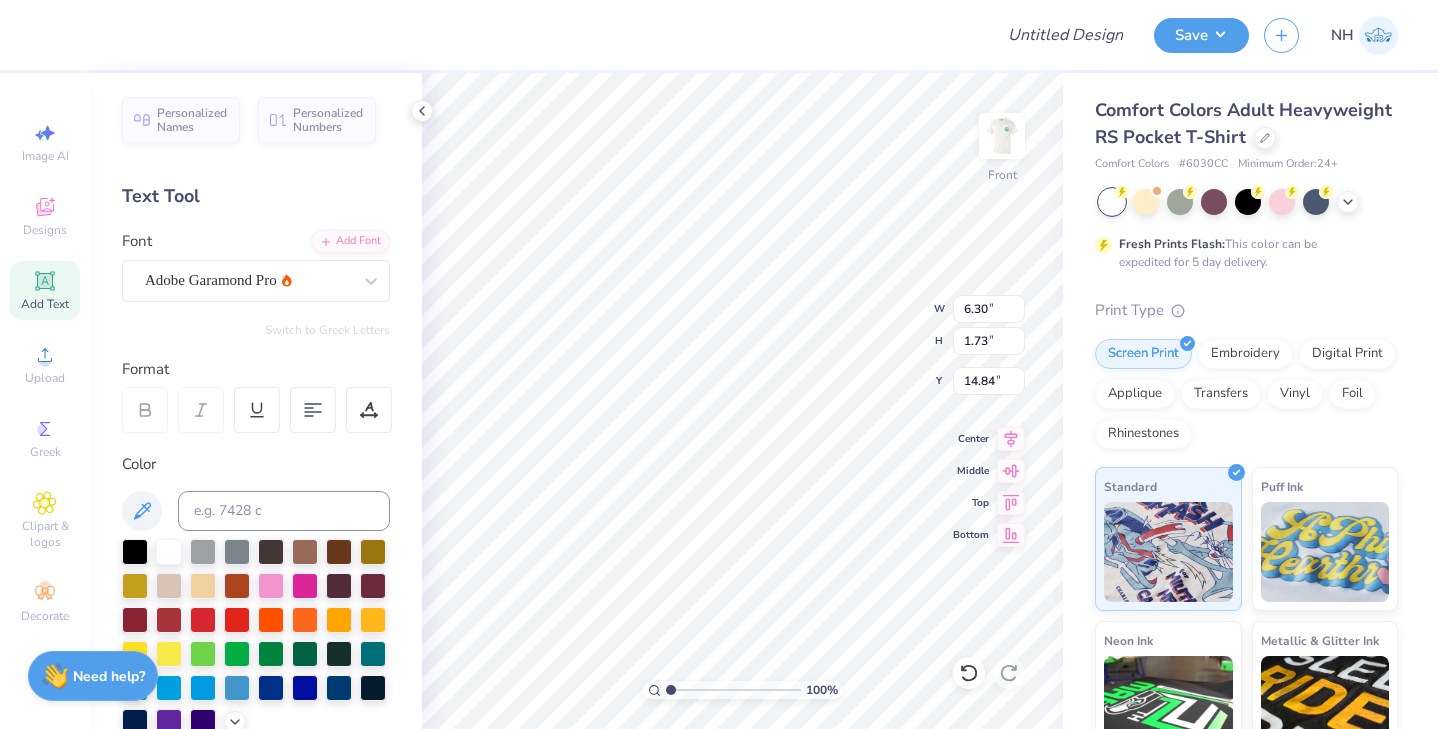 scroll, scrollTop: 1, scrollLeft: 1, axis: both 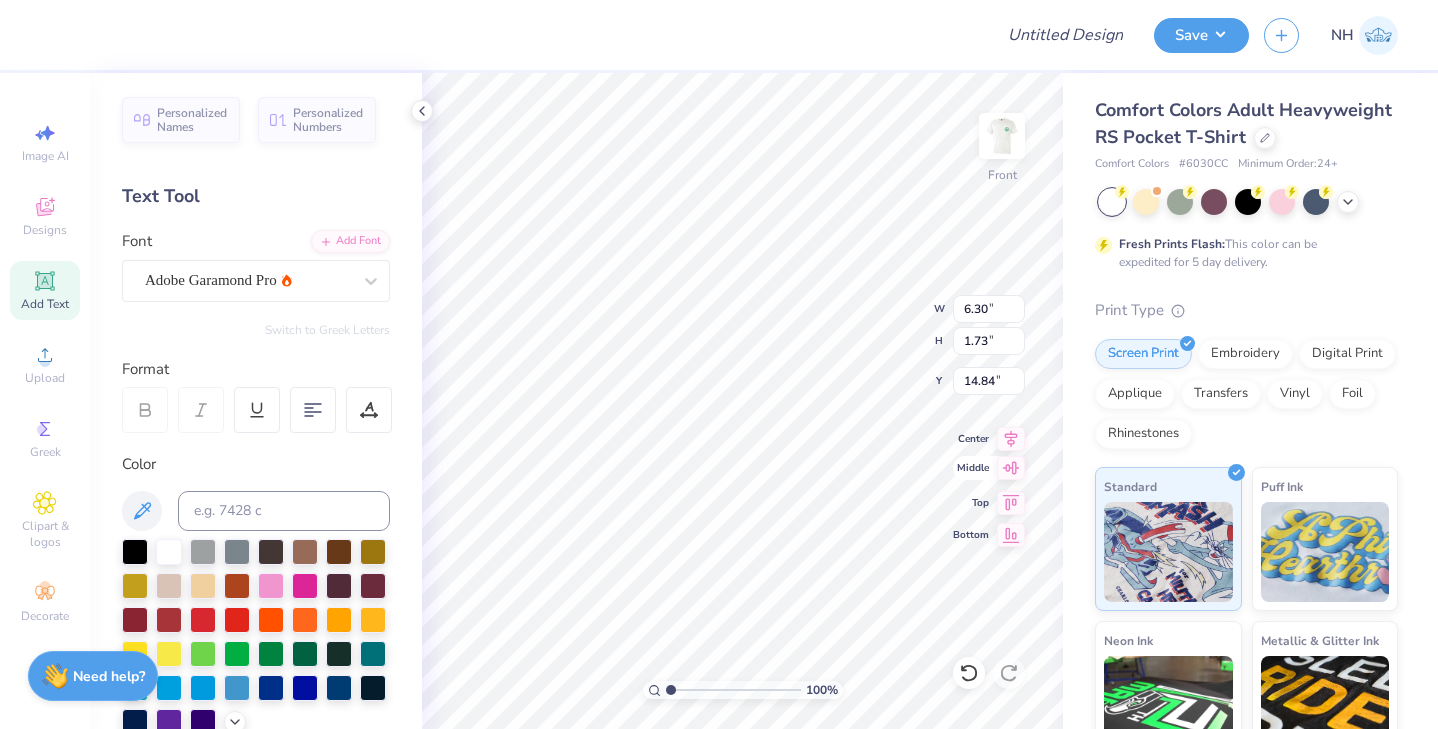 type on "University of Texas
2025-2026" 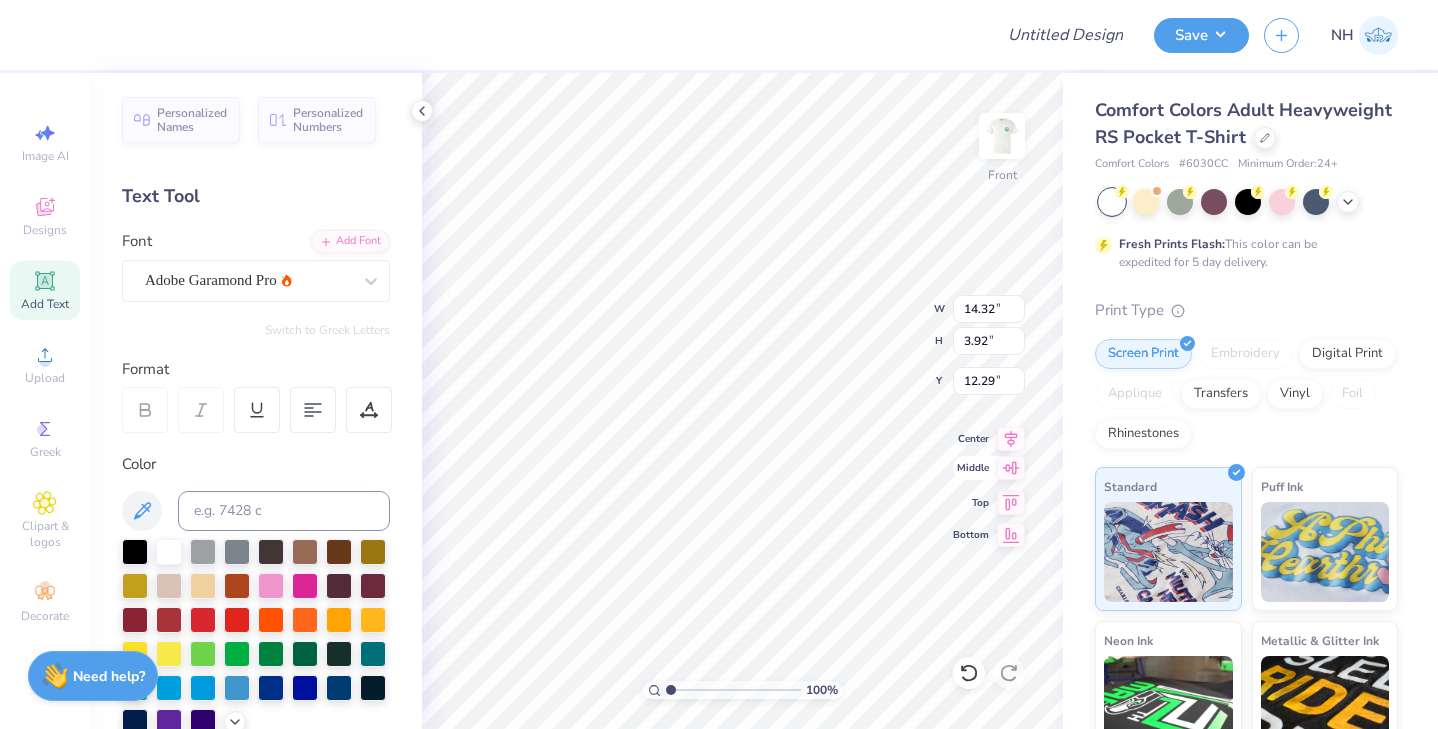 scroll, scrollTop: 1, scrollLeft: 1, axis: both 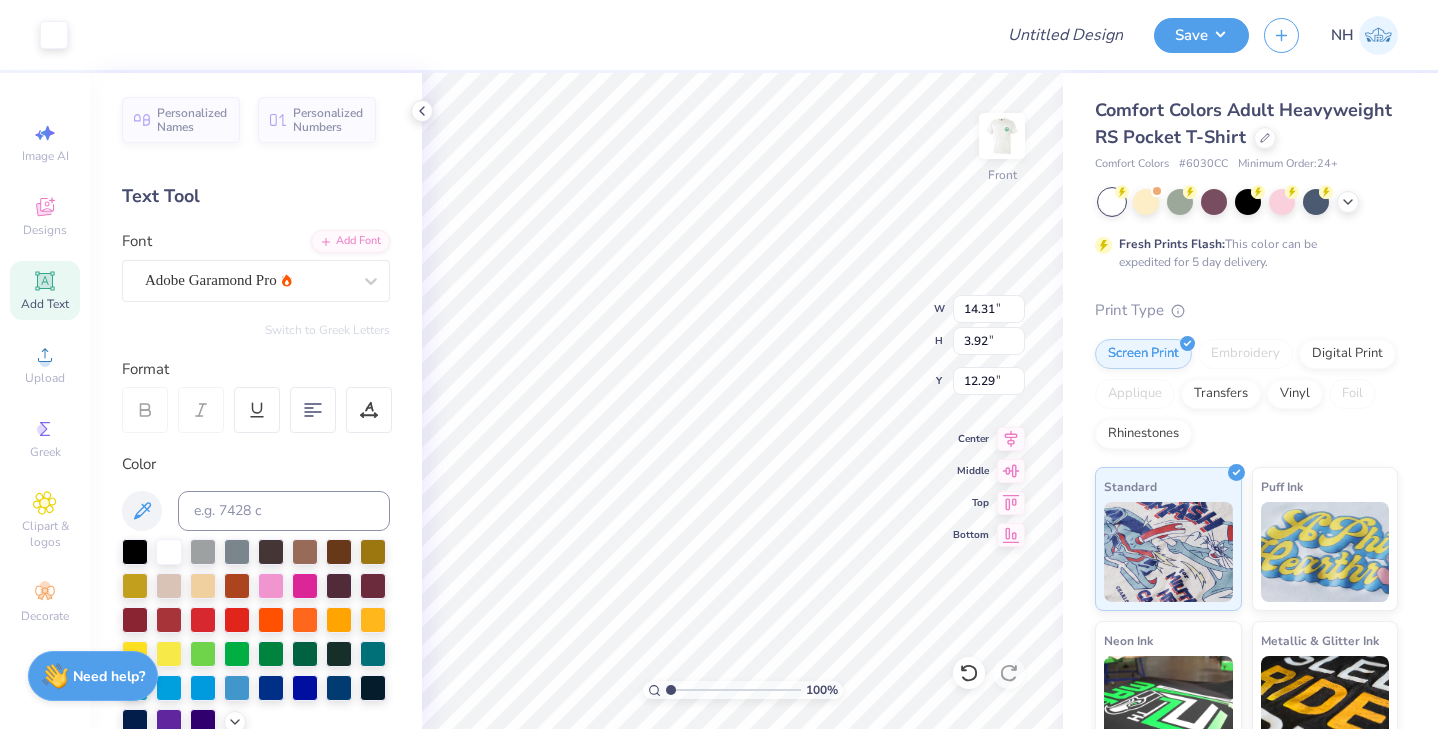 type on "14.53" 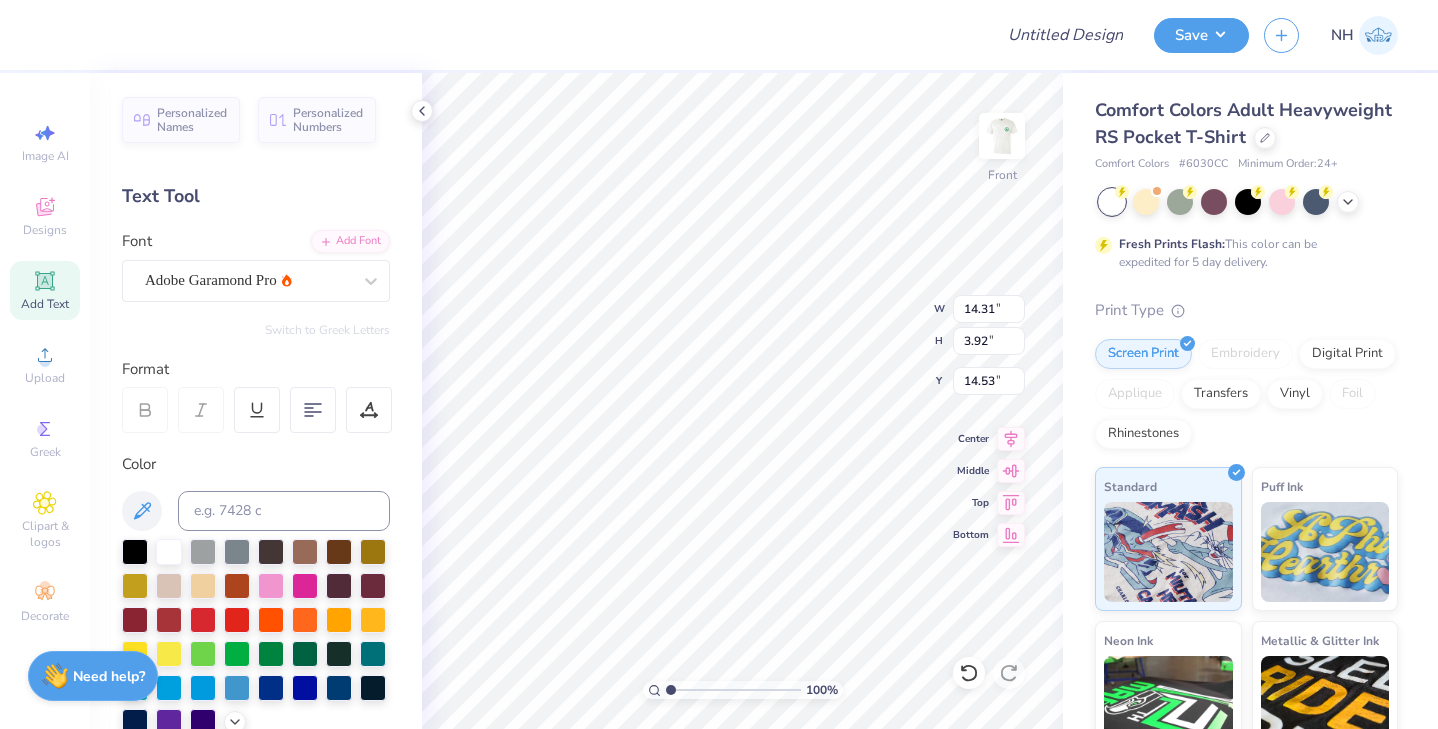 type on "10.03" 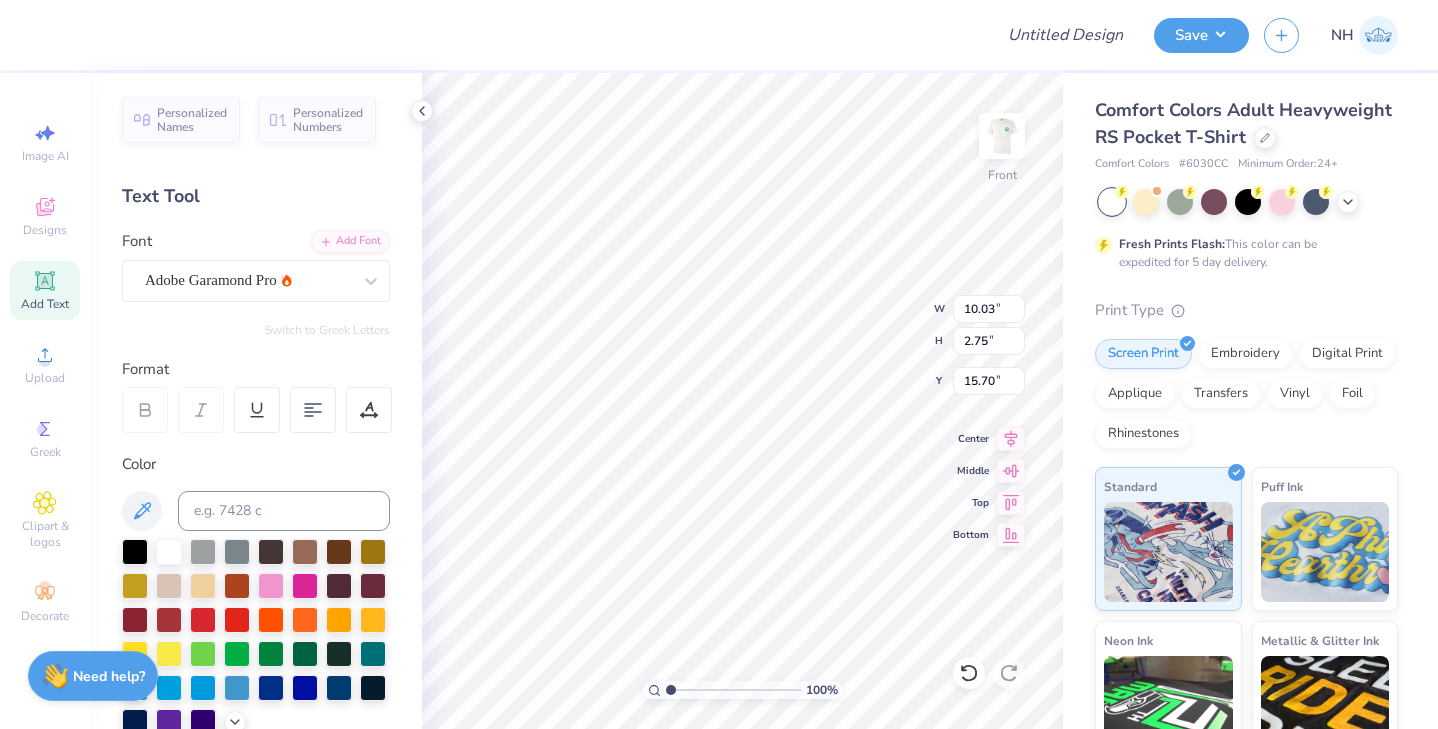type on "14.86" 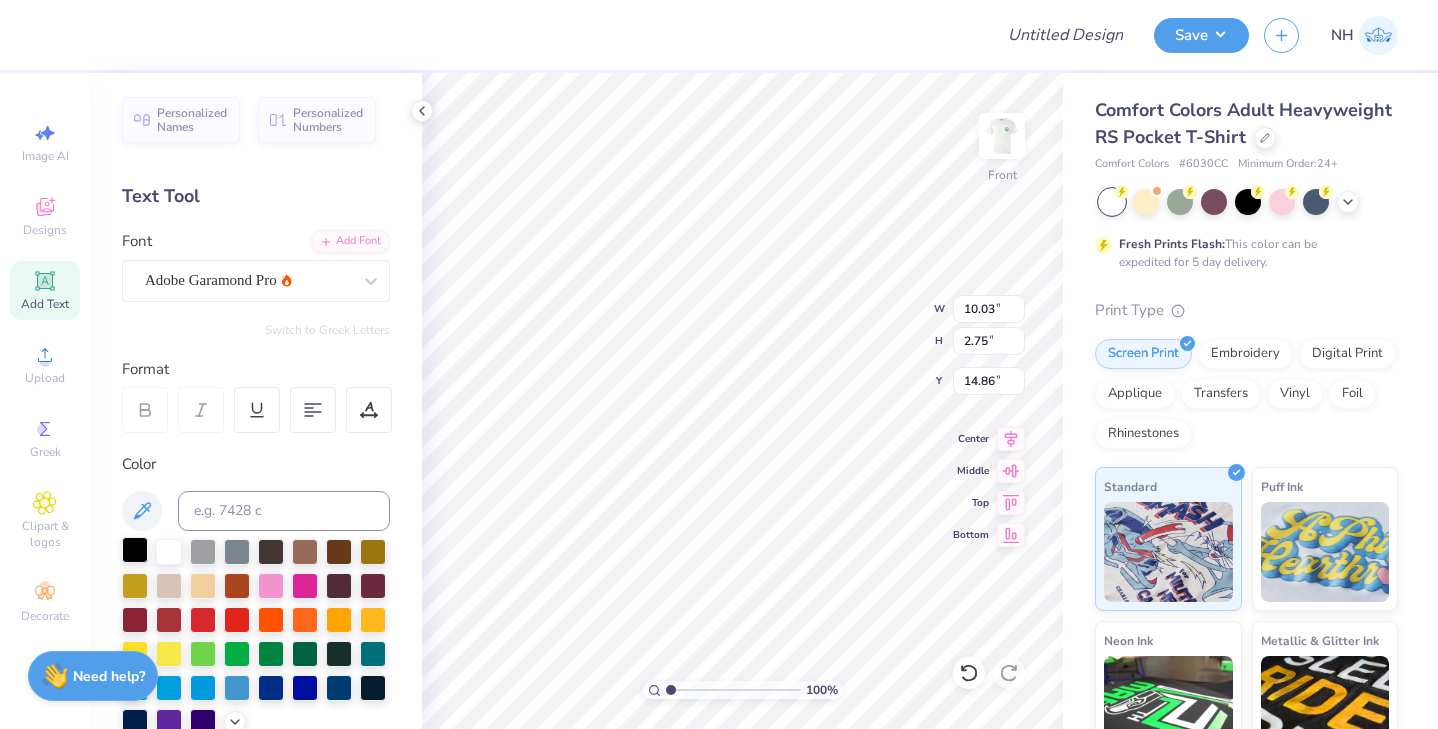 click at bounding box center [135, 550] 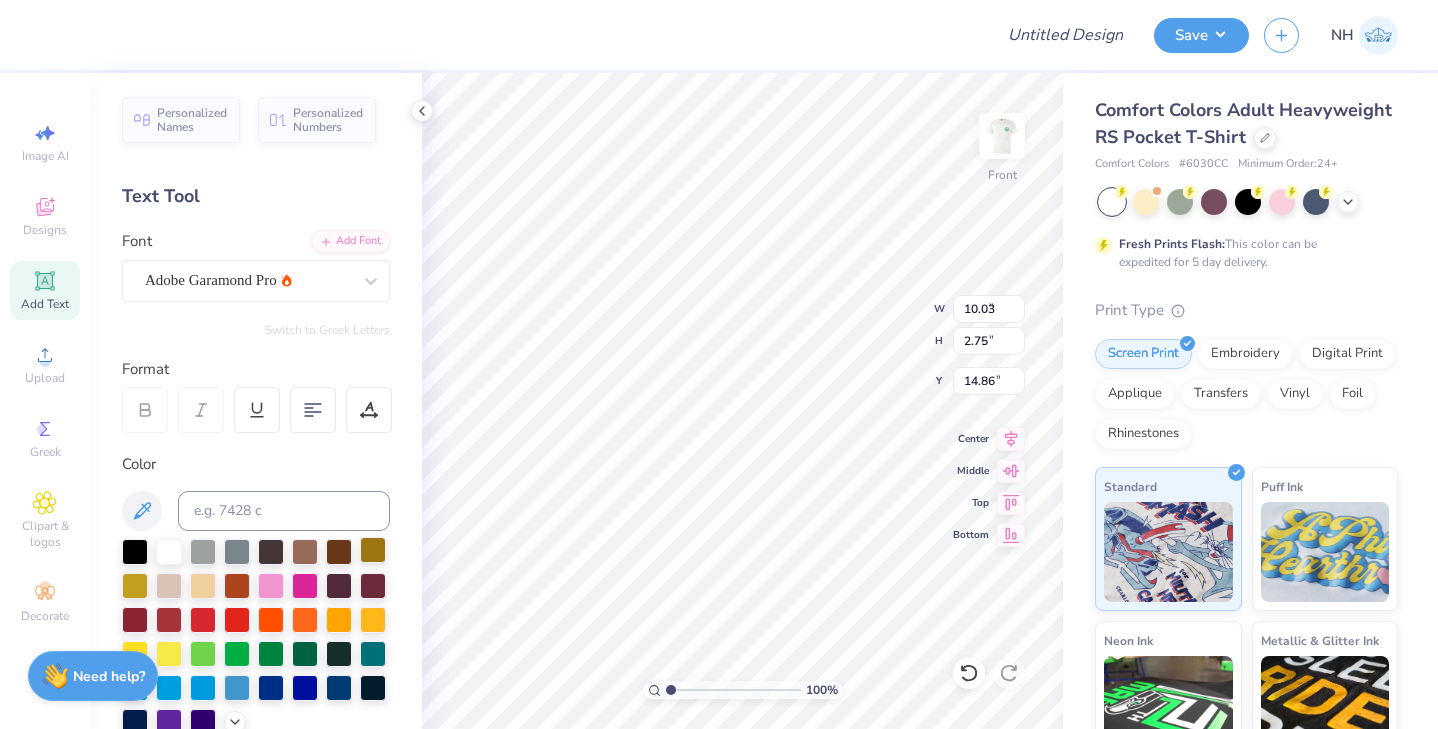 type on "7.27" 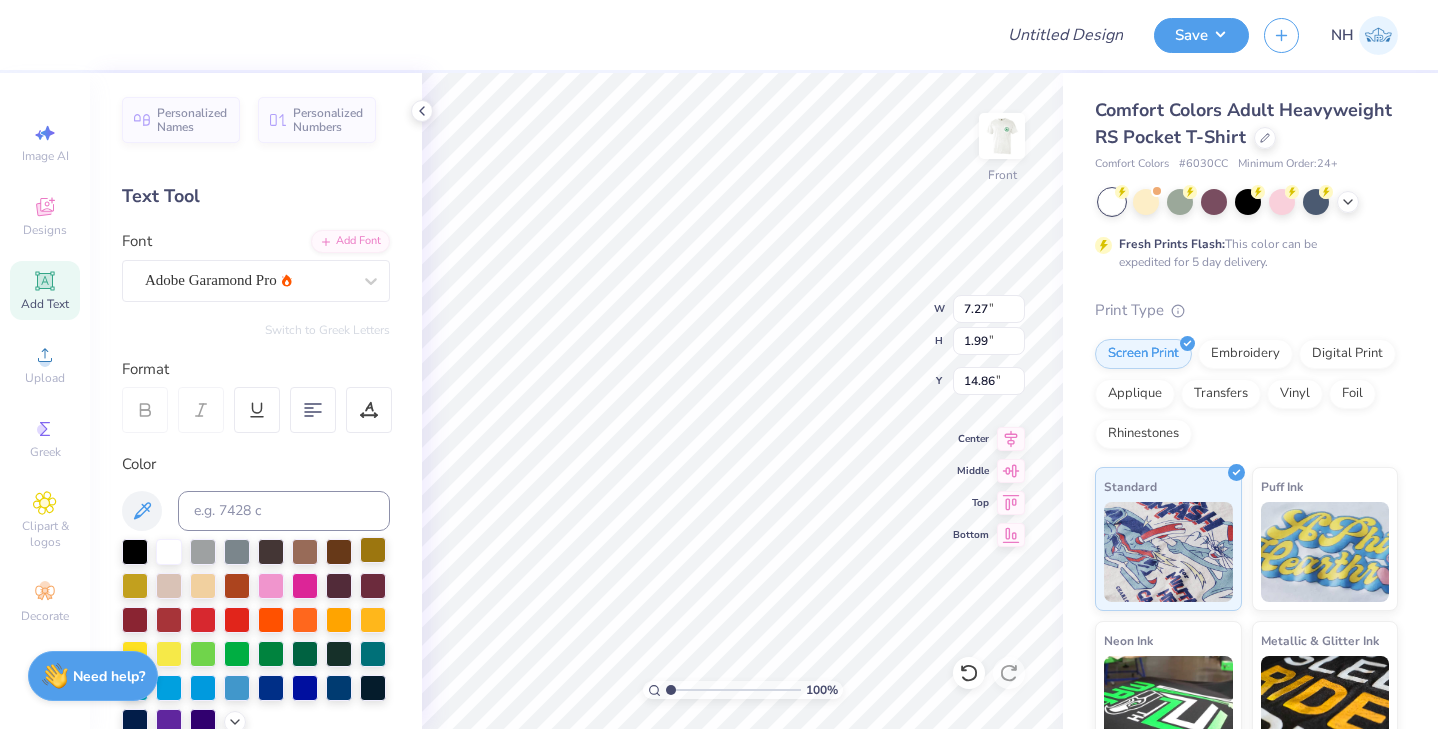 type on "14.87" 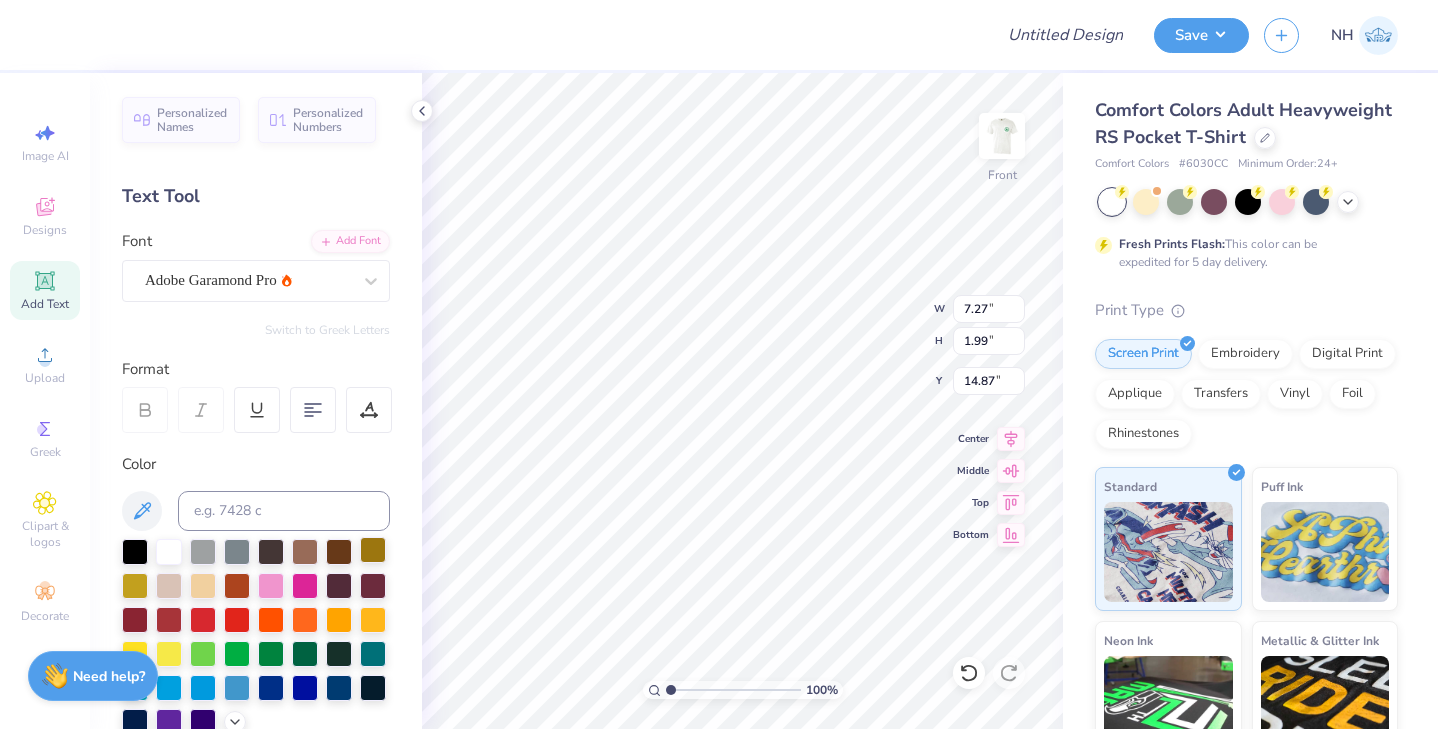 type on "15.42" 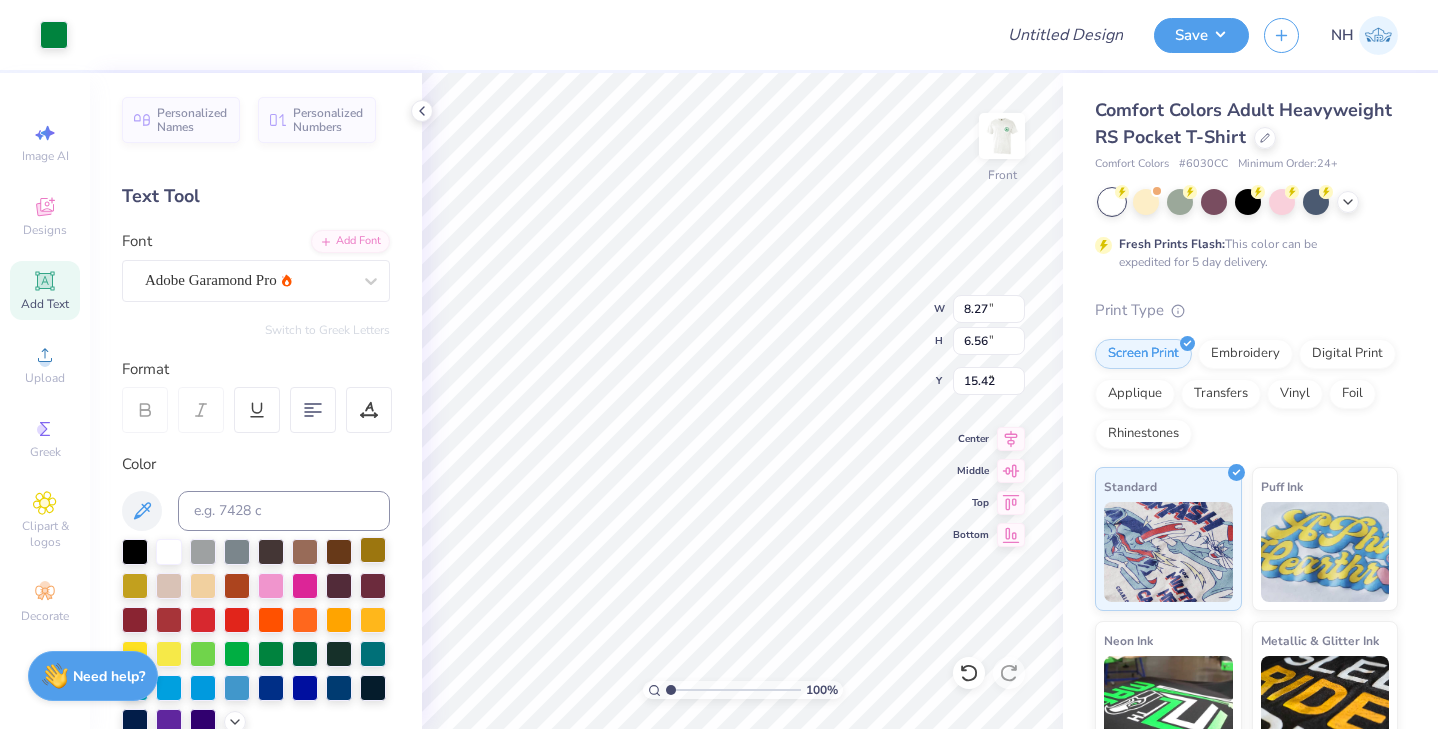 type on "8.27" 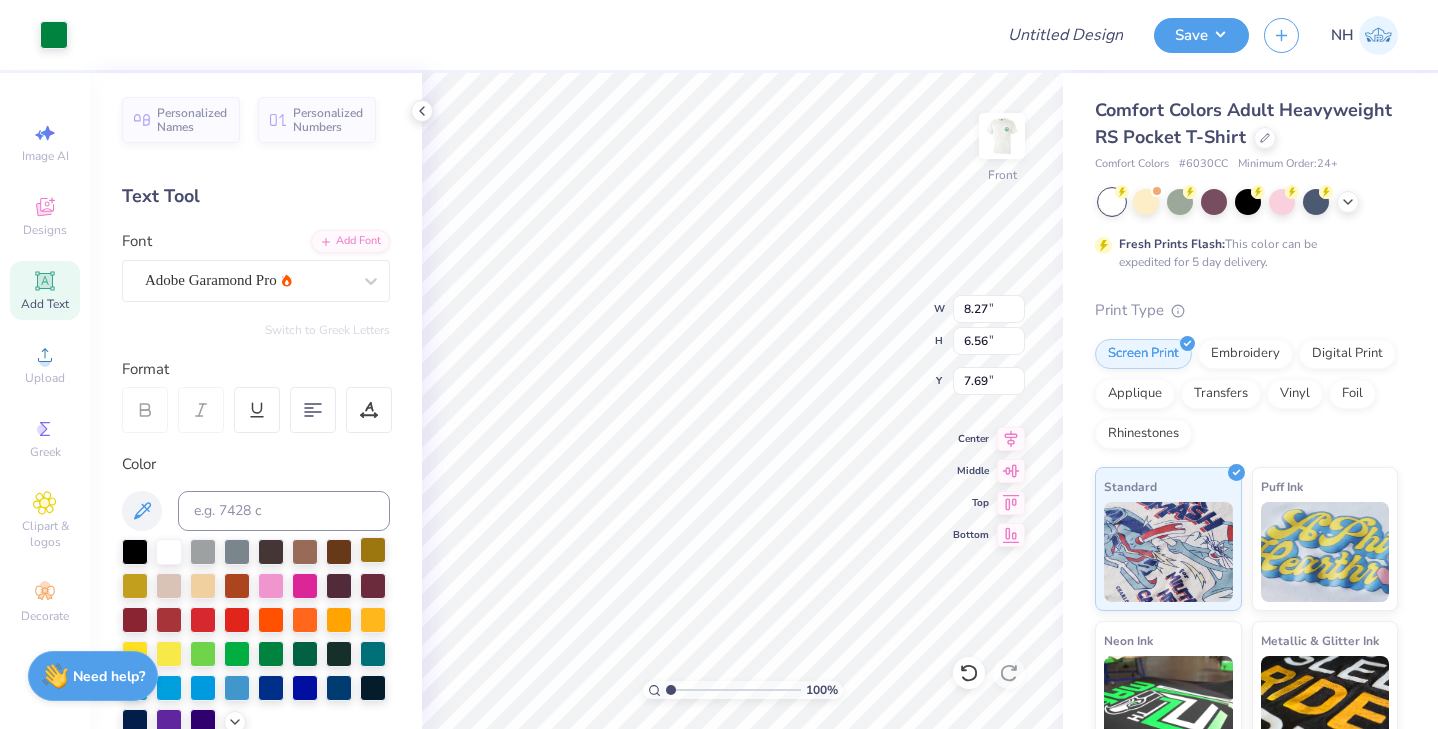 type on "2.11" 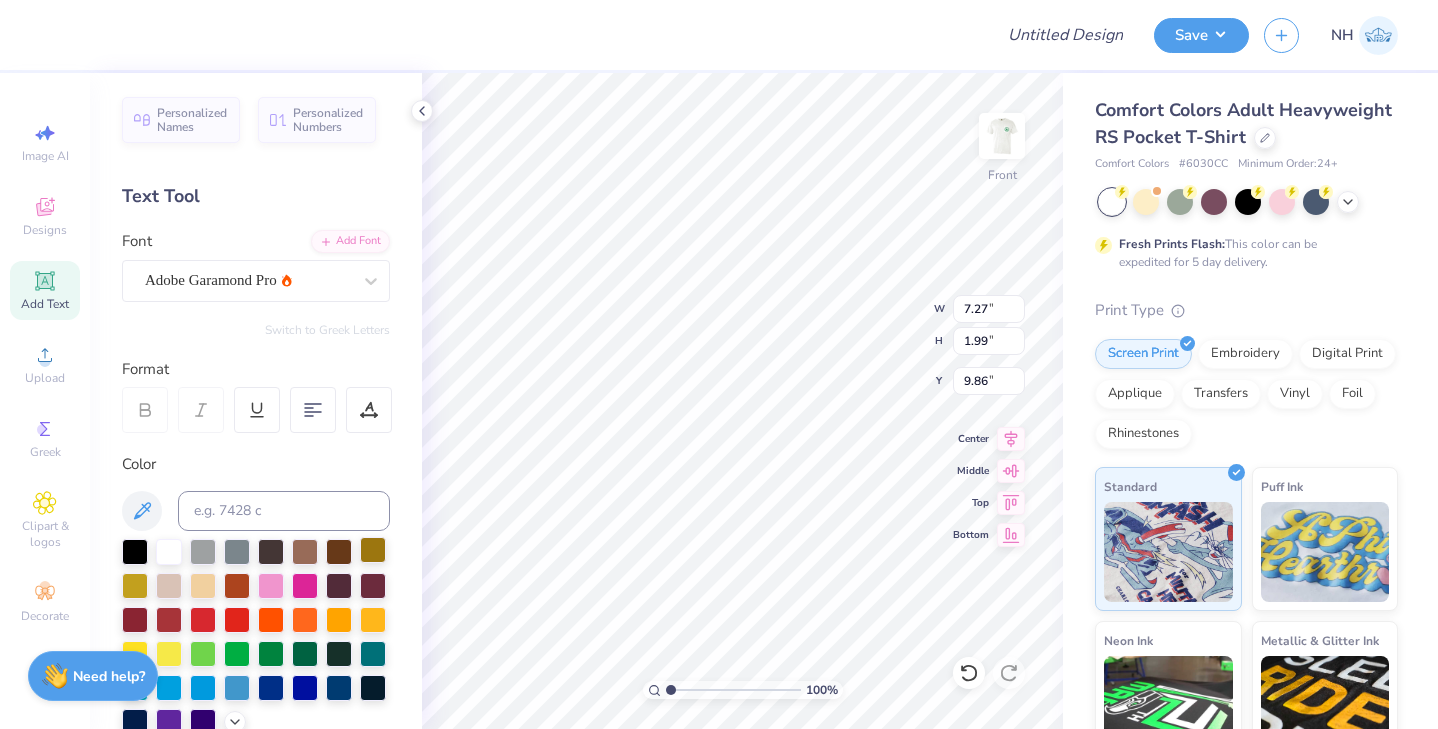 type on "9.86" 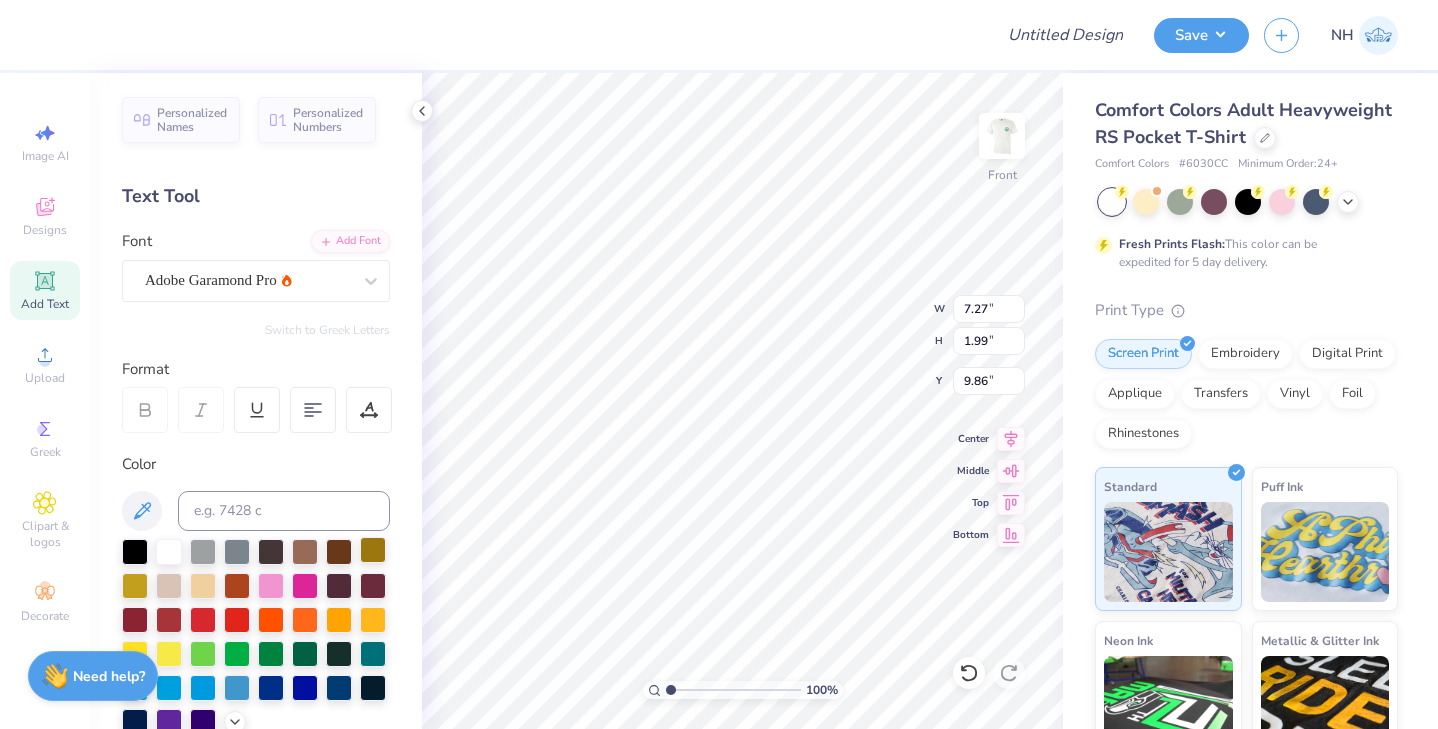 type on "6.54" 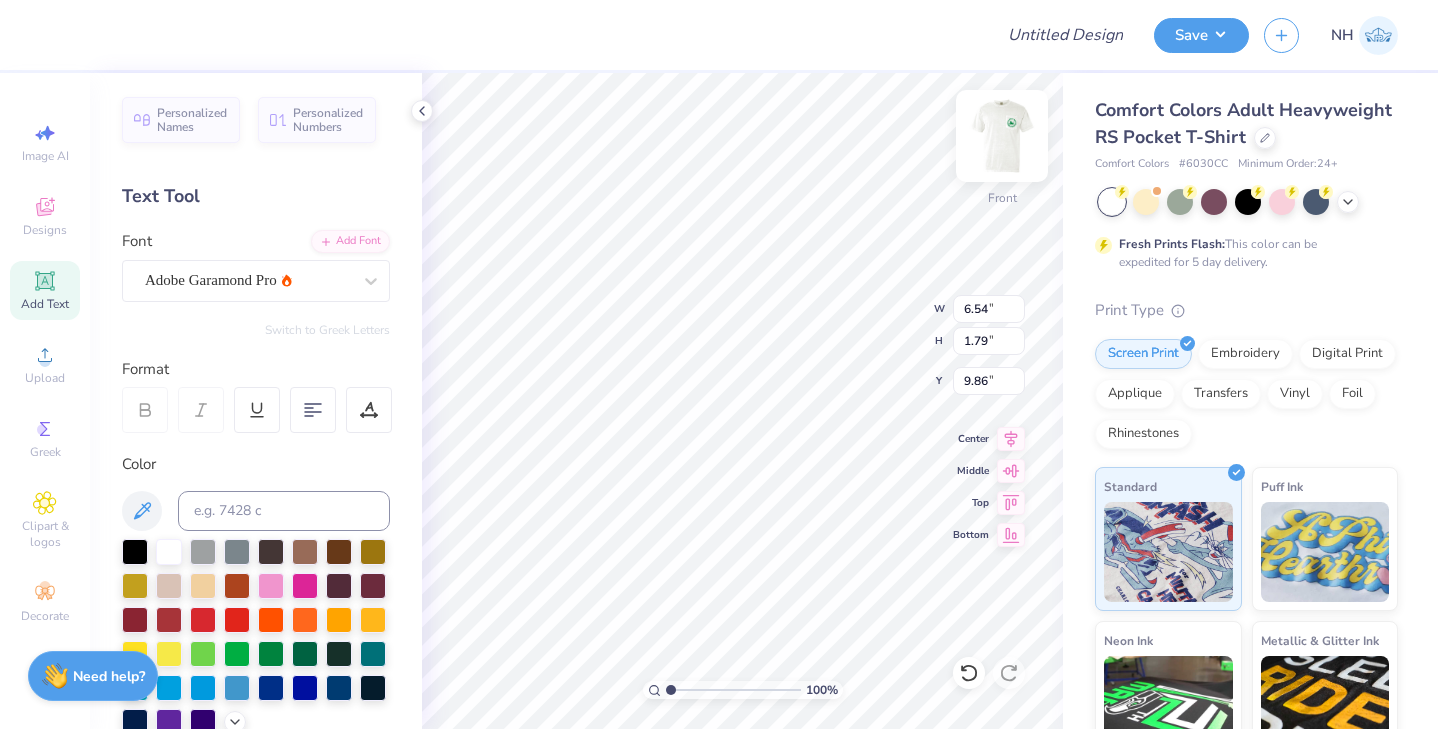 click at bounding box center (1002, 136) 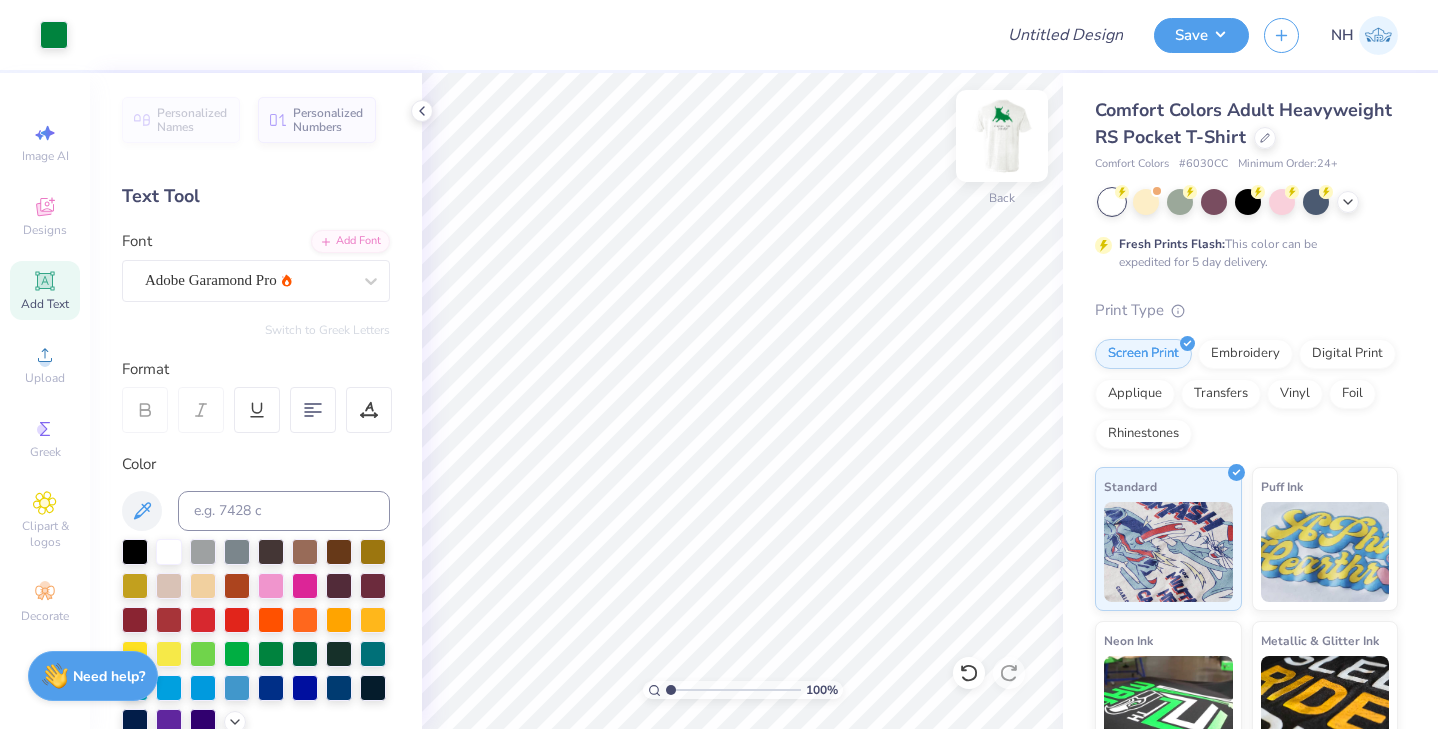 click at bounding box center [1002, 136] 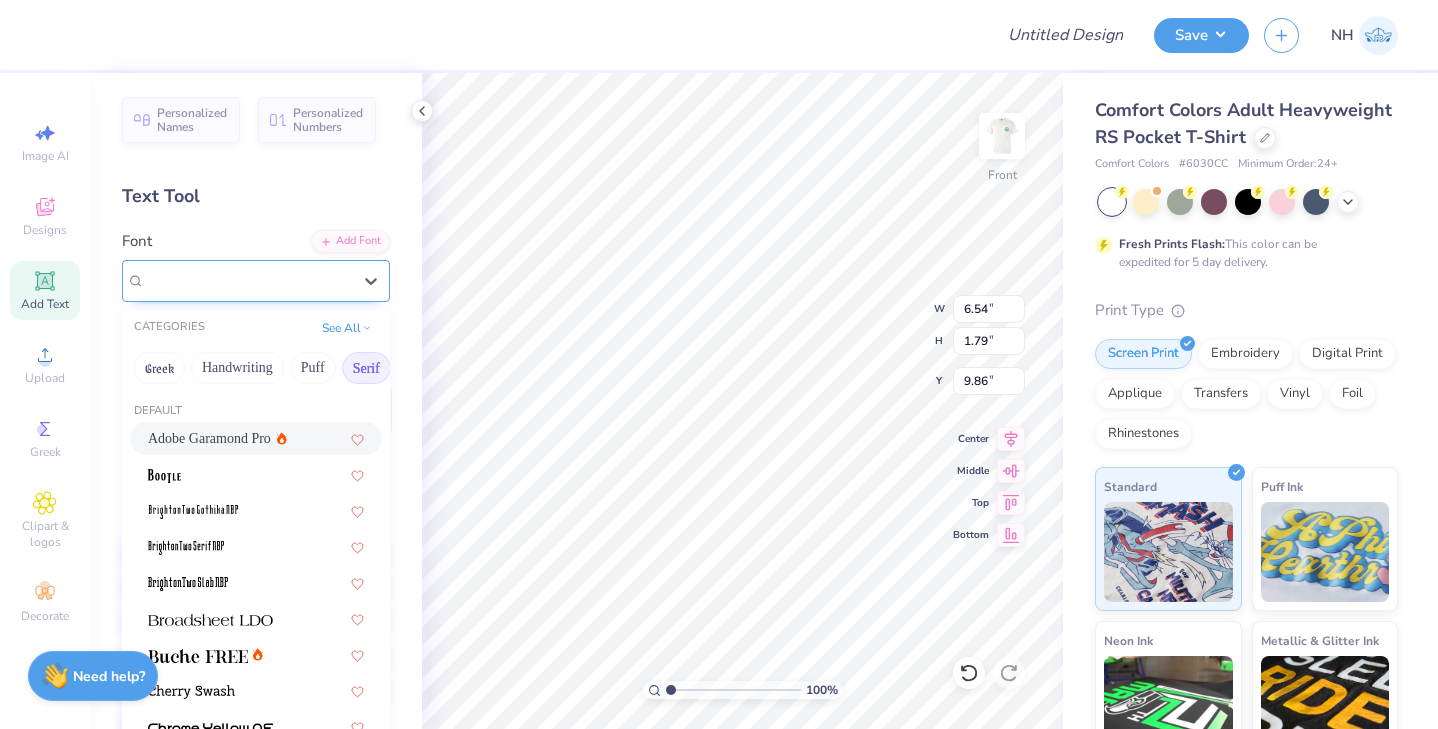click at bounding box center [248, 280] 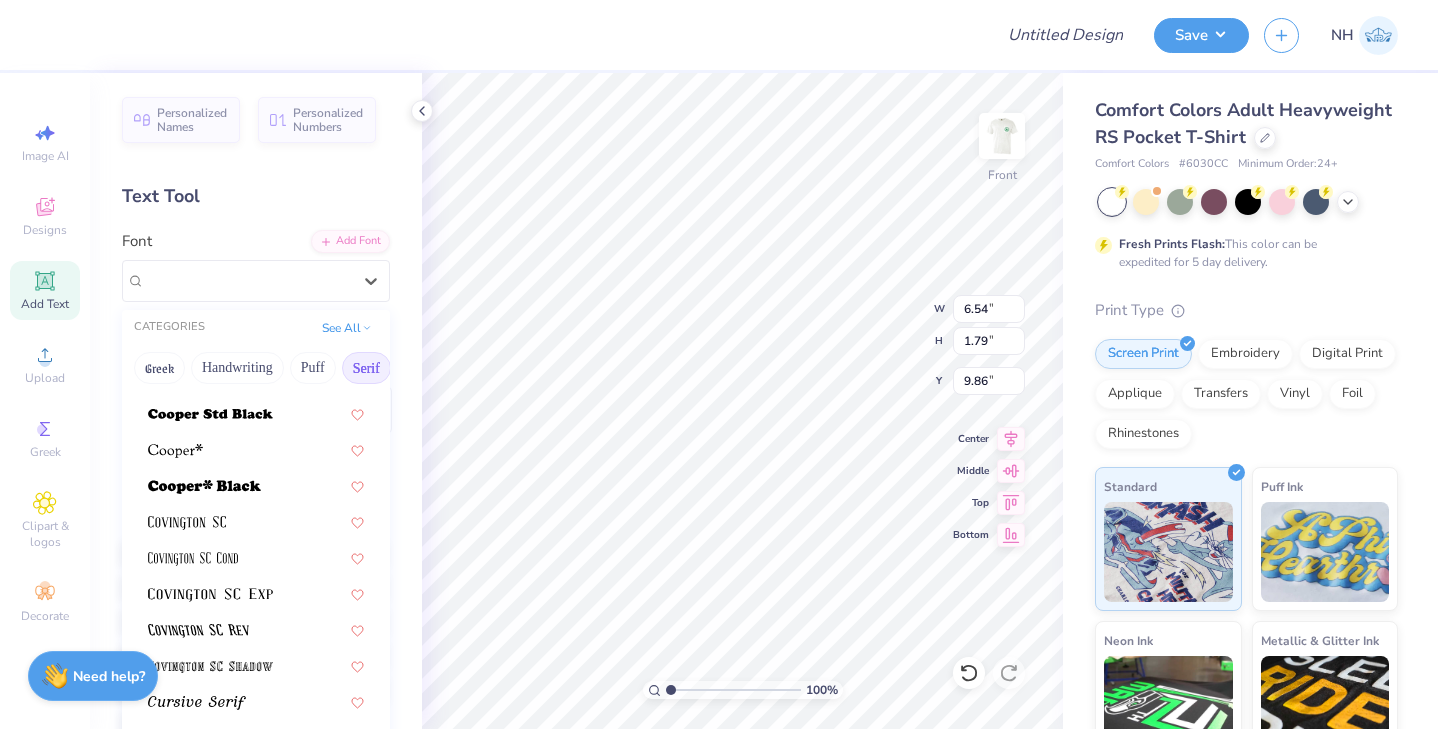 scroll, scrollTop: 895, scrollLeft: 0, axis: vertical 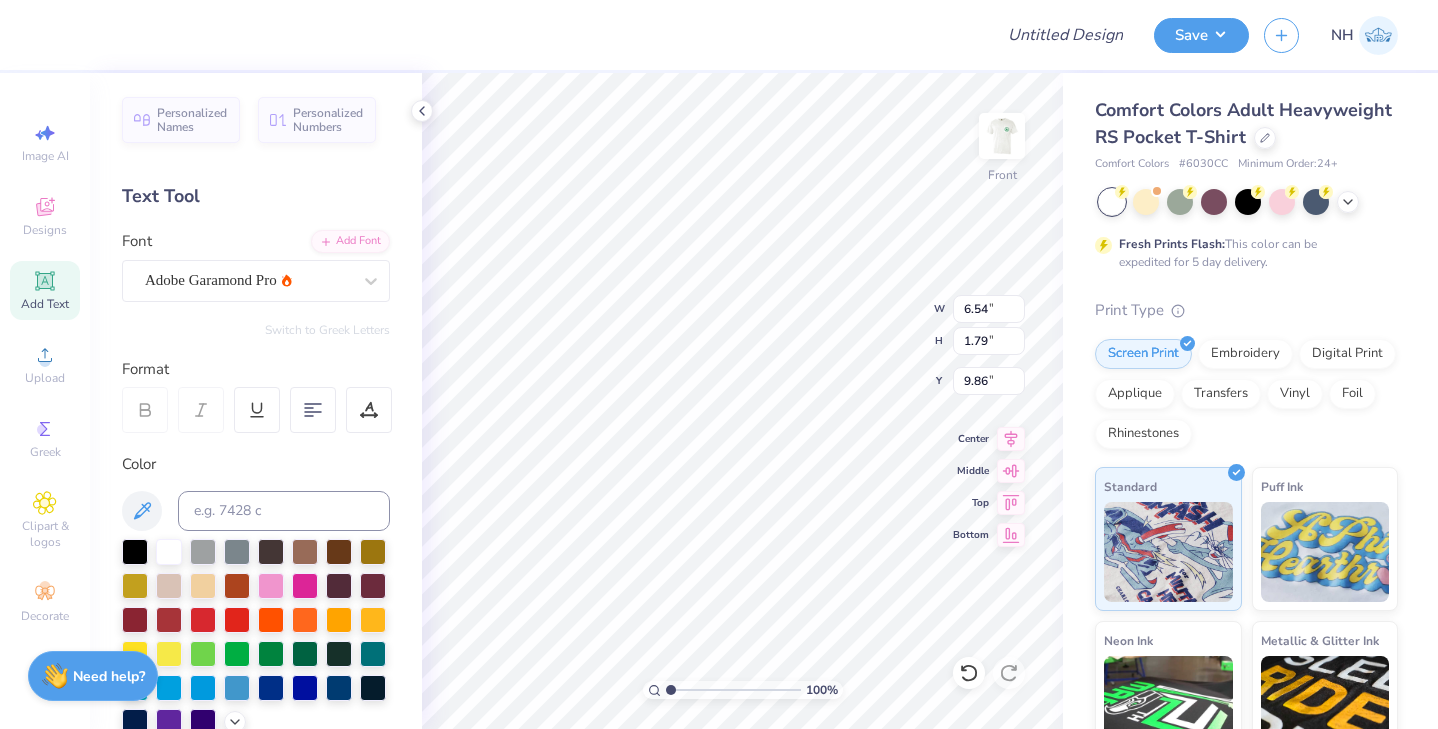 type on "6.64" 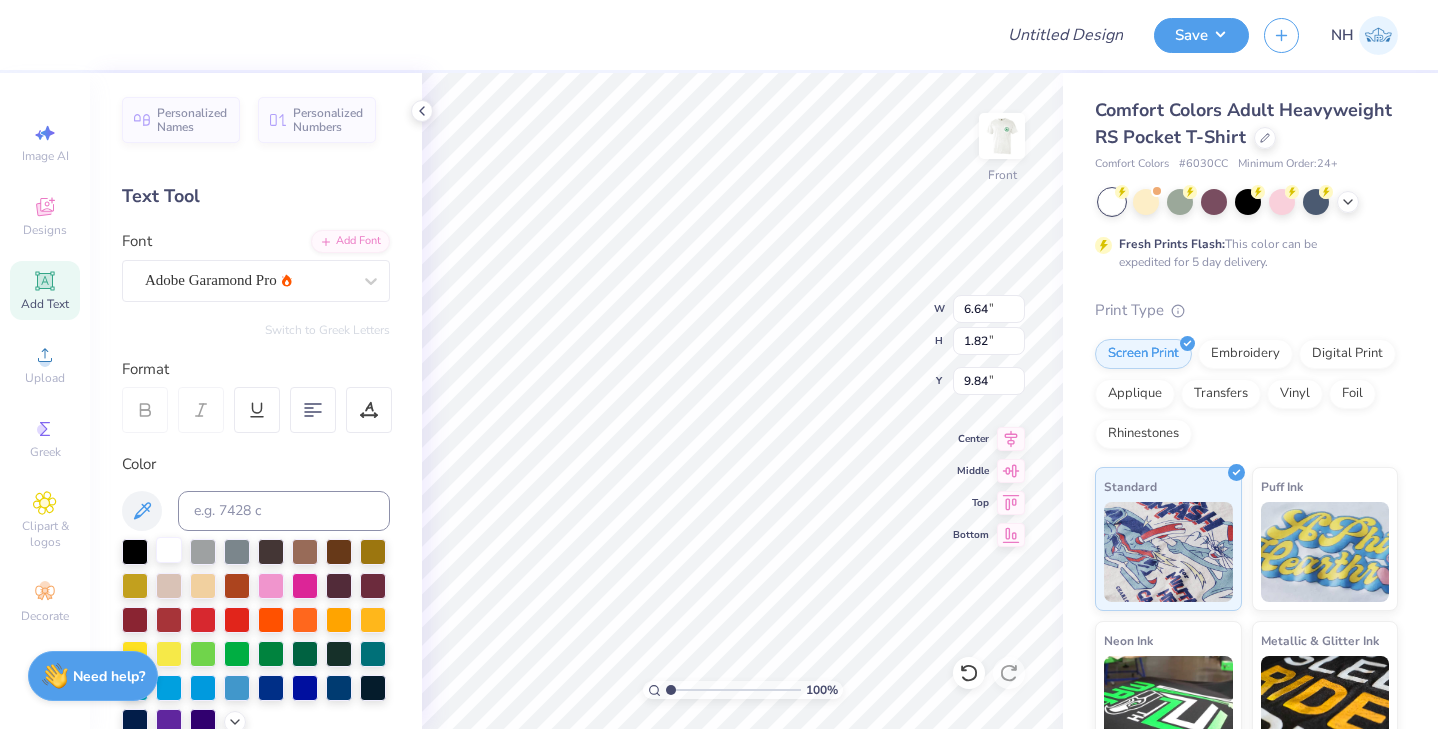 click at bounding box center [169, 550] 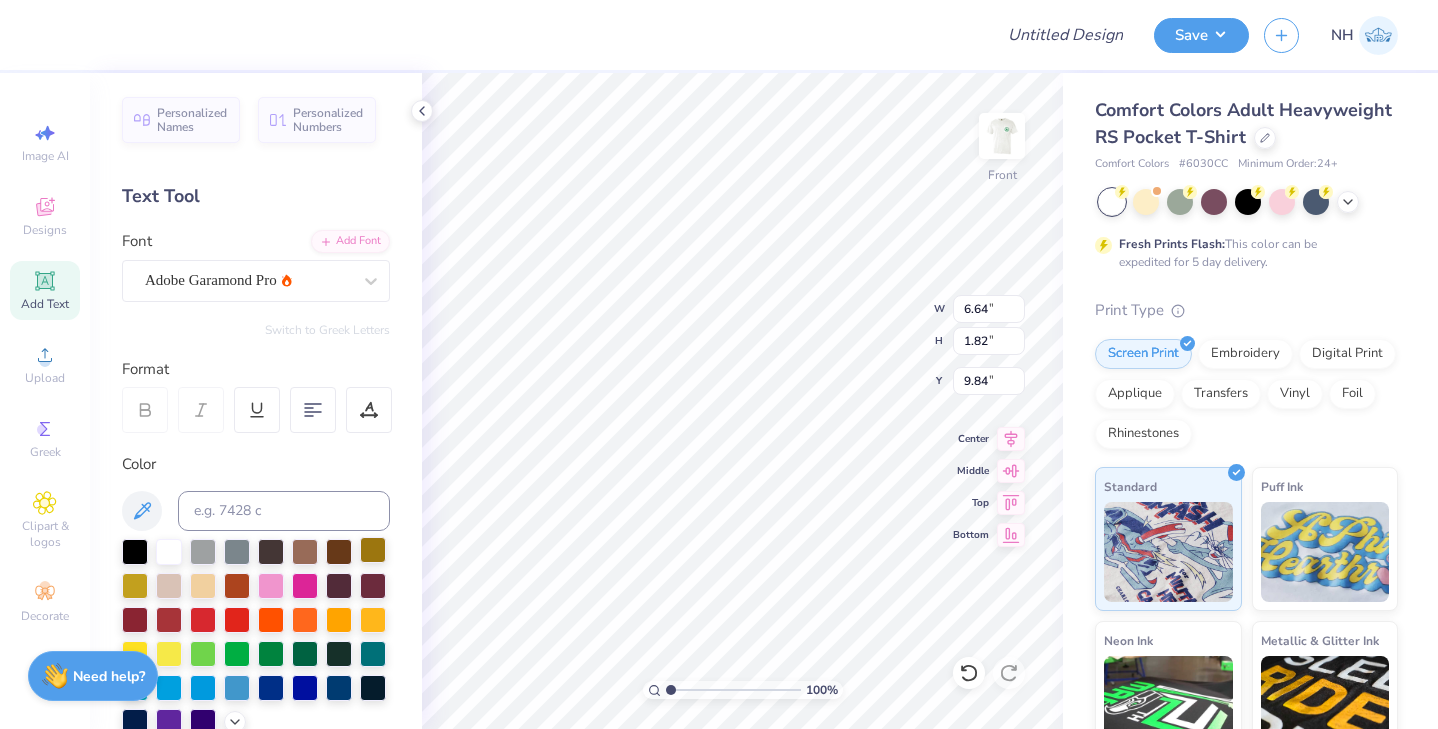 type on "14.51" 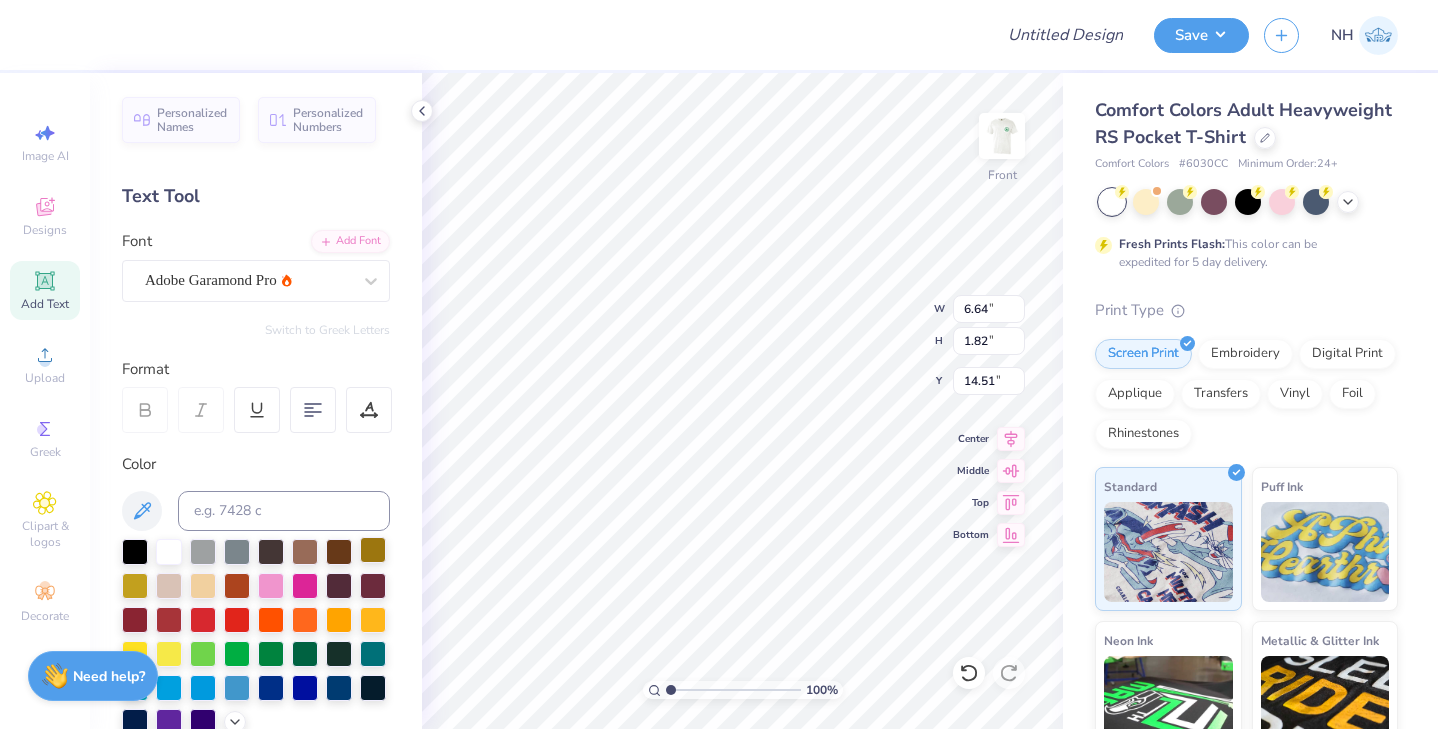 type on "8.27" 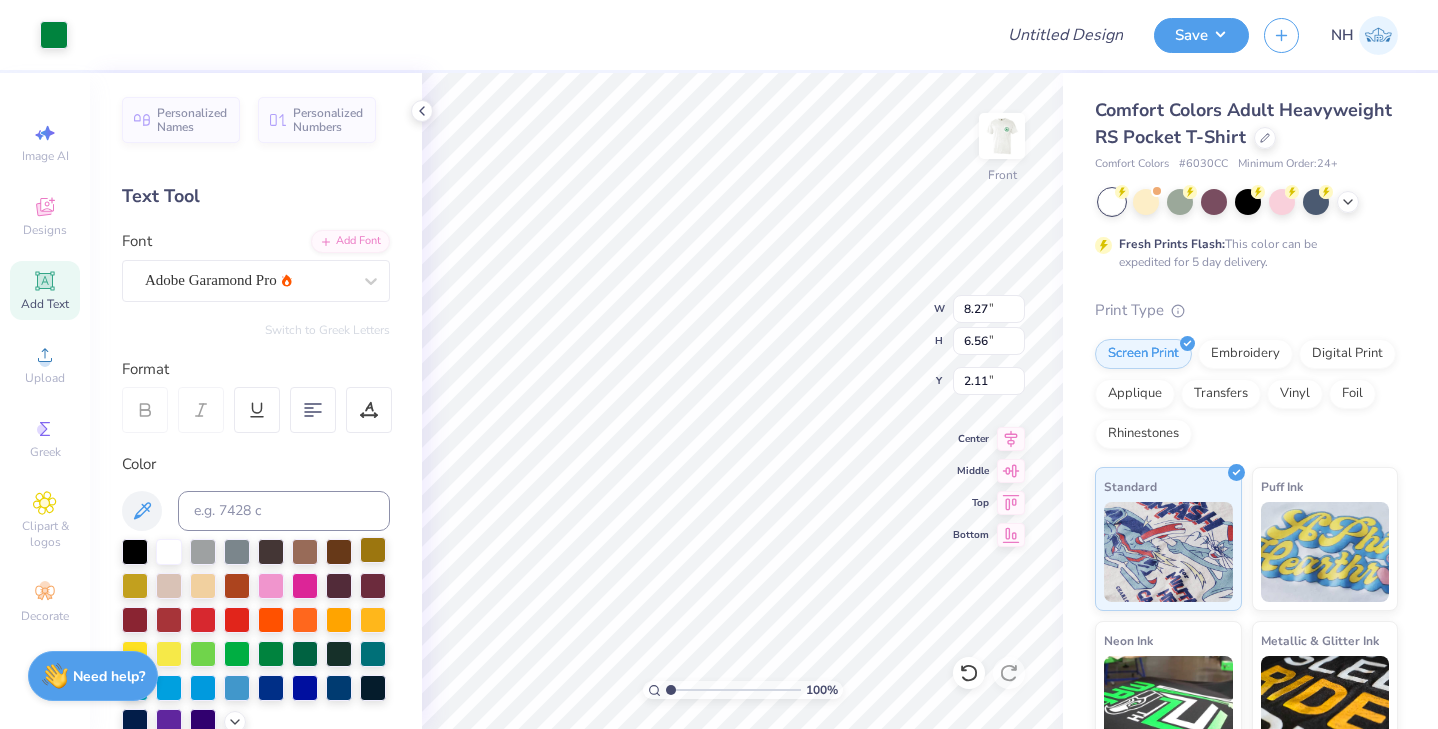 type on "6.66" 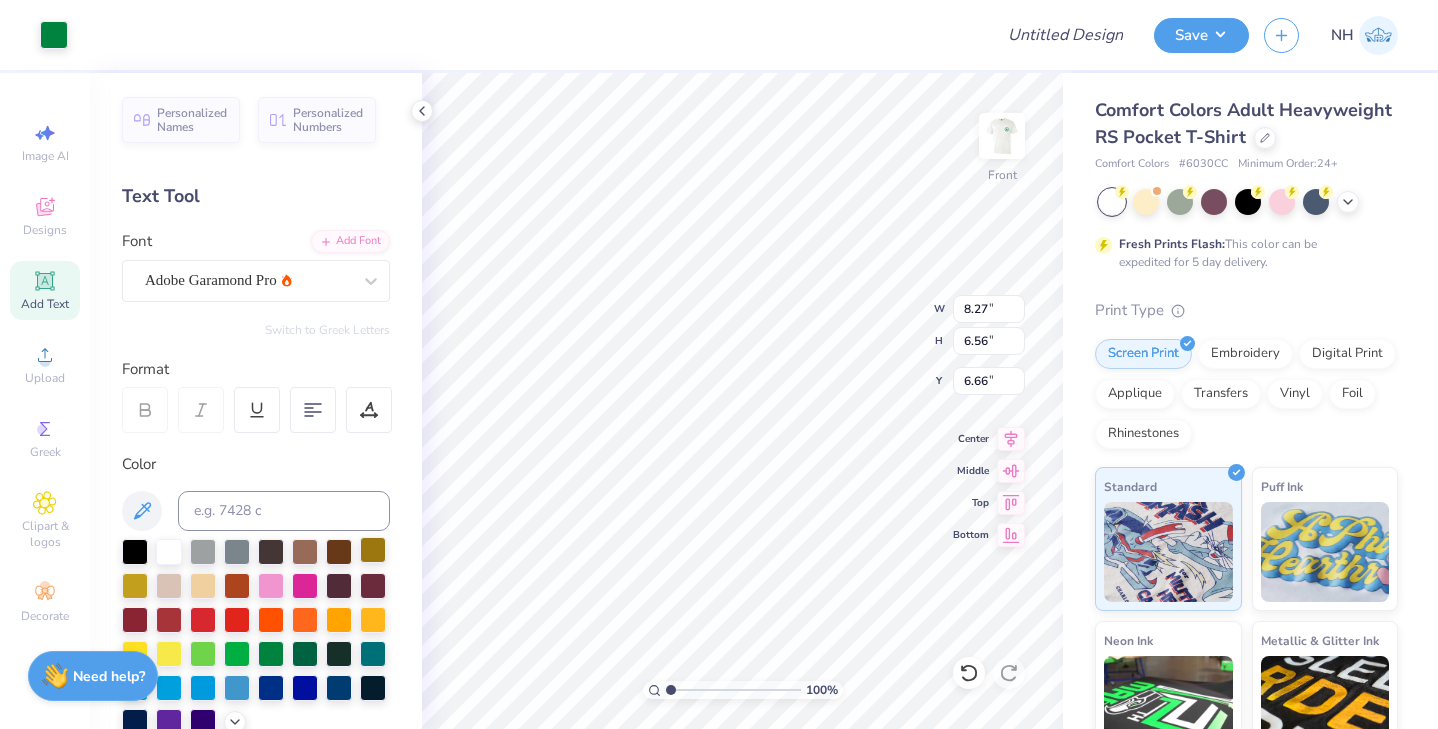 type on "9.90" 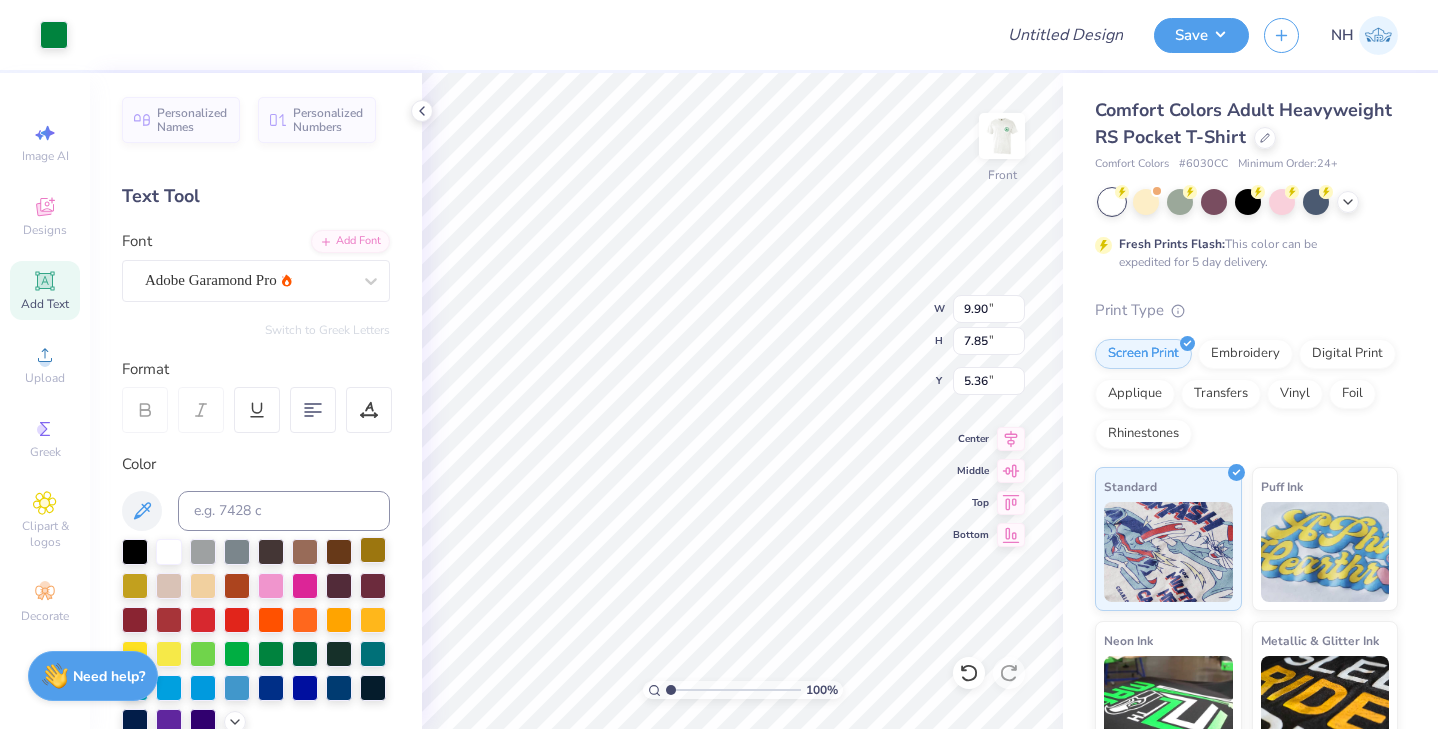 type on "5.61" 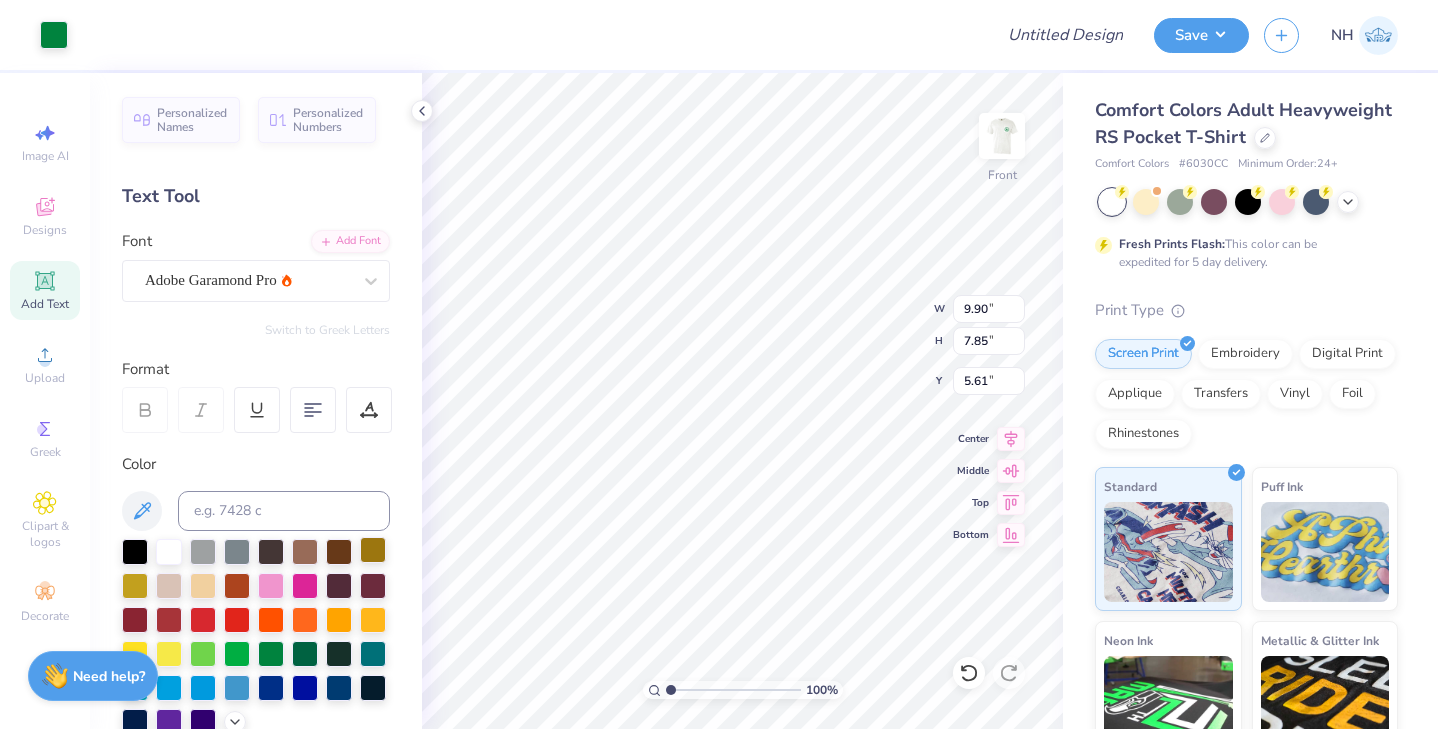type on "6.64" 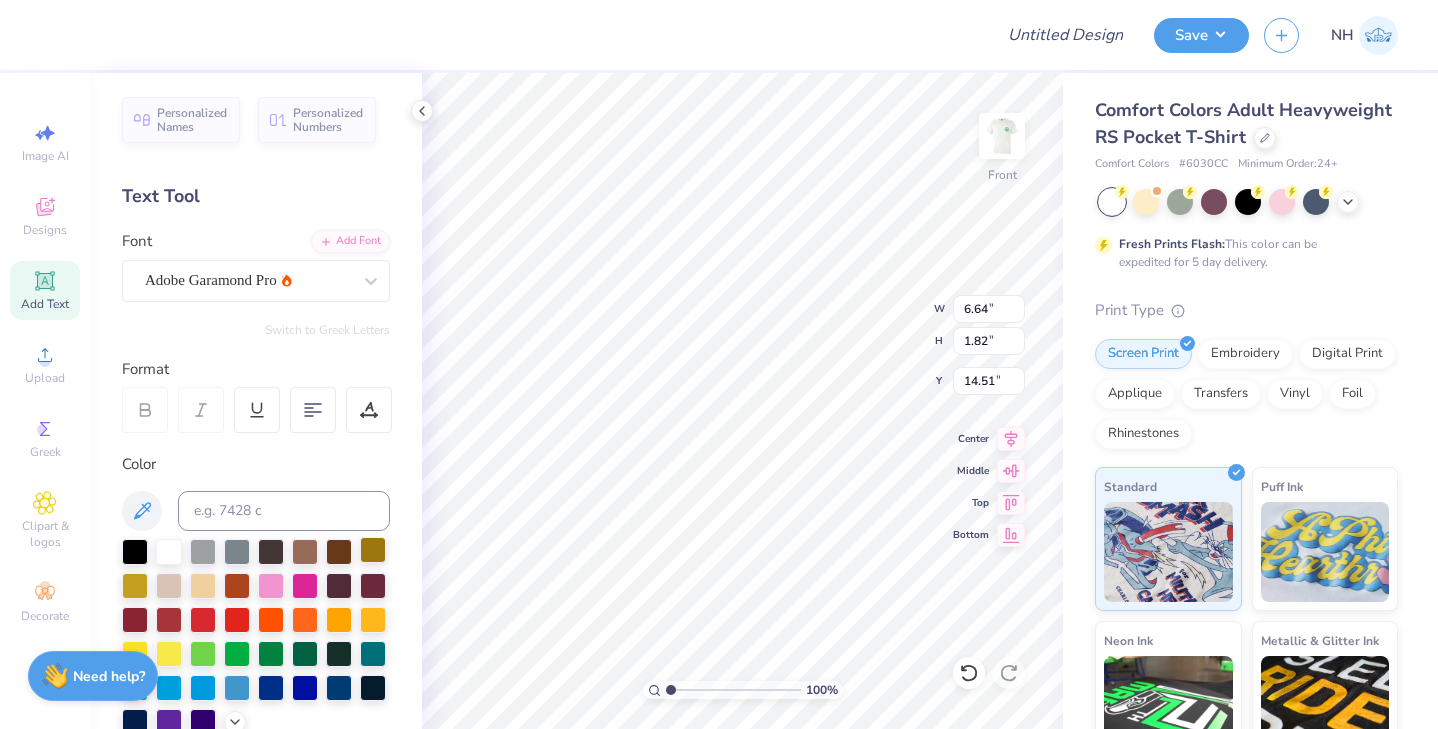 type on "10.06" 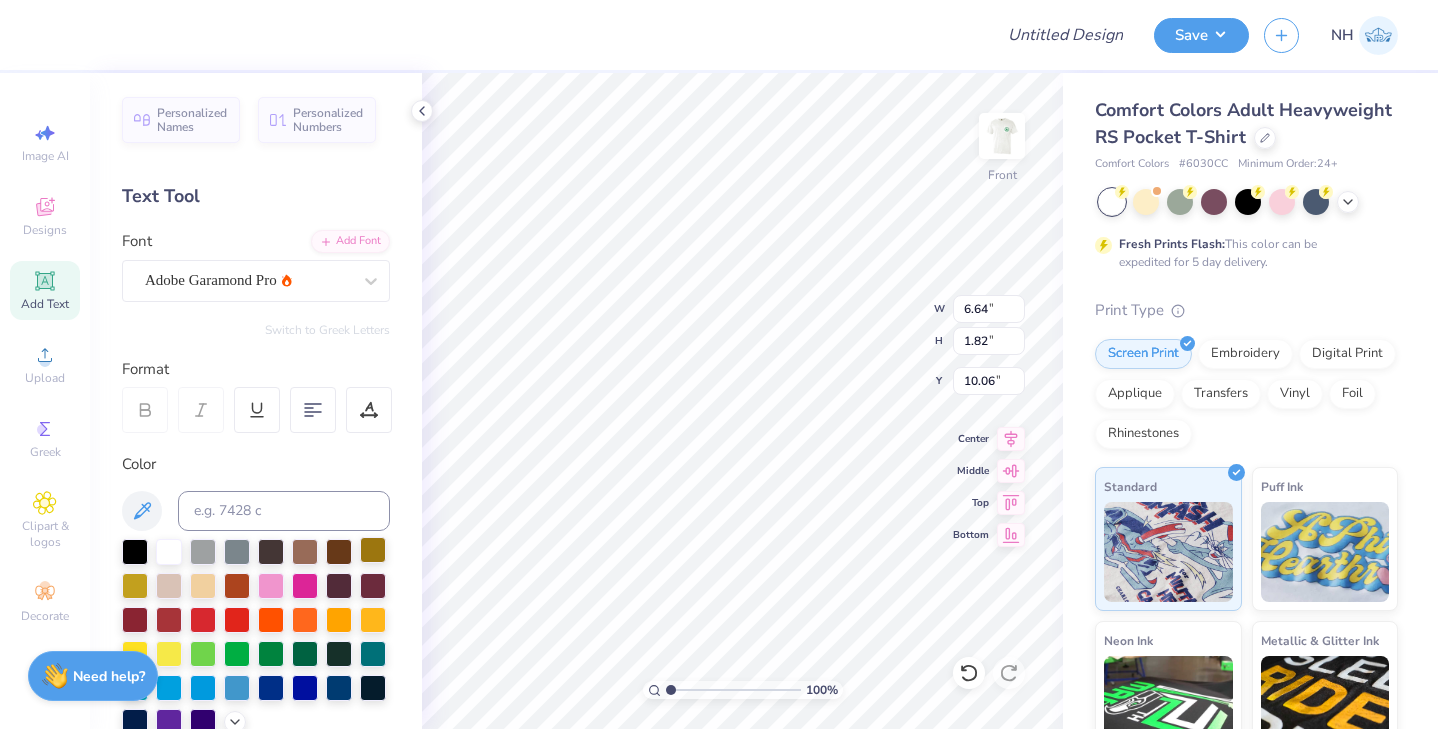type on "5.91" 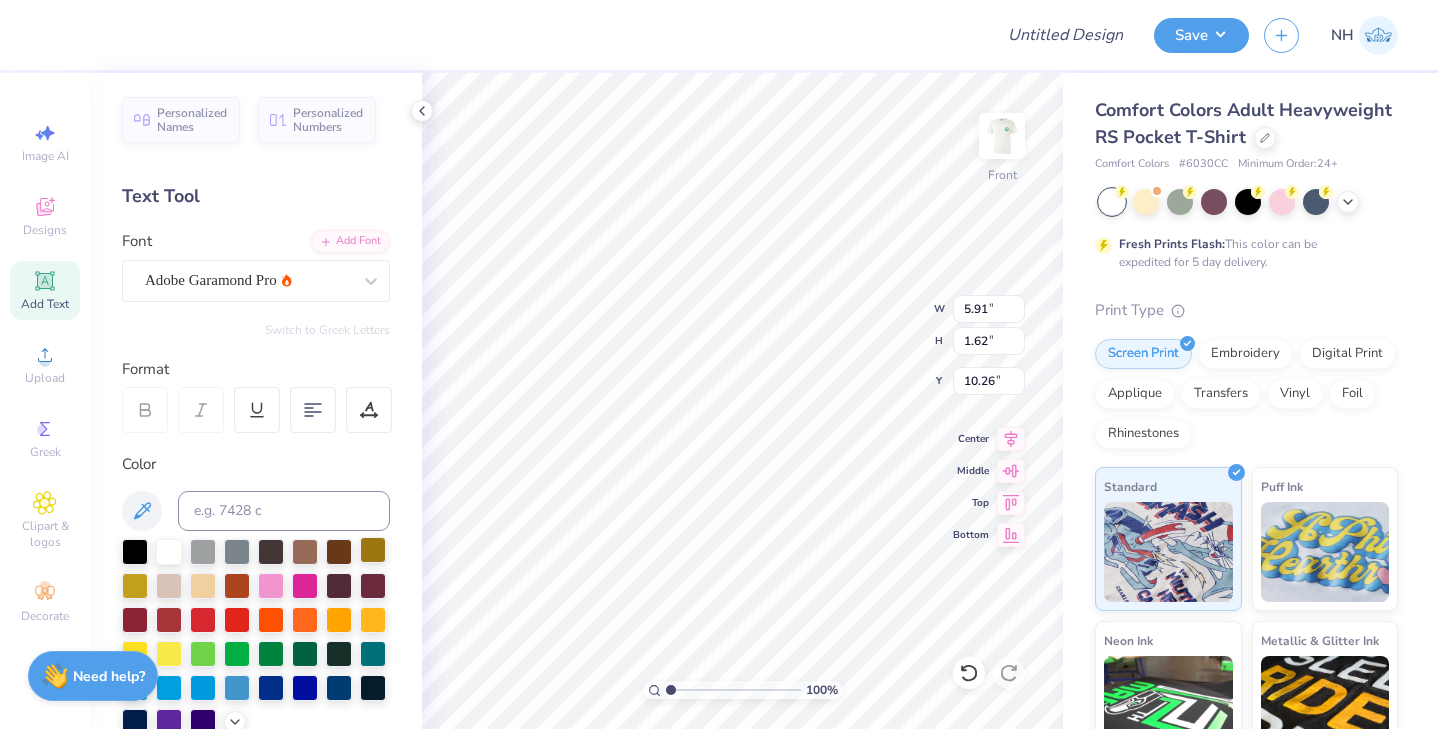 type on "10.20" 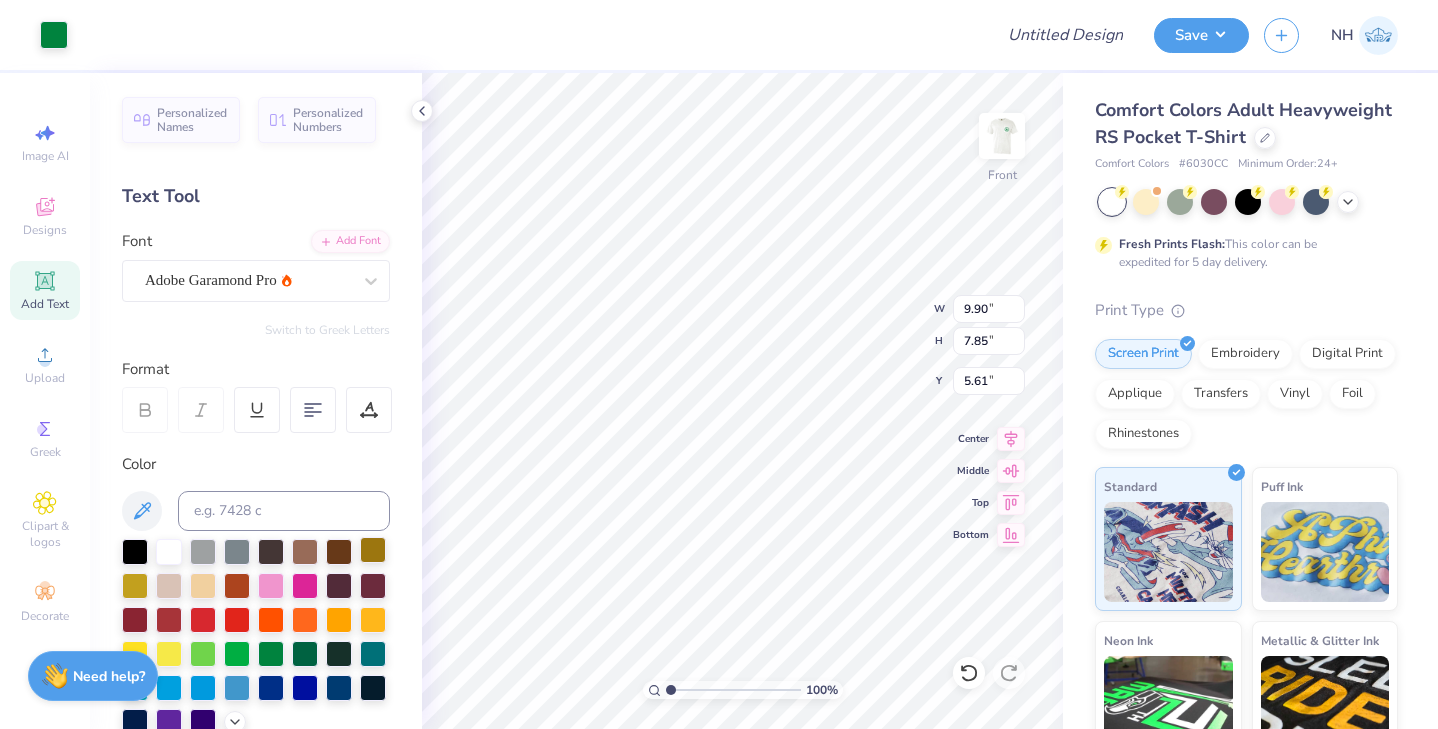 type on "5.70" 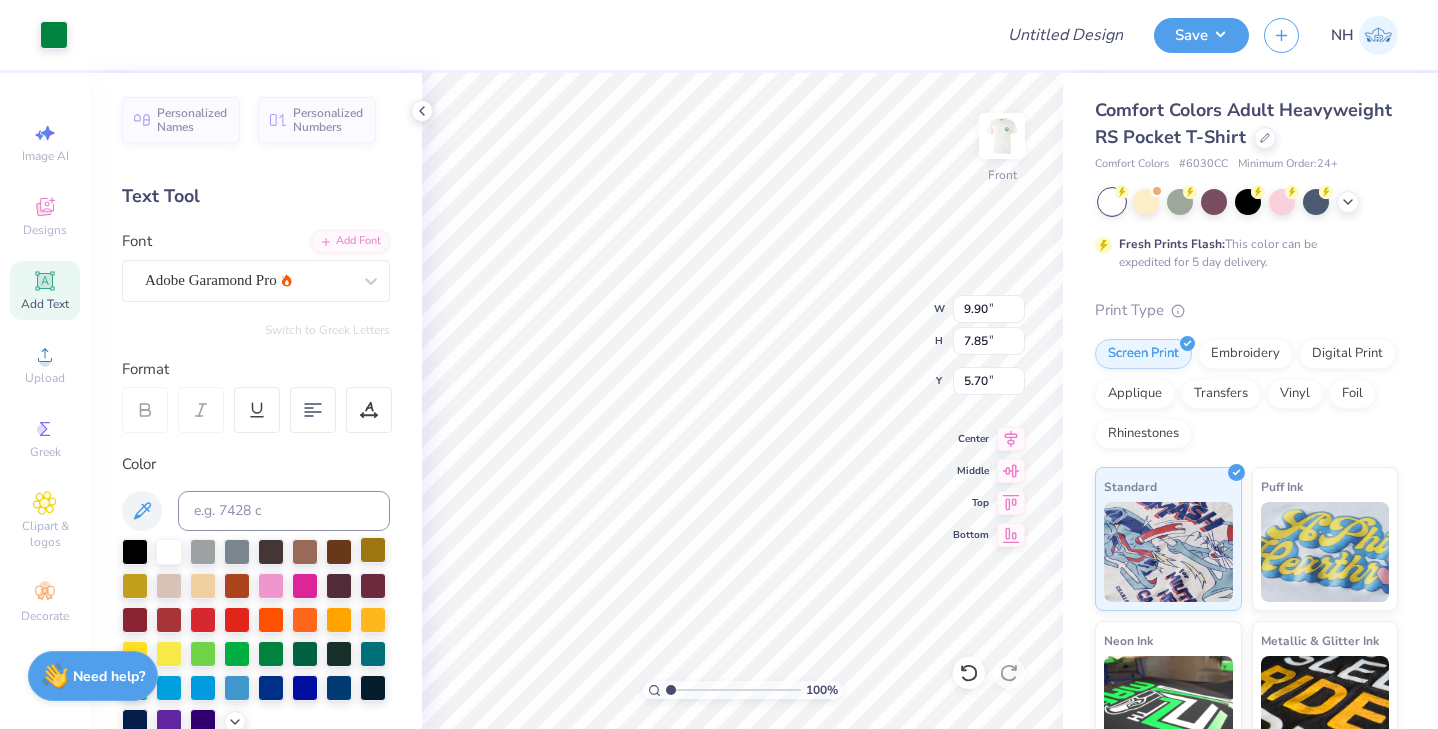 type on "5.91" 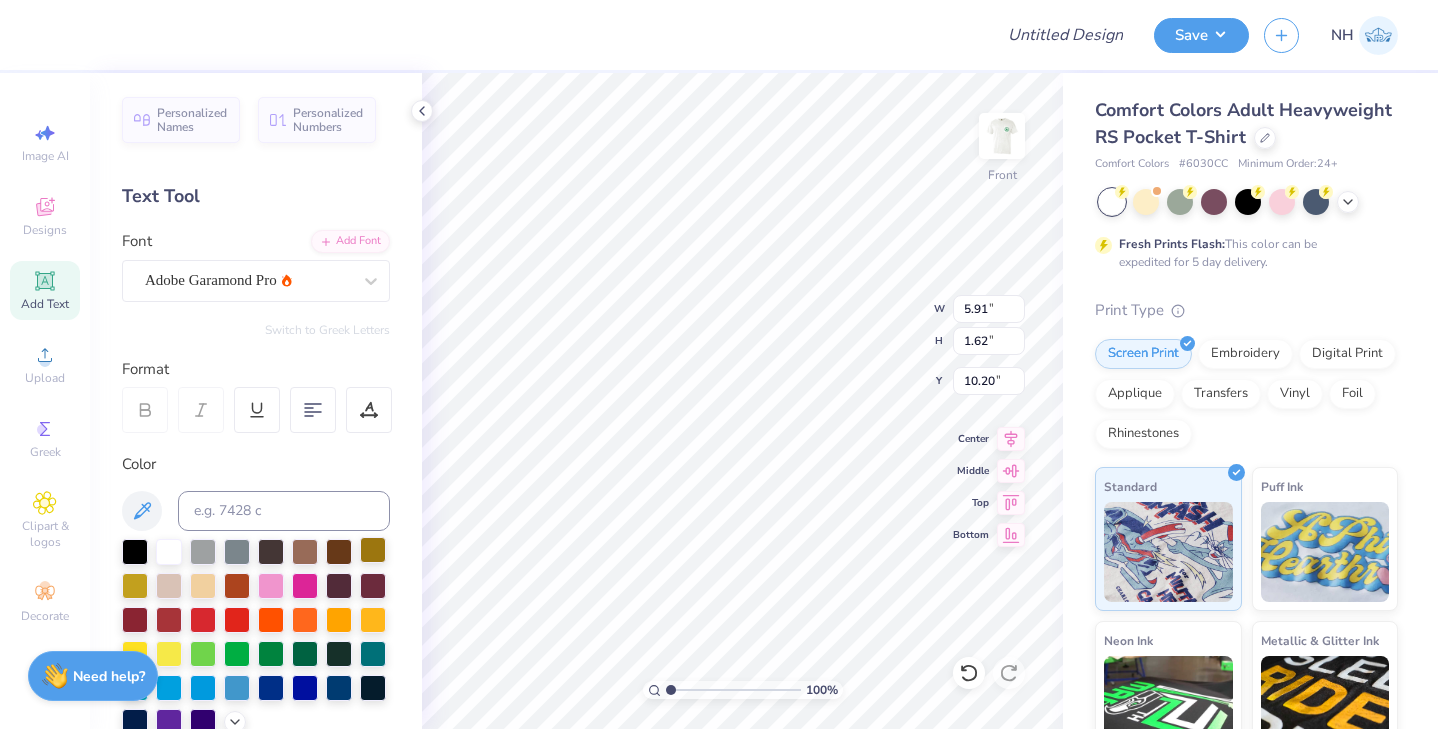 type on "15.43" 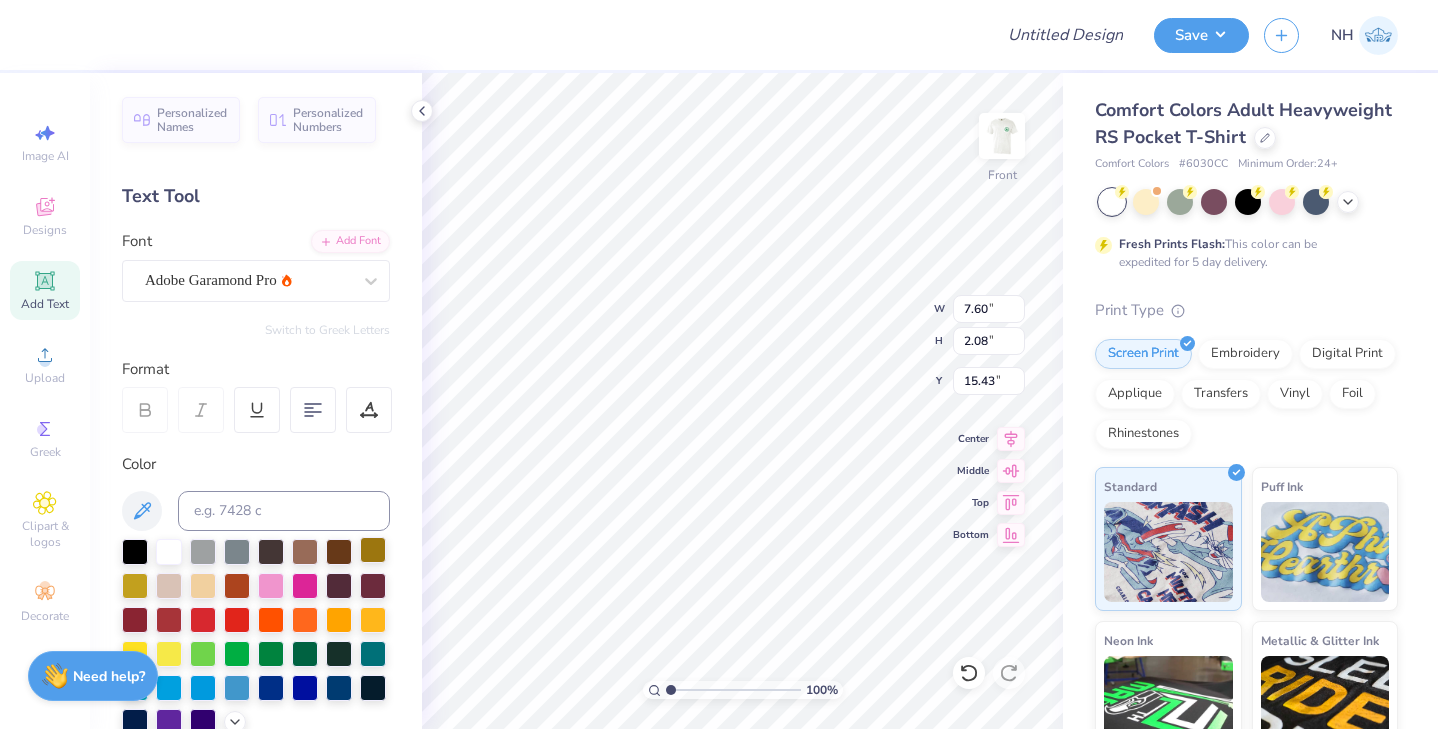 type on "7.60" 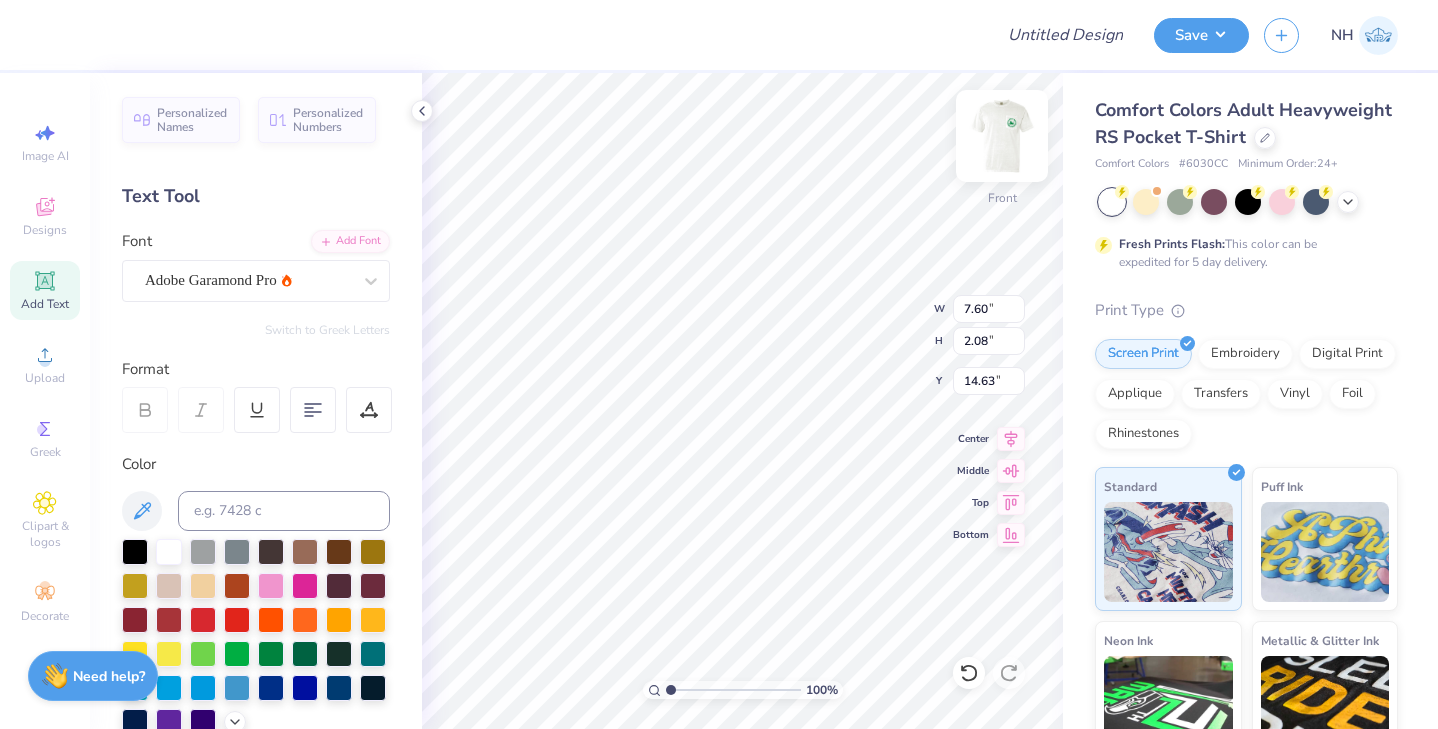 click at bounding box center (1002, 136) 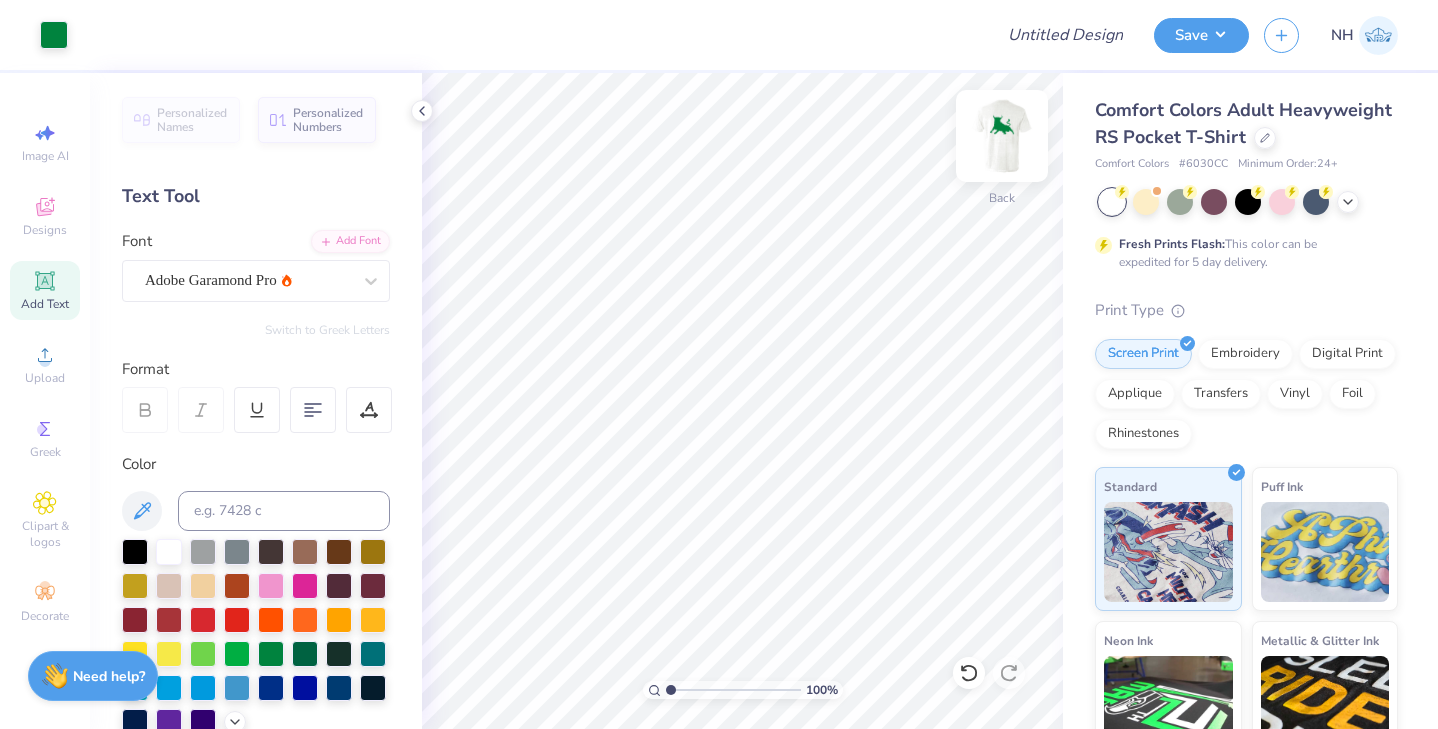 click at bounding box center (1002, 136) 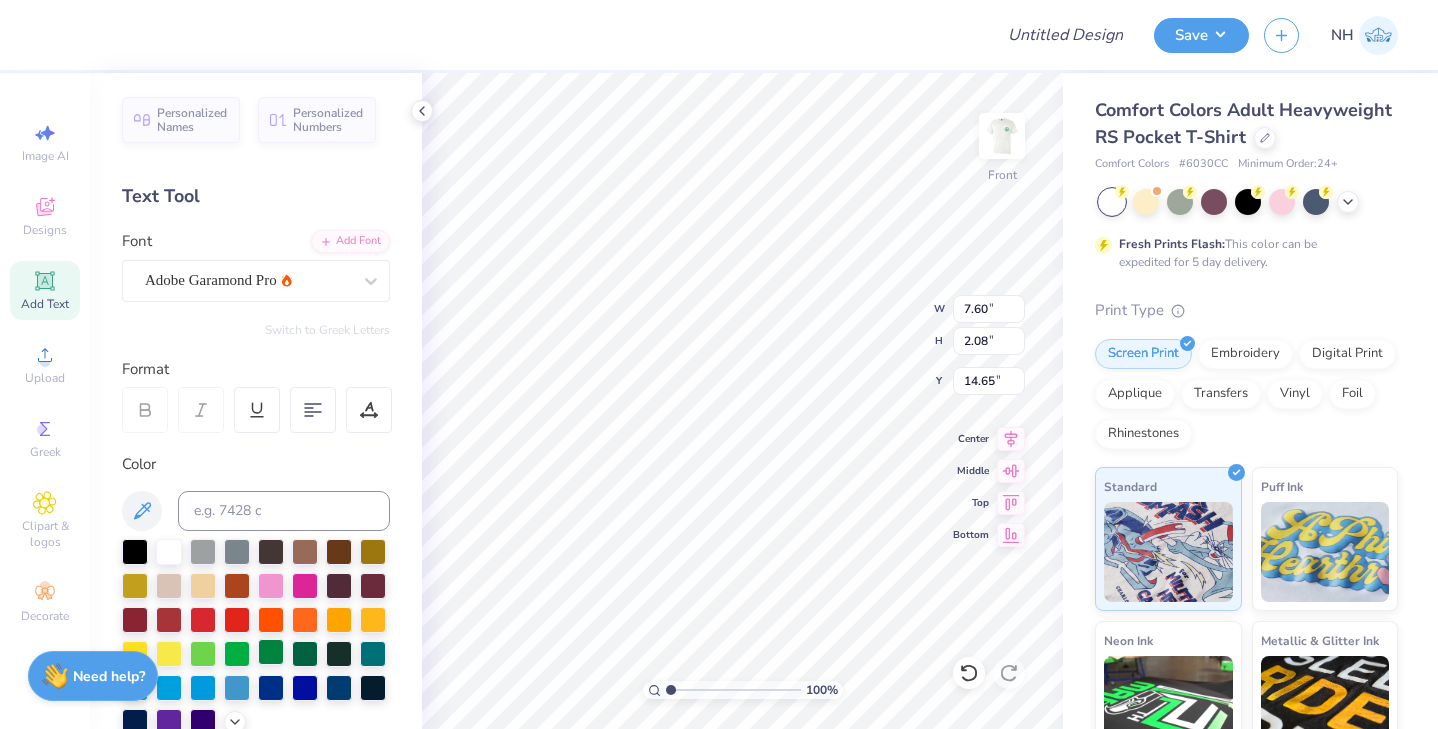 click at bounding box center (271, 652) 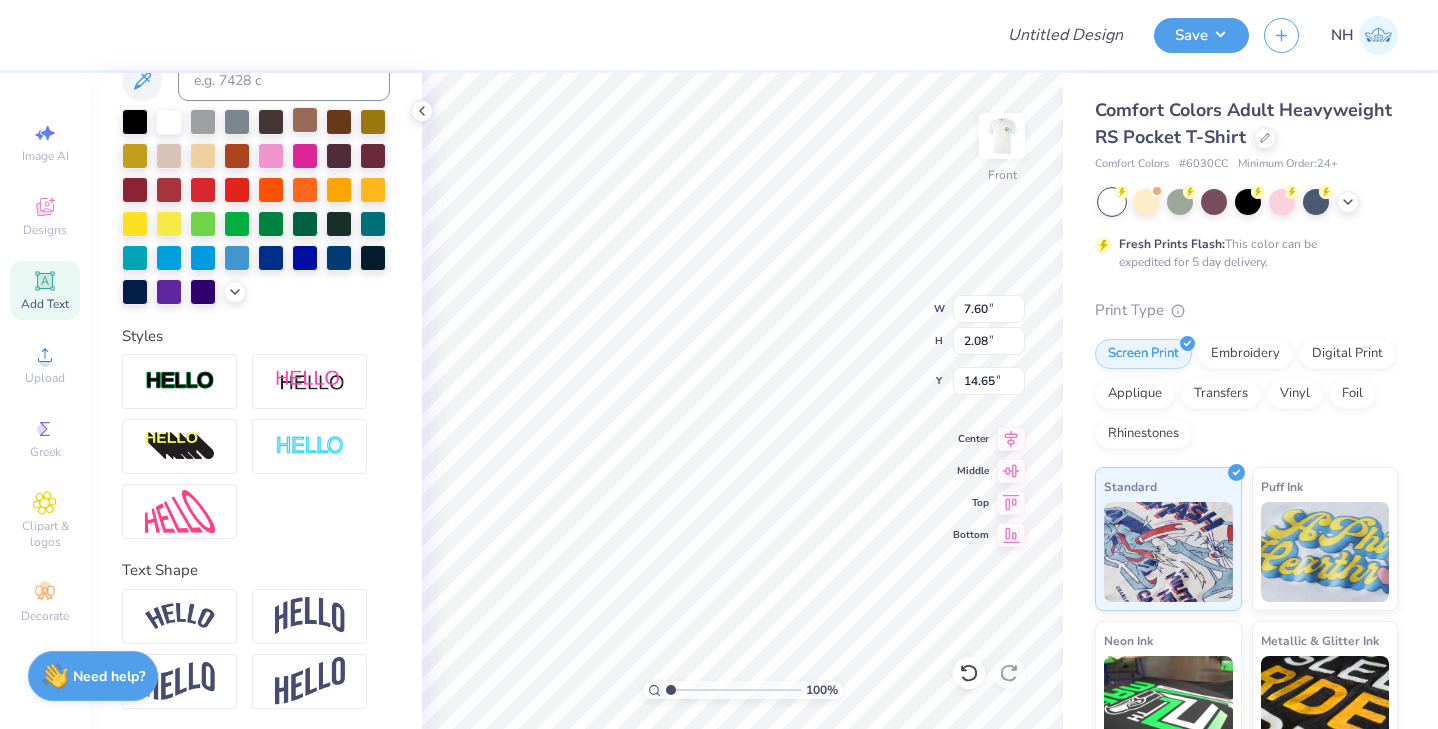 scroll, scrollTop: 433, scrollLeft: 0, axis: vertical 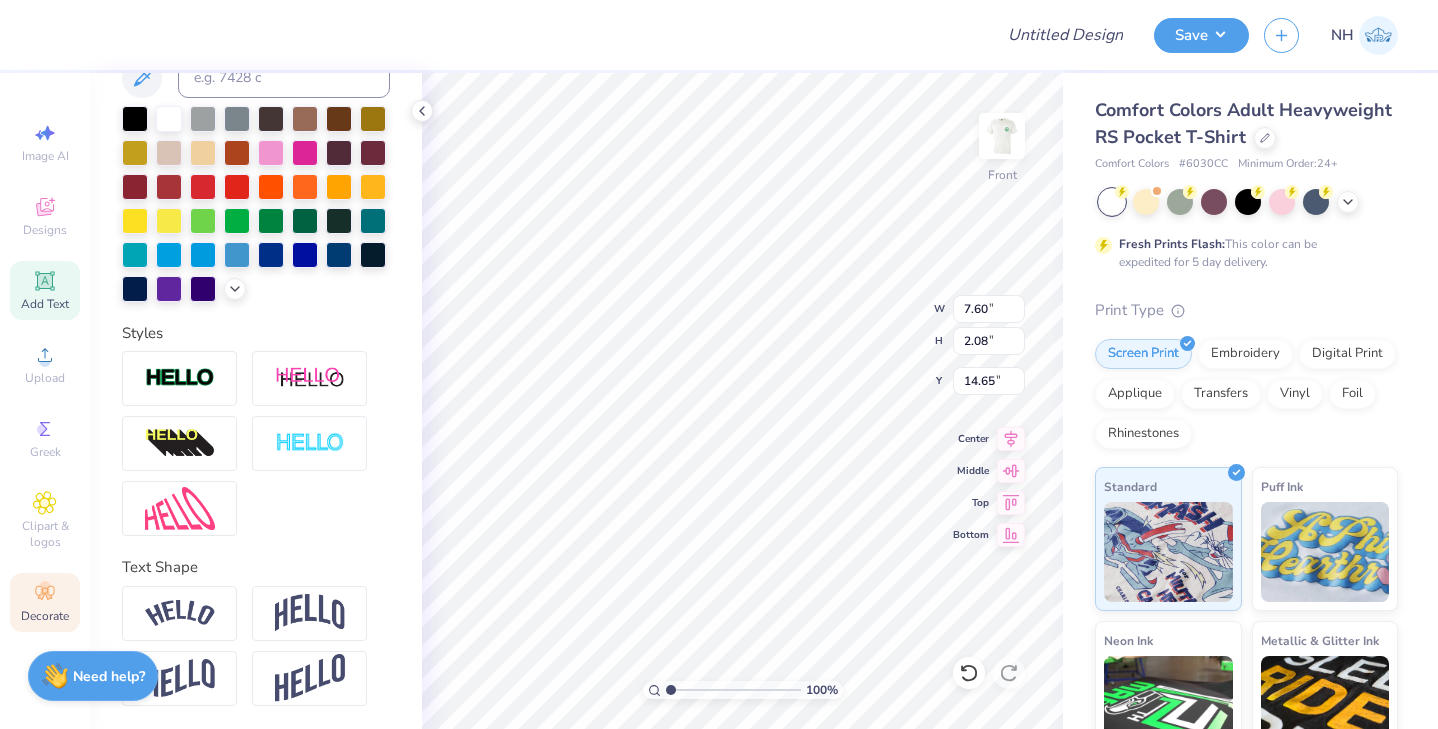 click 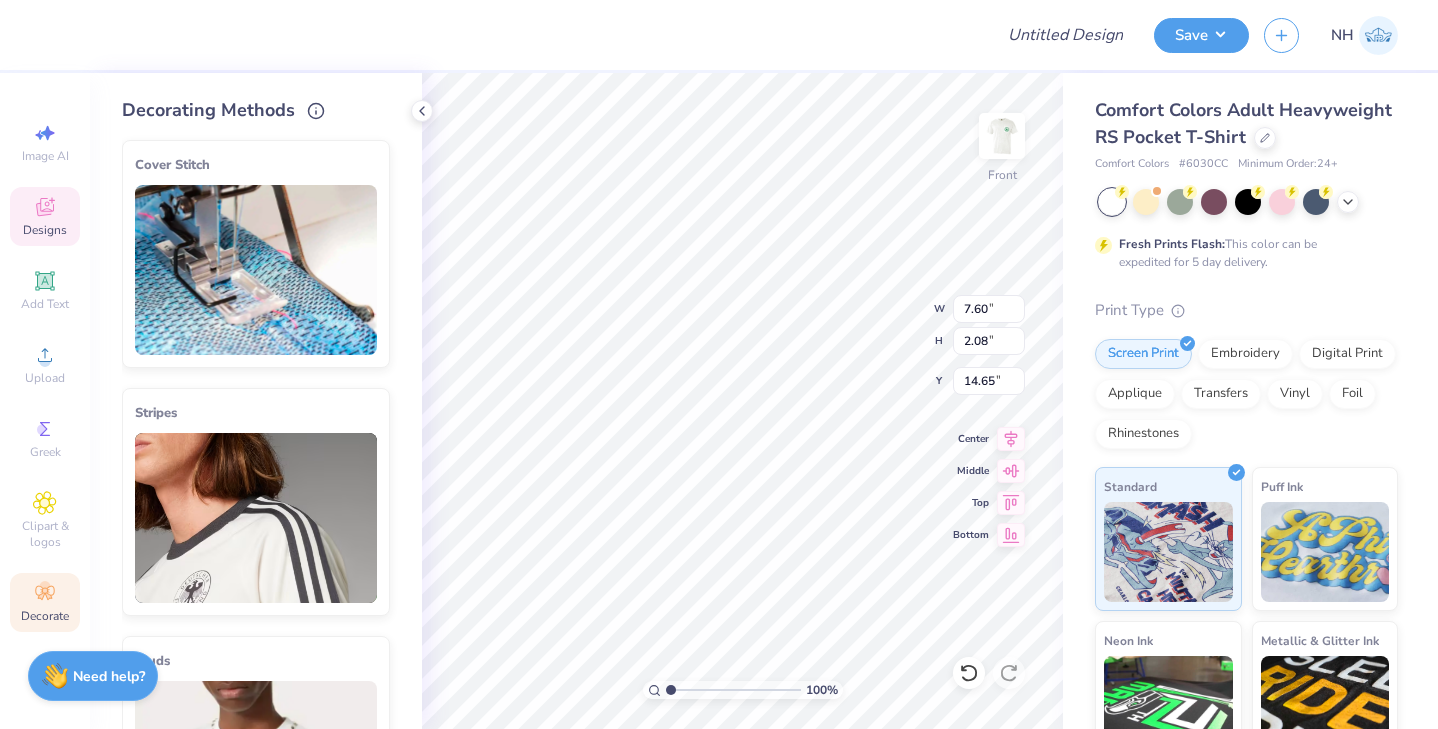 click 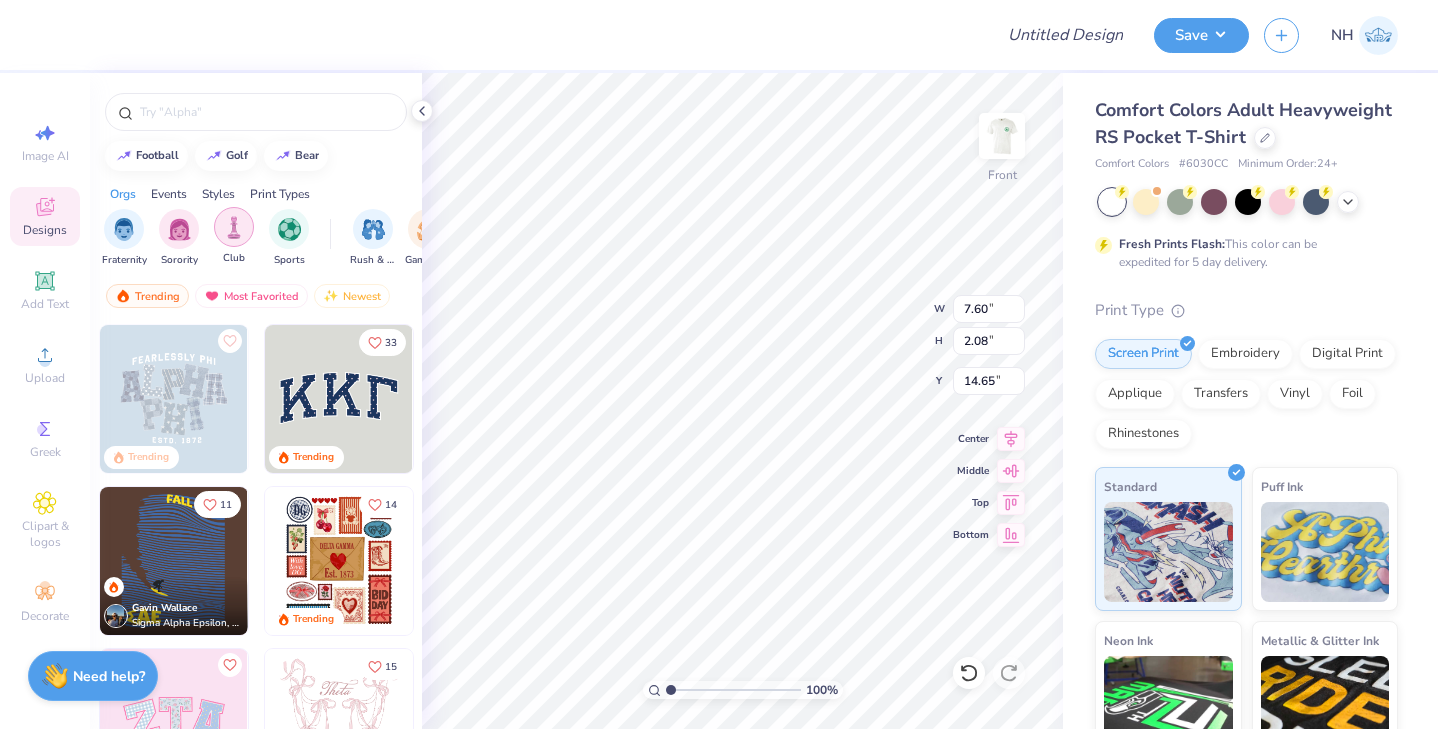 click at bounding box center [234, 227] 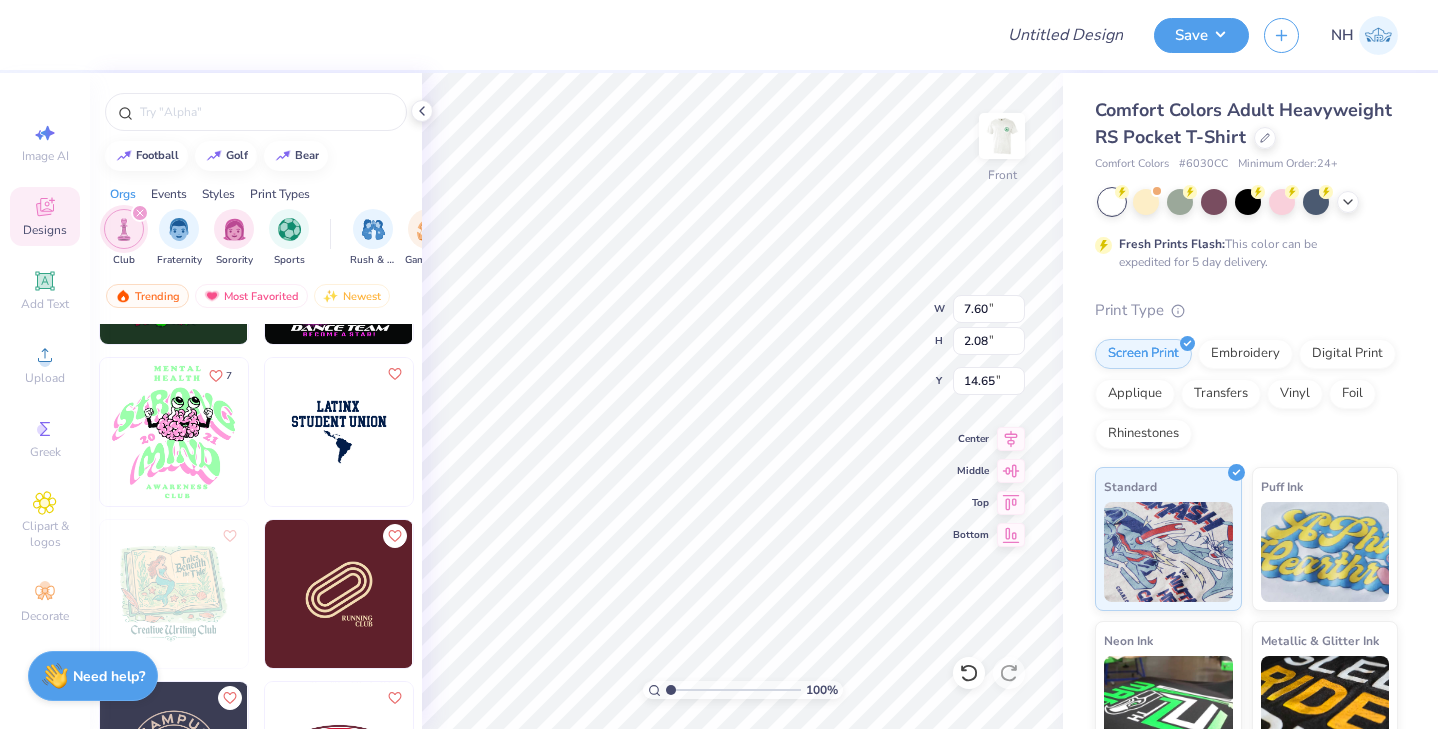 scroll, scrollTop: 5884, scrollLeft: 0, axis: vertical 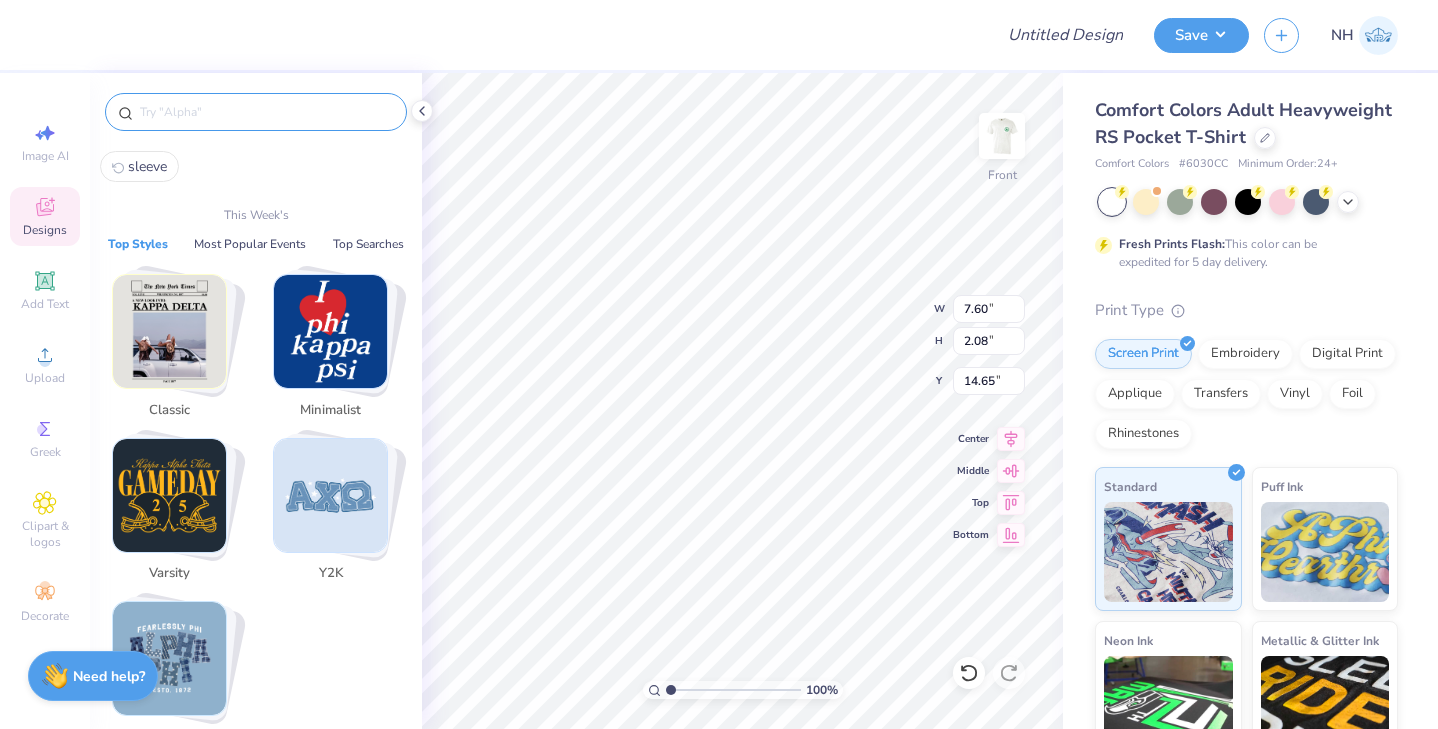 click at bounding box center [266, 112] 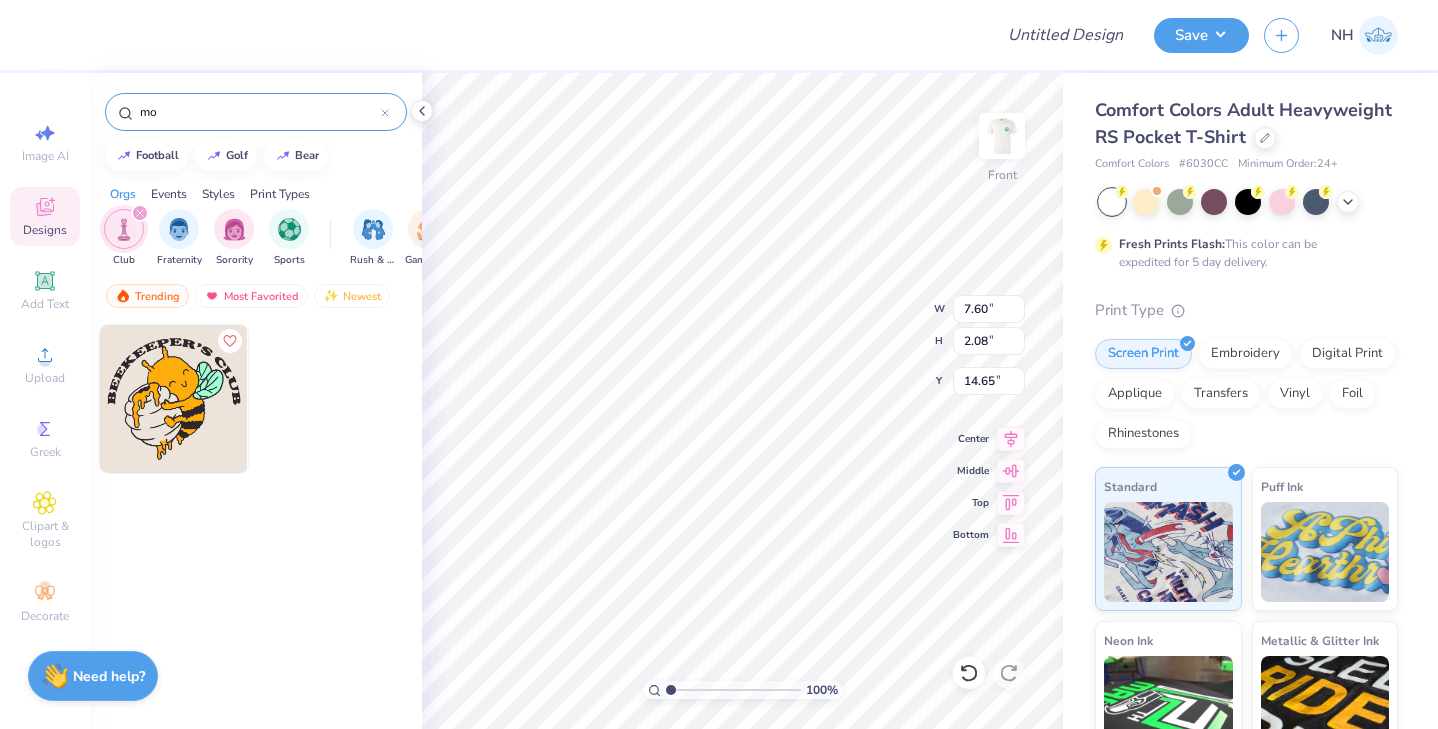 type on "m" 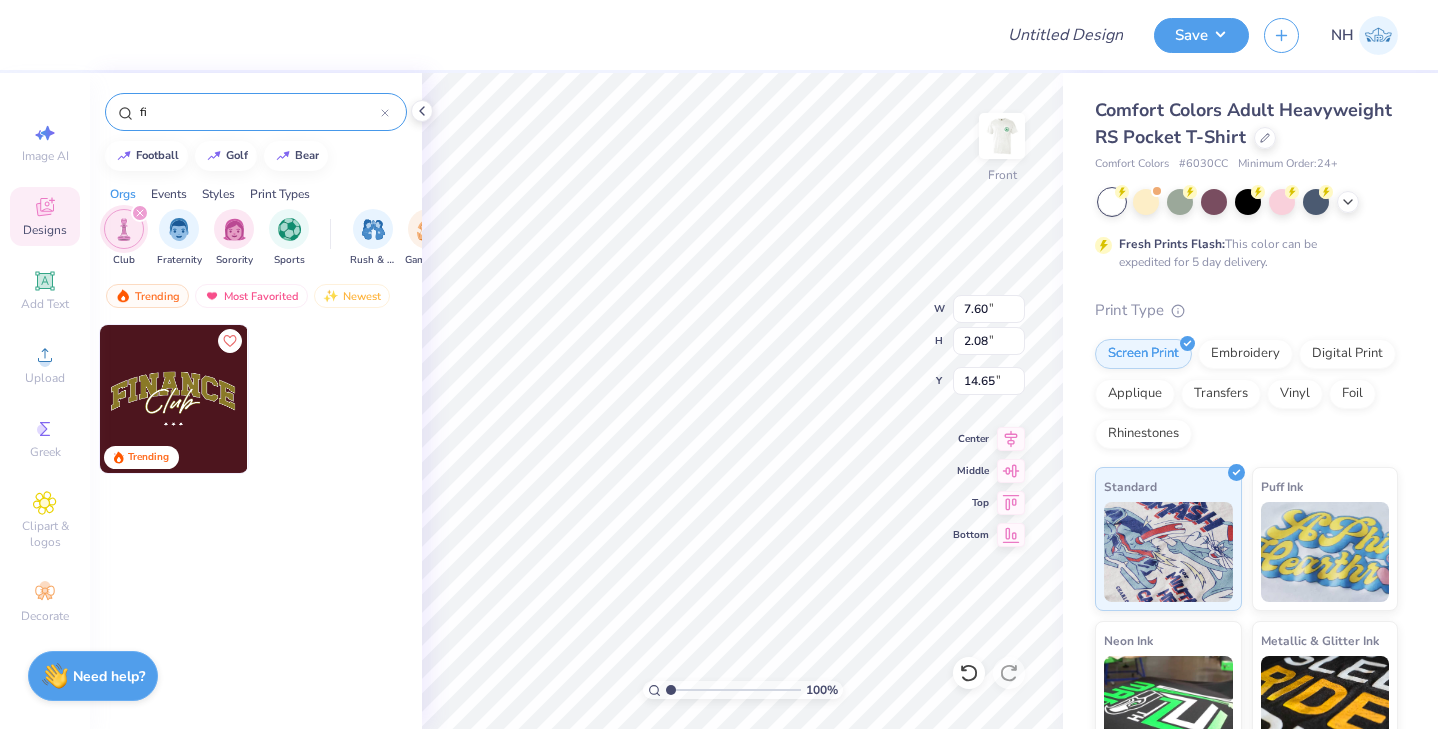 type on "f" 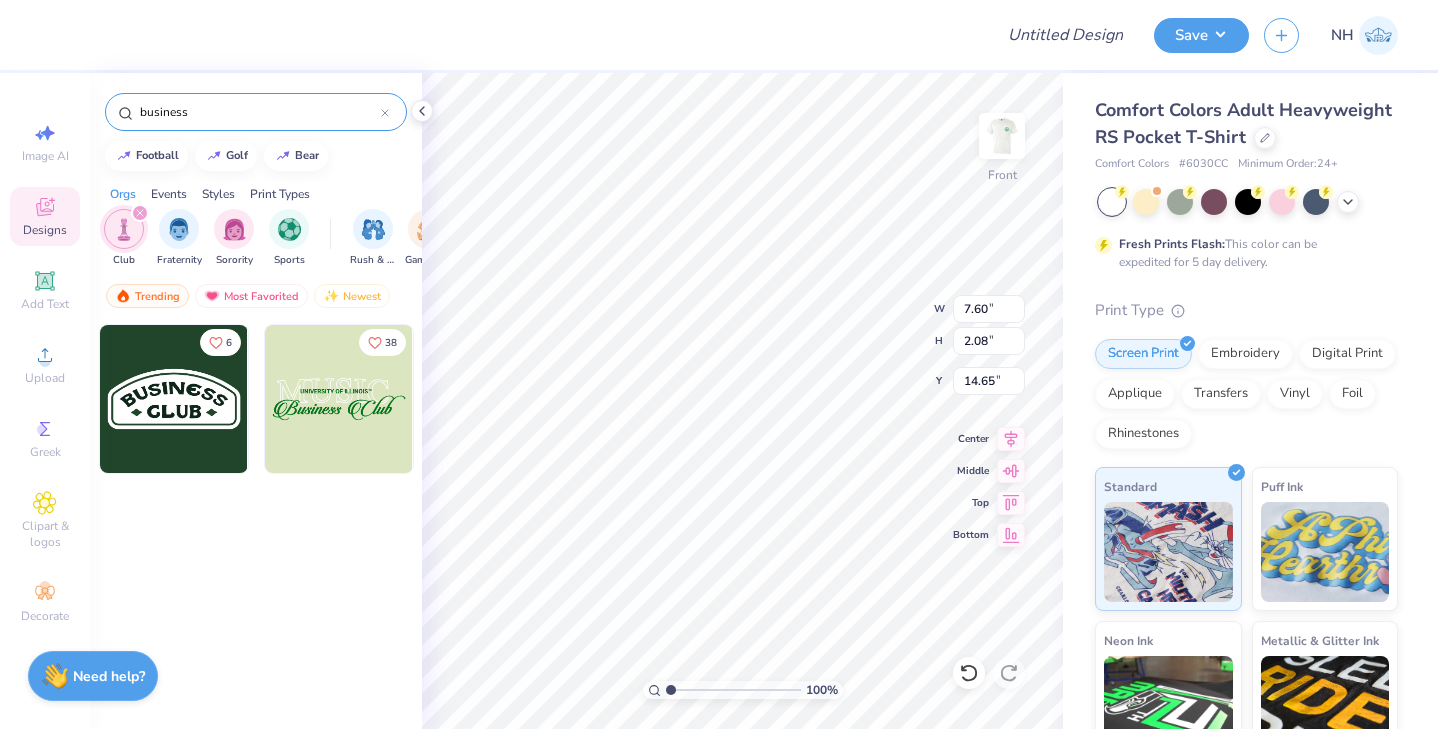 type on "business" 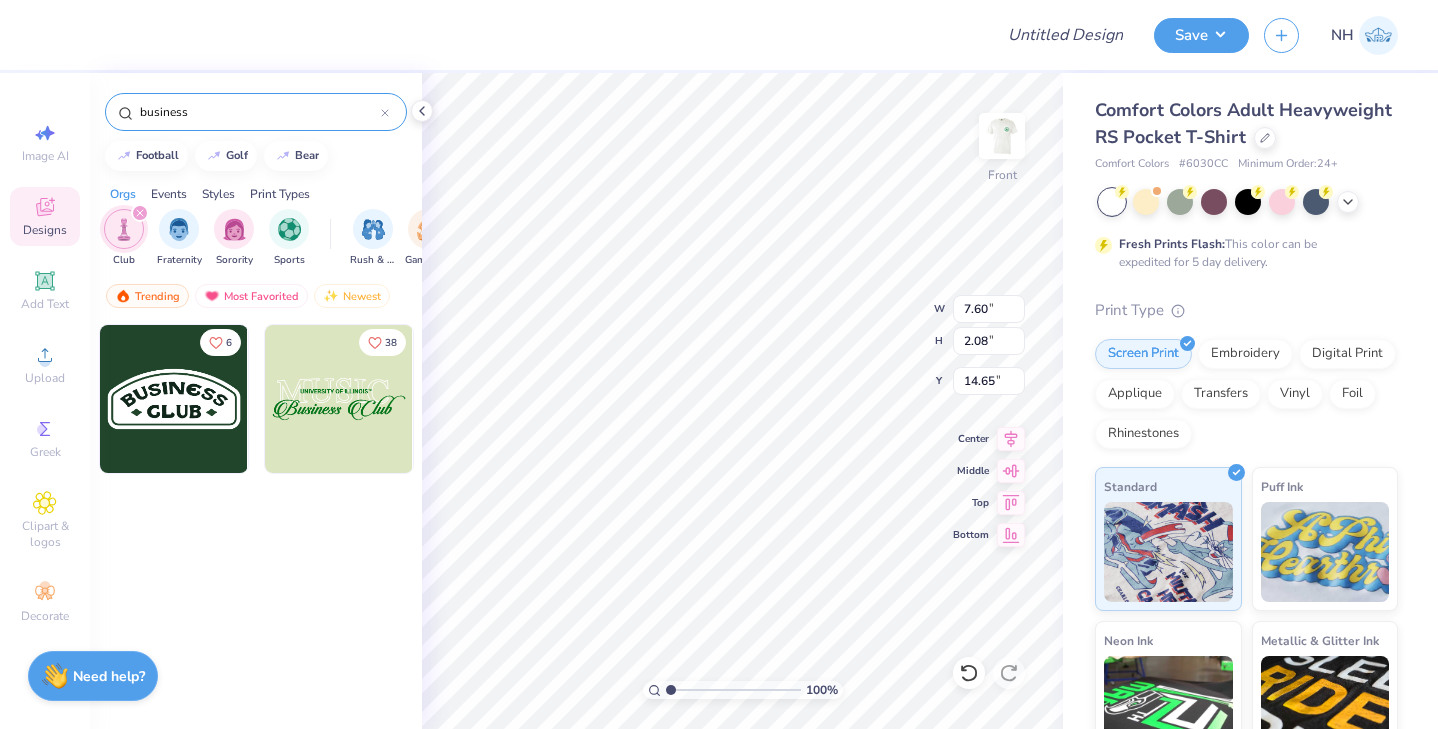 click at bounding box center (339, 399) 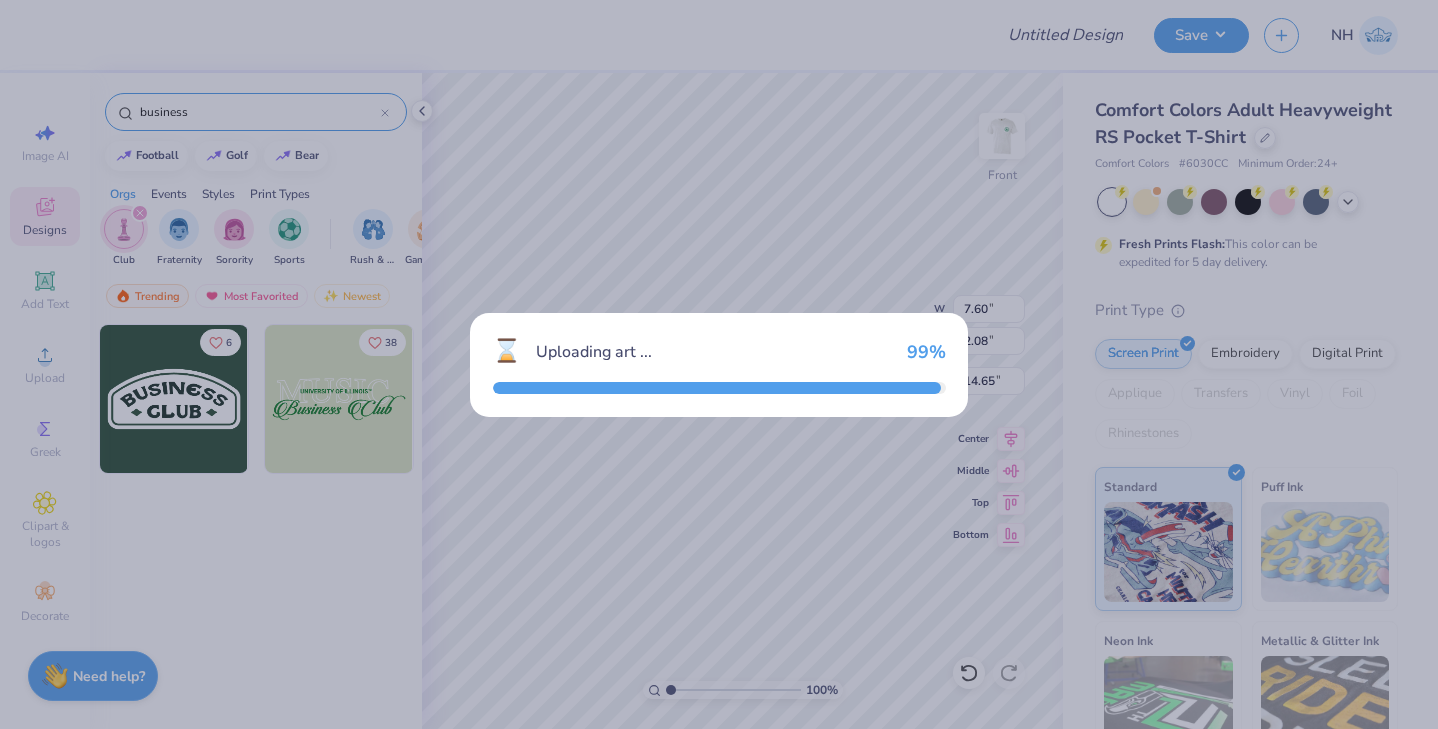 type on "11.41" 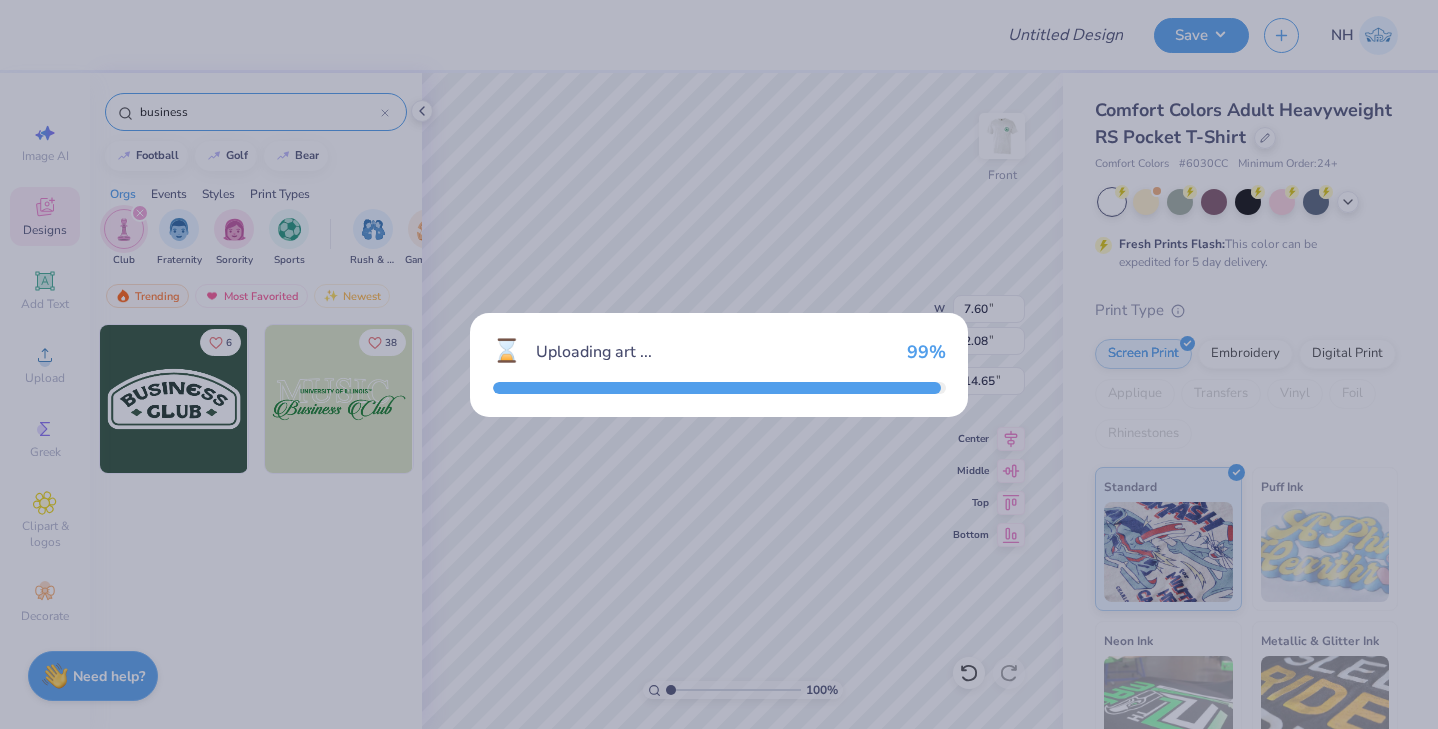 type on "3.93" 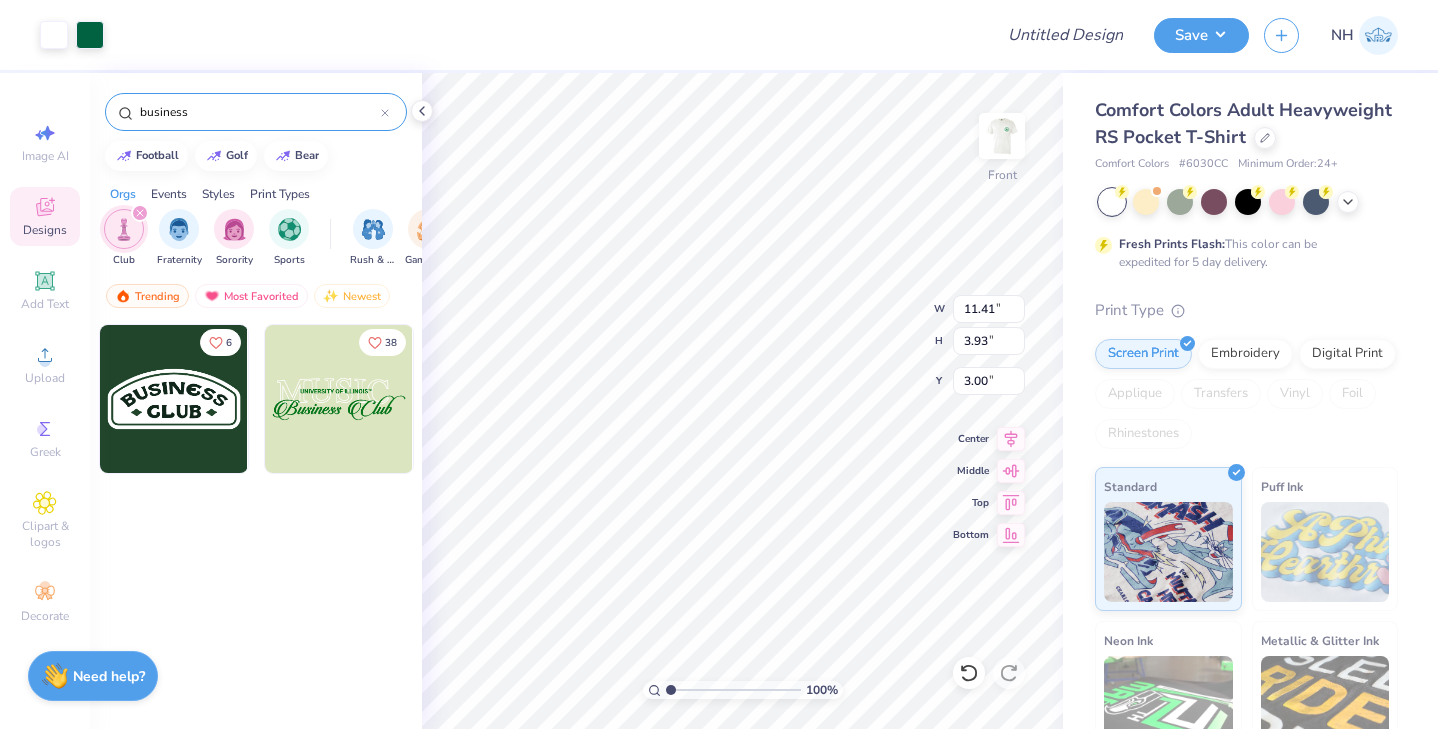 type on "16.15" 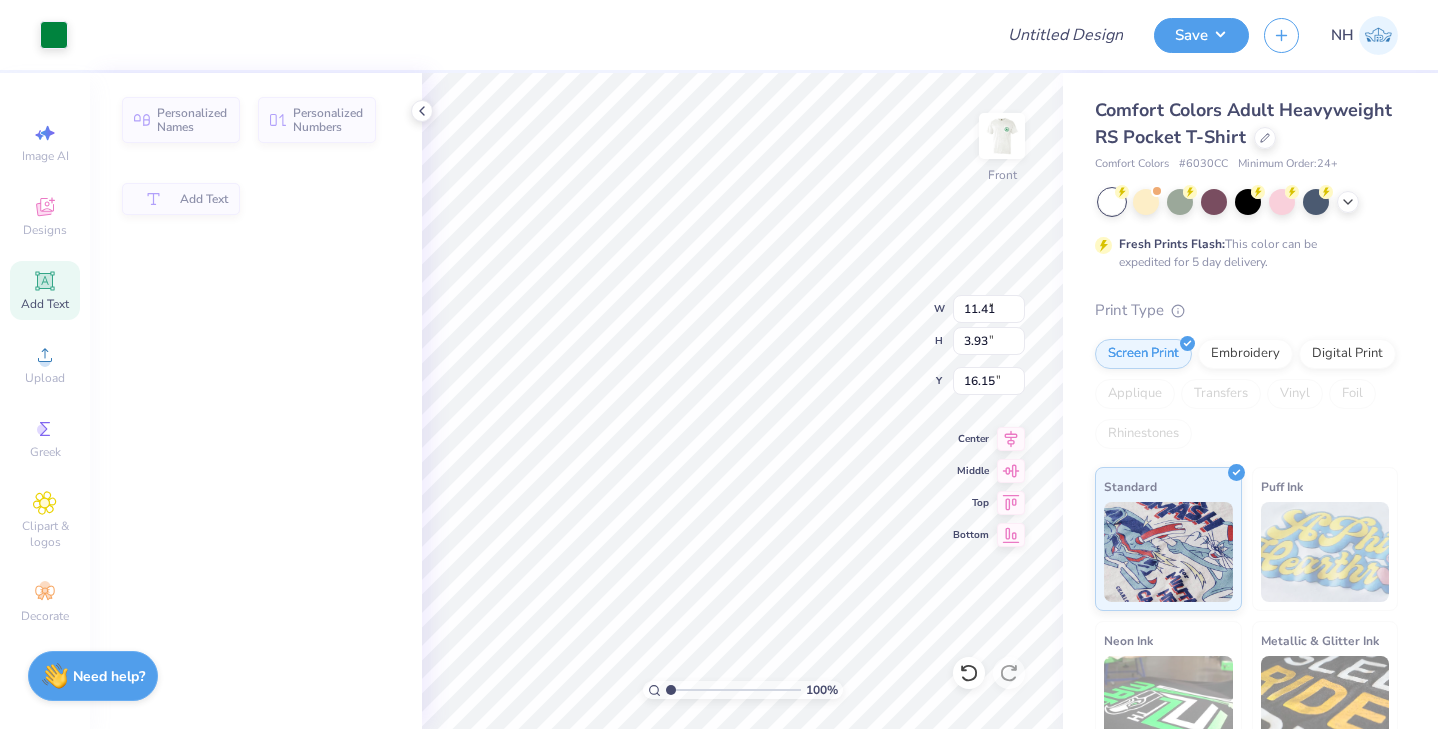 type on "7.60" 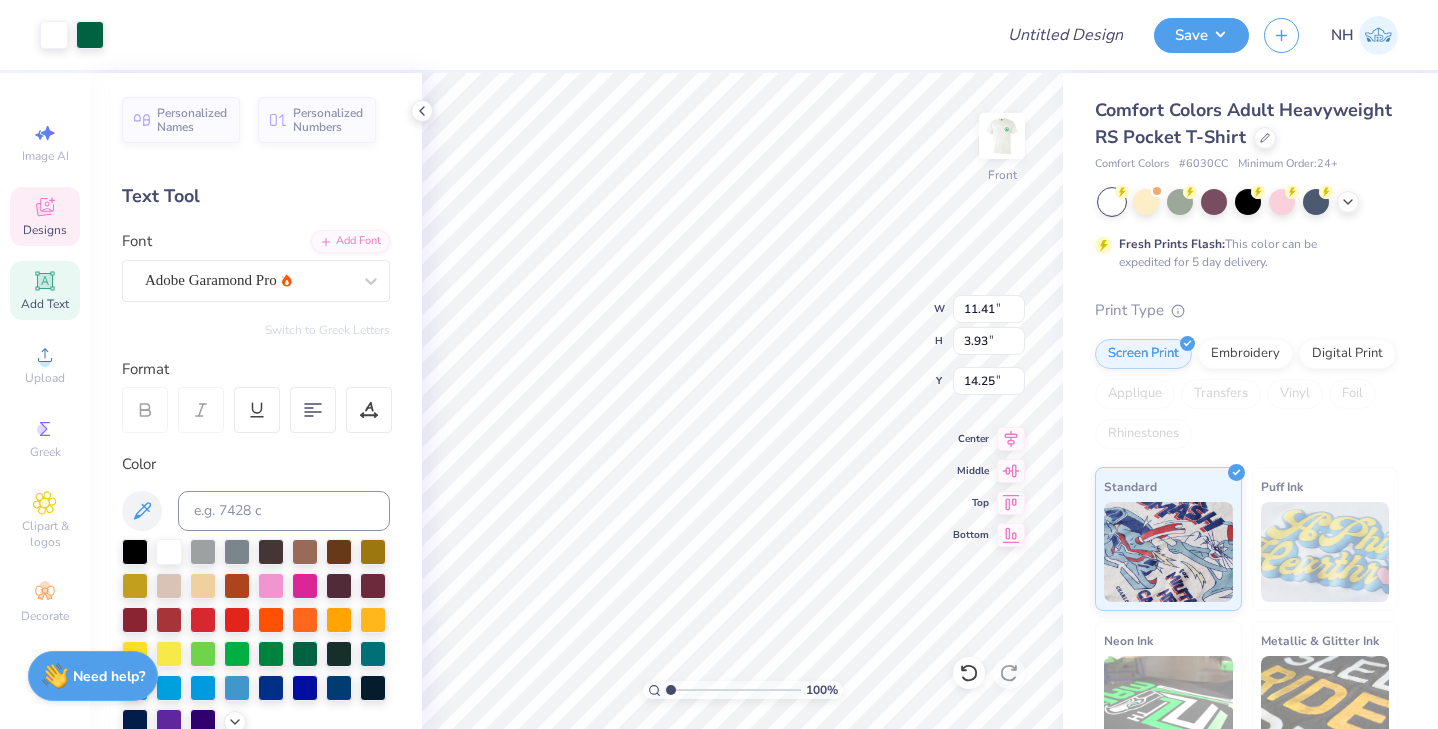 type on "14.25" 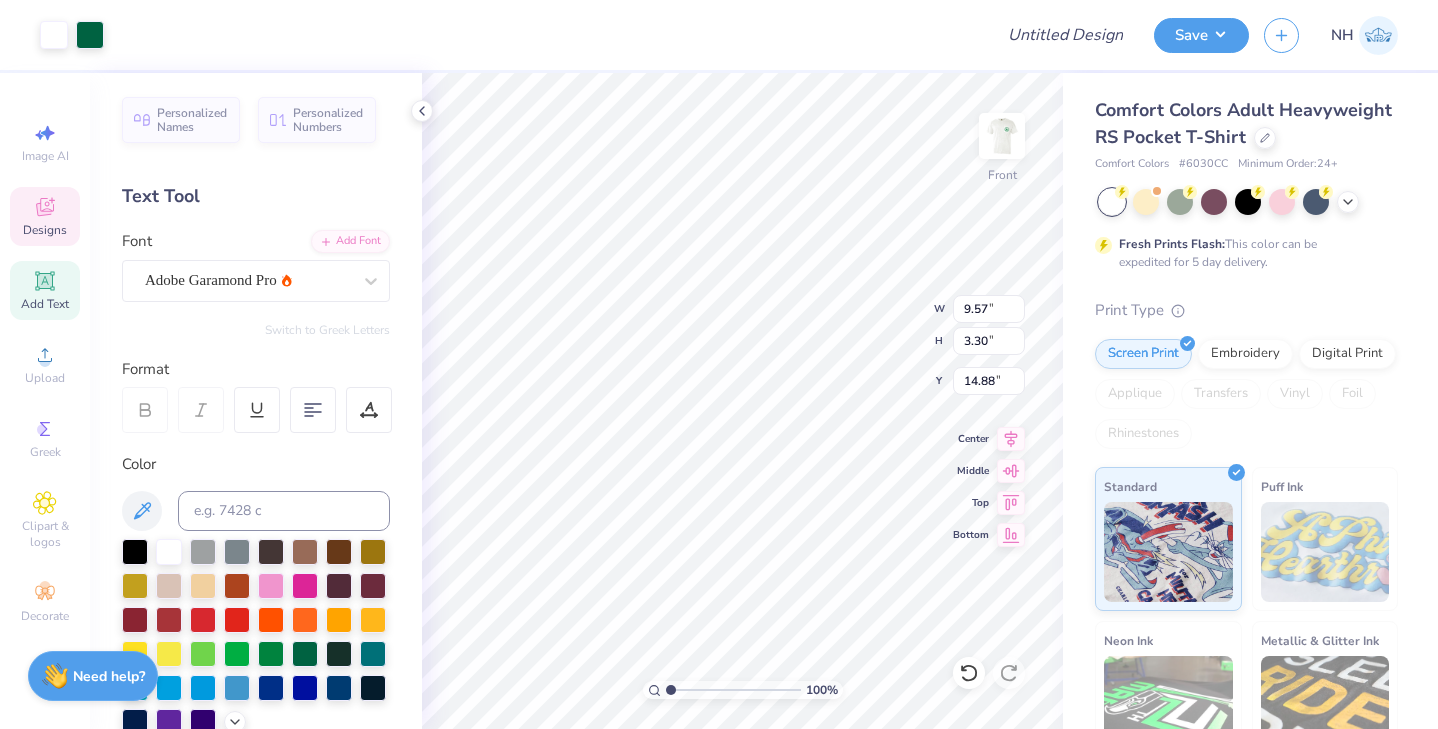 type on "14.25" 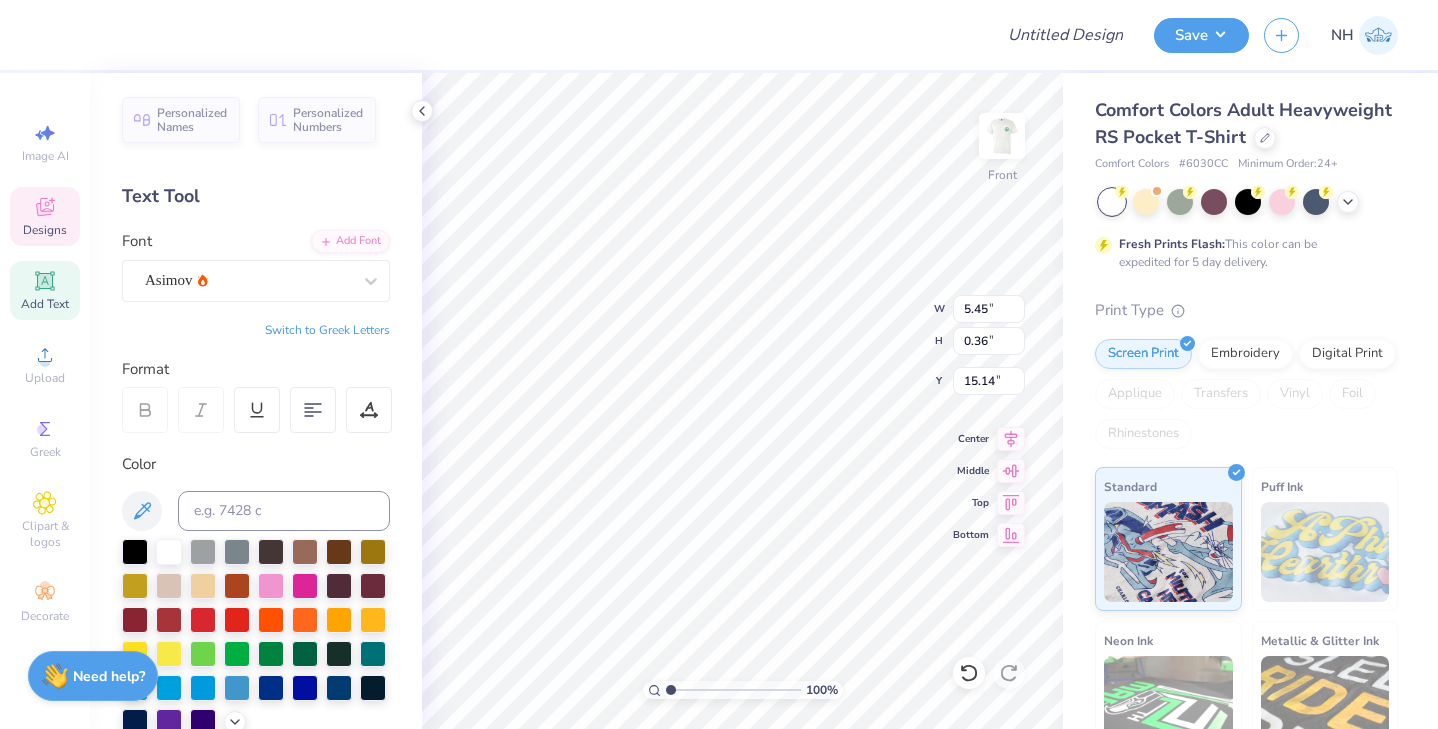 scroll, scrollTop: 0, scrollLeft: 5, axis: horizontal 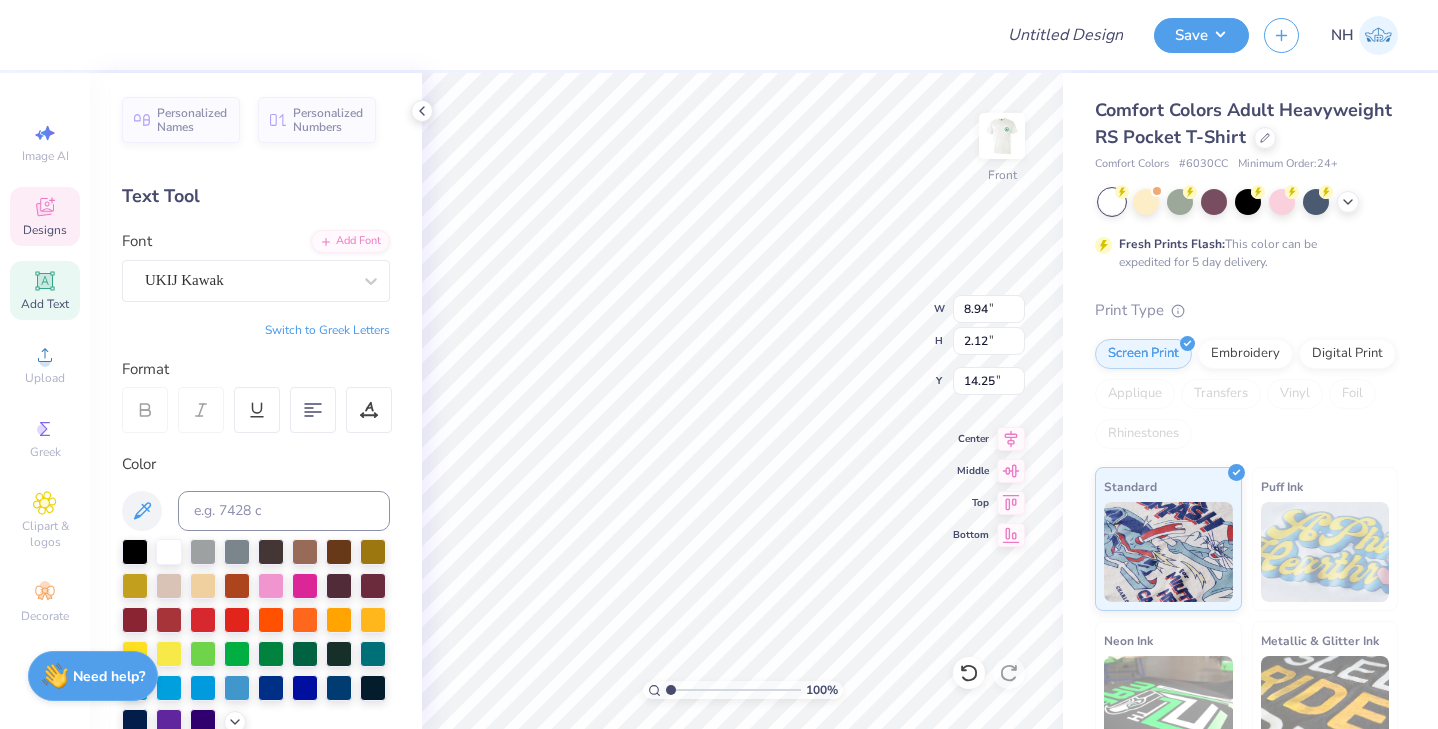 type on "2.12" 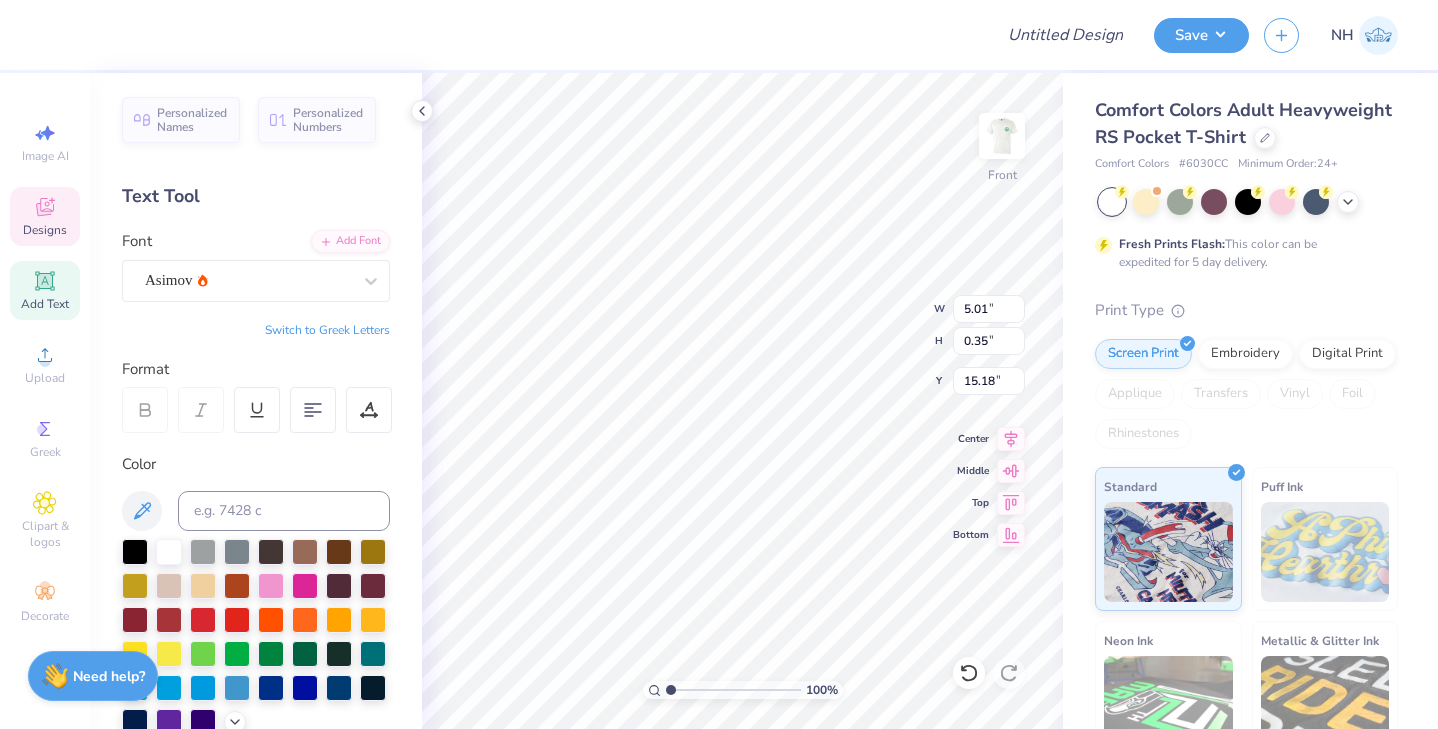 type on "14.65" 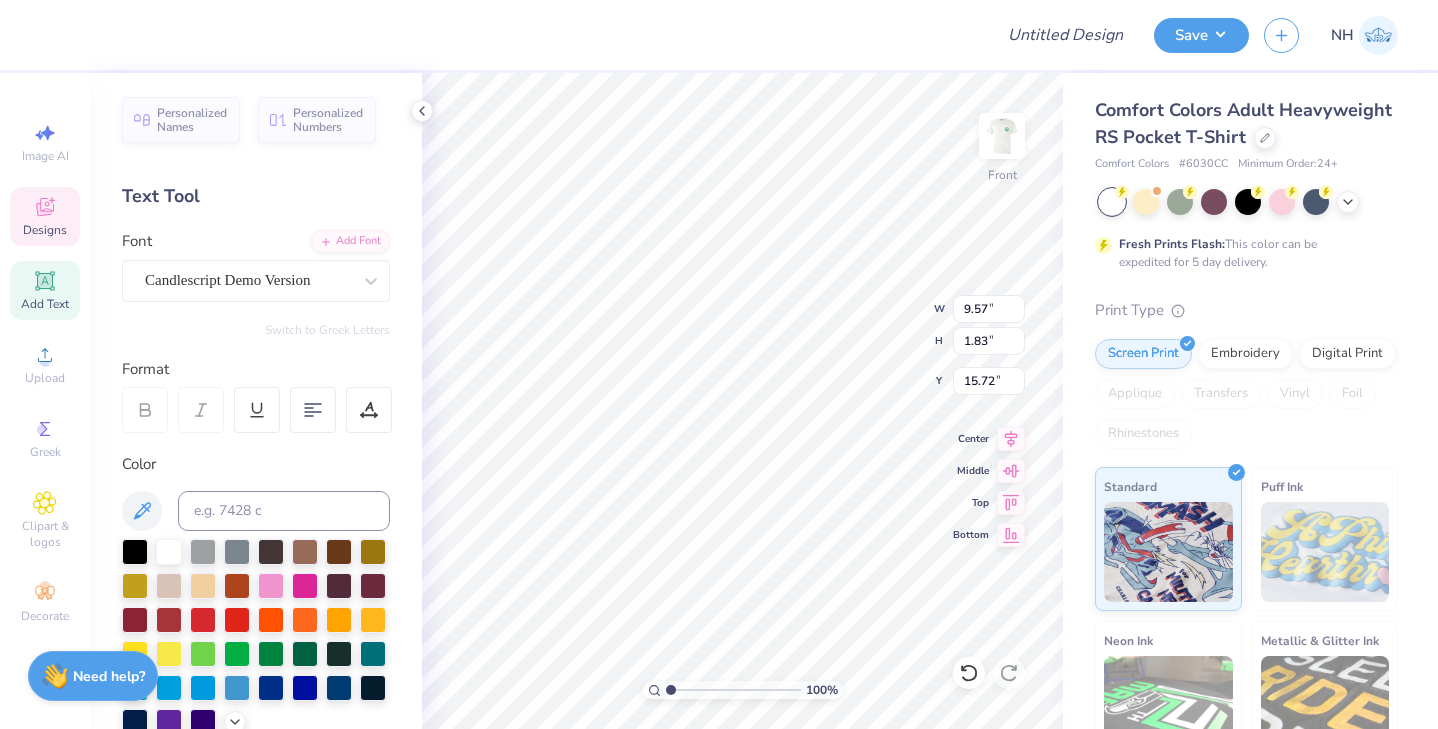 type on "15.01" 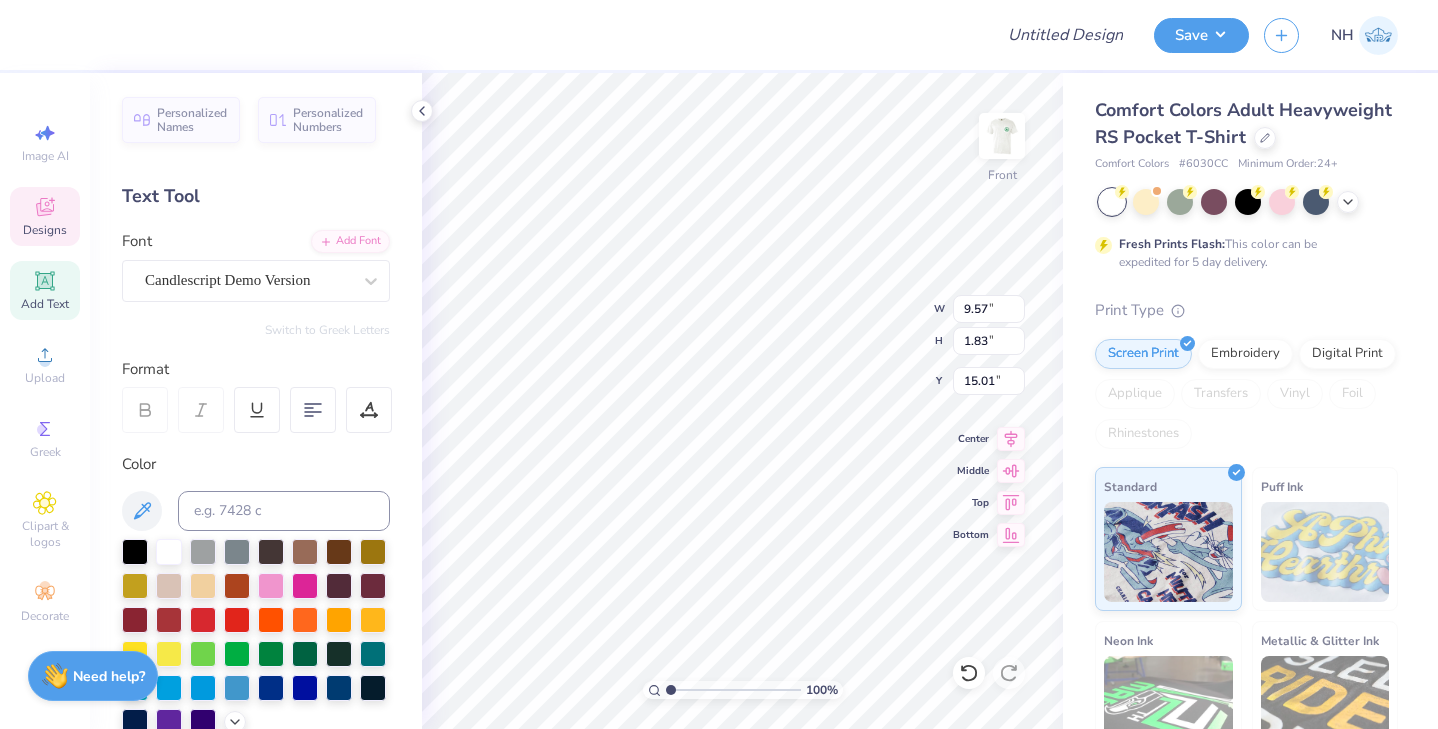 scroll, scrollTop: 0, scrollLeft: 0, axis: both 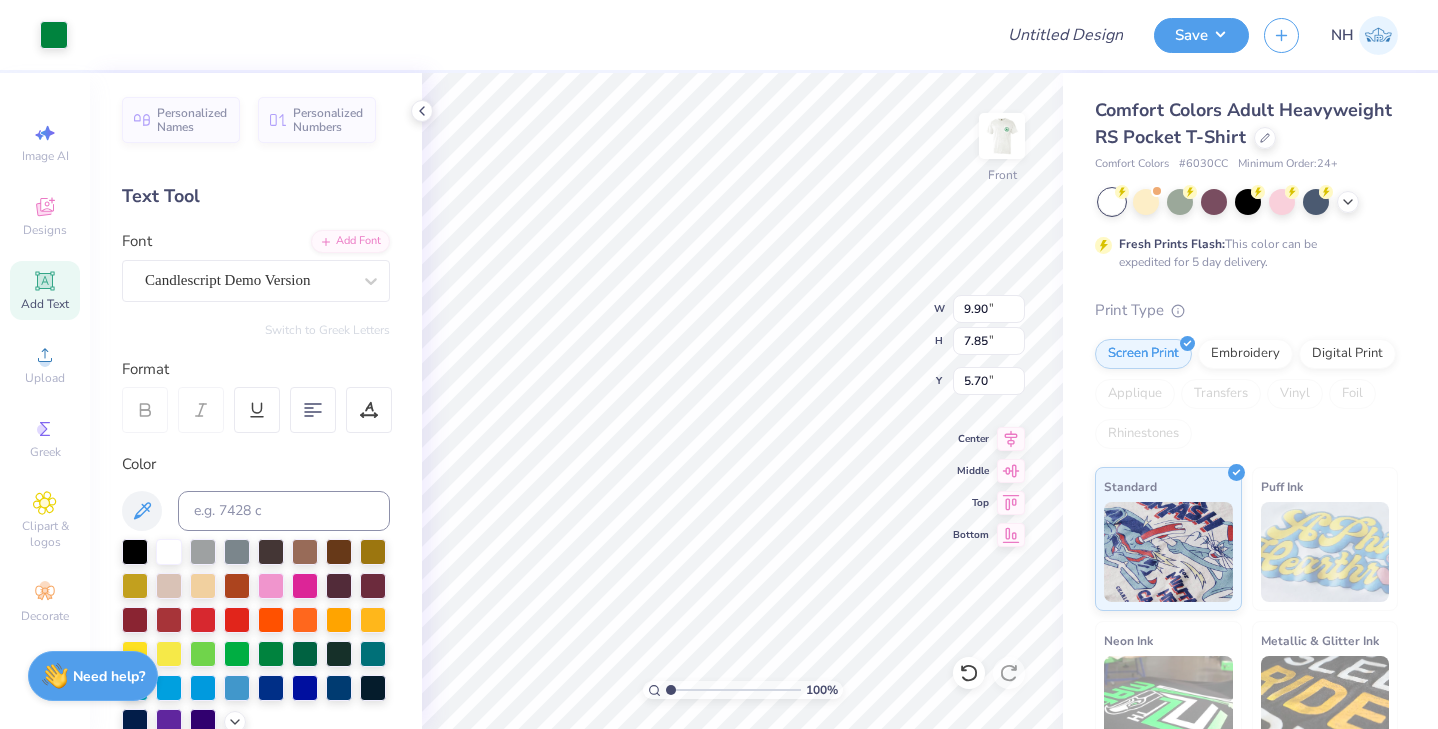 type on "7.55" 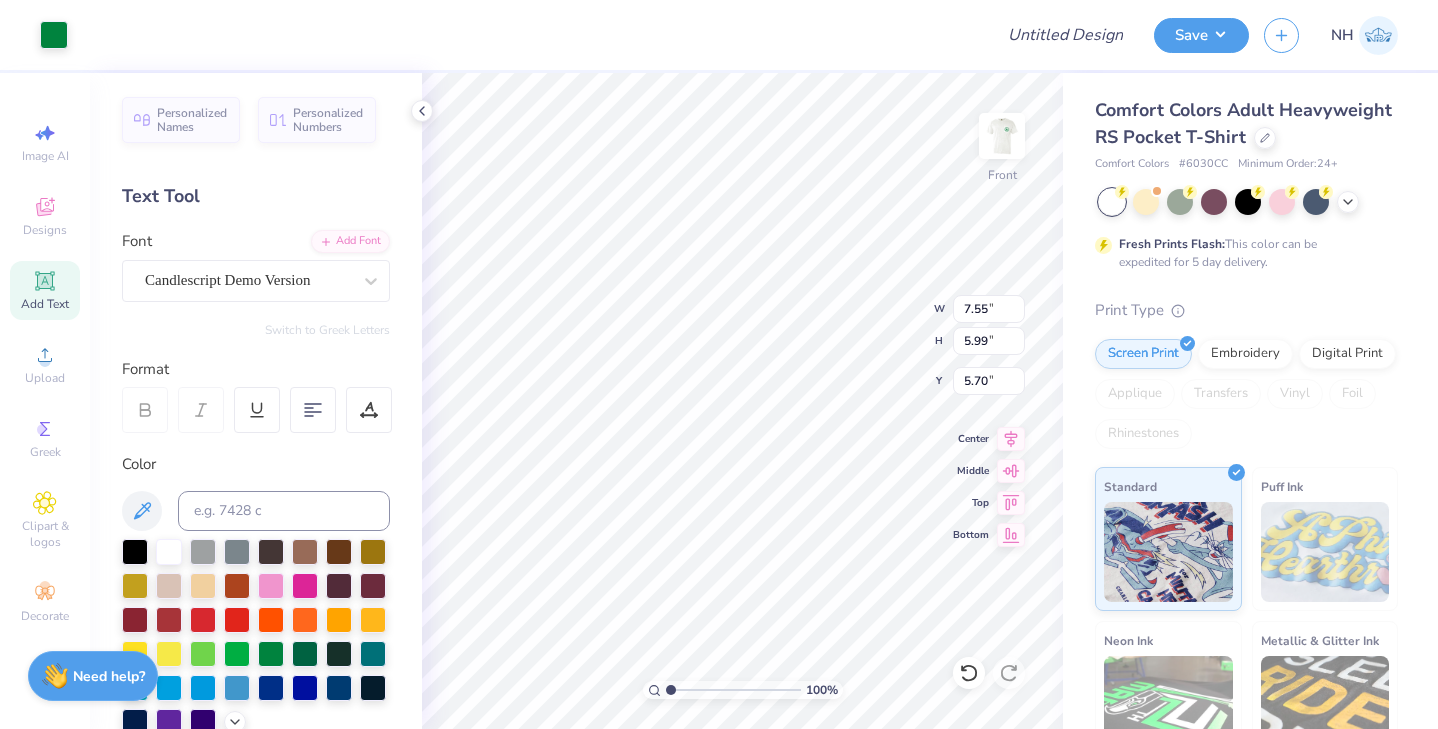 type on "3.25" 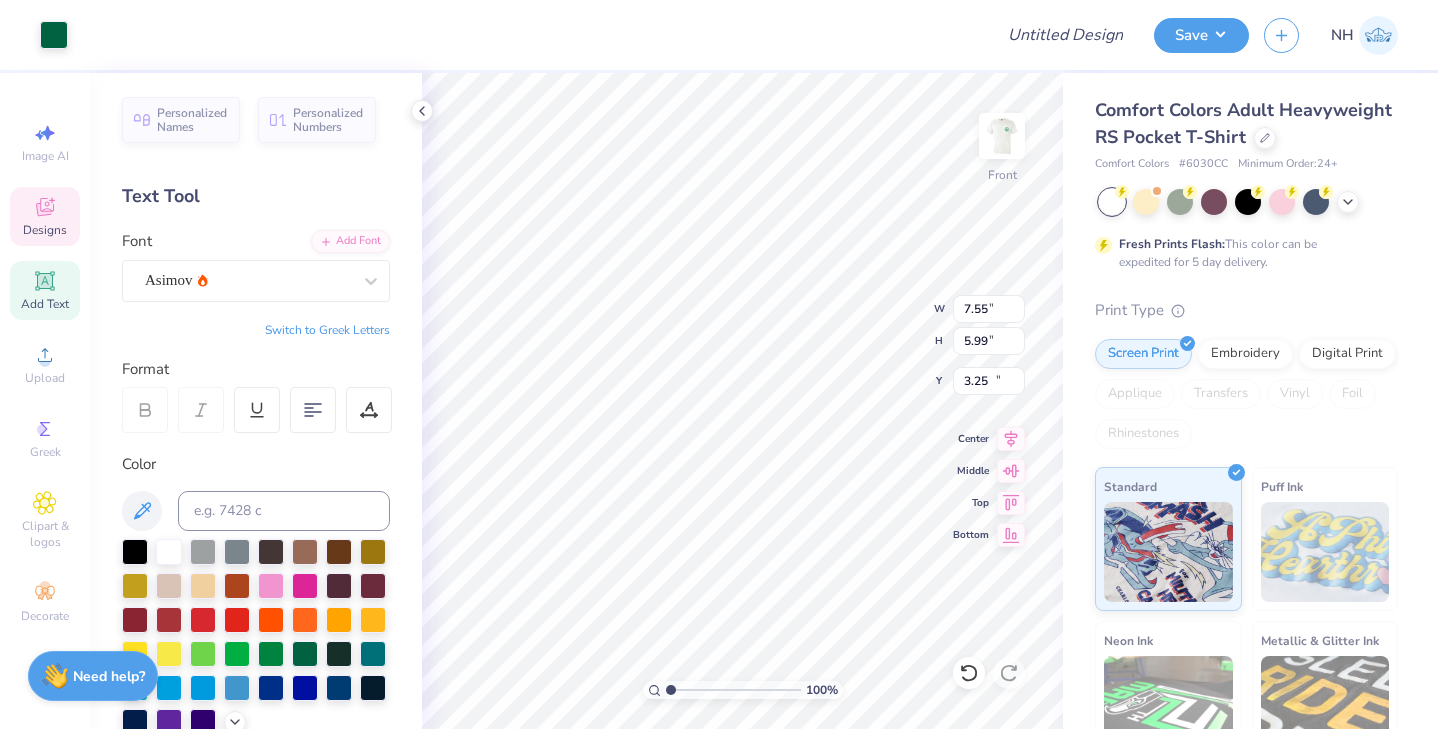 type on "5.01" 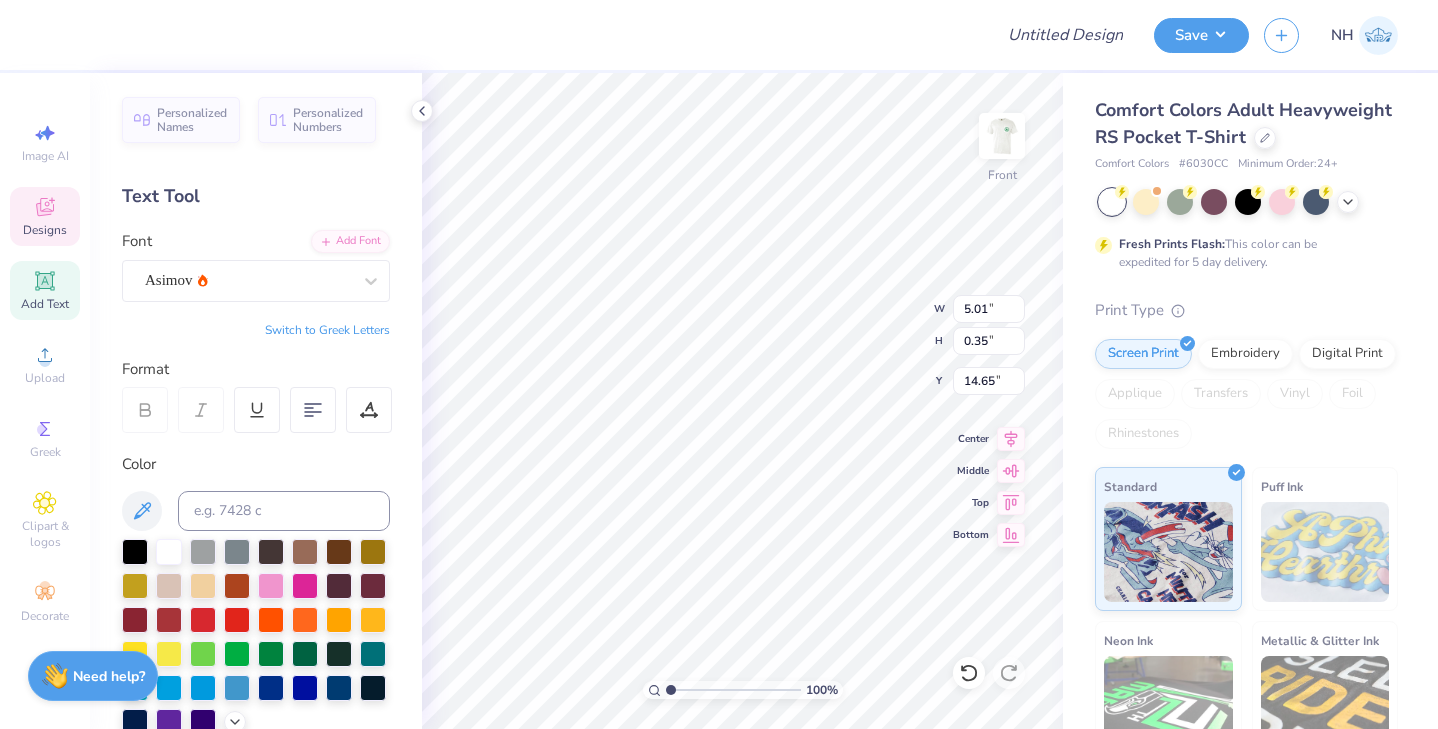 type on "10.50" 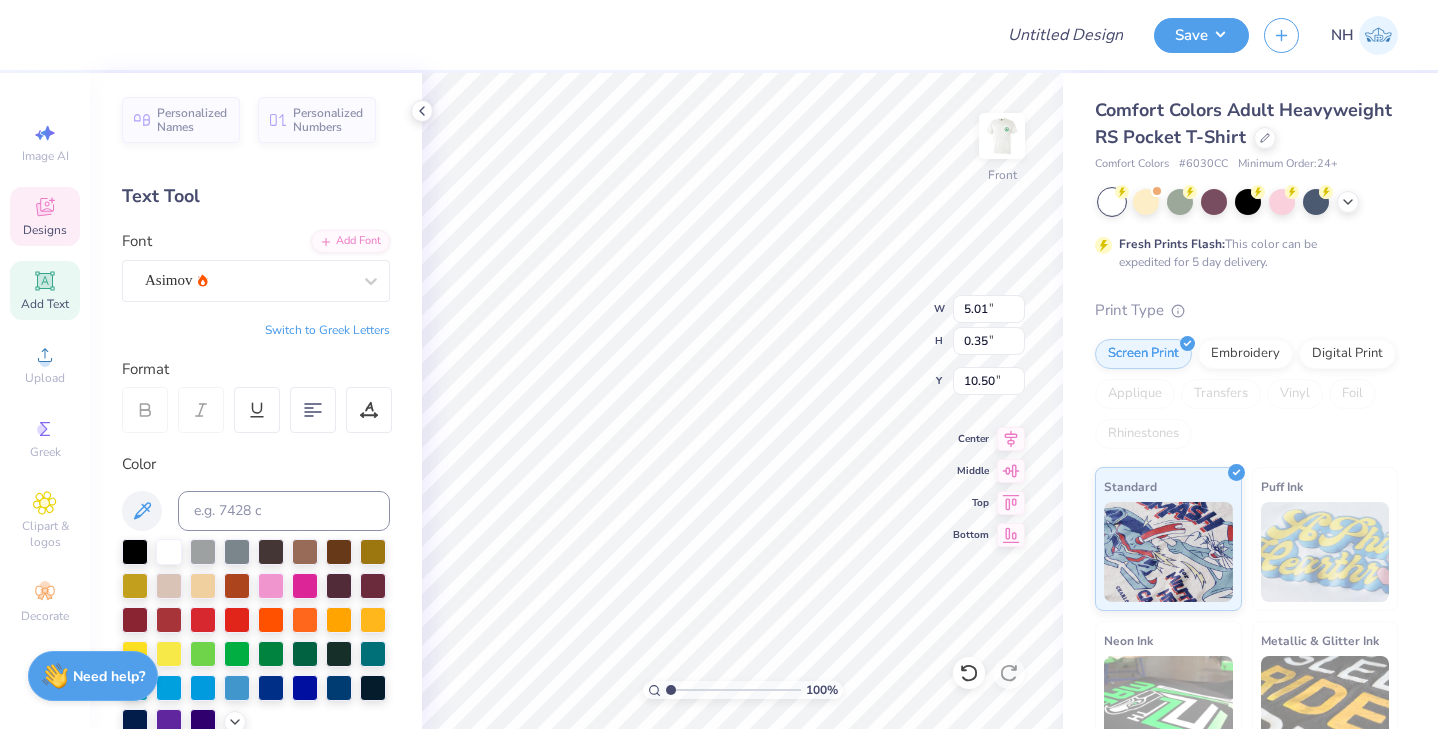 type on "7.06" 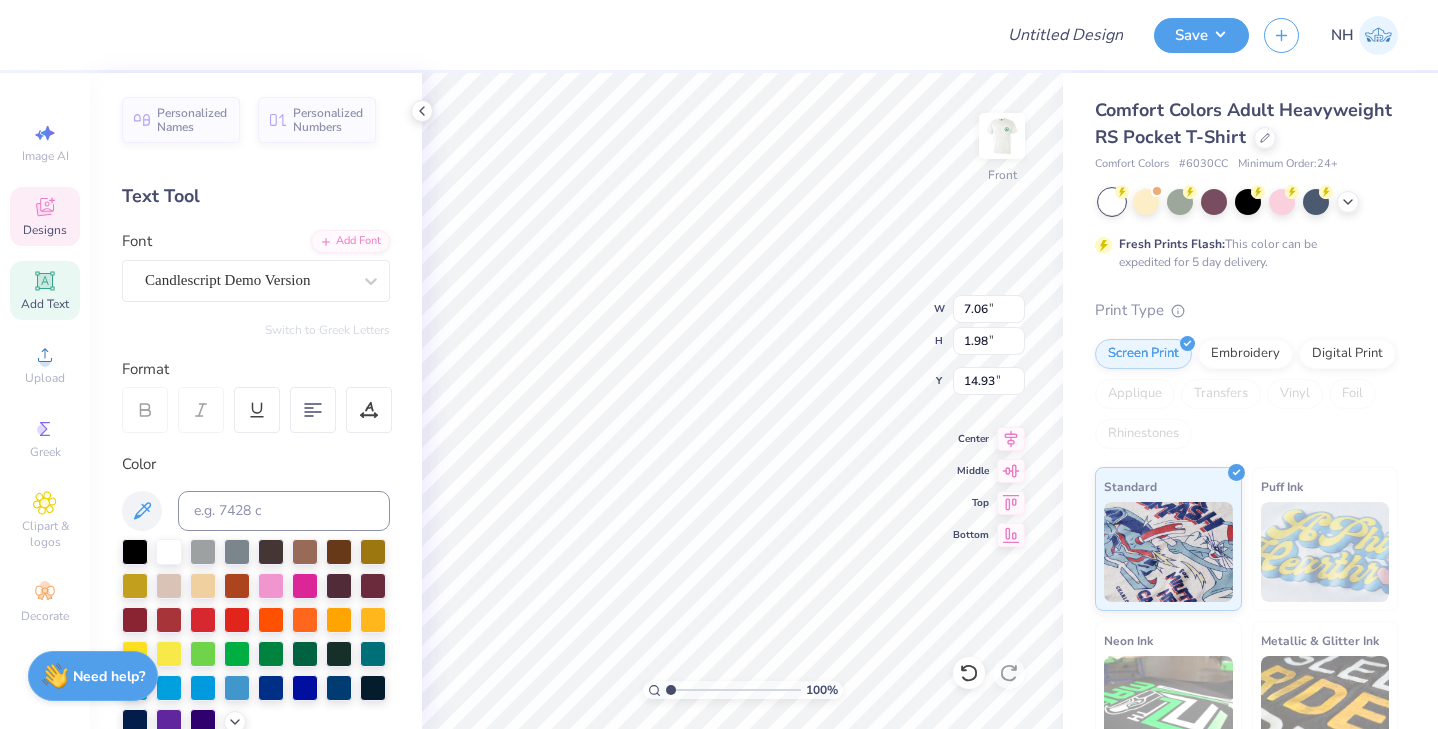 type on "10.85" 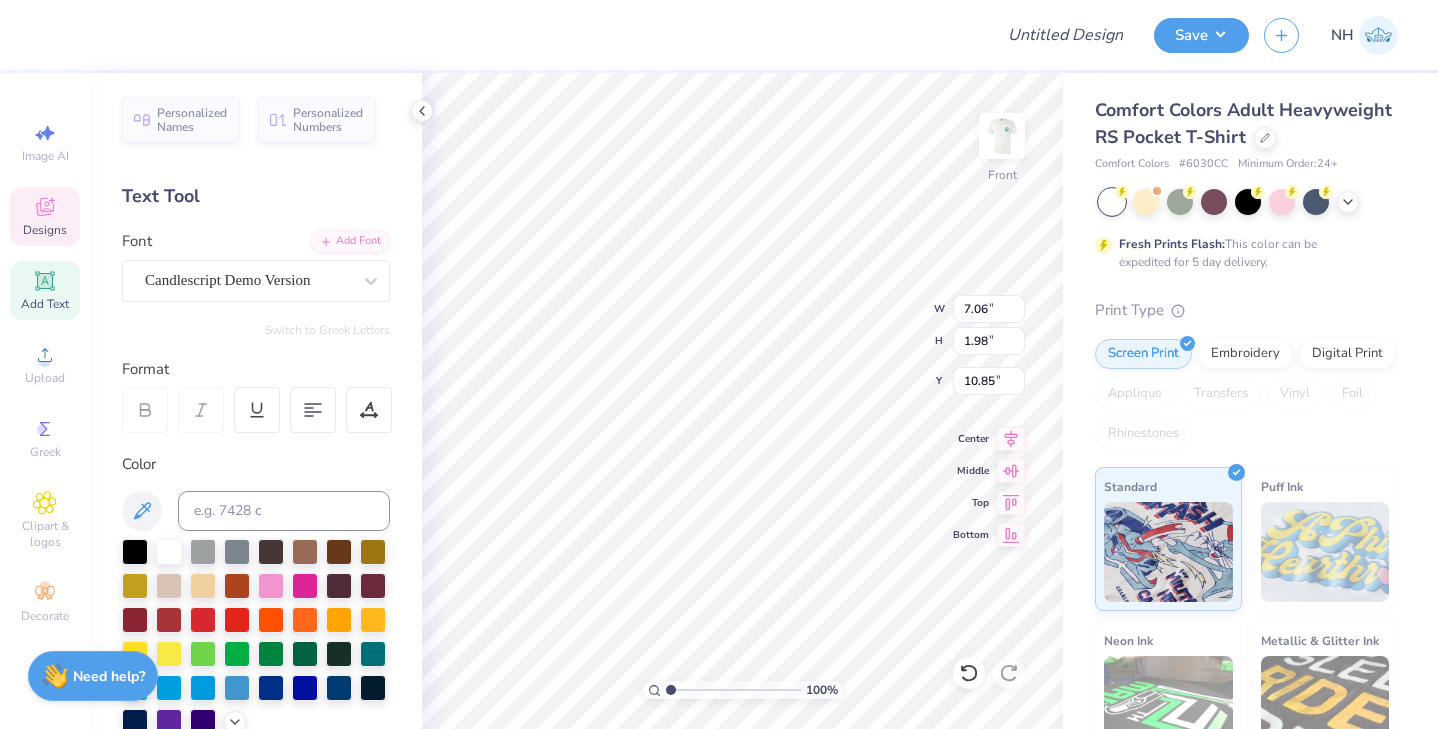 type on "11.24" 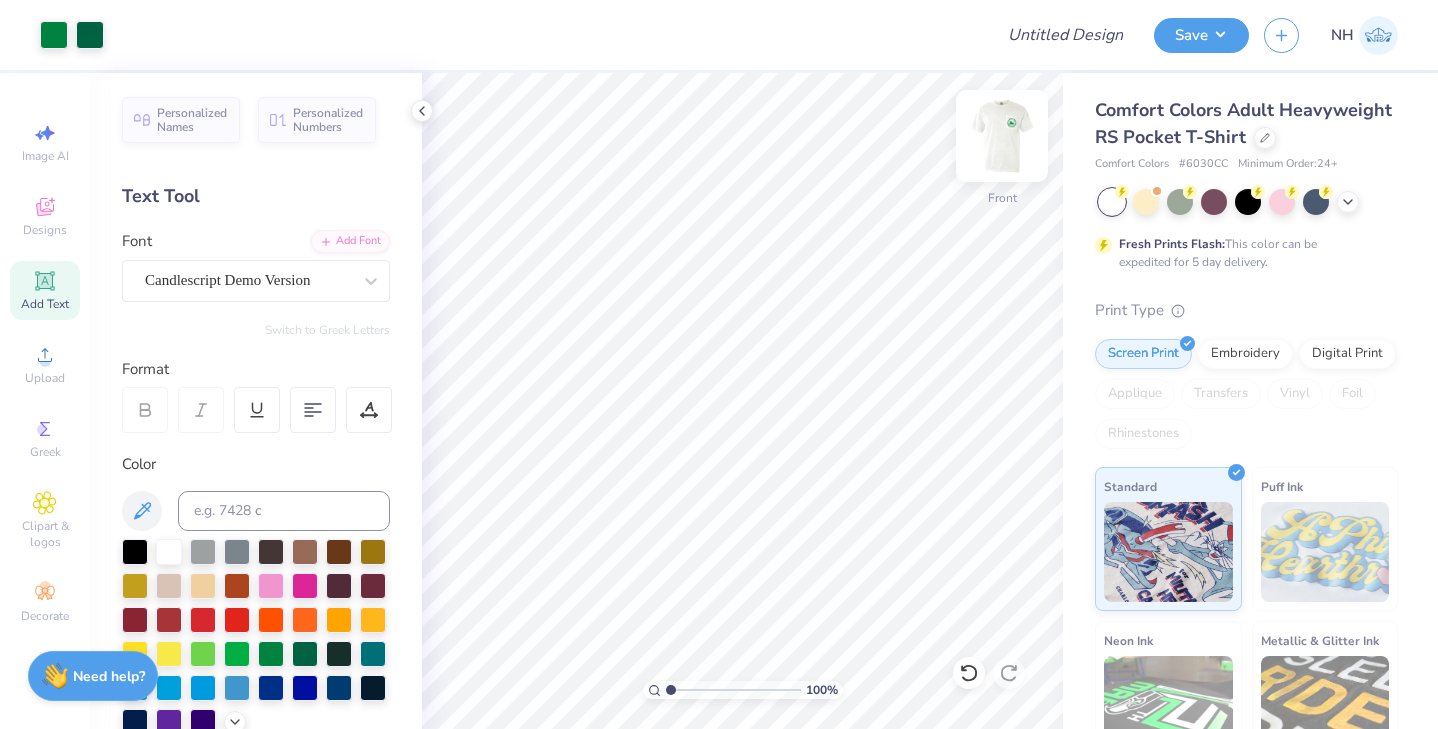 click at bounding box center (1002, 136) 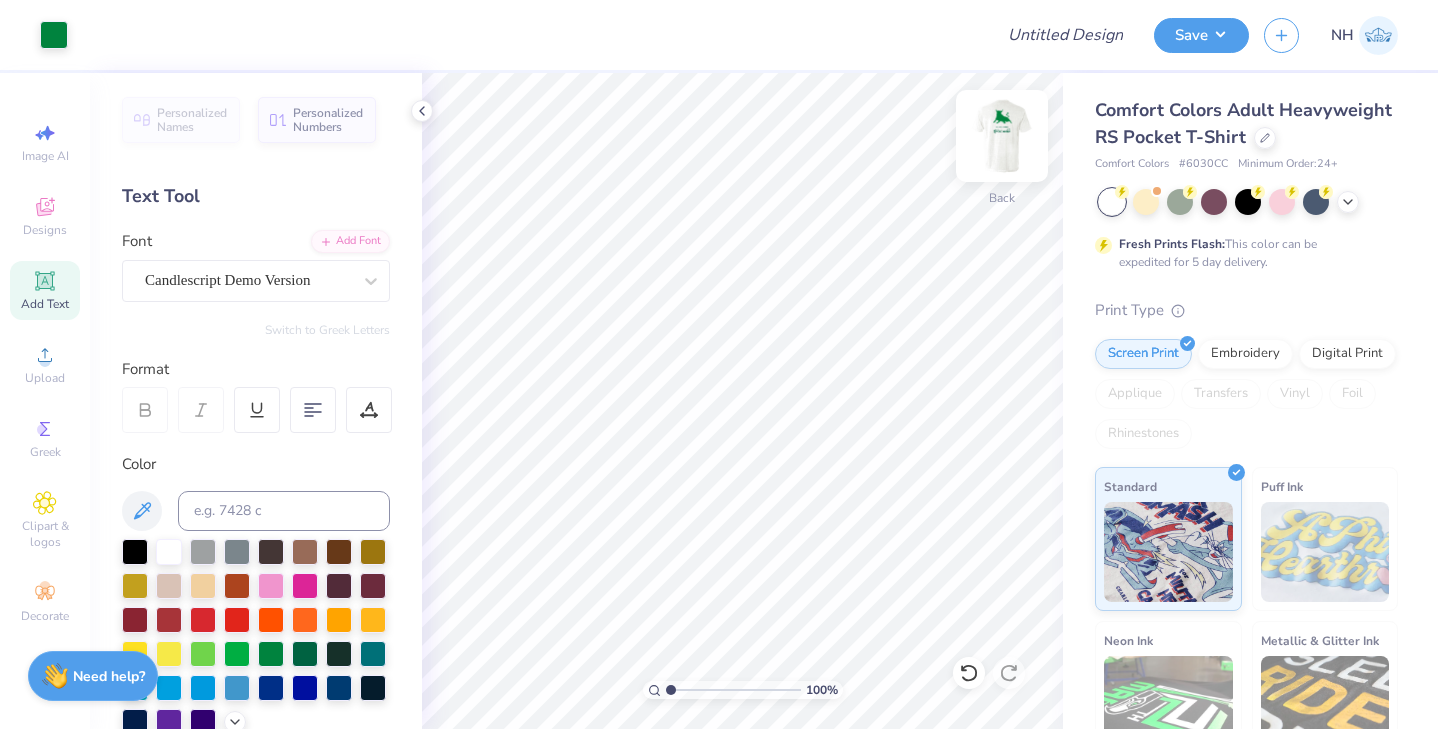 click at bounding box center (1002, 136) 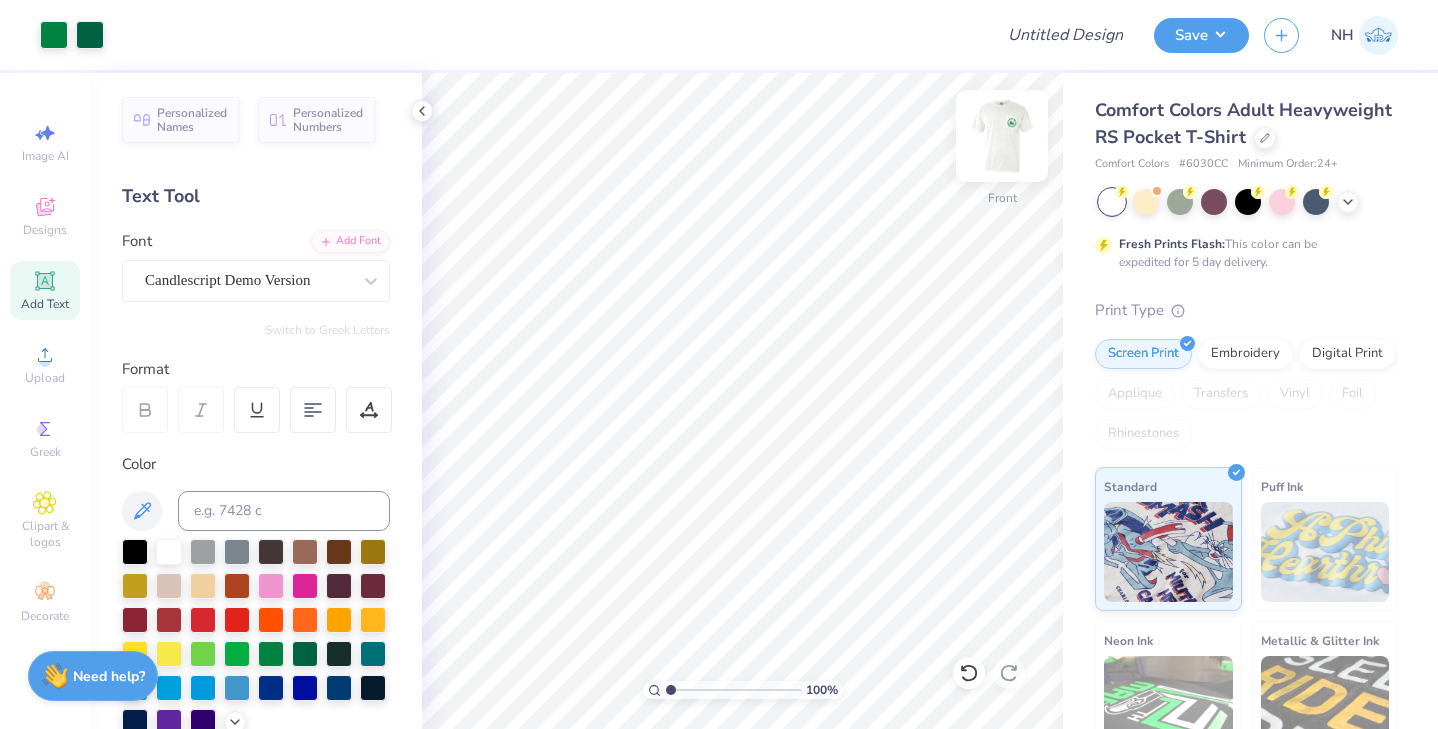 click at bounding box center (1002, 136) 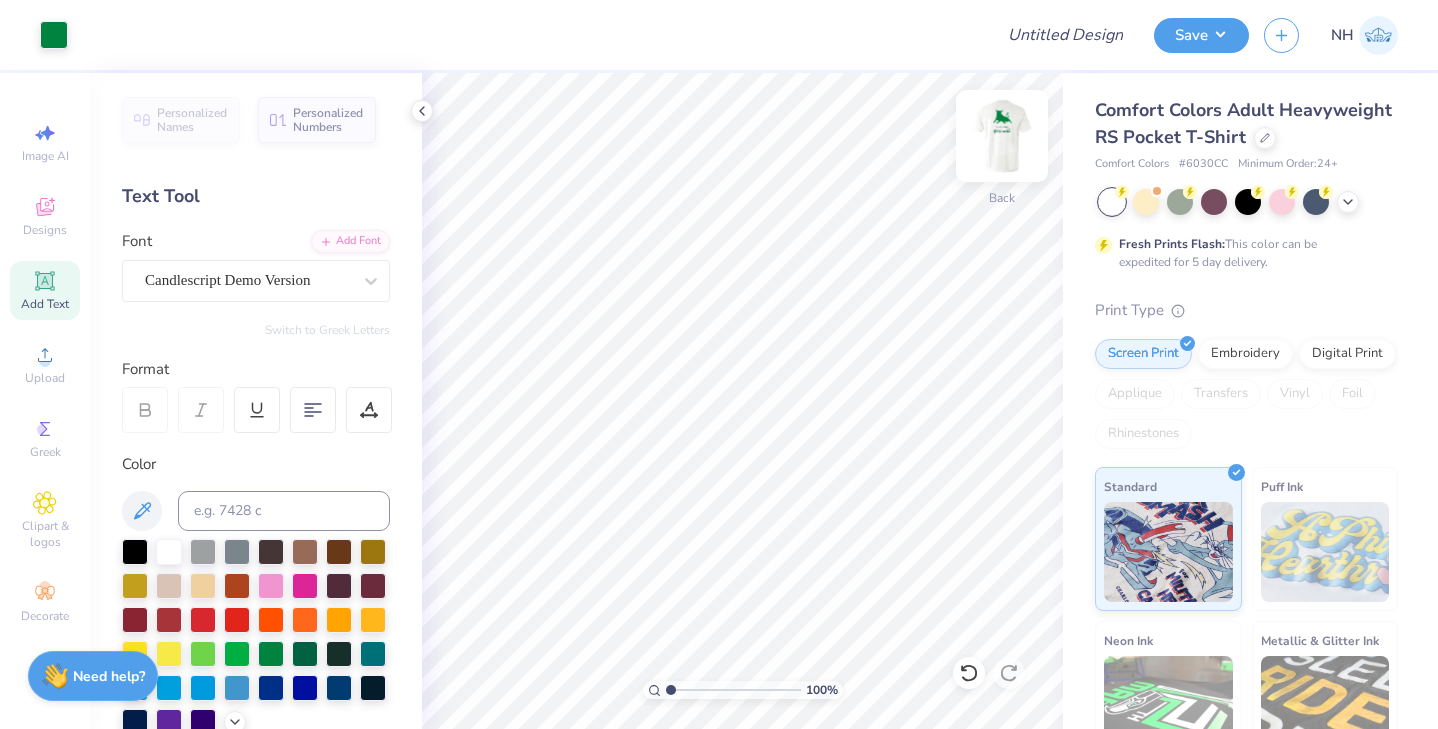 click at bounding box center (1002, 136) 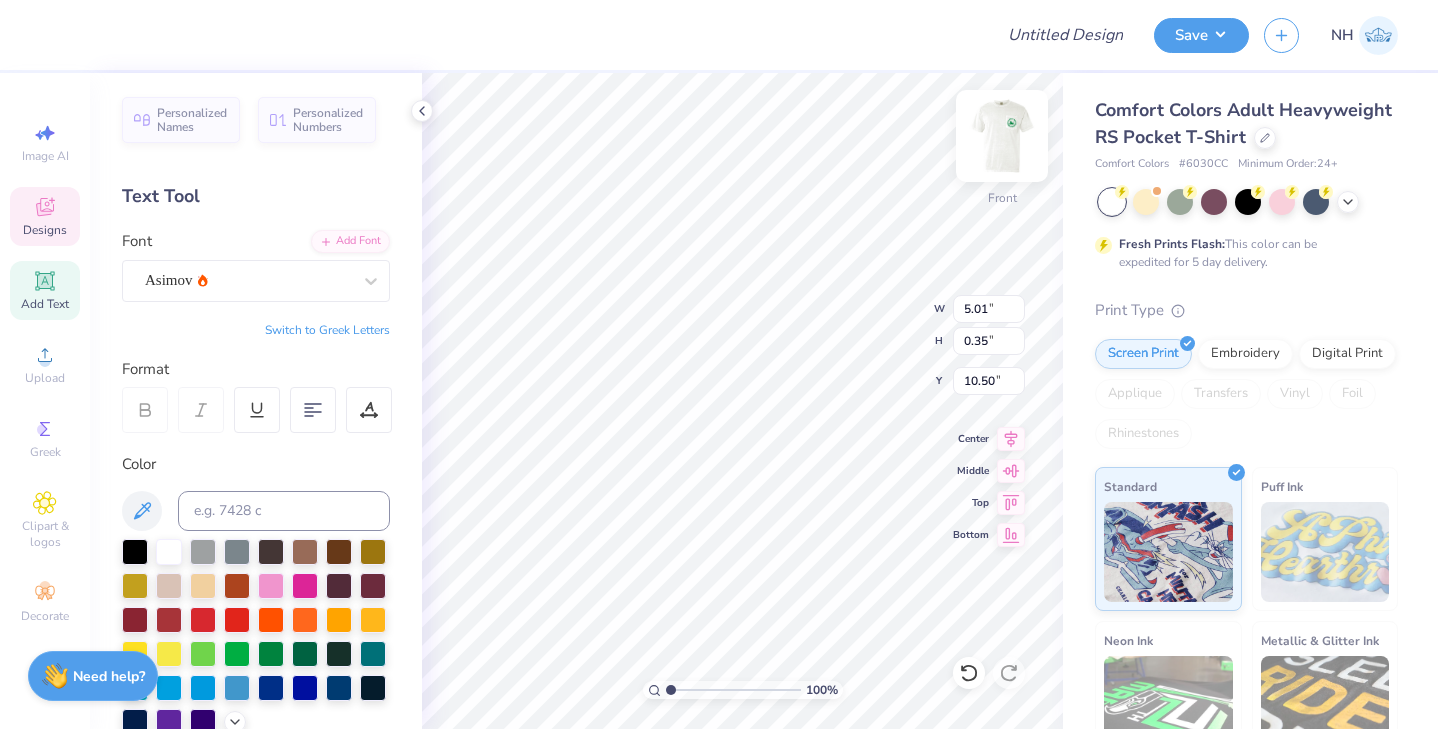 type on "6.53" 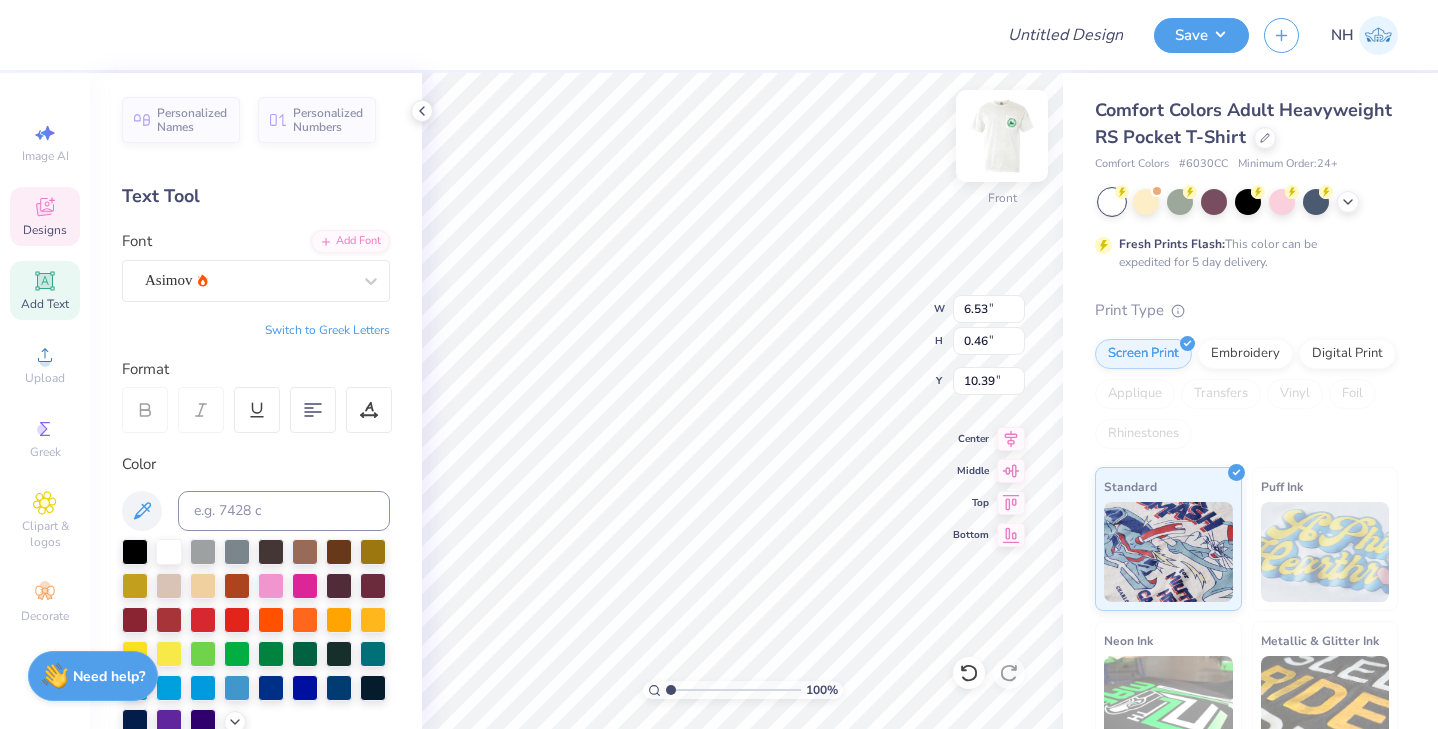 type on "10.53" 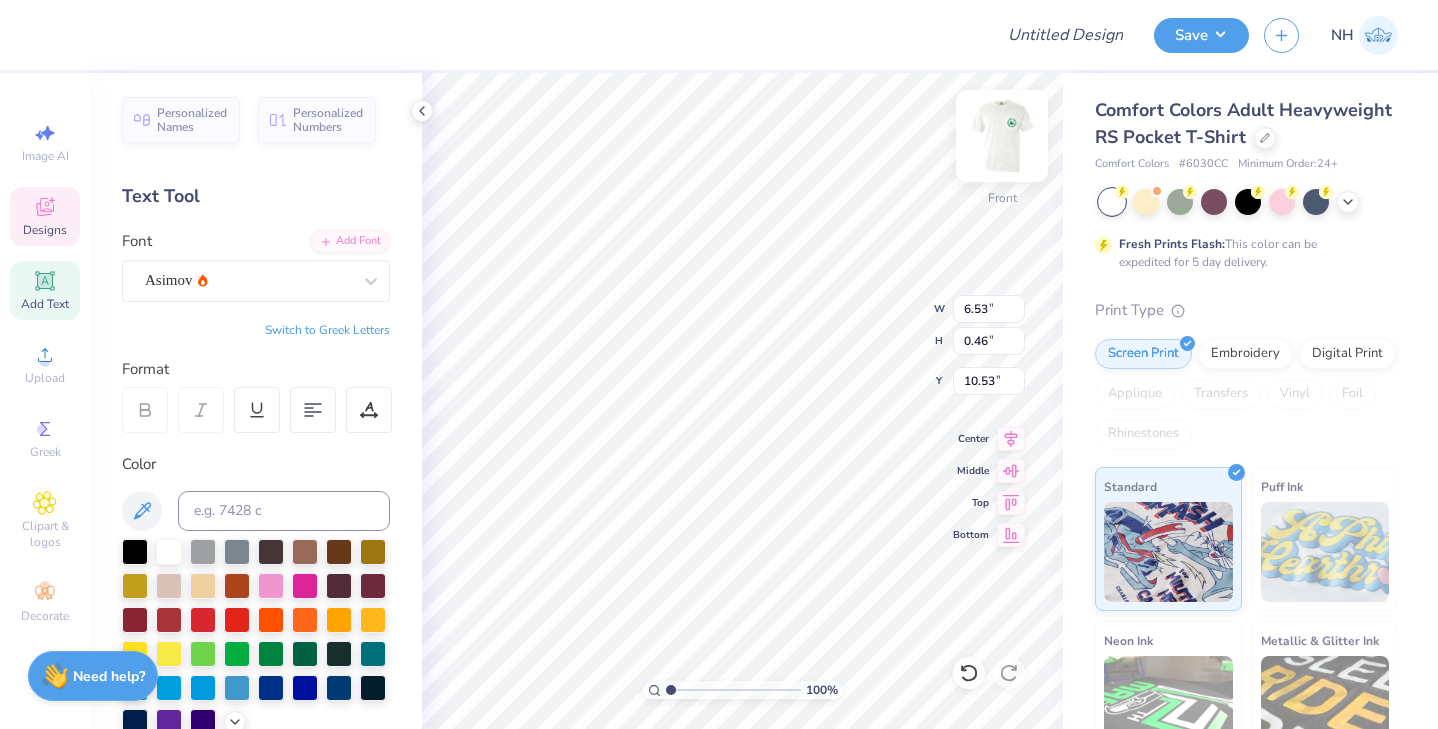 type on "15.48" 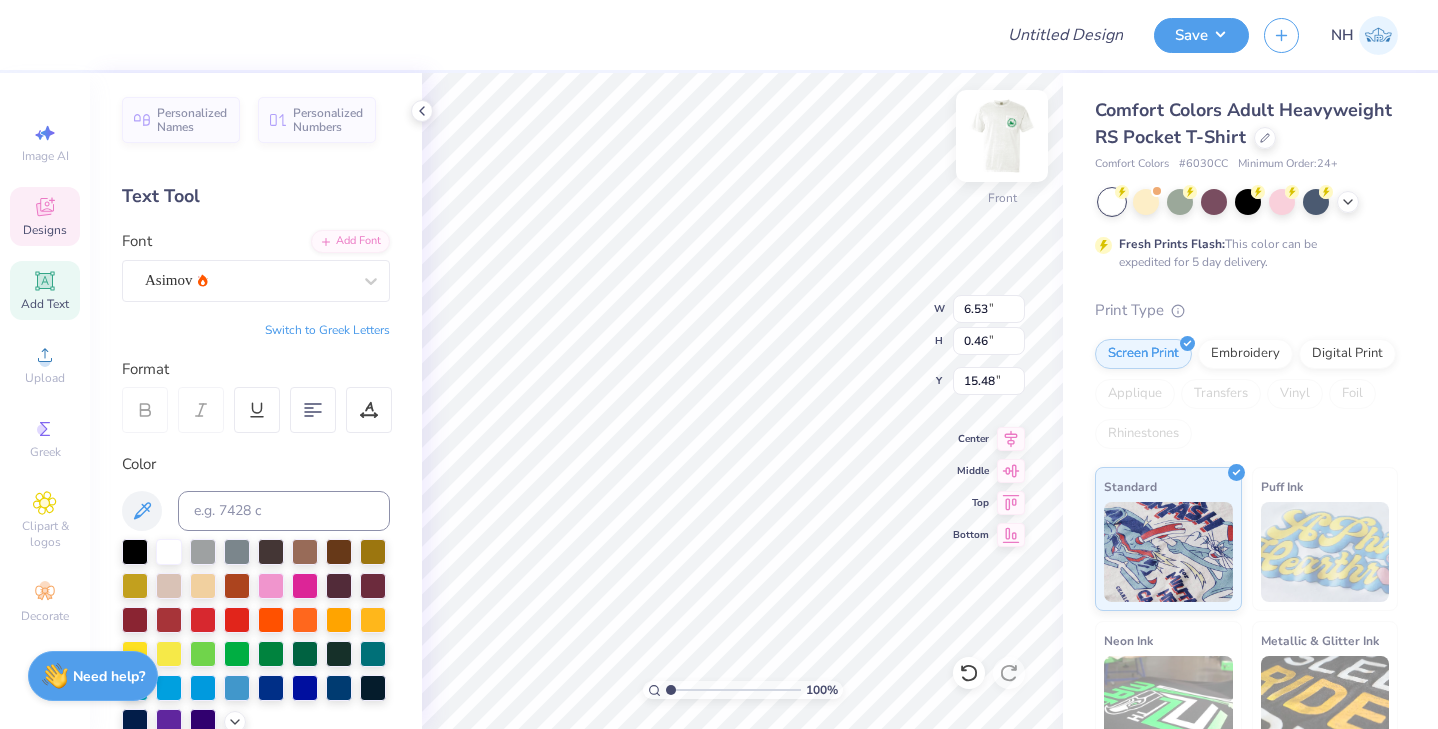 type on "7.55" 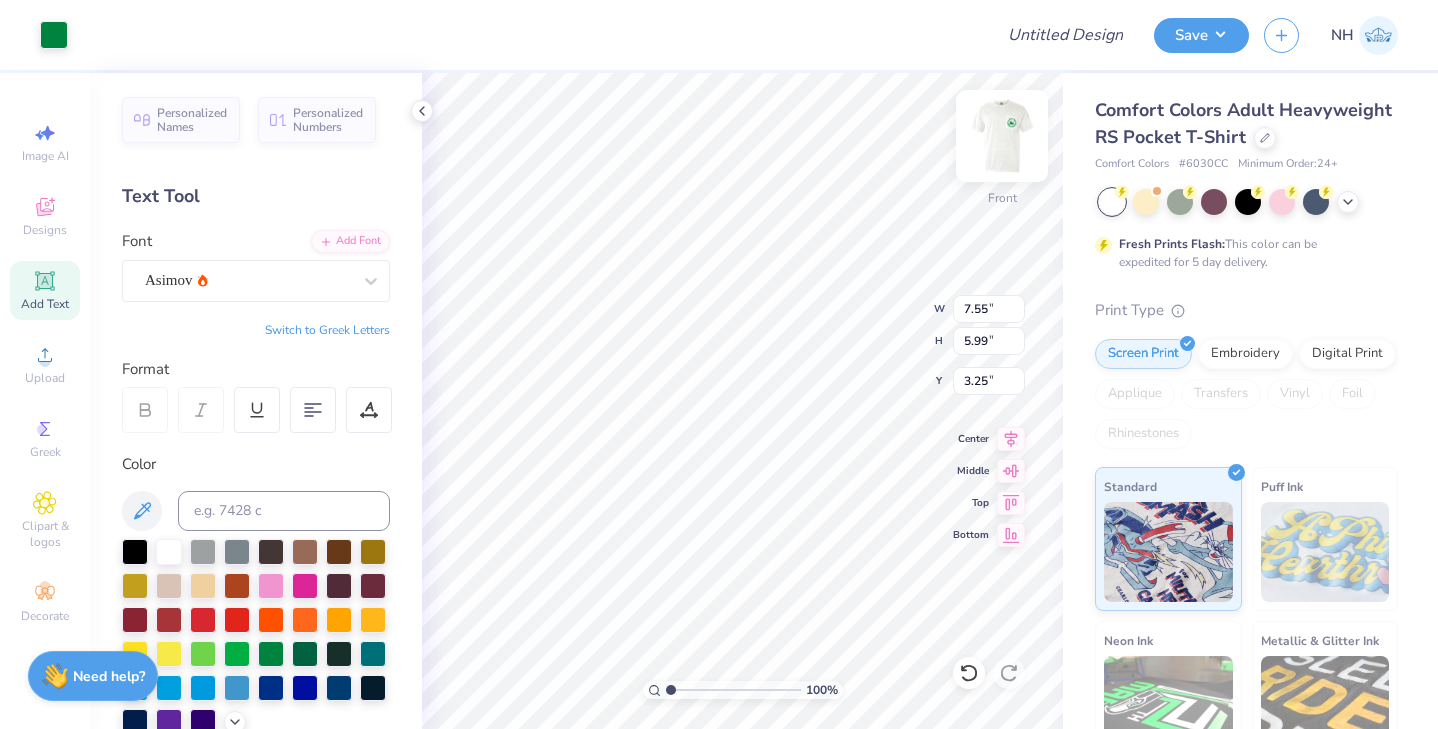 type on "8.26" 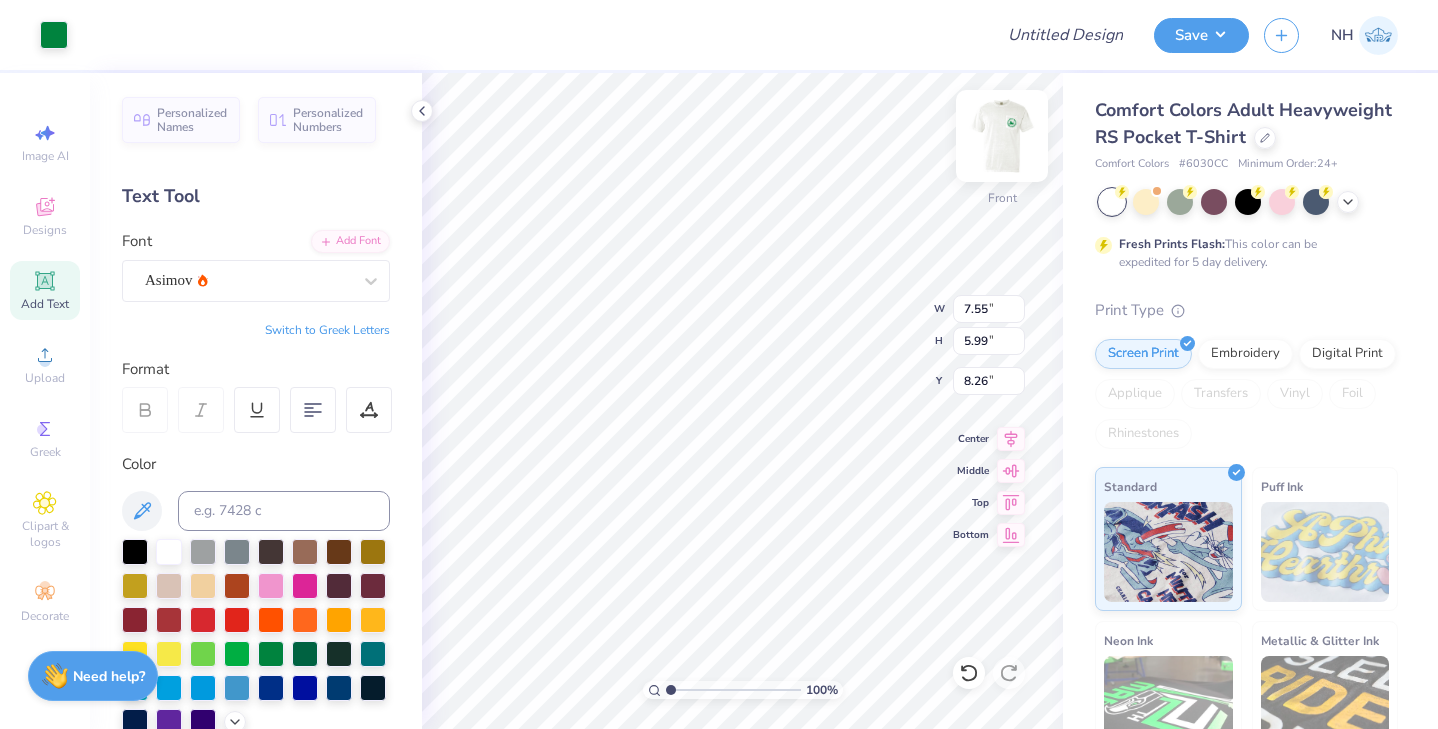 type on "5.83" 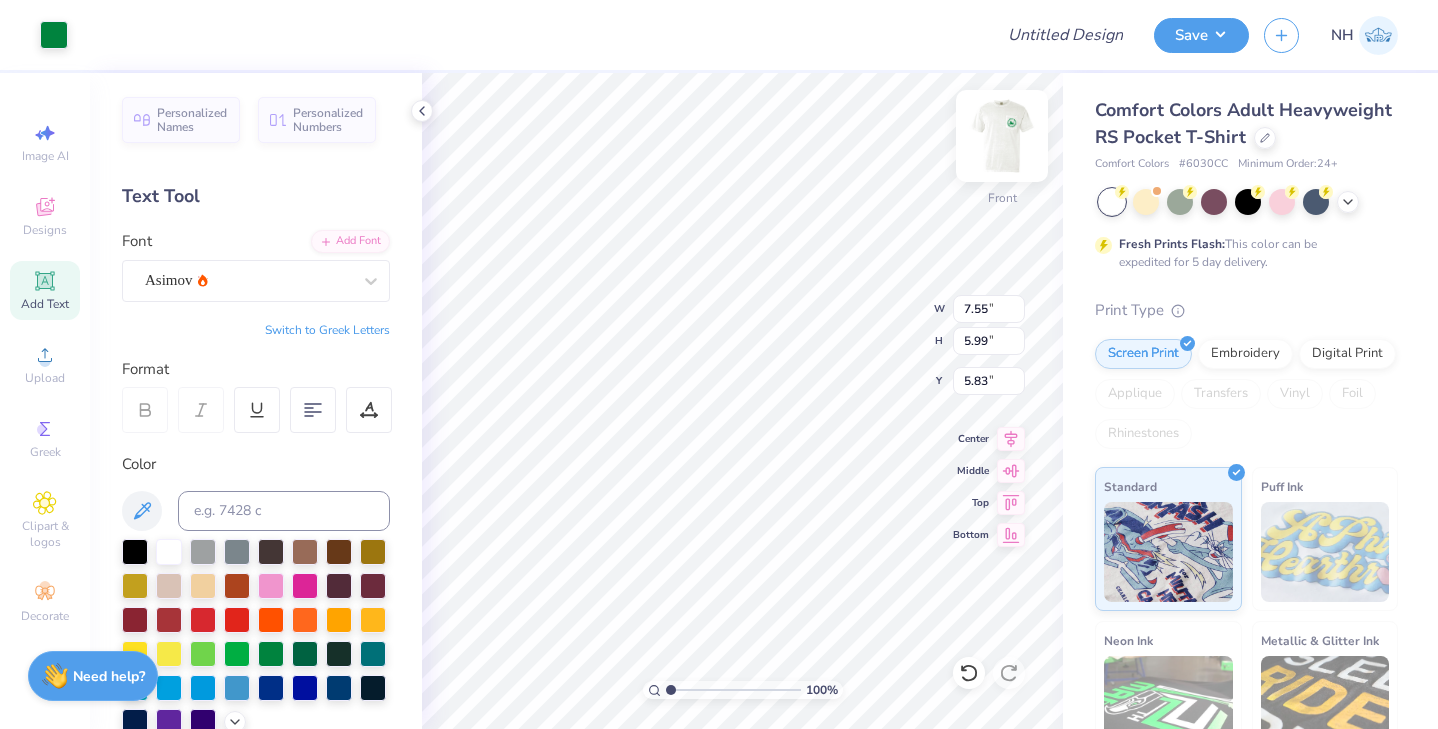 type on "8.47" 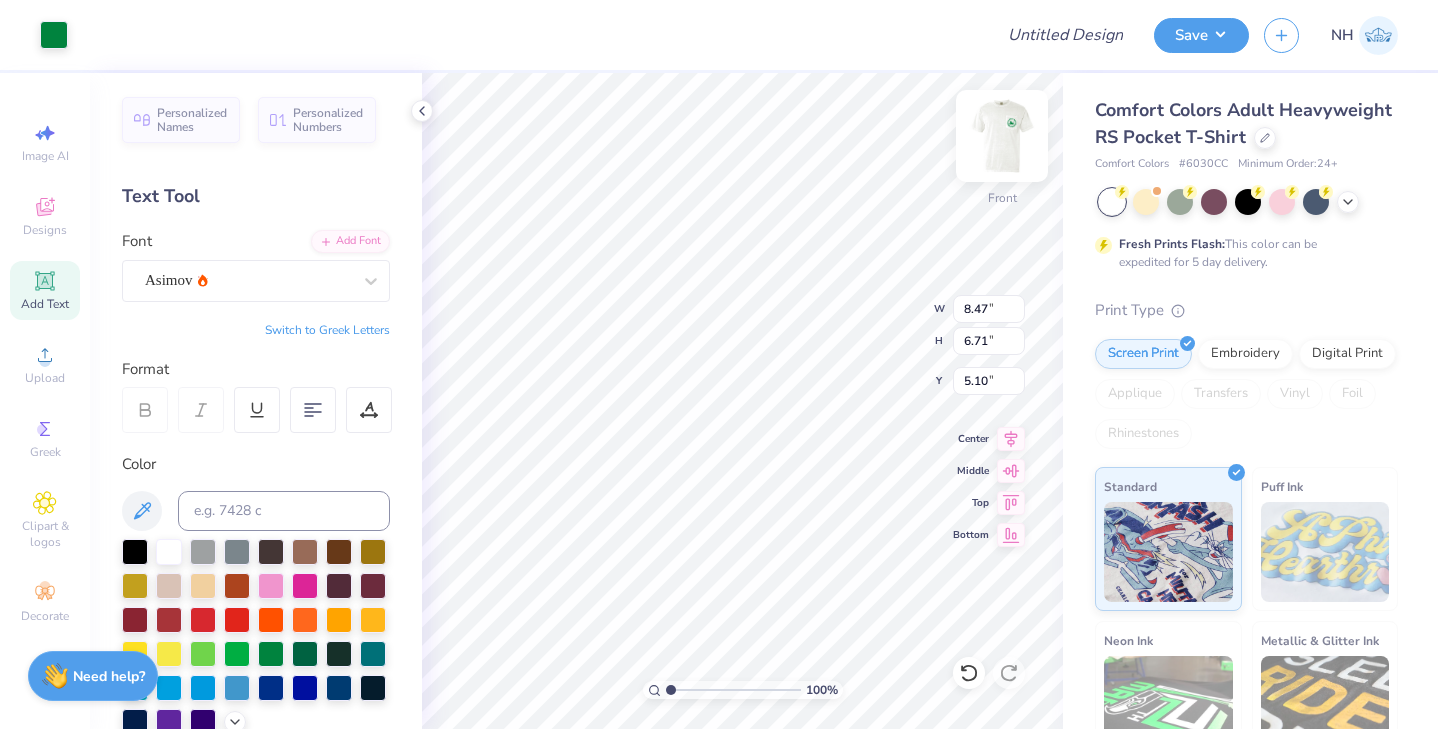 type on "5.12" 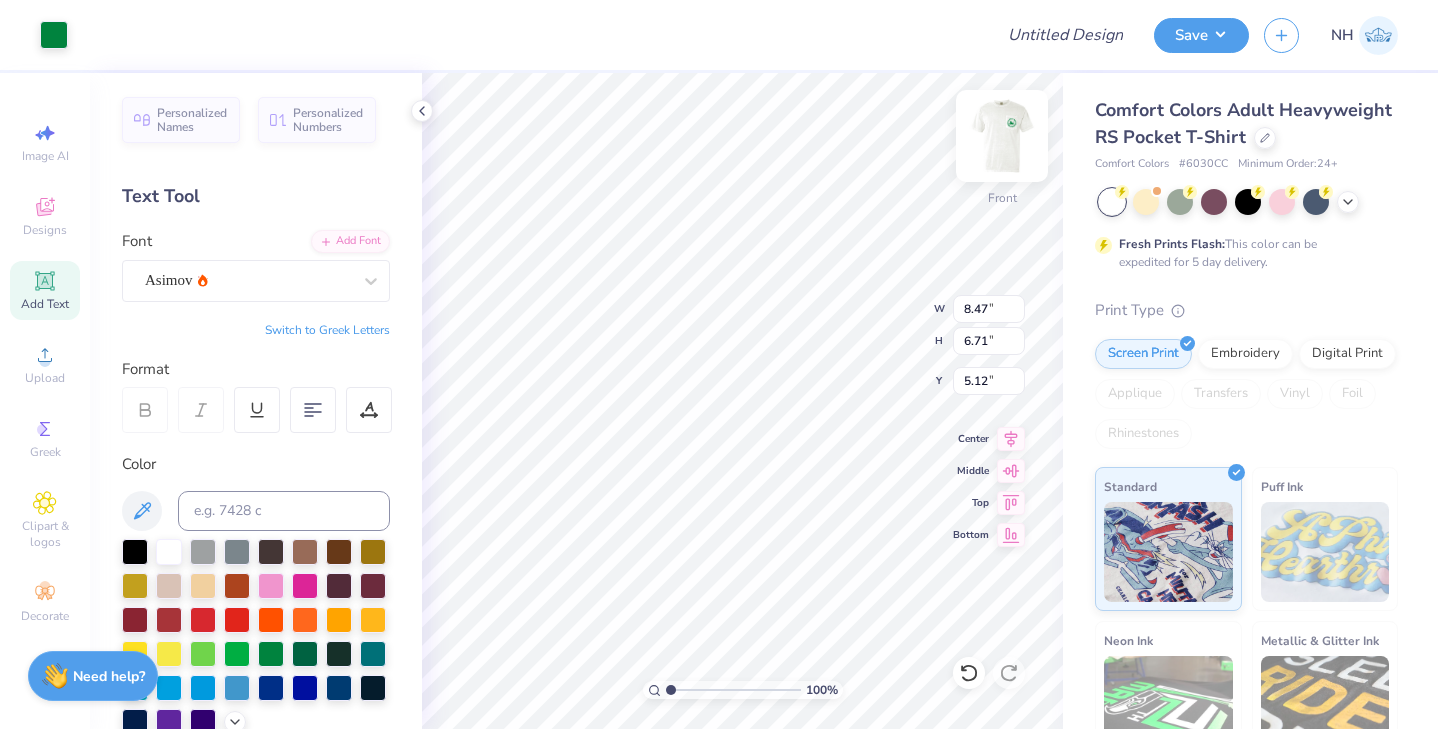 type on "6.53" 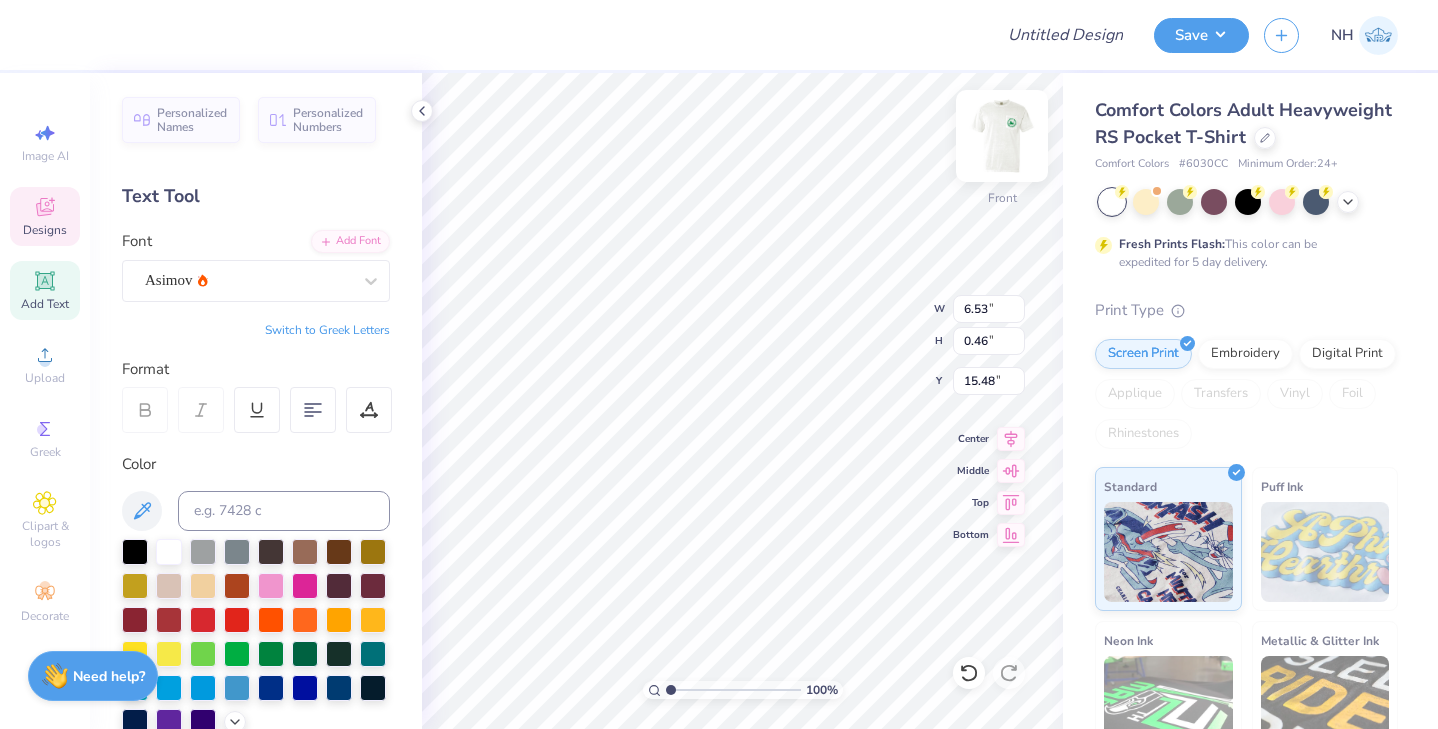 type on "13.23" 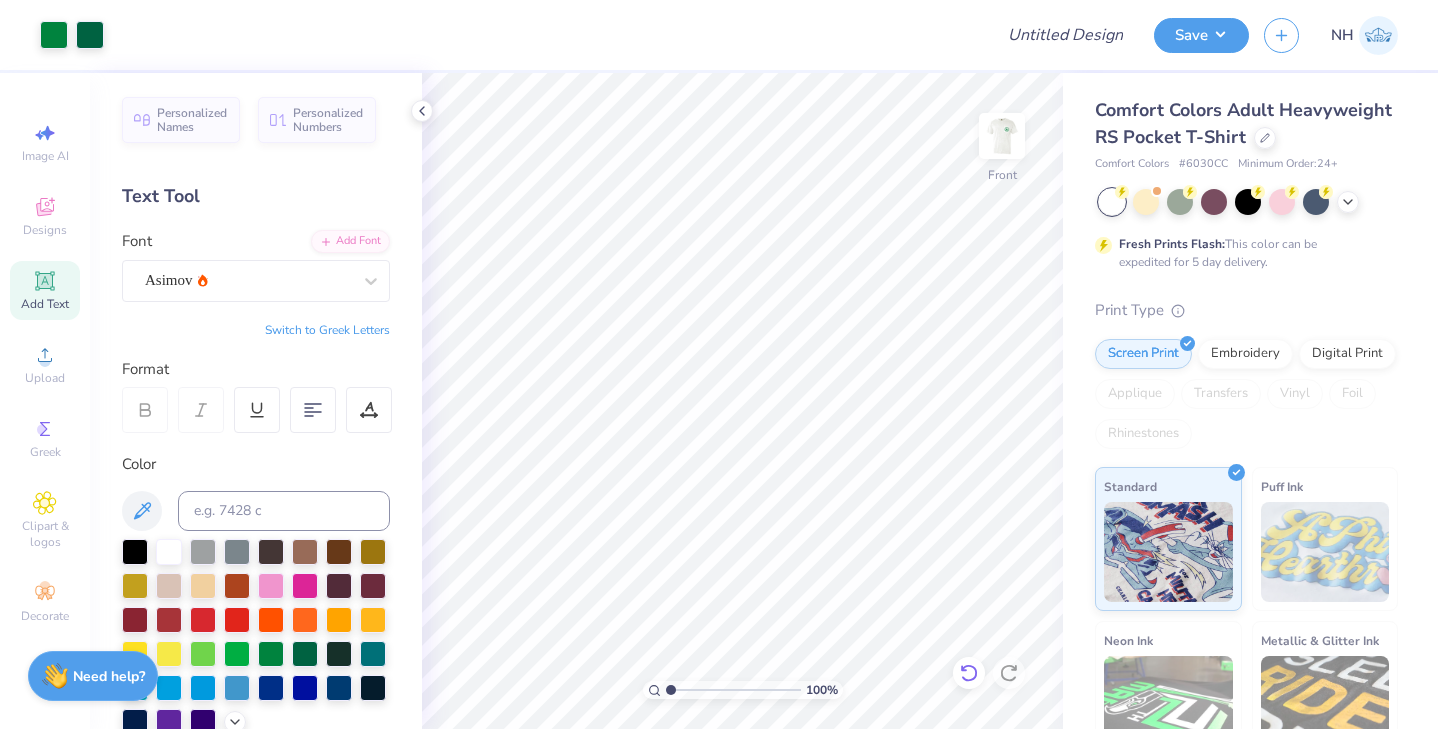 click 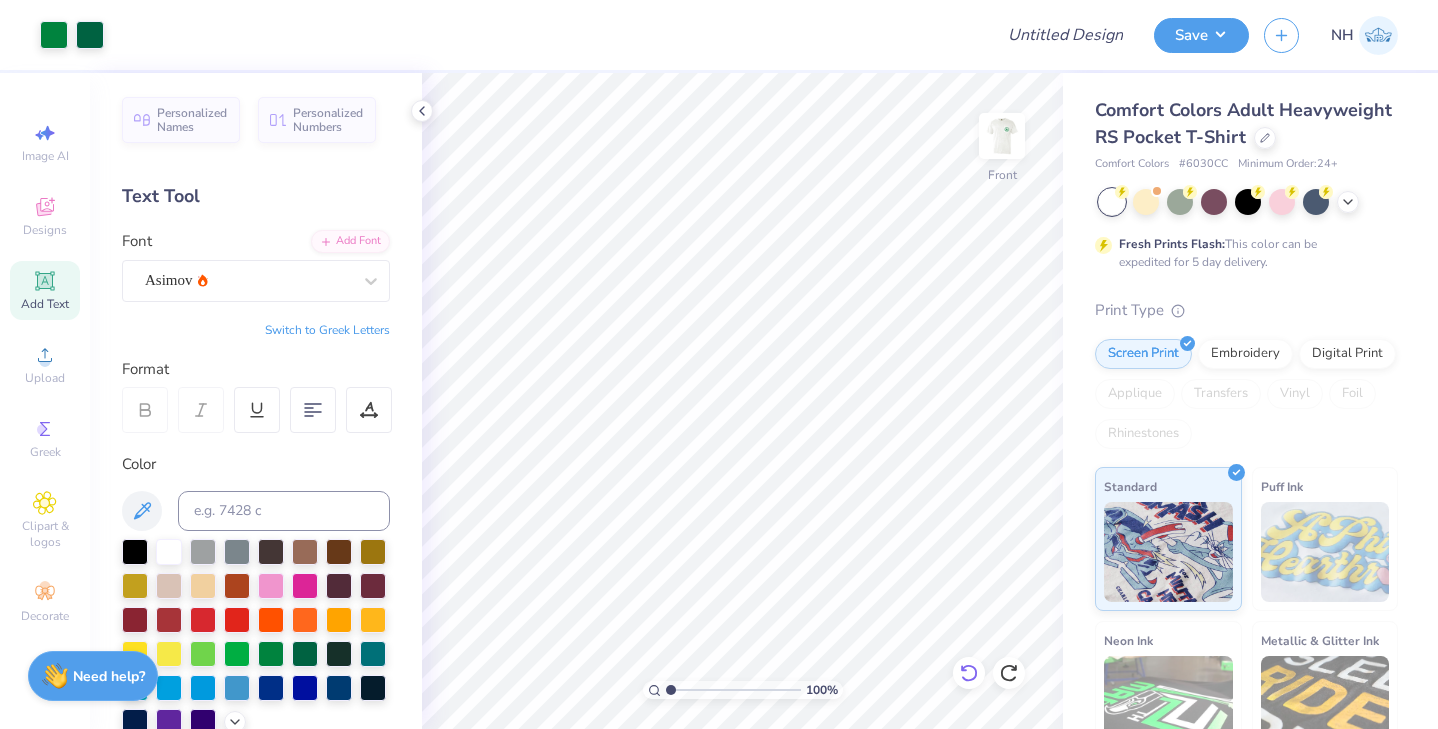 click 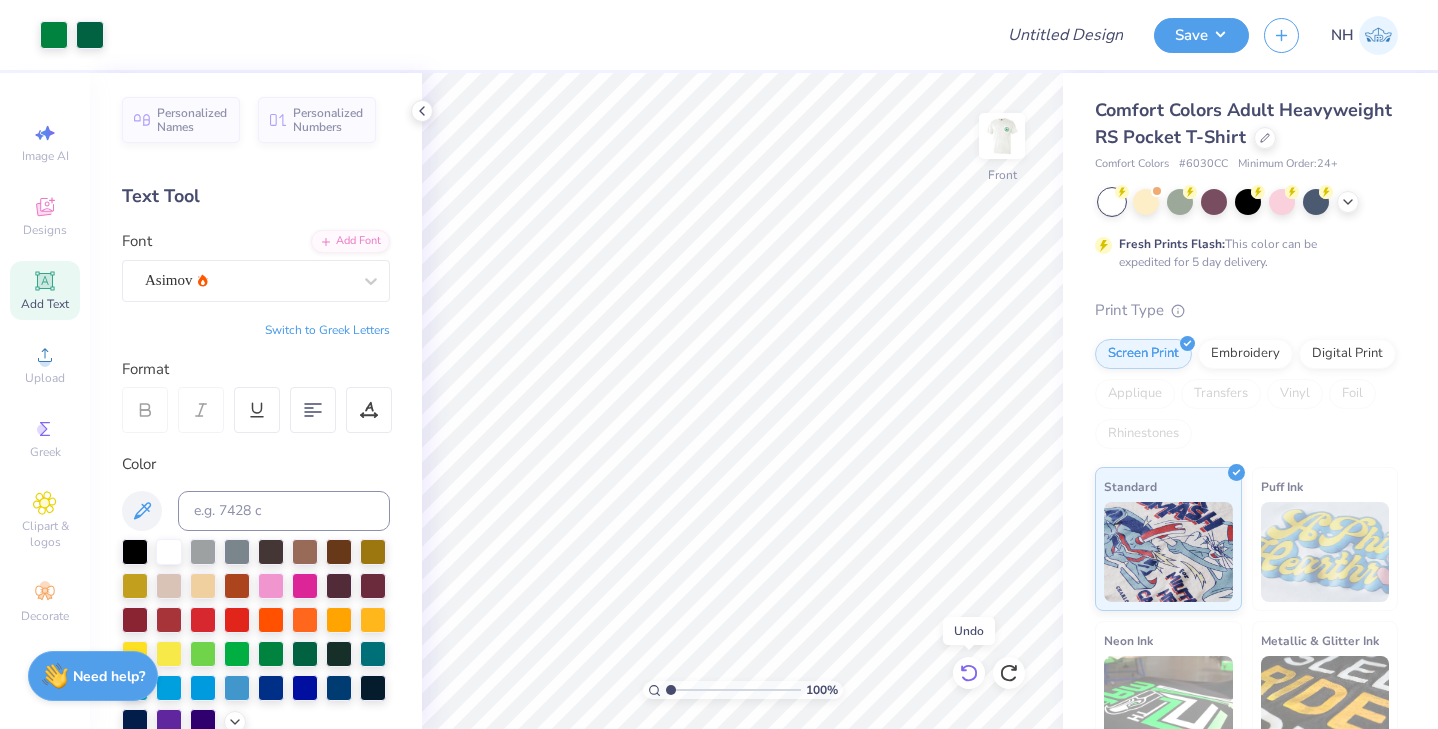 click 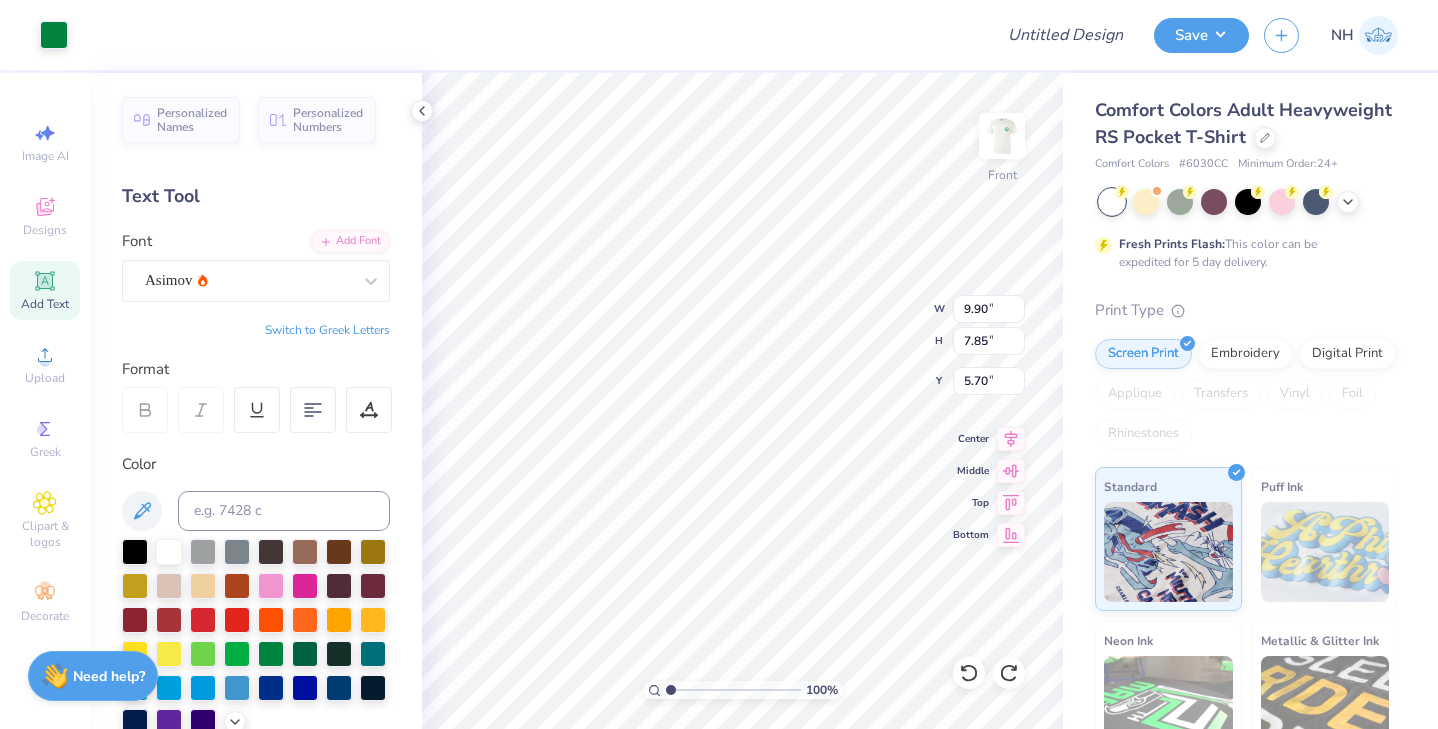 type on "8.04" 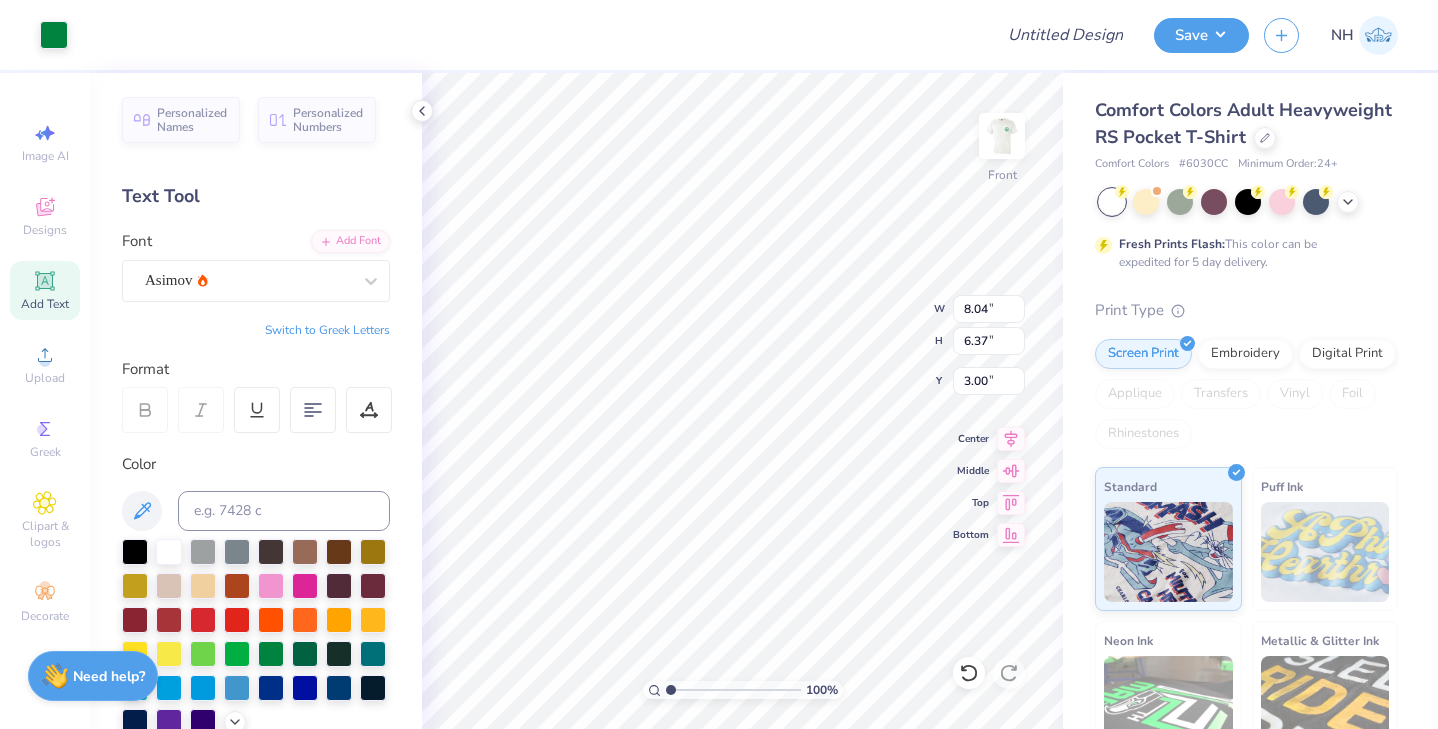 type on "3.00" 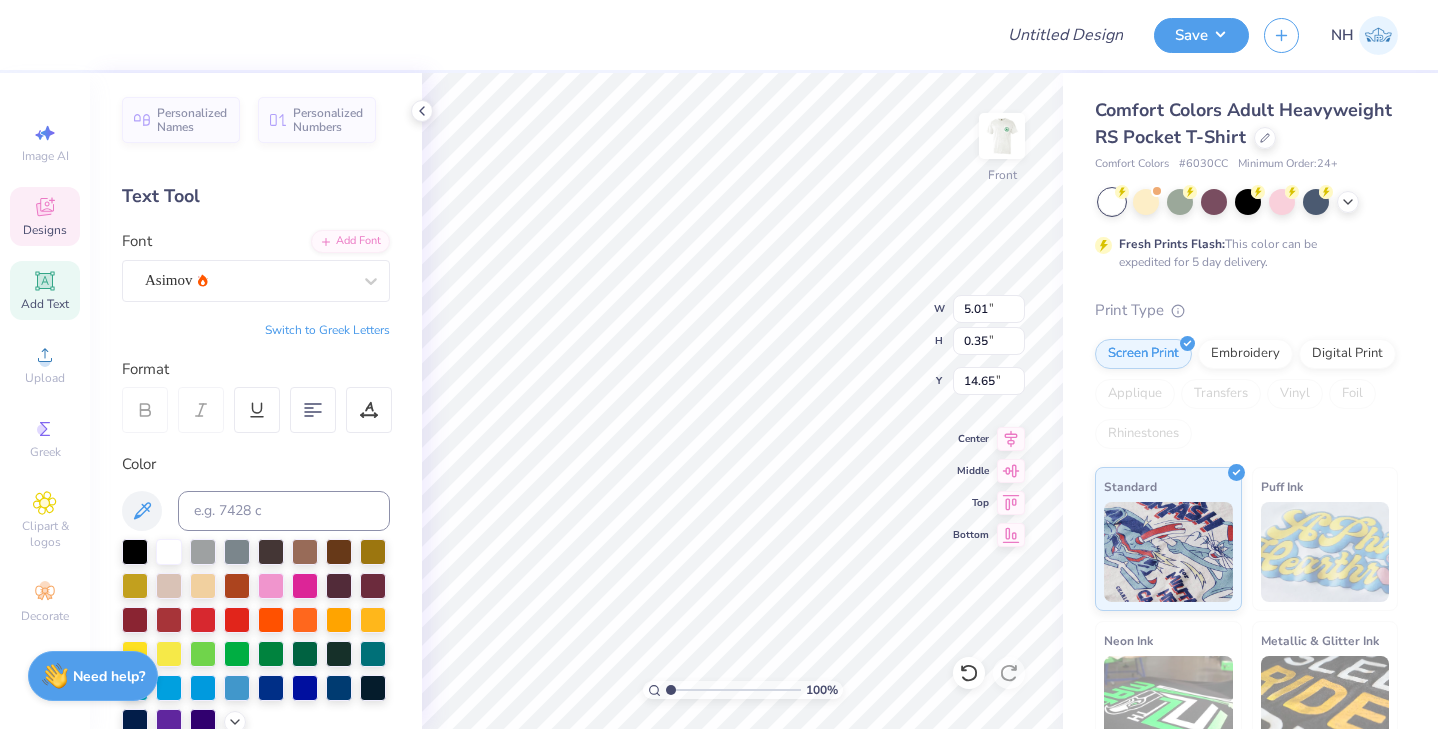 type on "10.73" 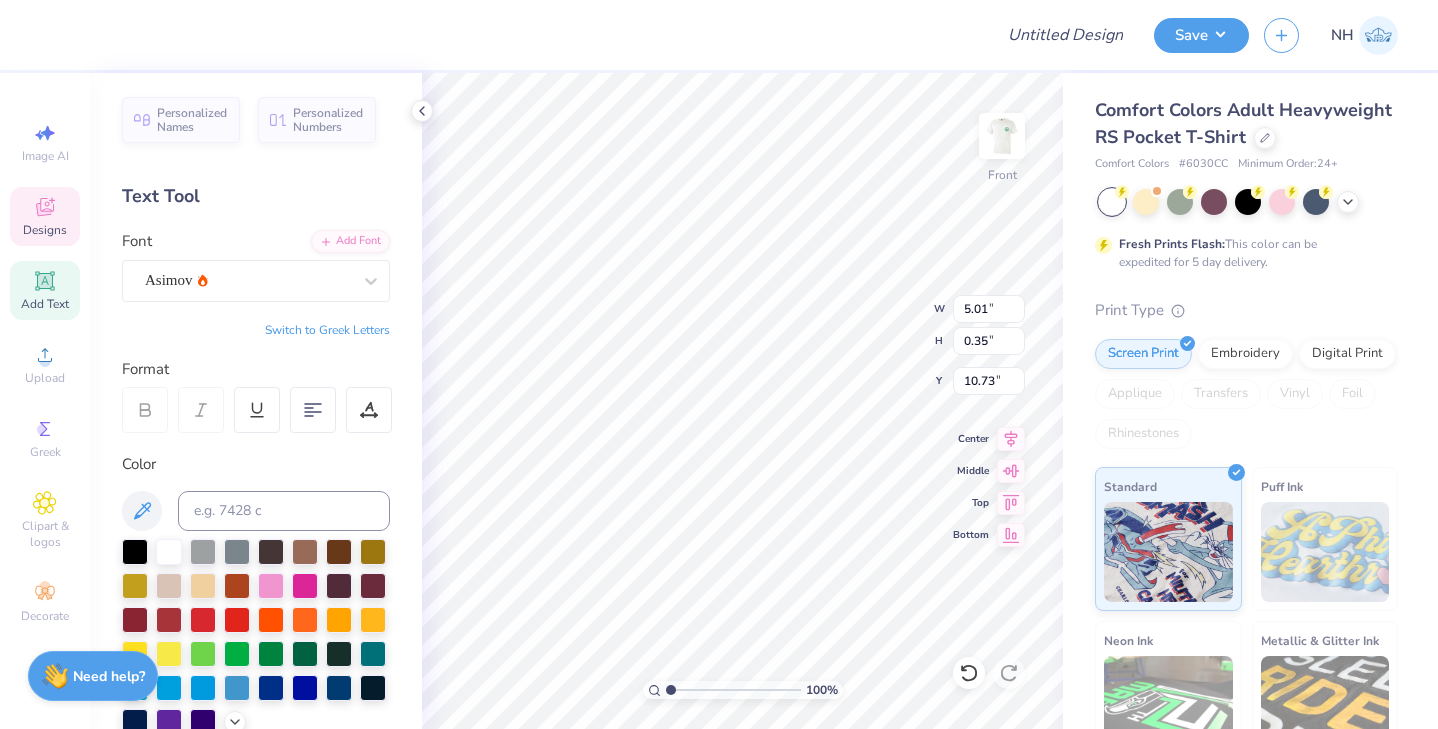 scroll, scrollTop: 0, scrollLeft: 0, axis: both 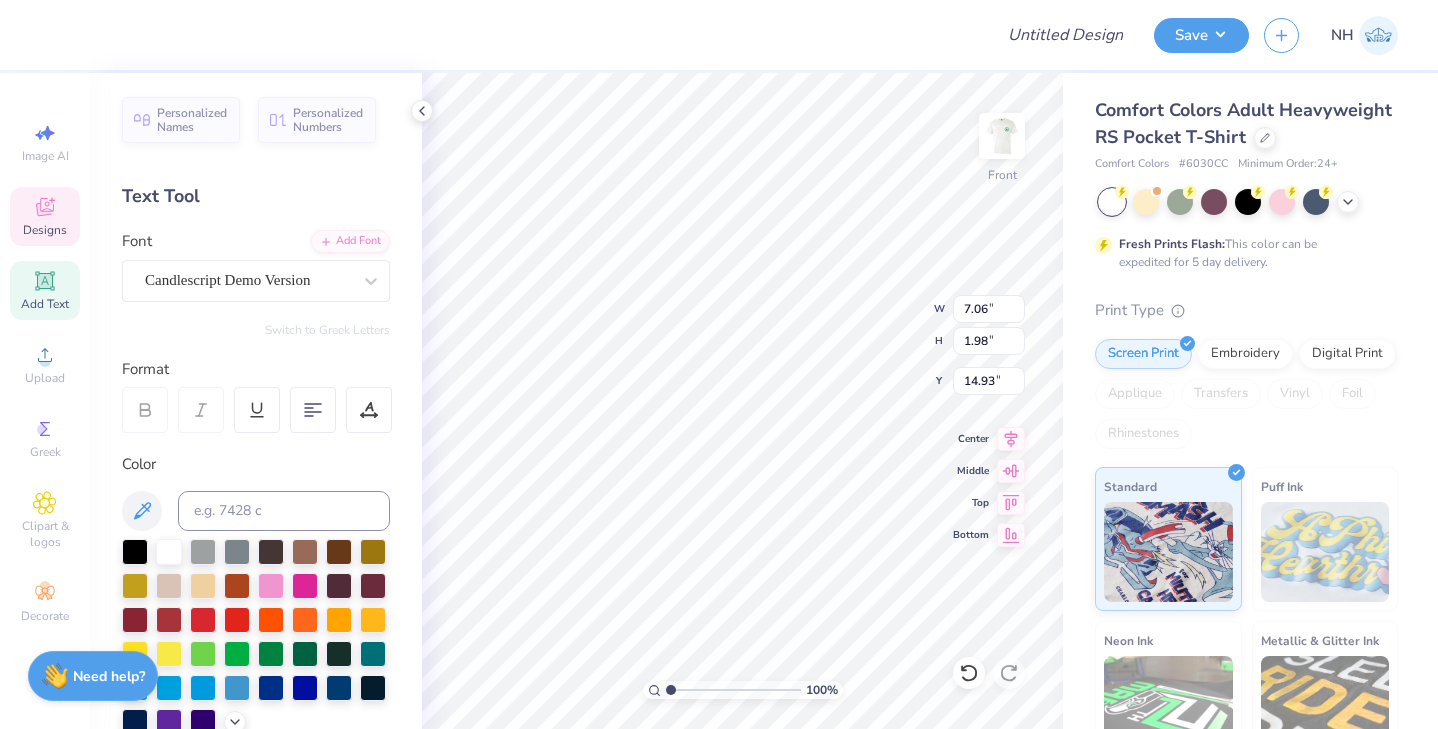 type on "11.66" 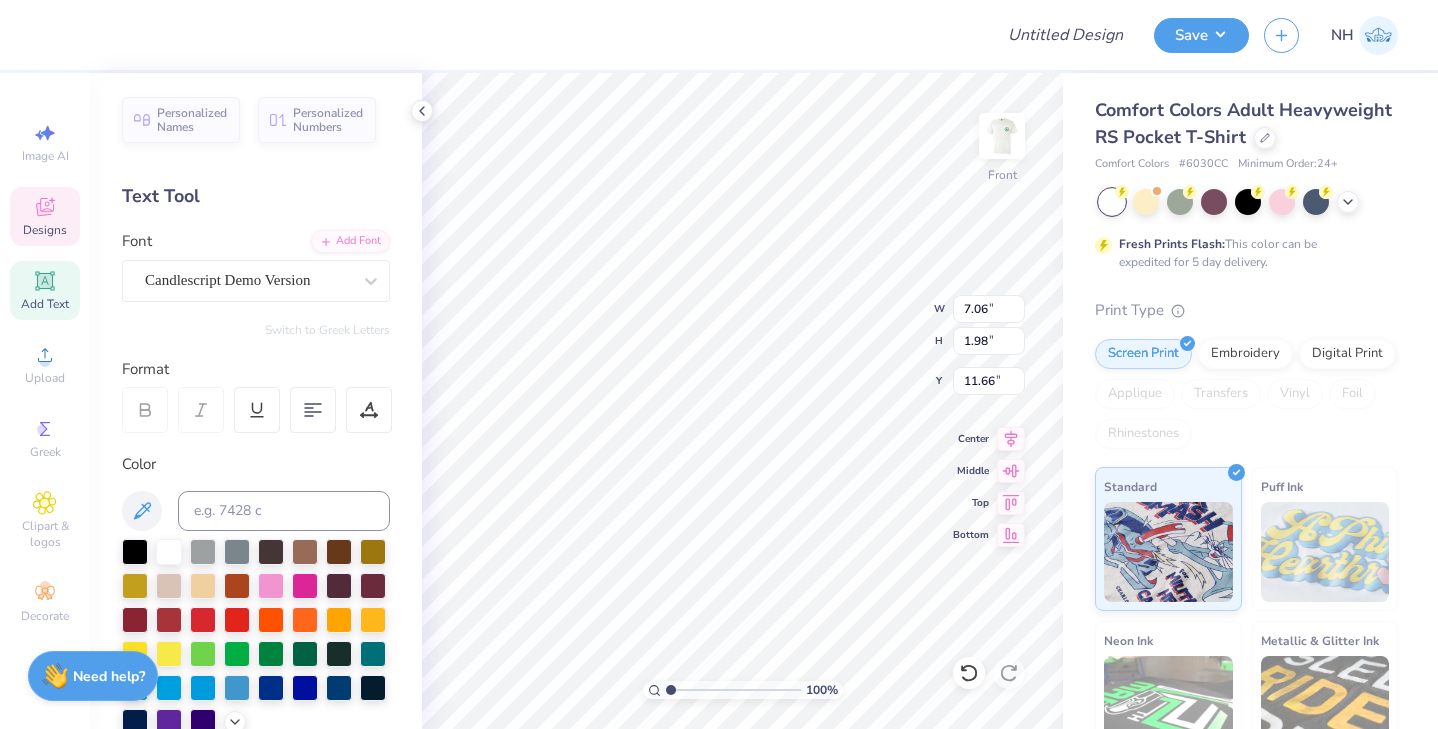 type on "University of Texas" 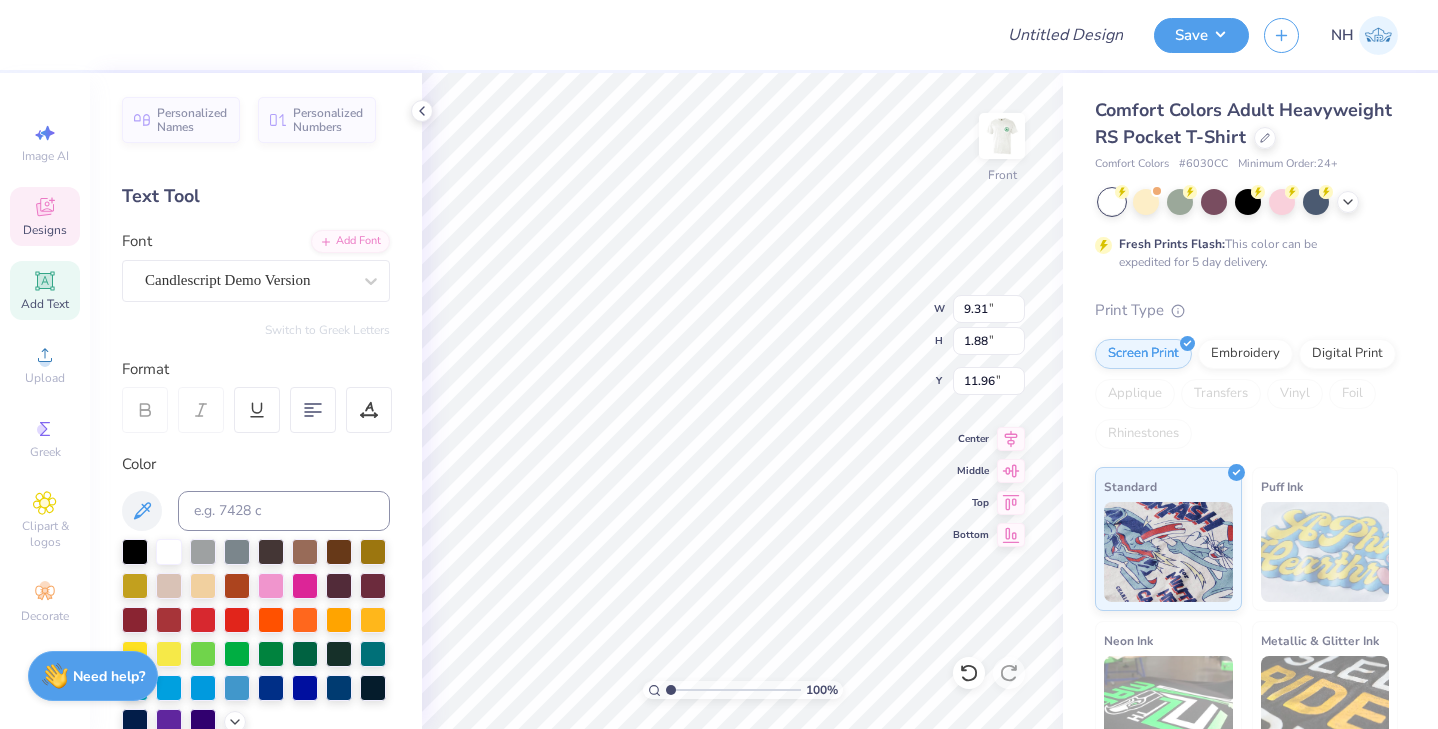 type on "9.31" 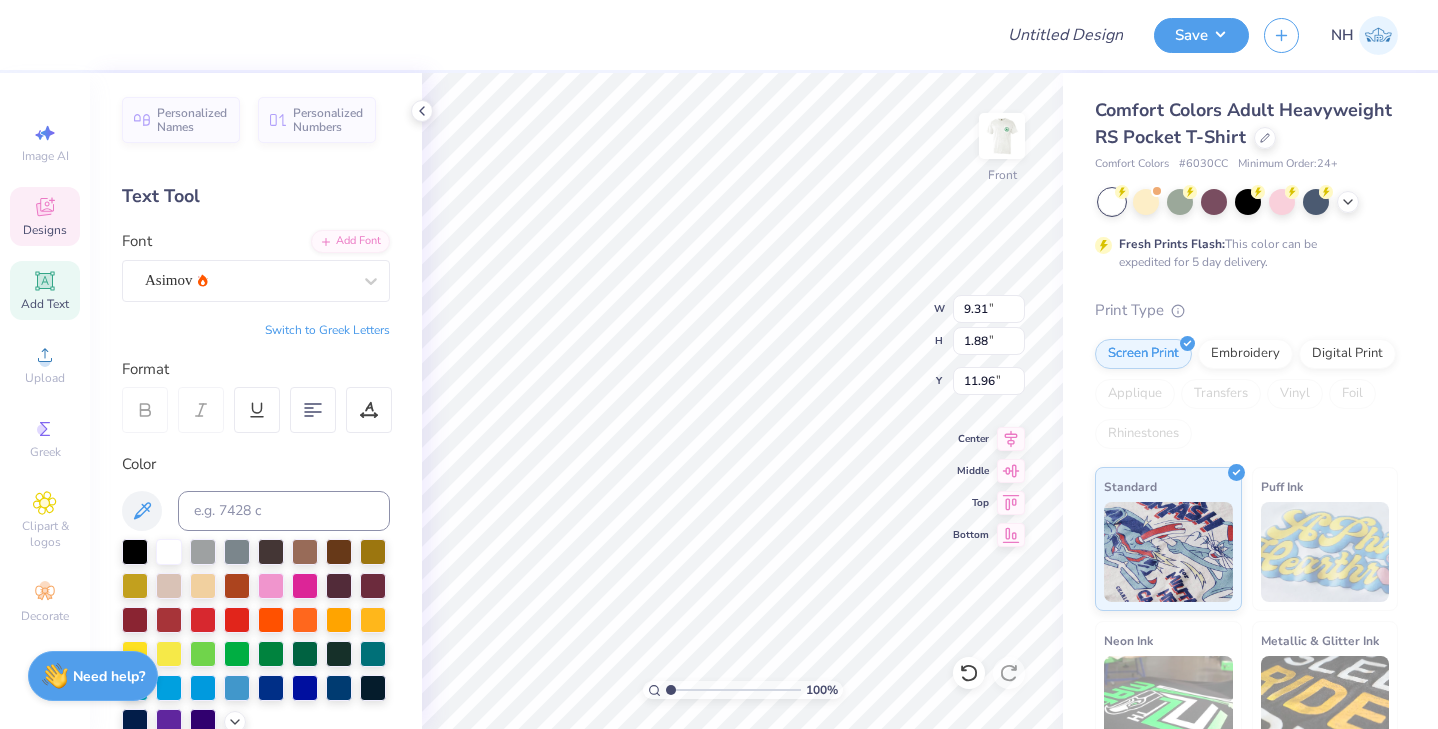 type on "2.37" 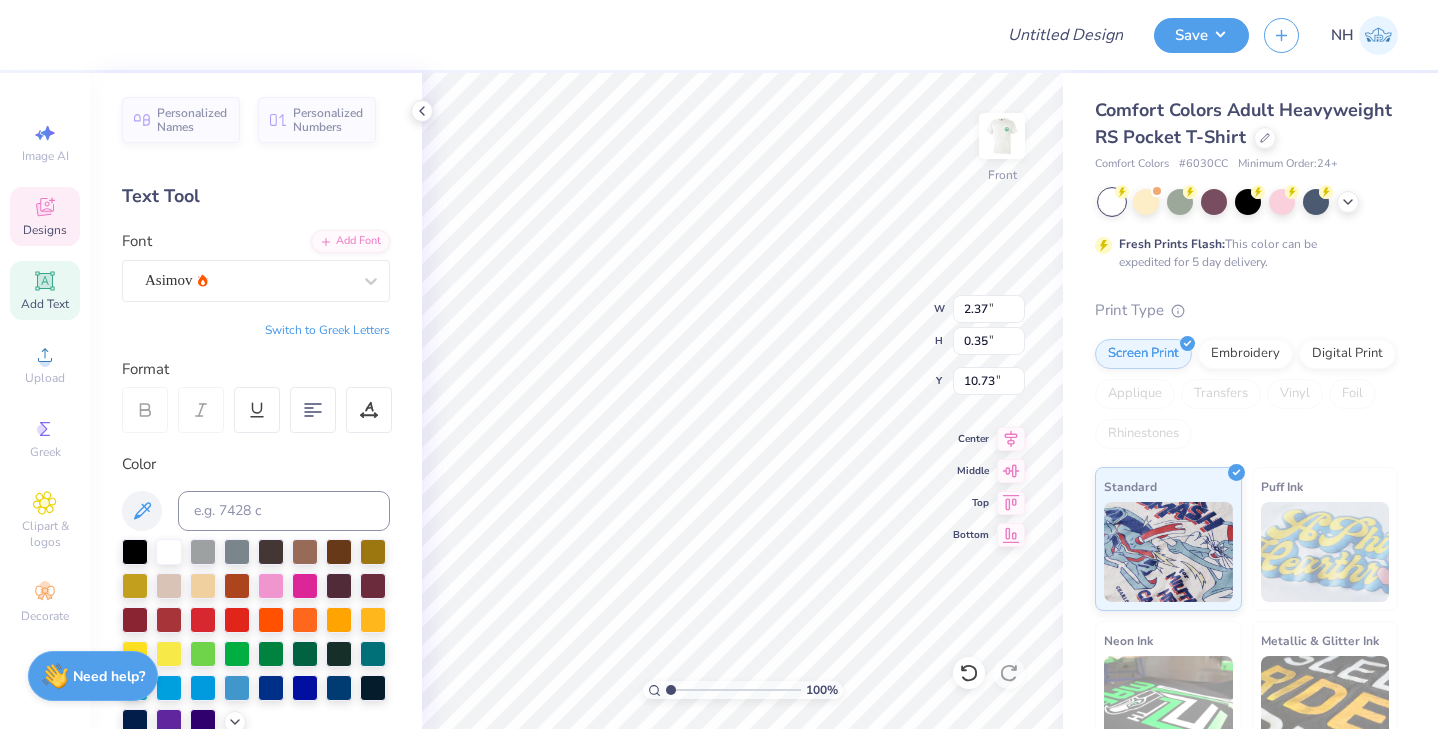 type on "17.44" 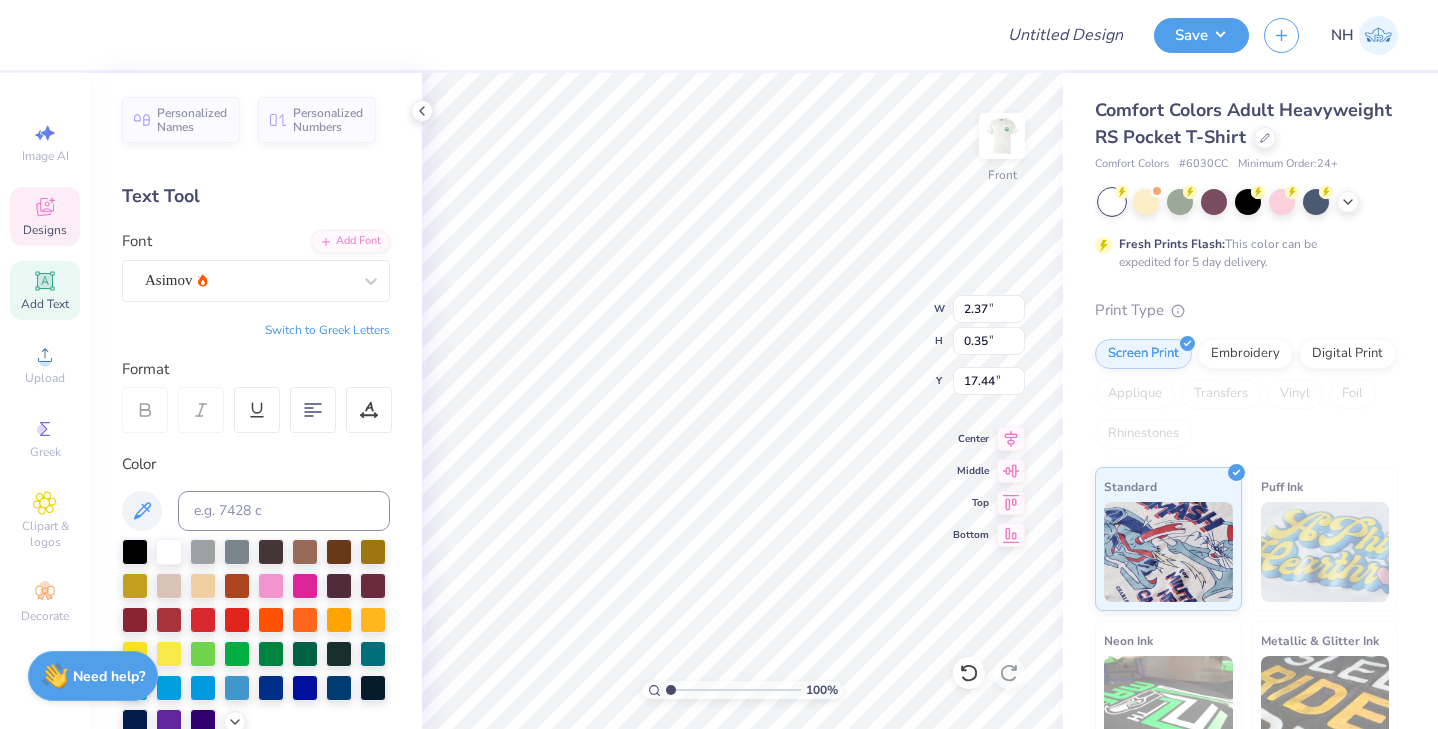 type on "9.31" 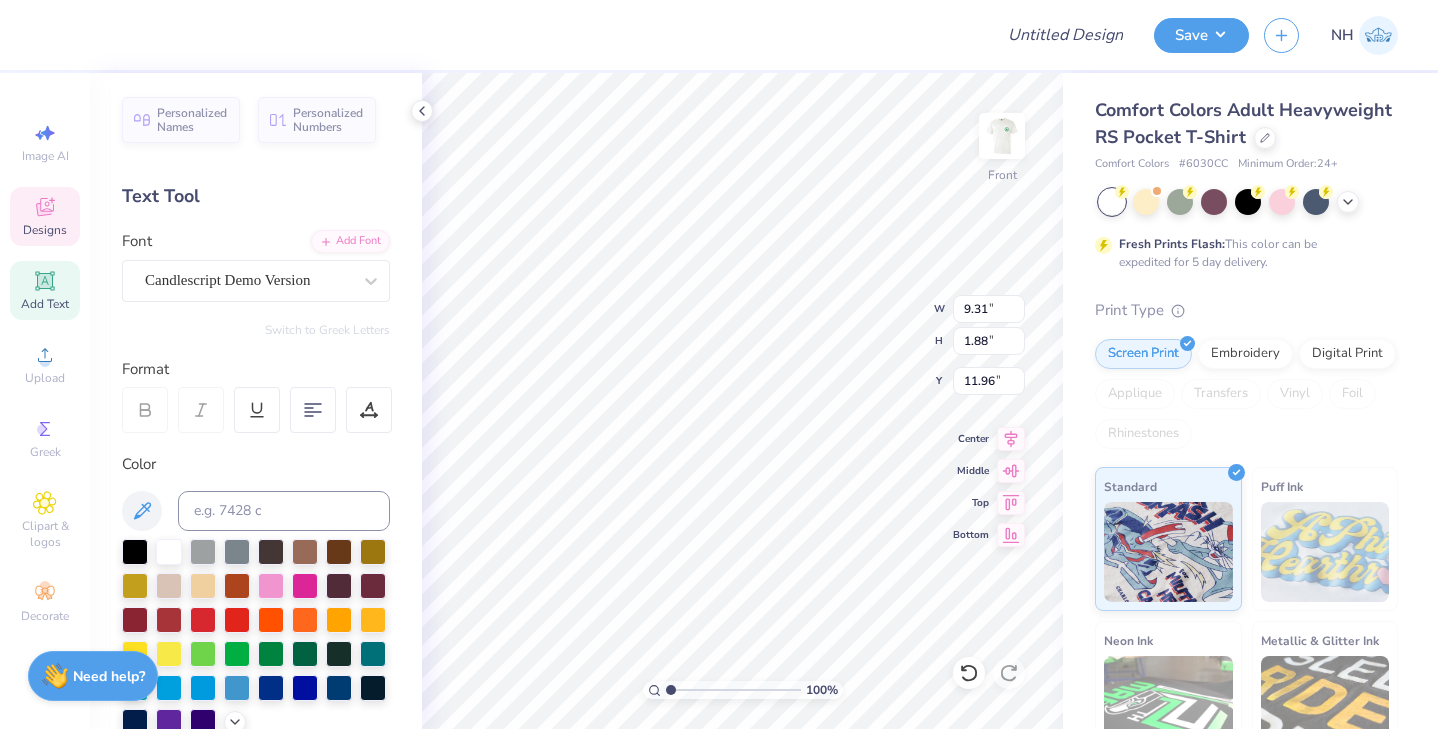 type on "10.31" 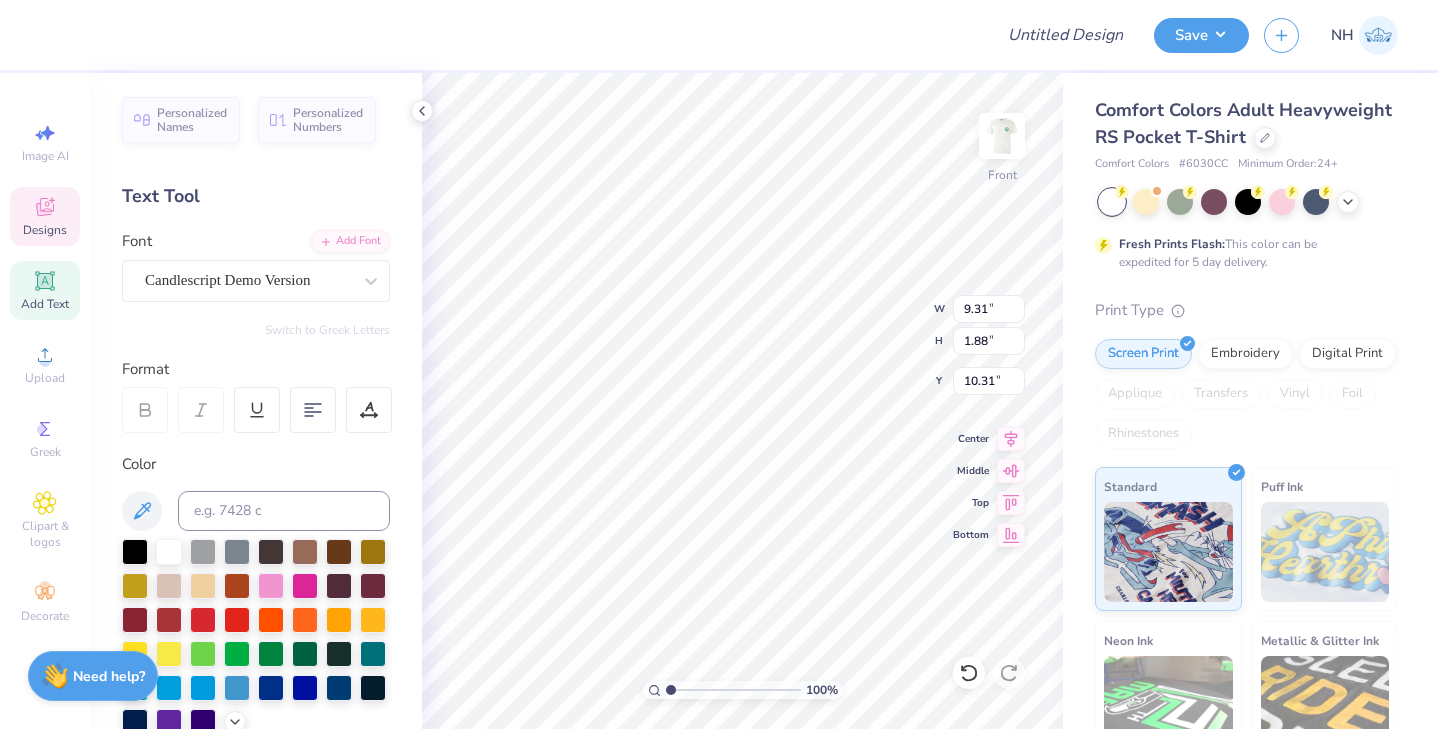 type on "2.37" 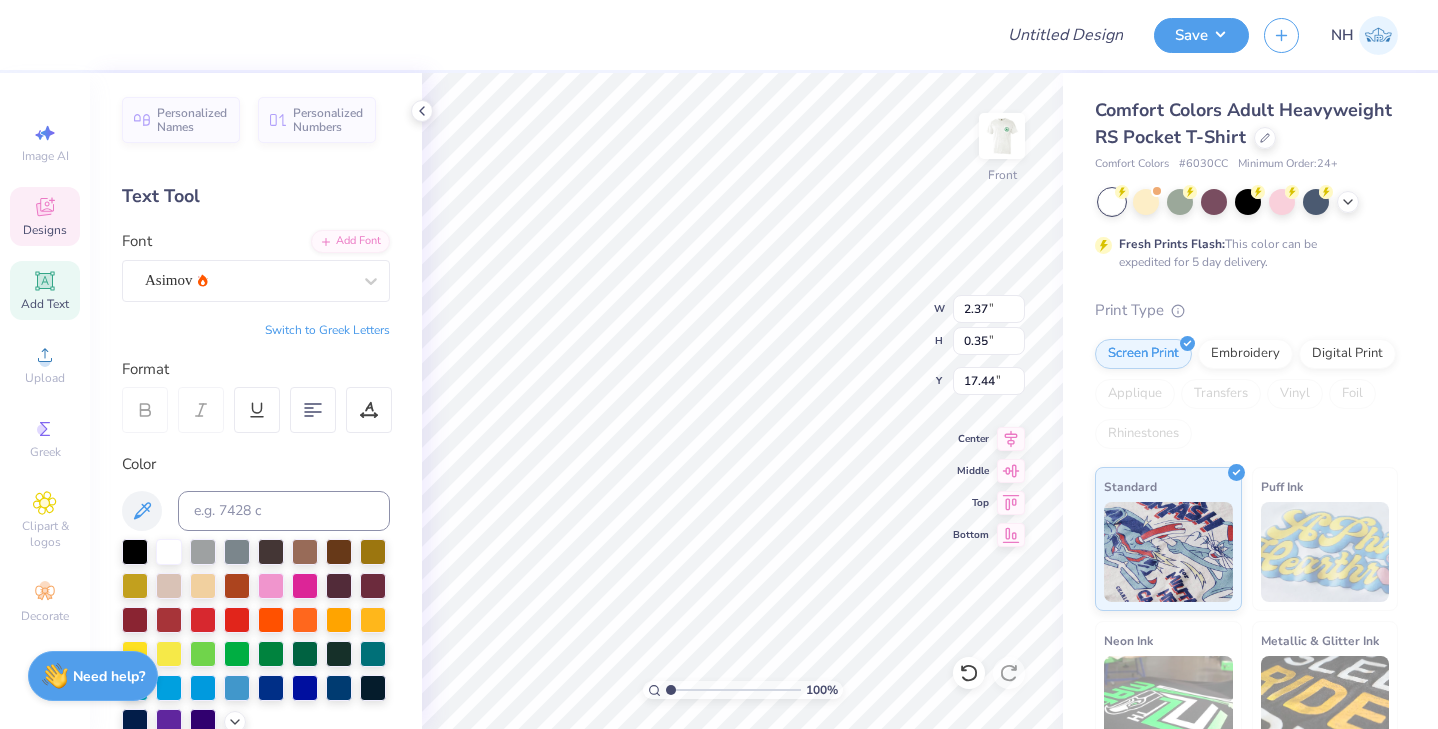 type on "13.07" 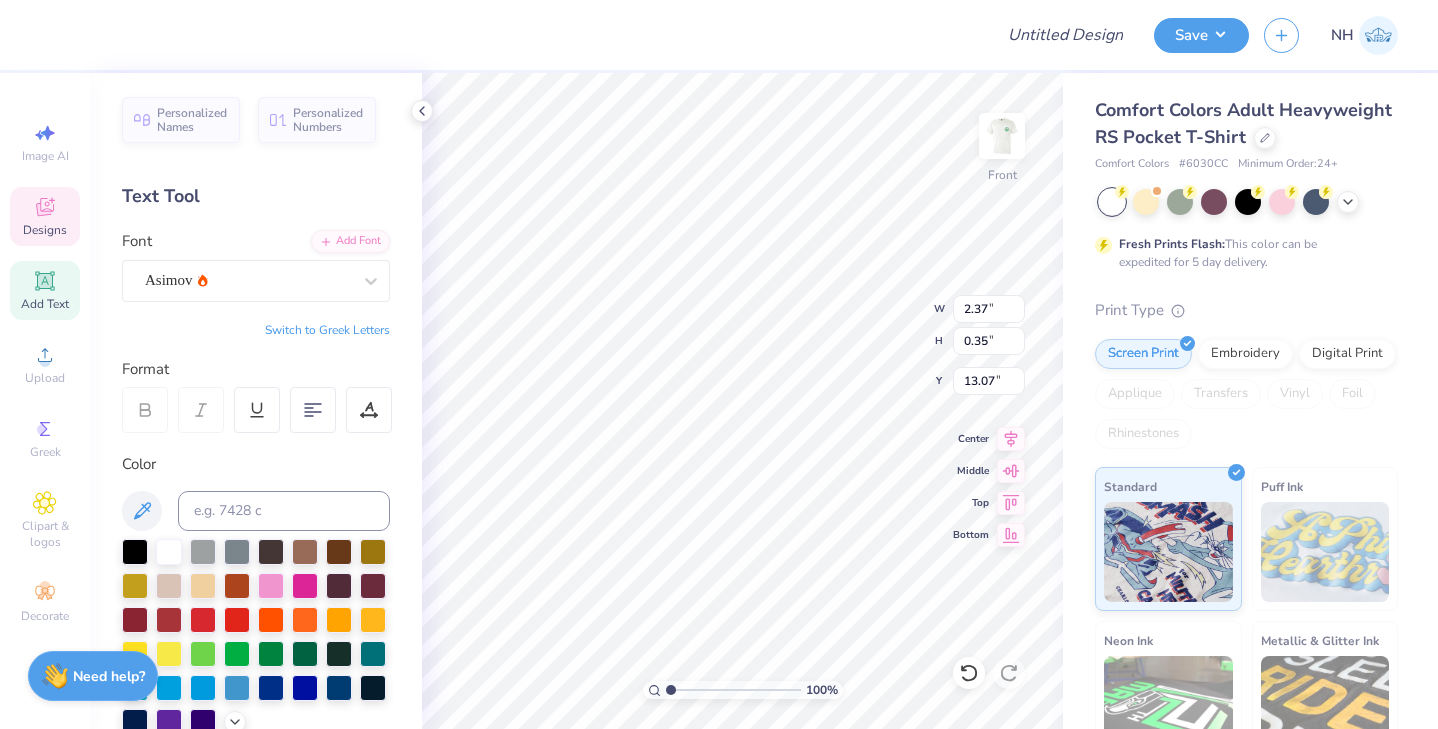 type on "2.98" 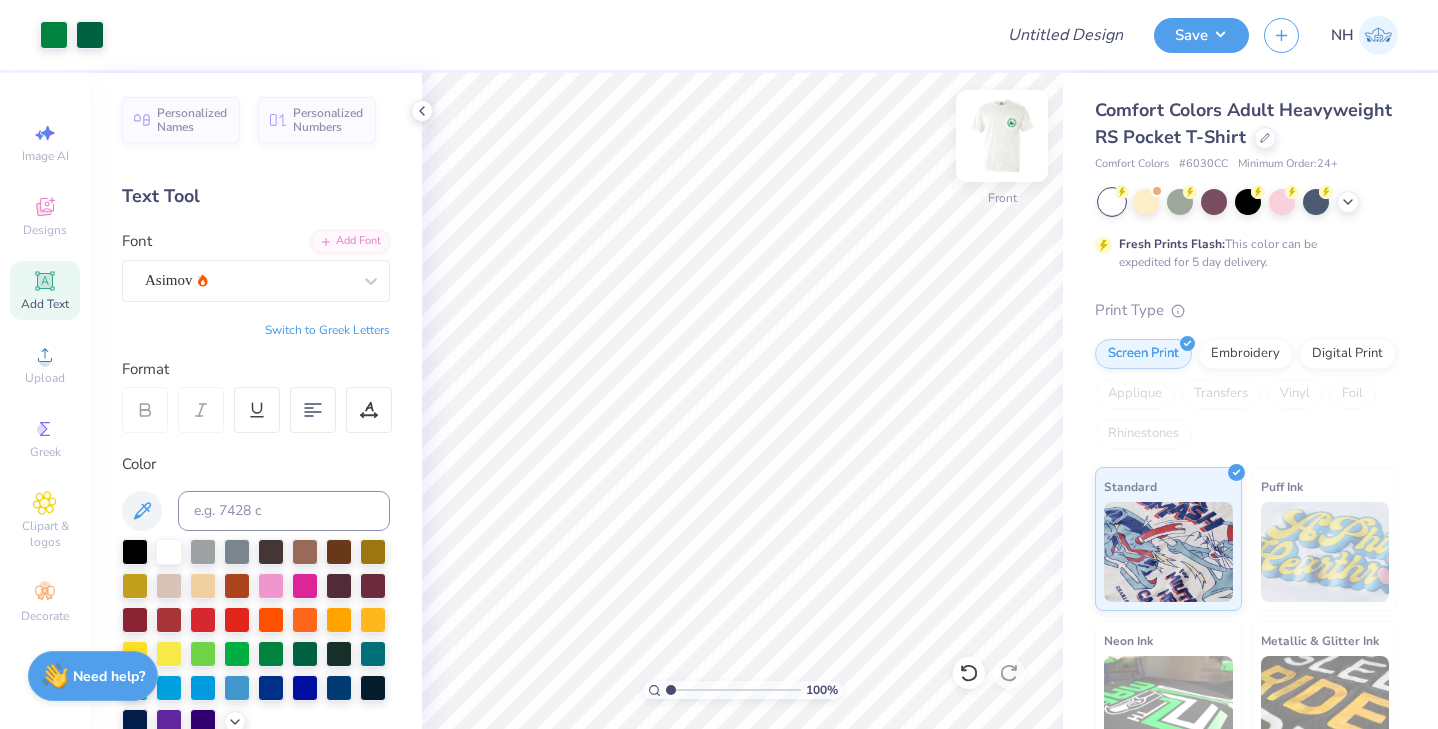 click at bounding box center [1002, 136] 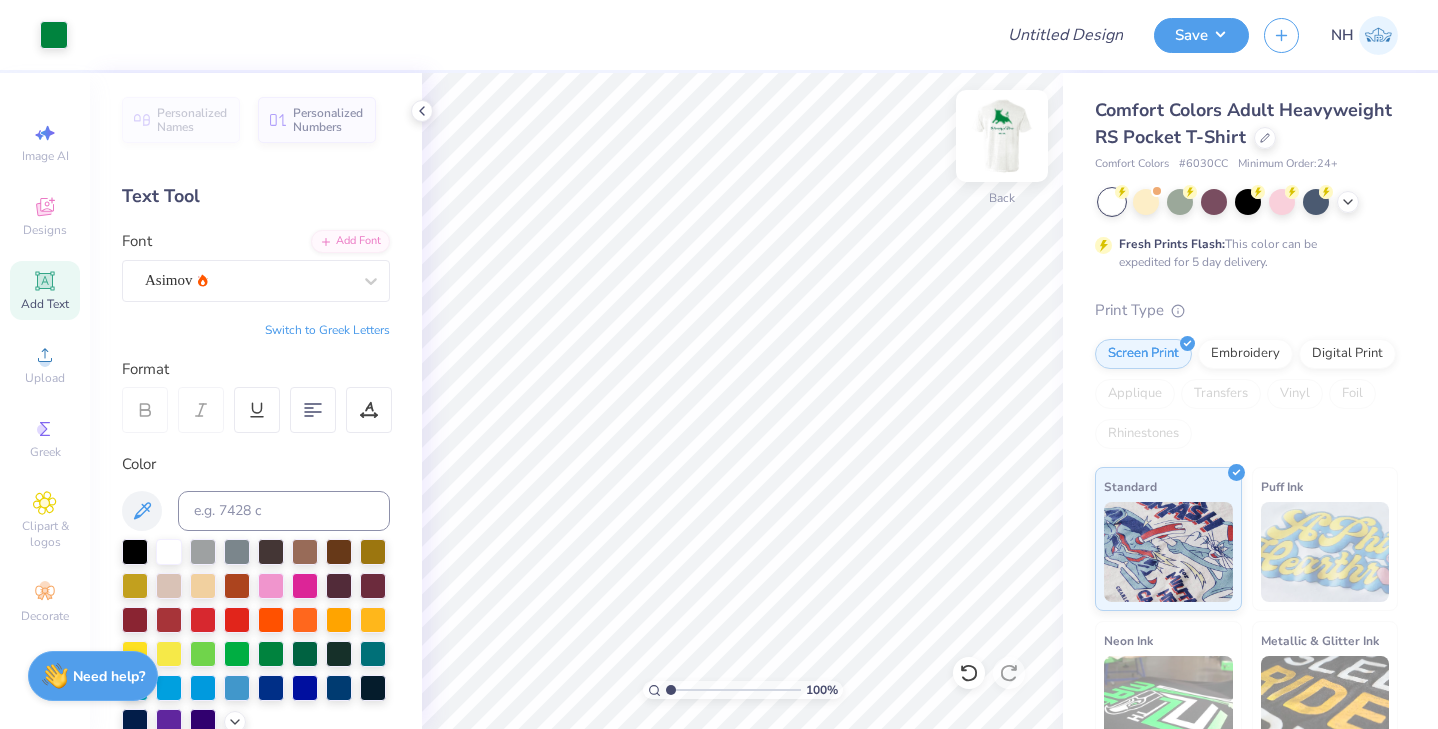 click at bounding box center (1002, 136) 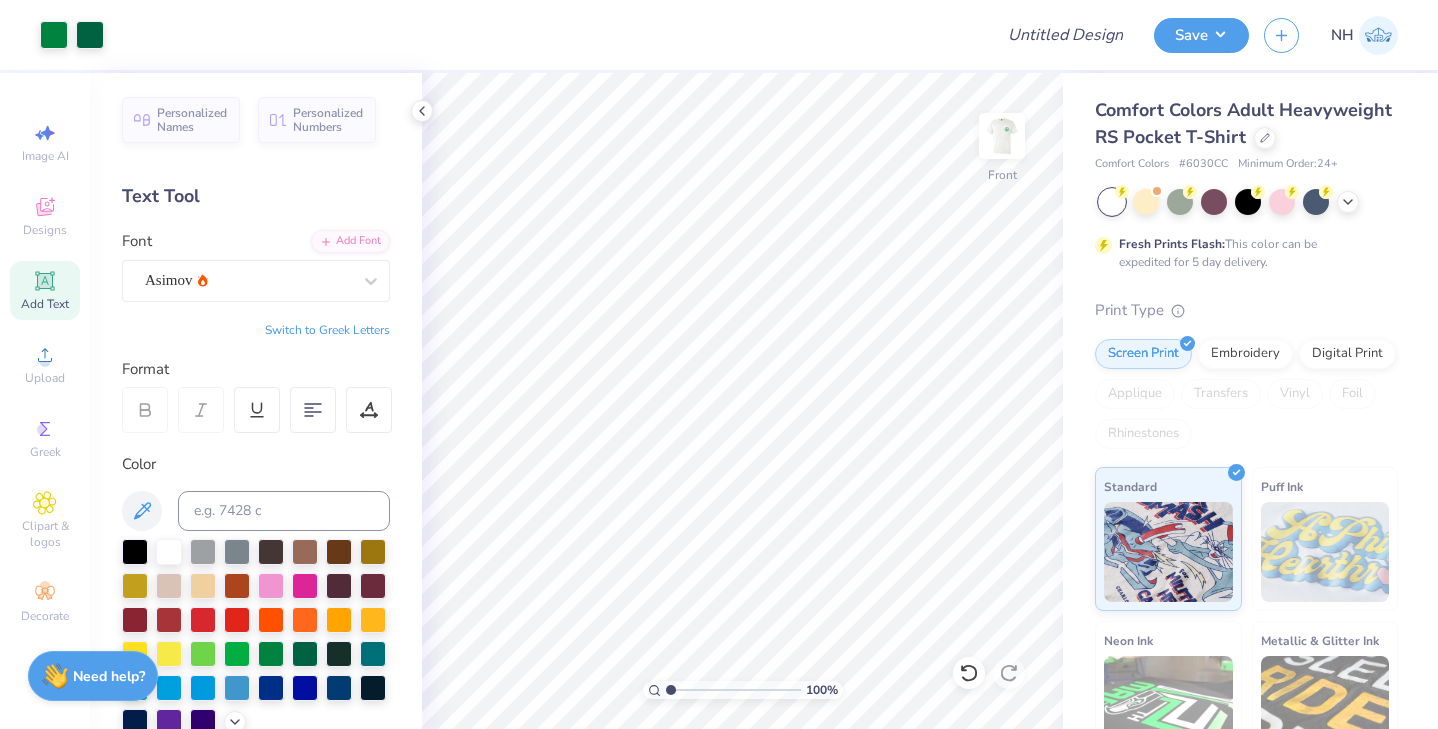 click at bounding box center (1002, 136) 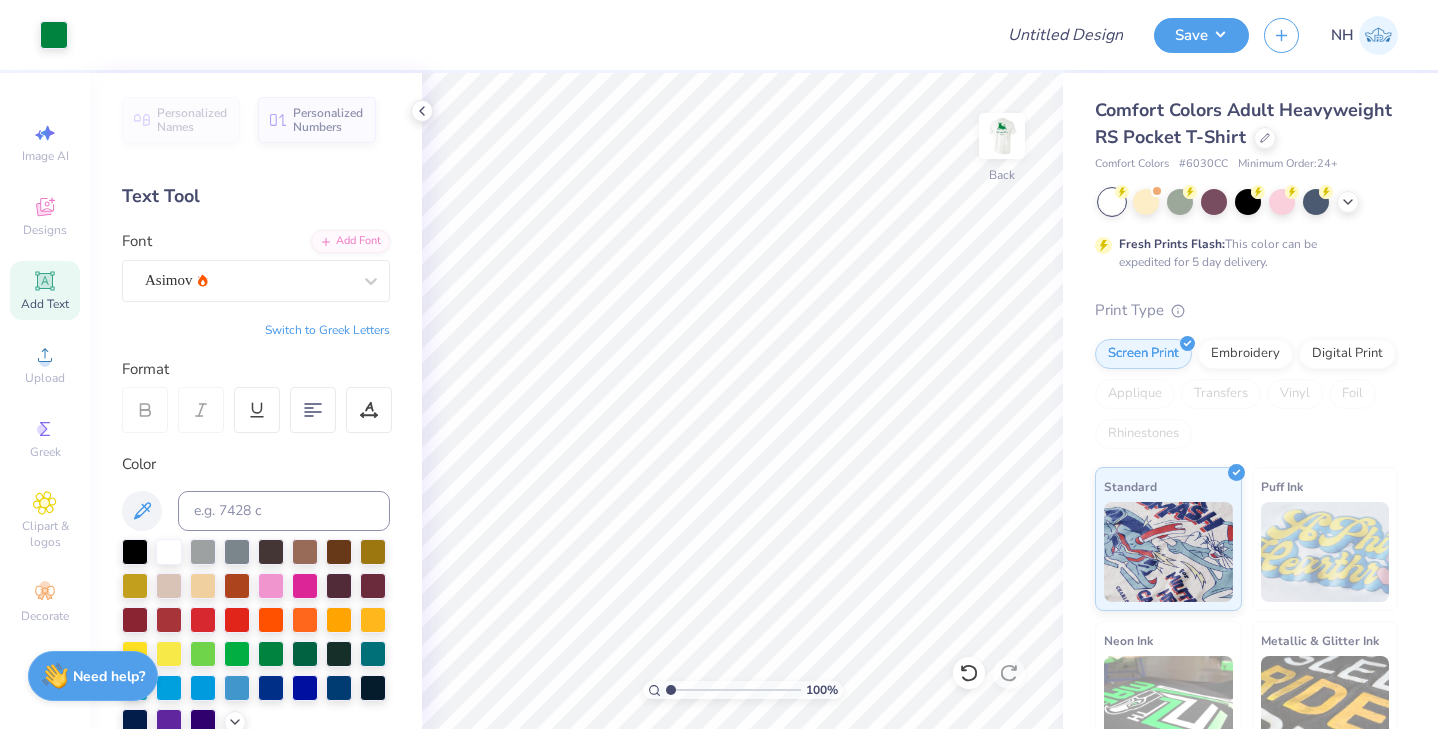 click at bounding box center (1002, 136) 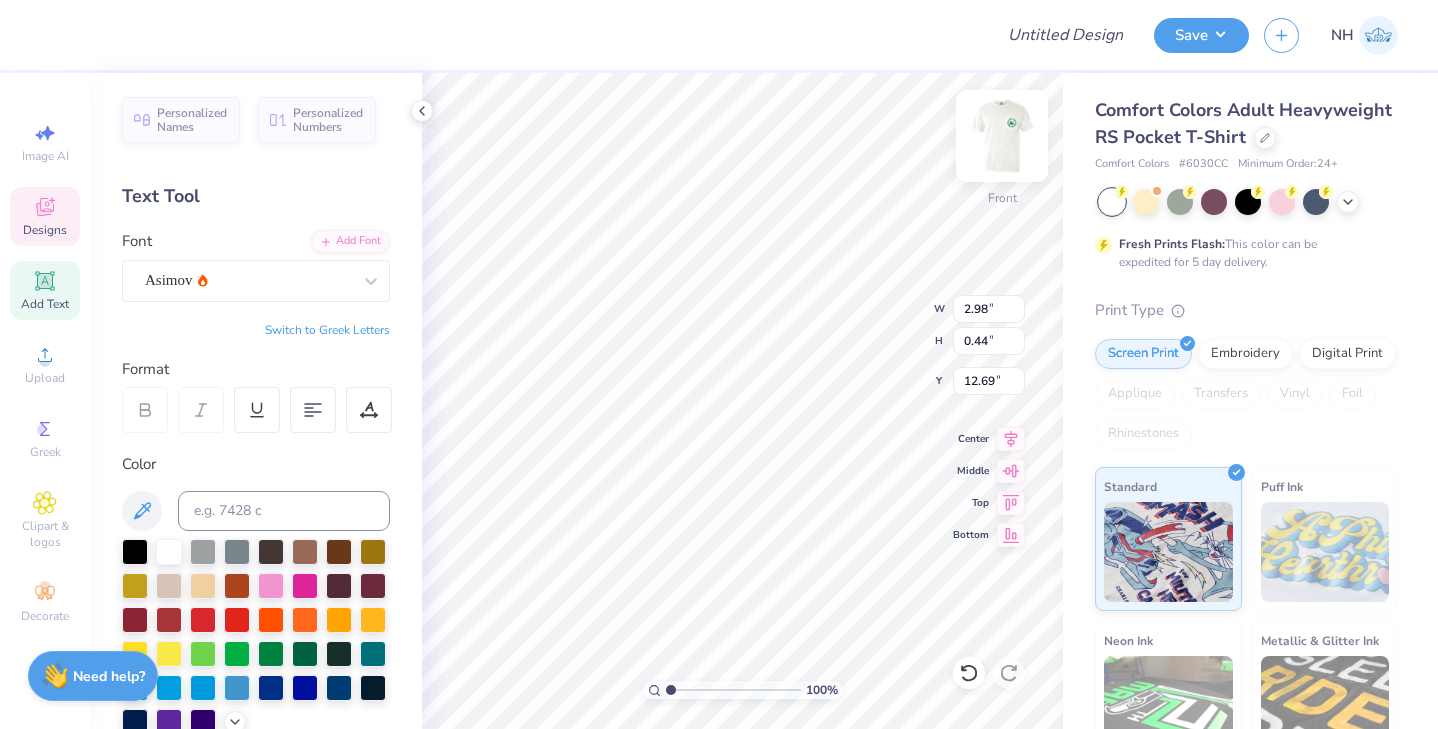 type on "12.69" 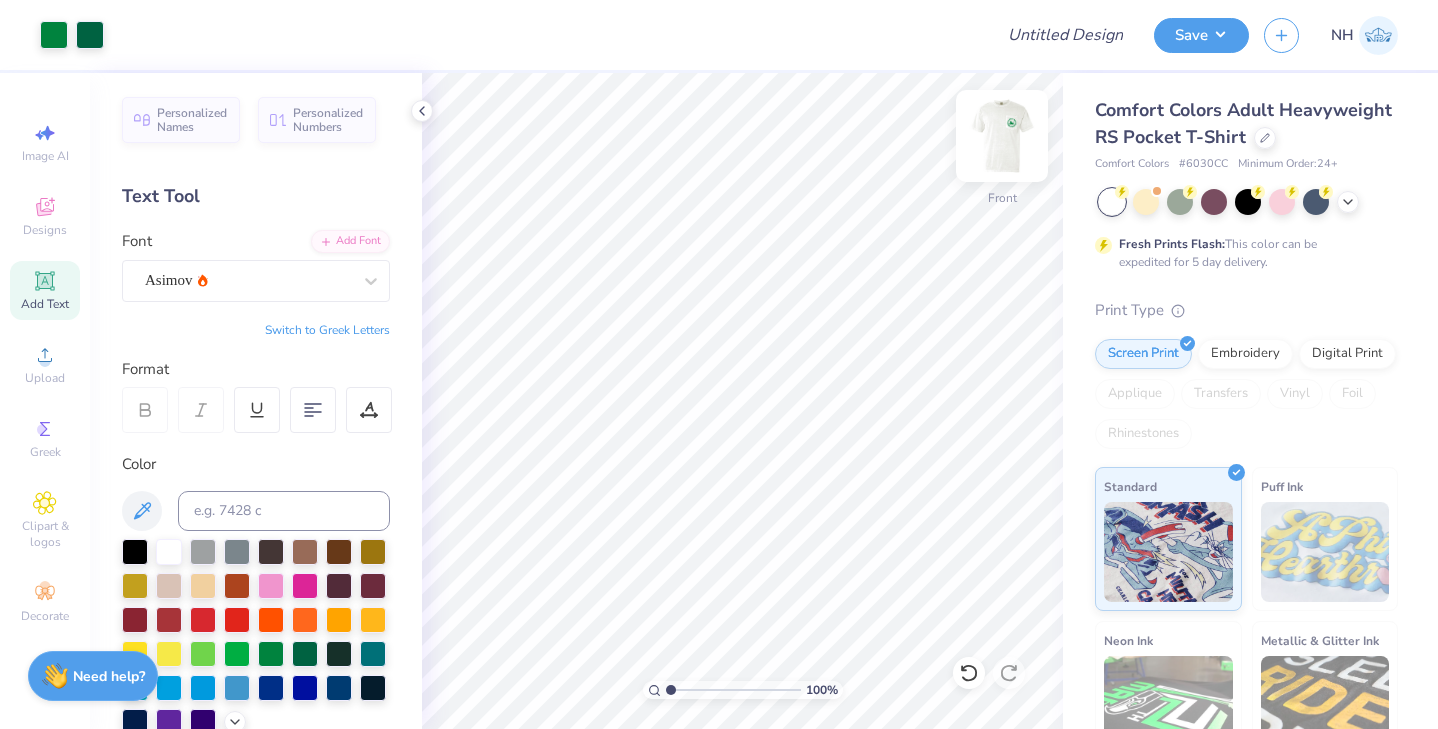 click at bounding box center [1002, 136] 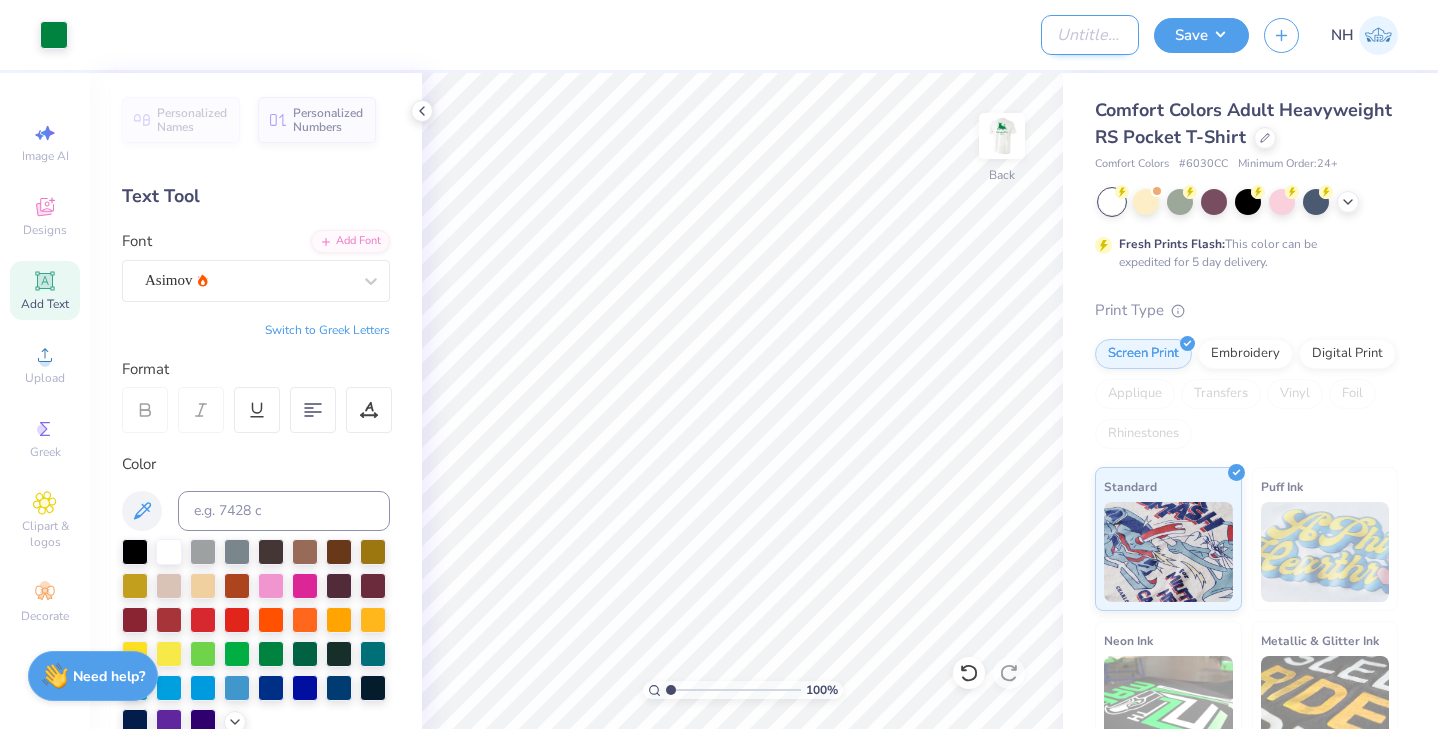 click on "Design Title" at bounding box center (1090, 35) 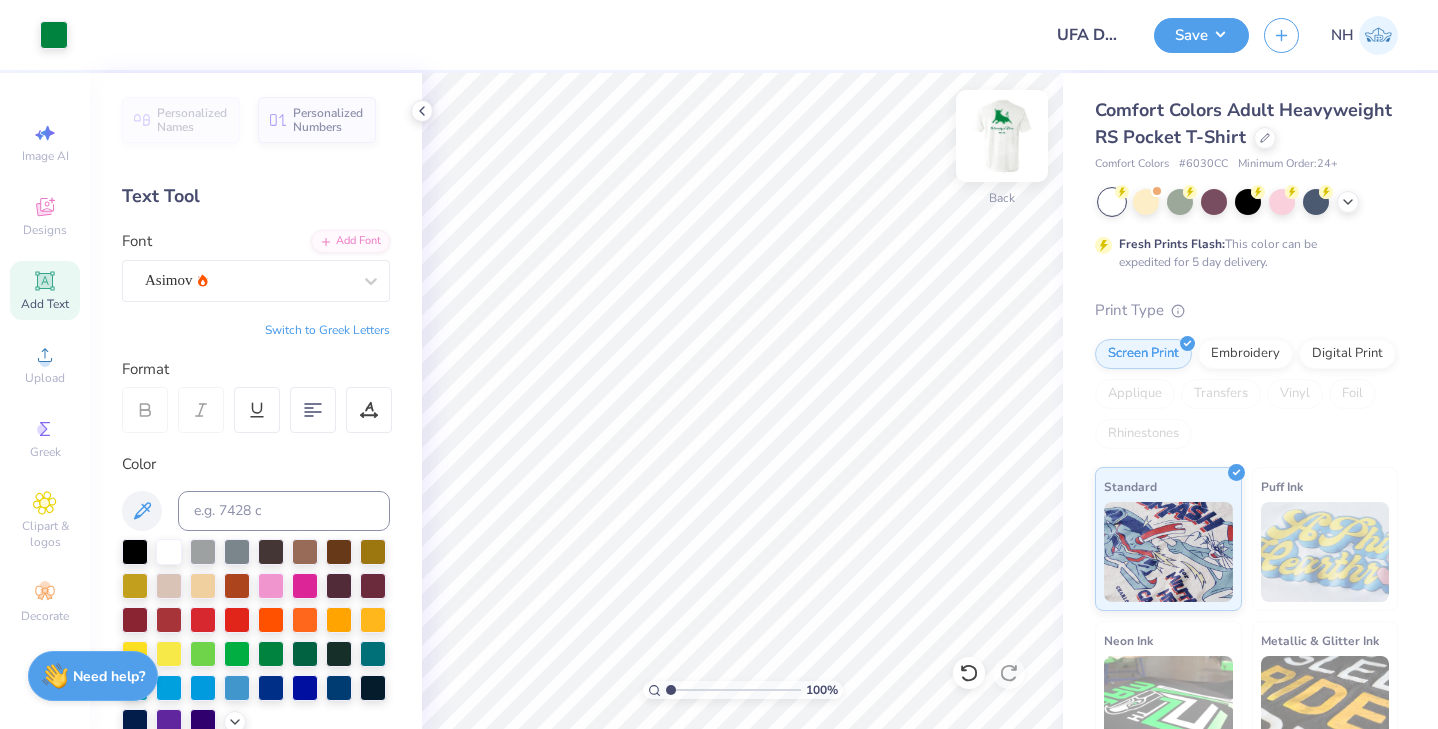 click at bounding box center [1002, 136] 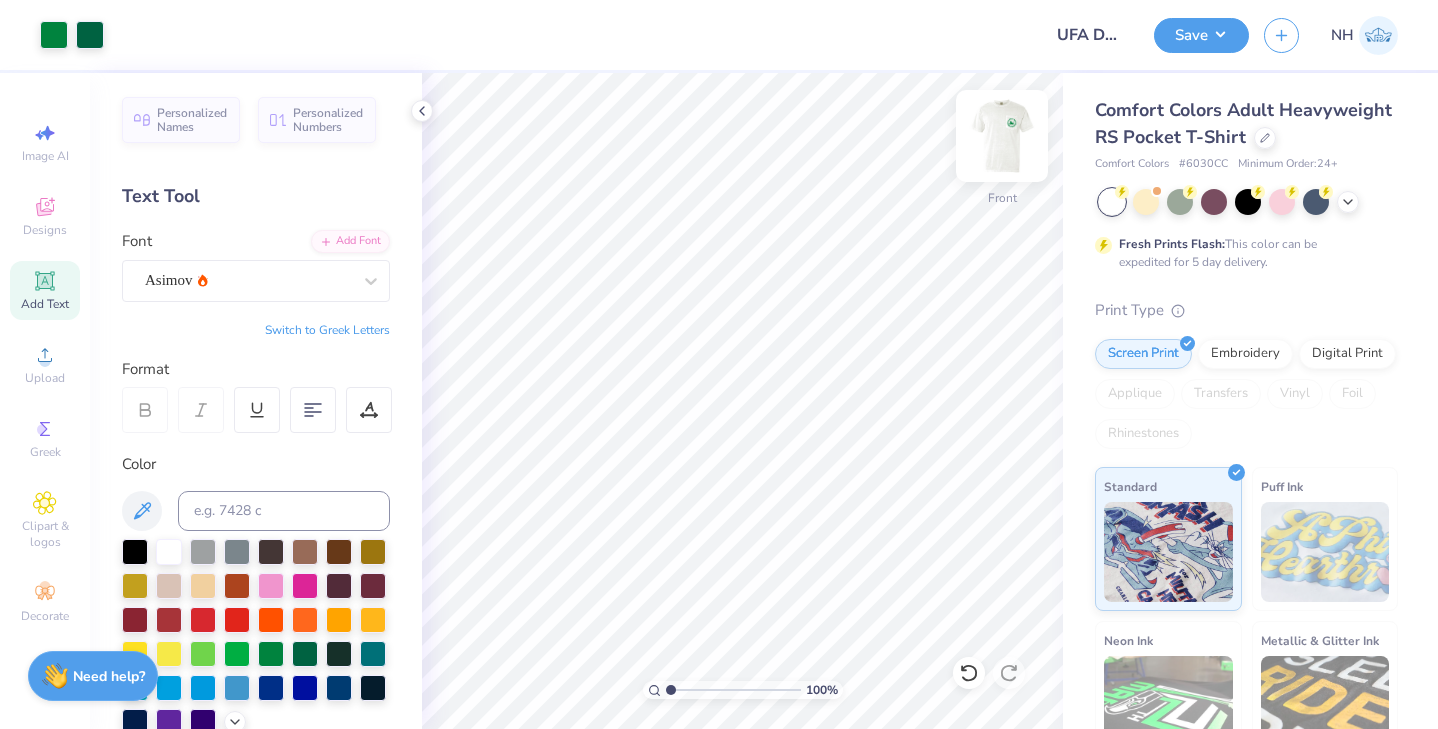 click at bounding box center (1002, 136) 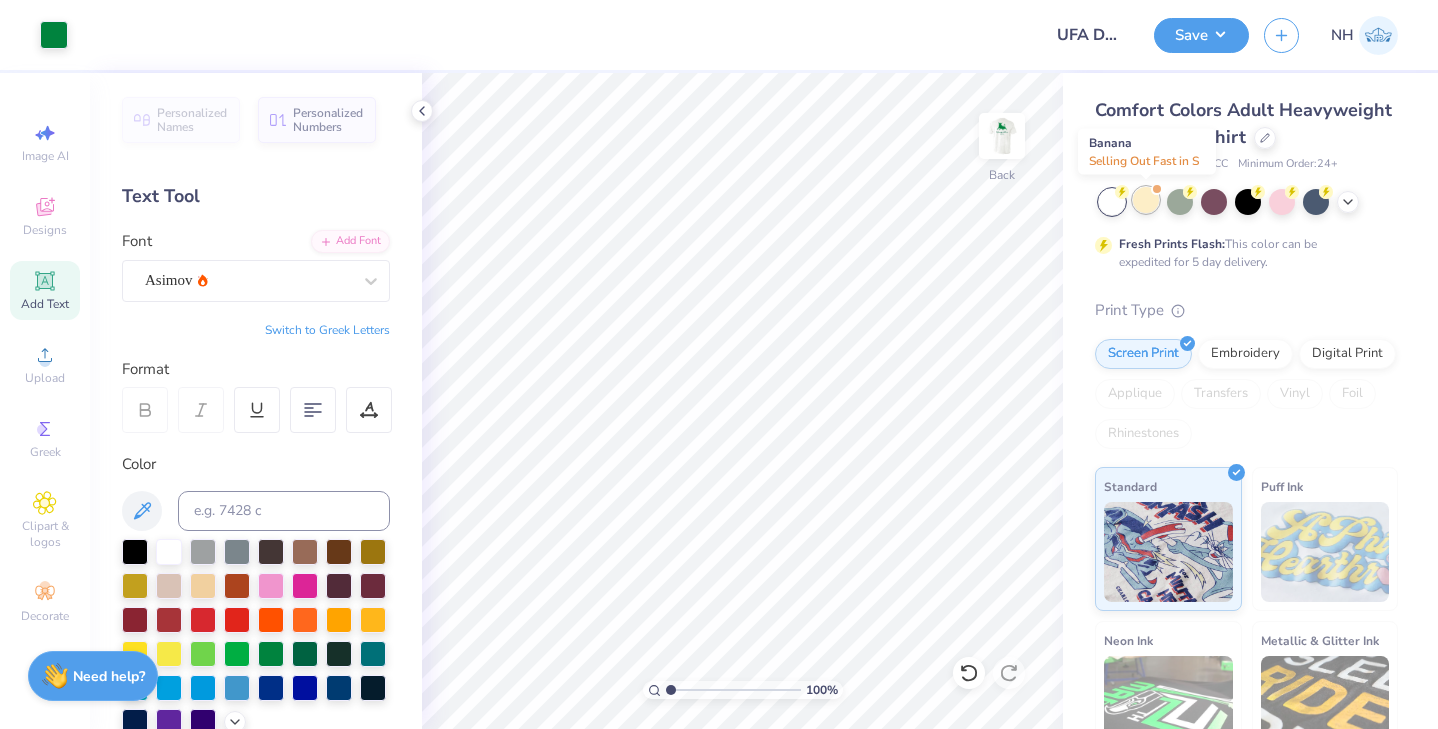 click at bounding box center (1146, 200) 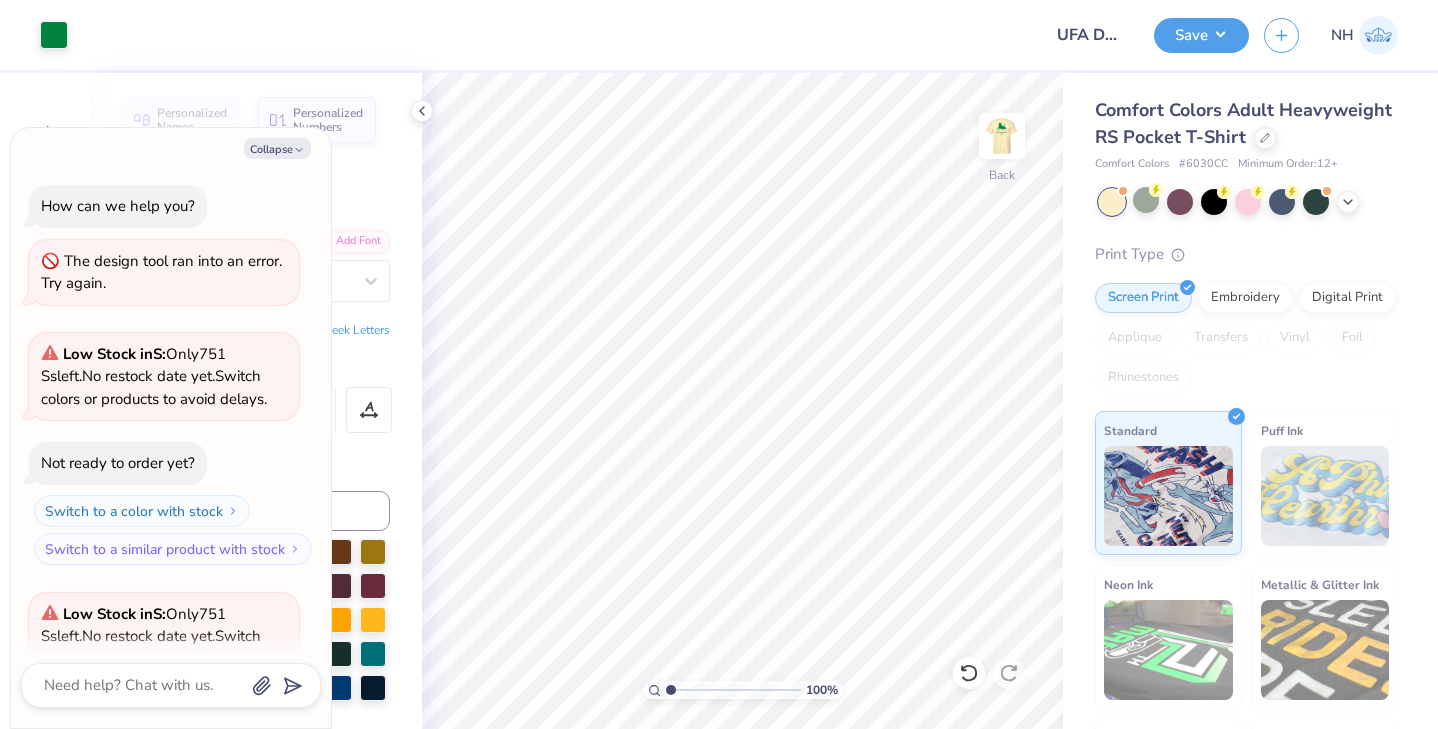 scroll, scrollTop: 187, scrollLeft: 0, axis: vertical 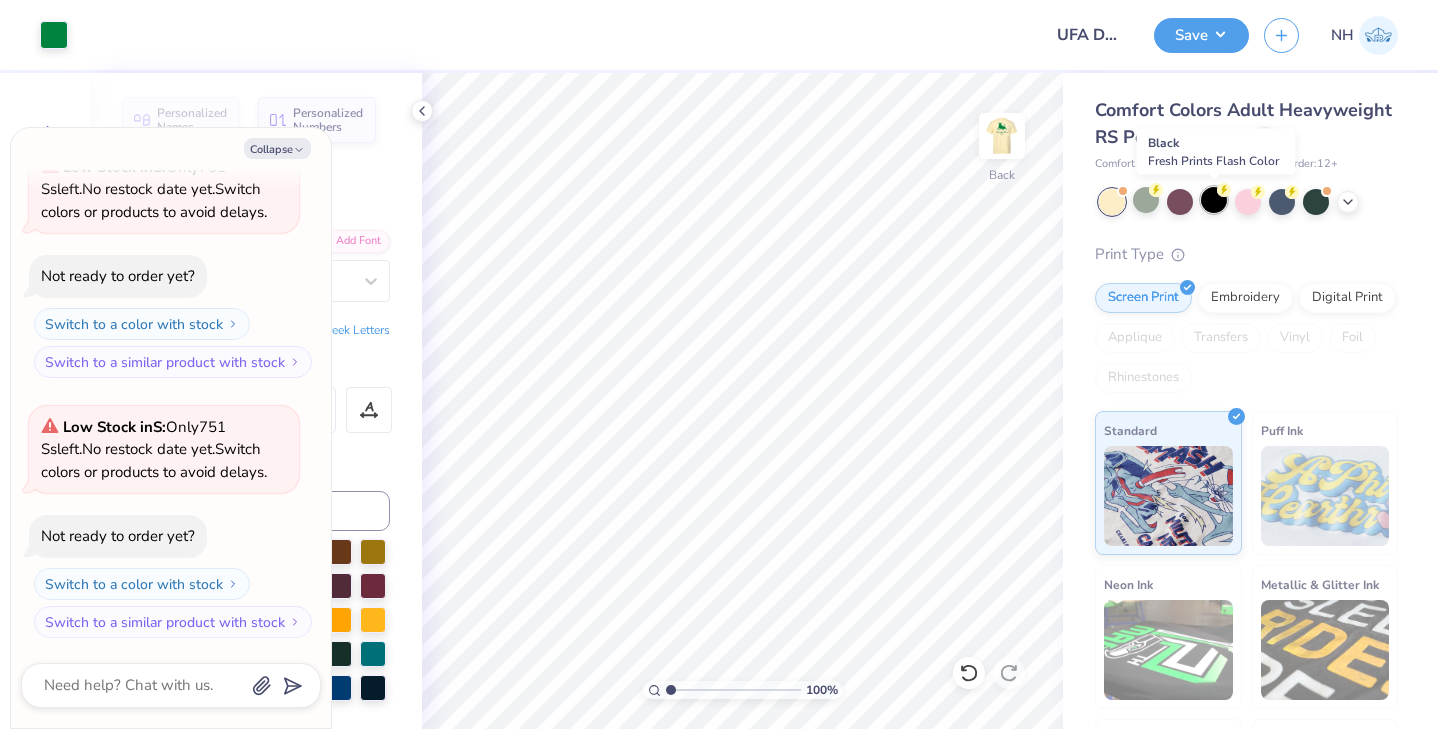click at bounding box center [1214, 200] 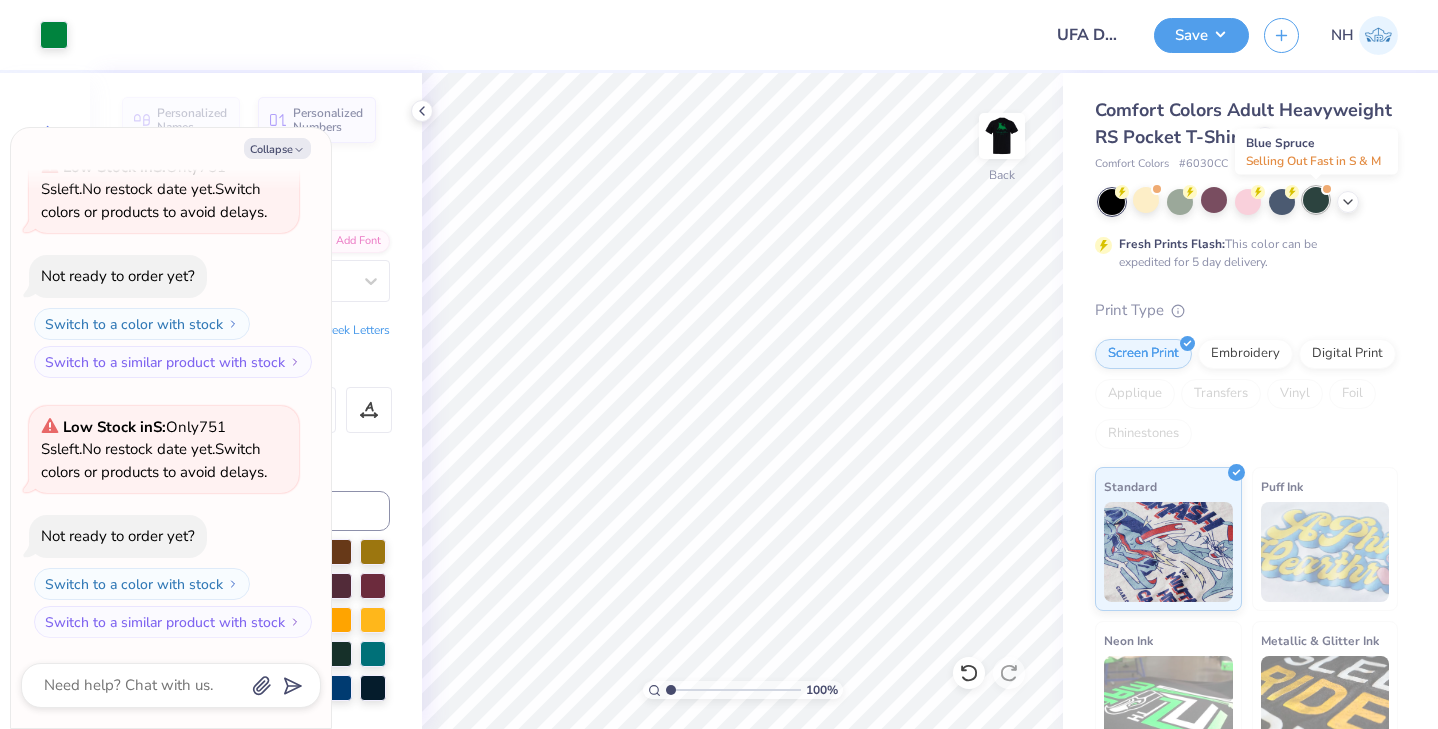 click at bounding box center (1316, 200) 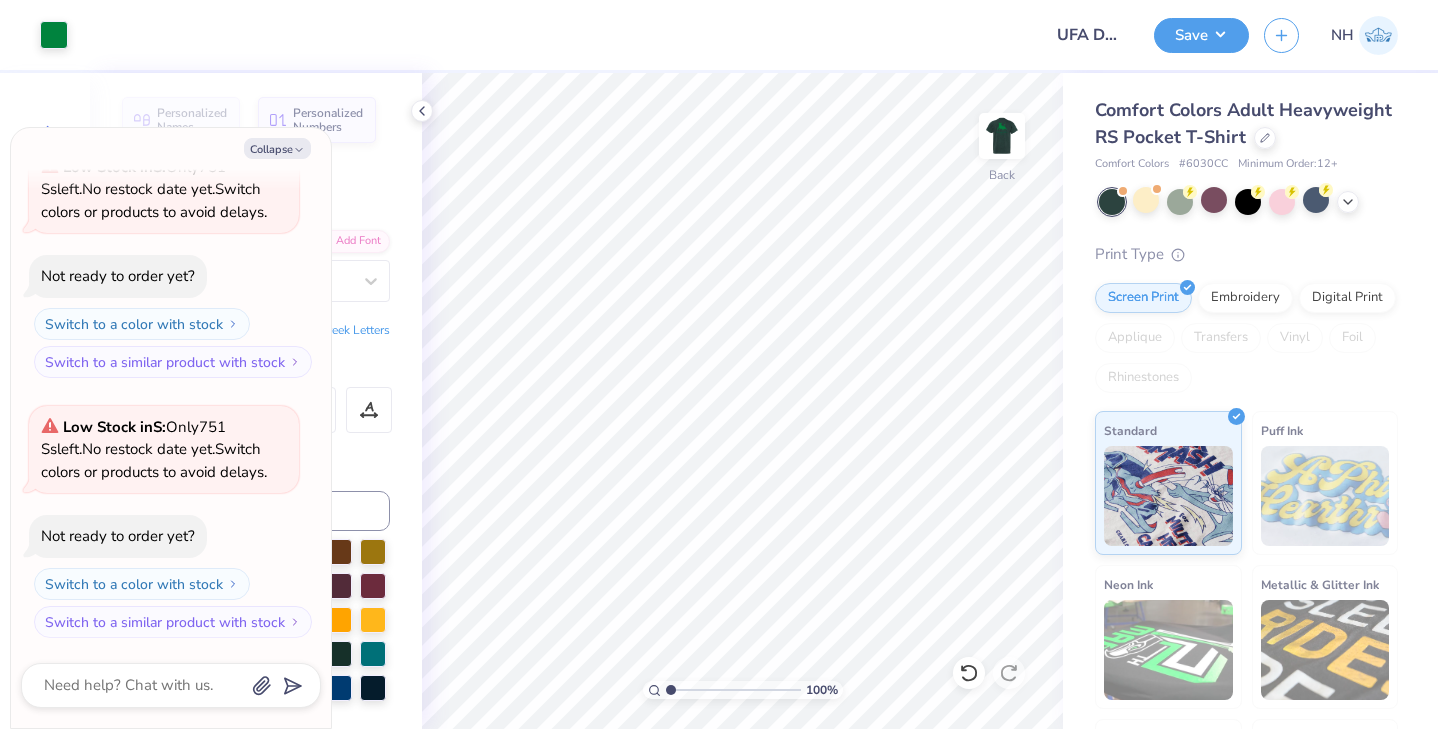 scroll, scrollTop: 470, scrollLeft: 0, axis: vertical 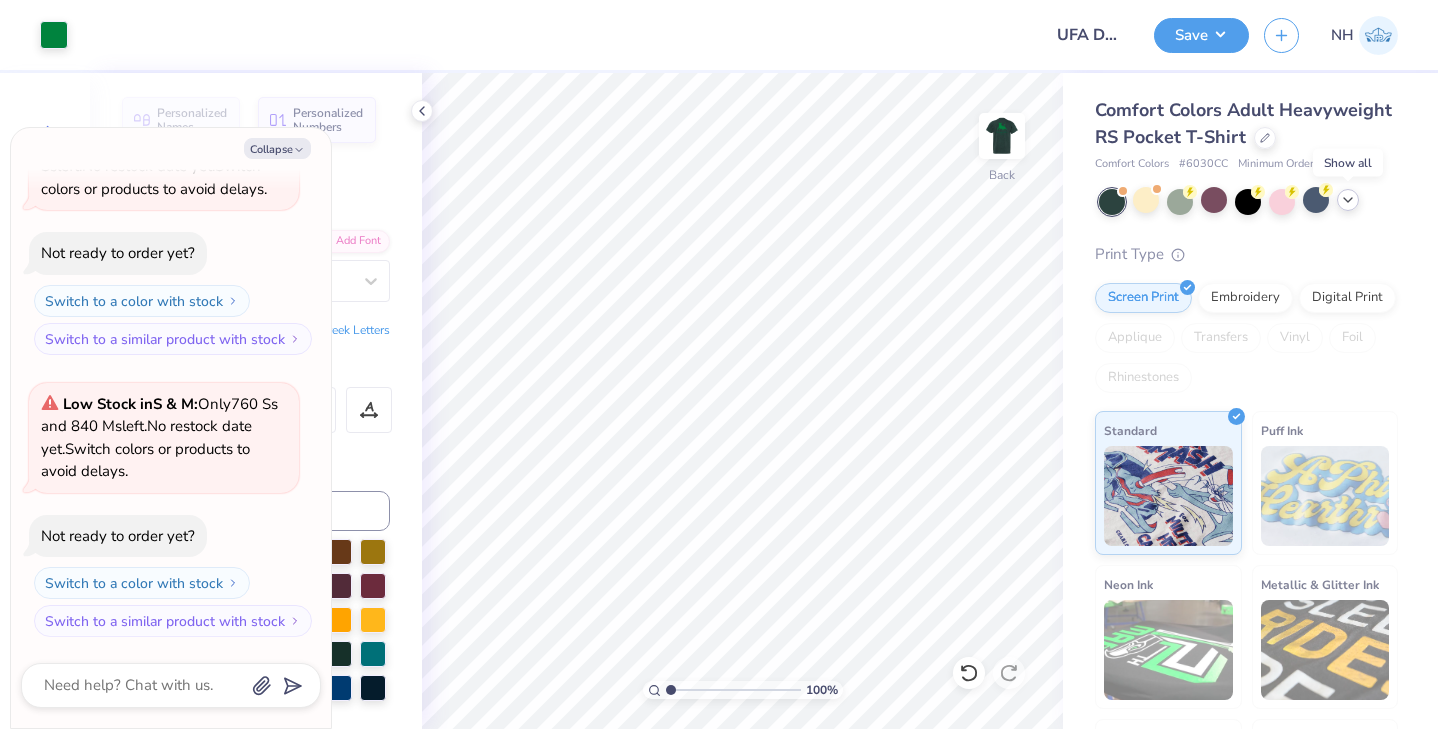 click 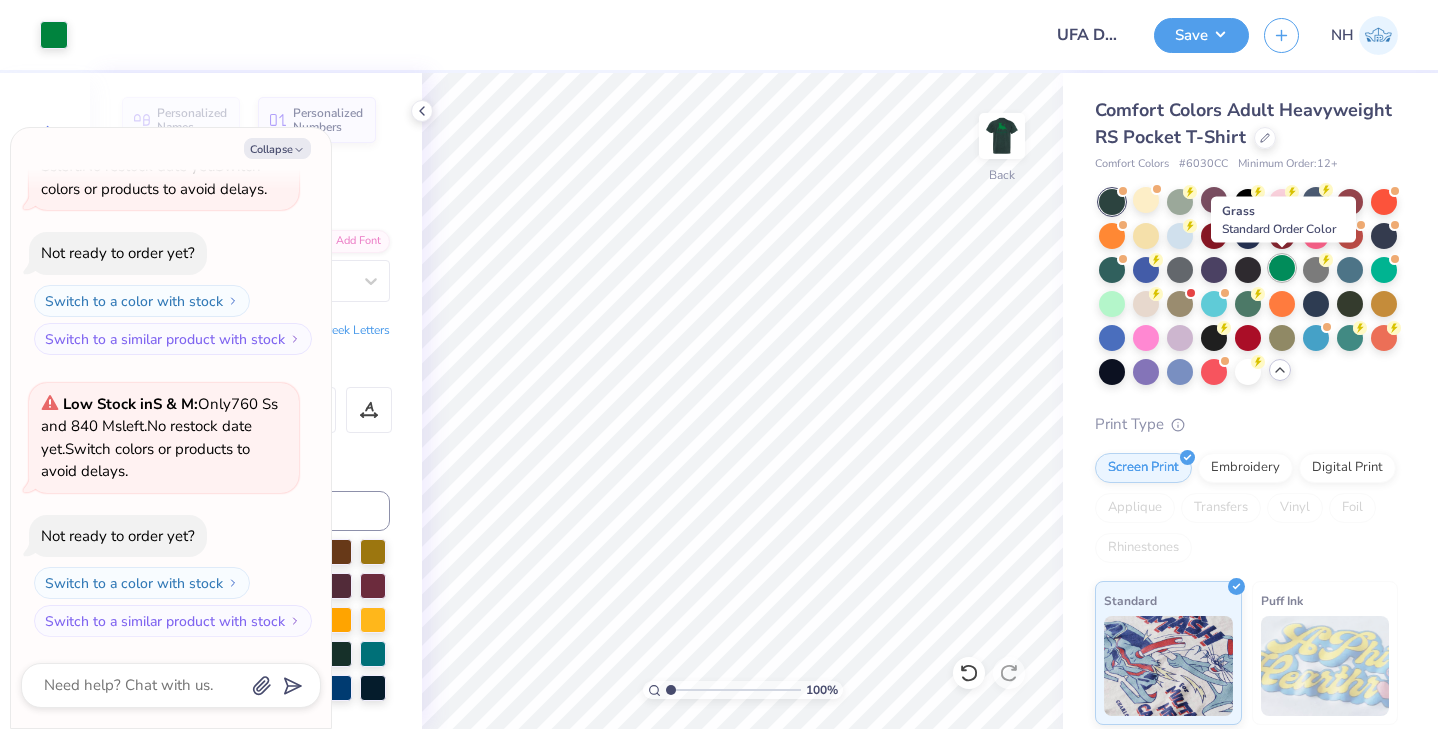 click at bounding box center (1282, 268) 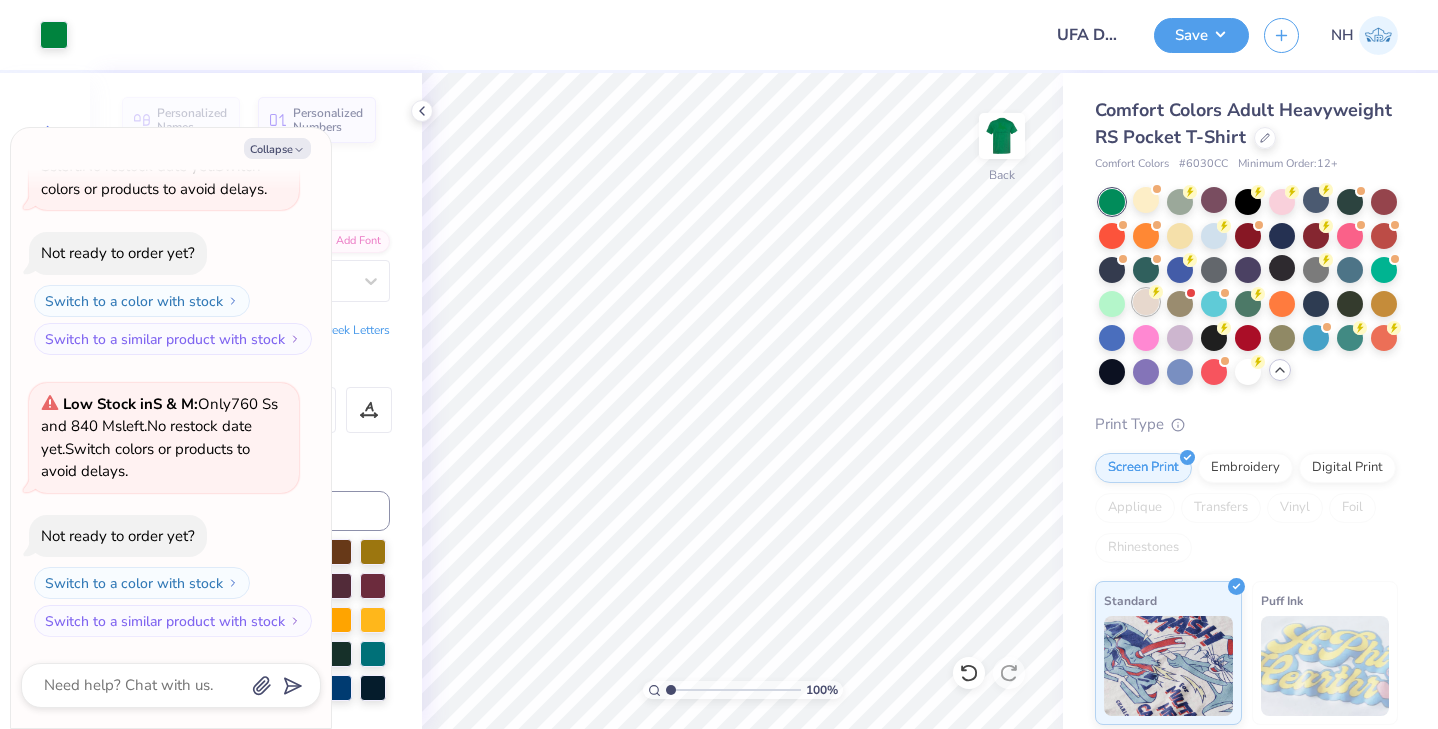 click at bounding box center (1146, 302) 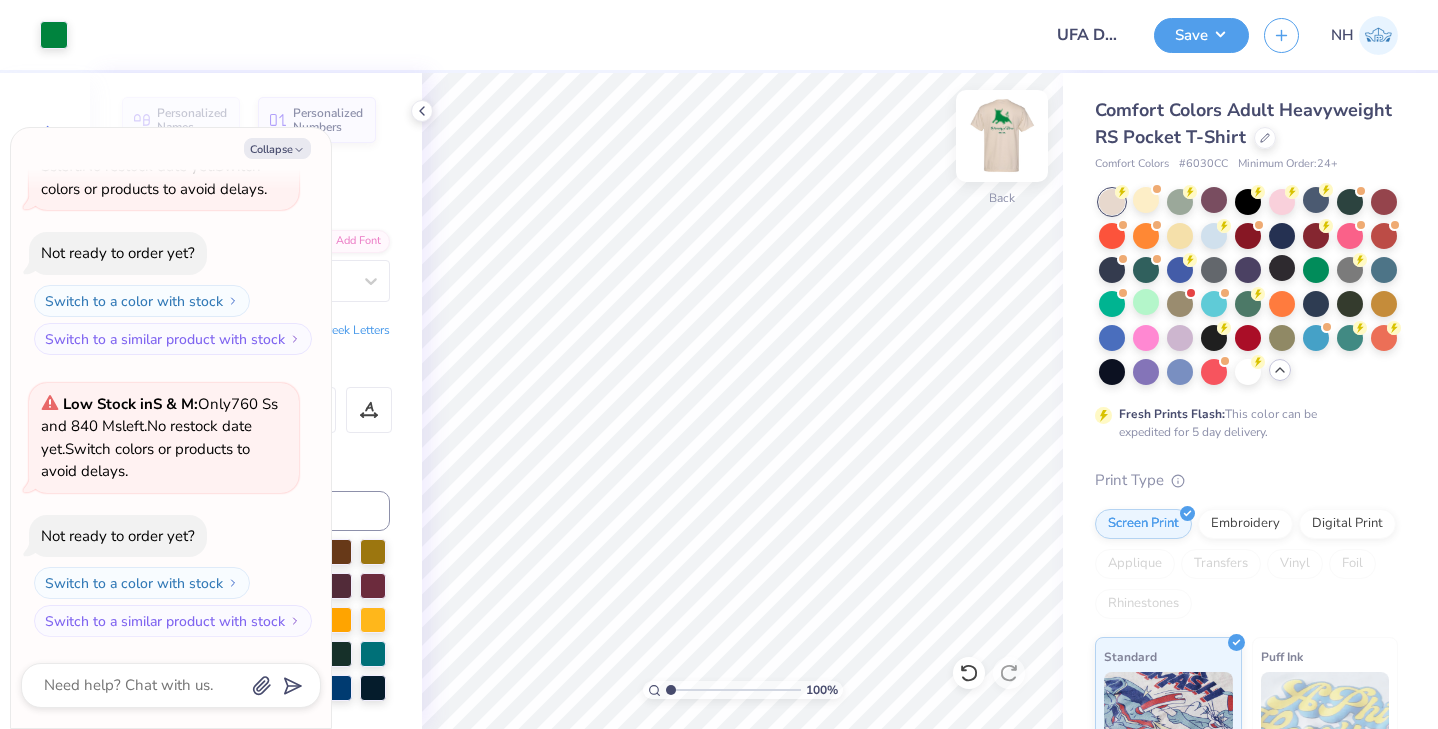 click at bounding box center (1002, 136) 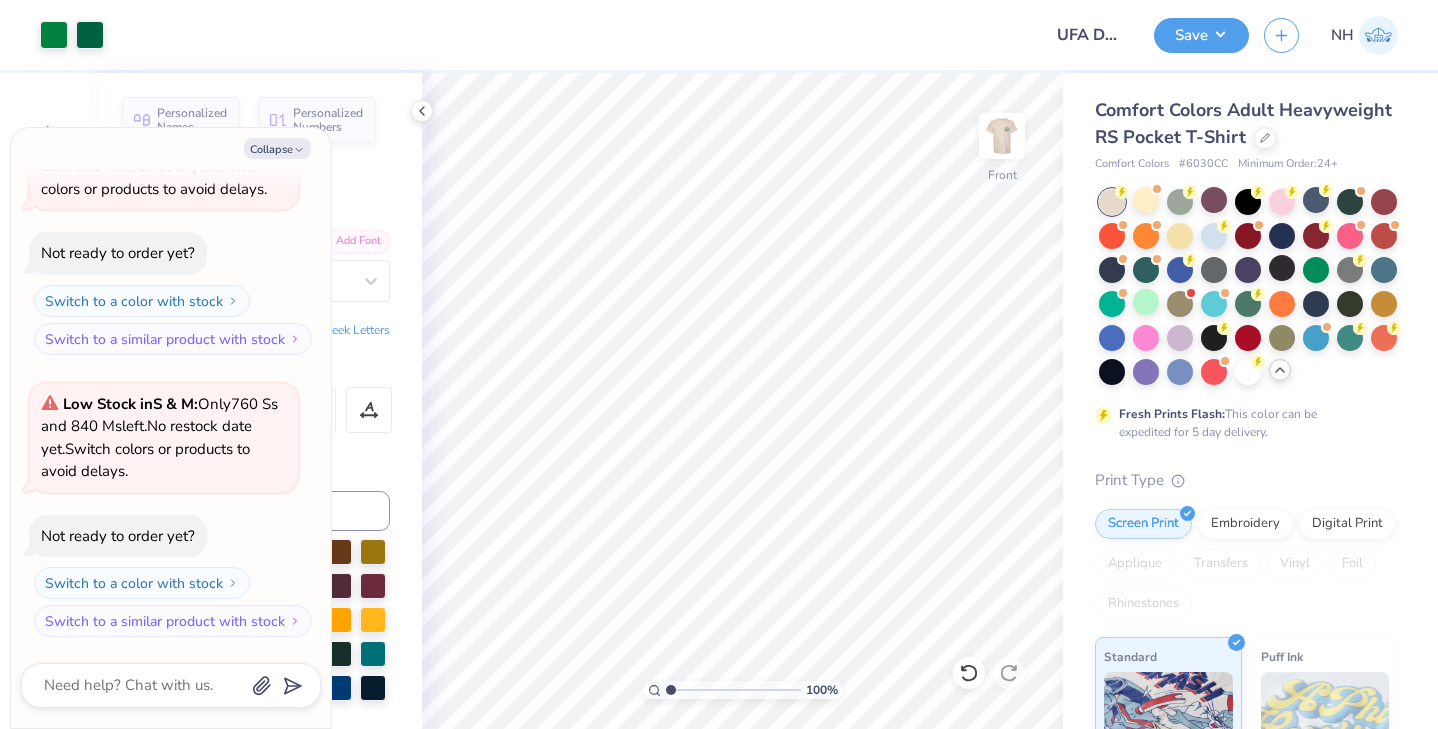click at bounding box center (1002, 136) 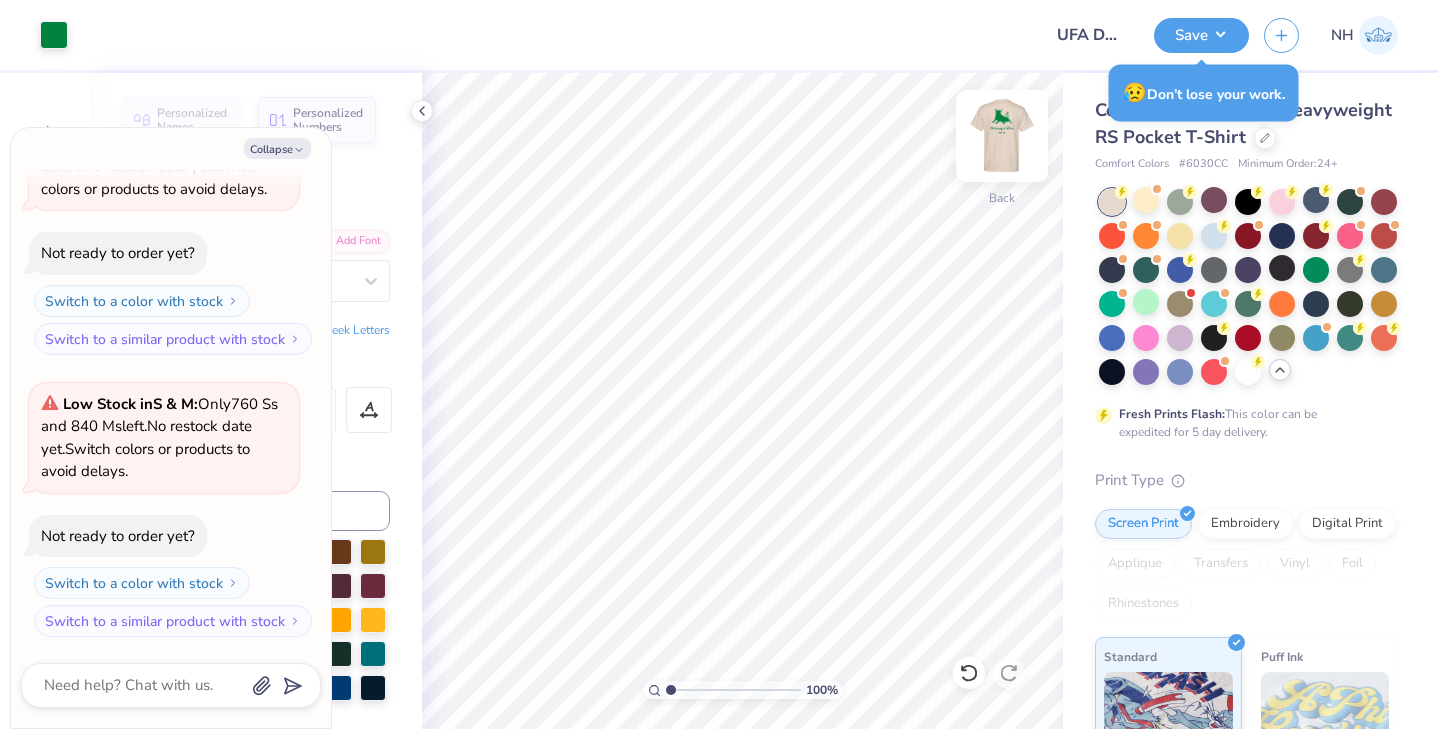 click at bounding box center [1002, 136] 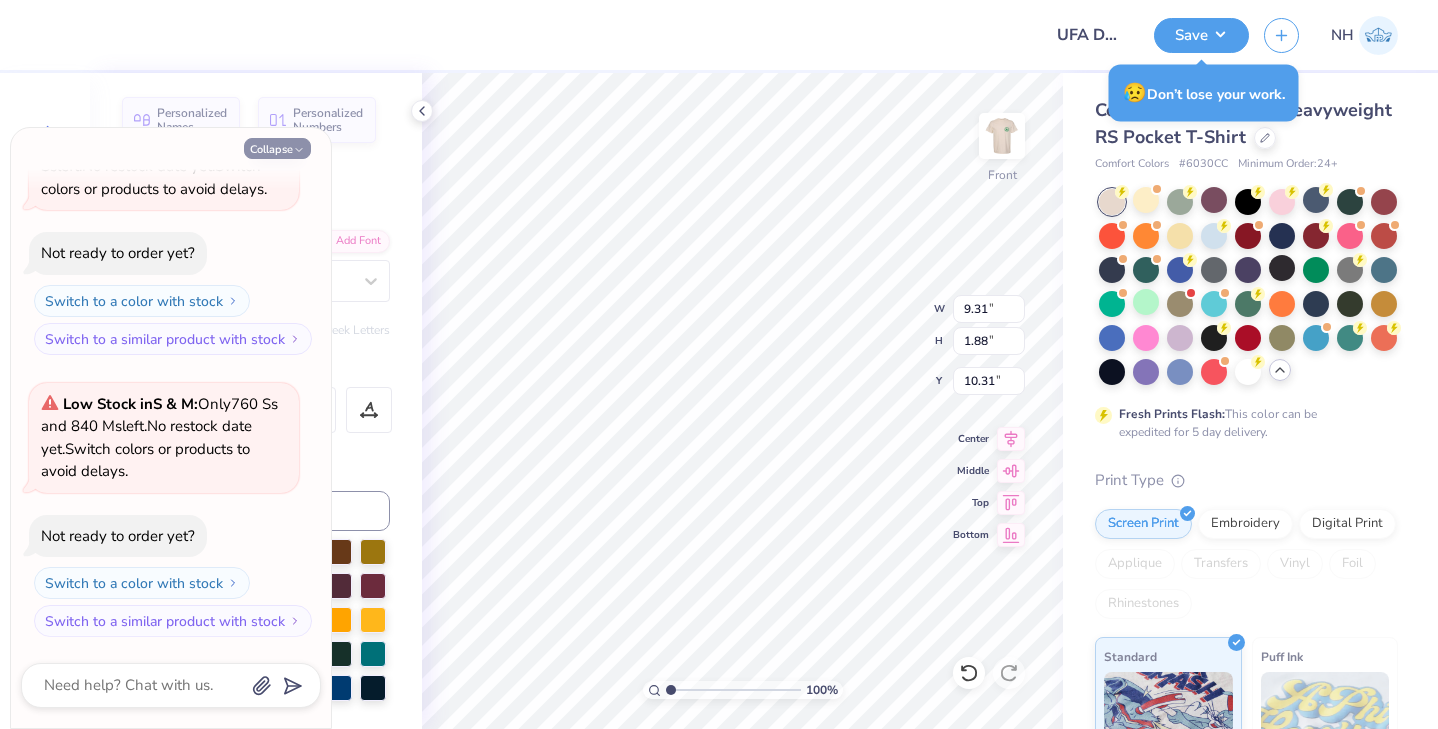 click on "Collapse" at bounding box center (277, 148) 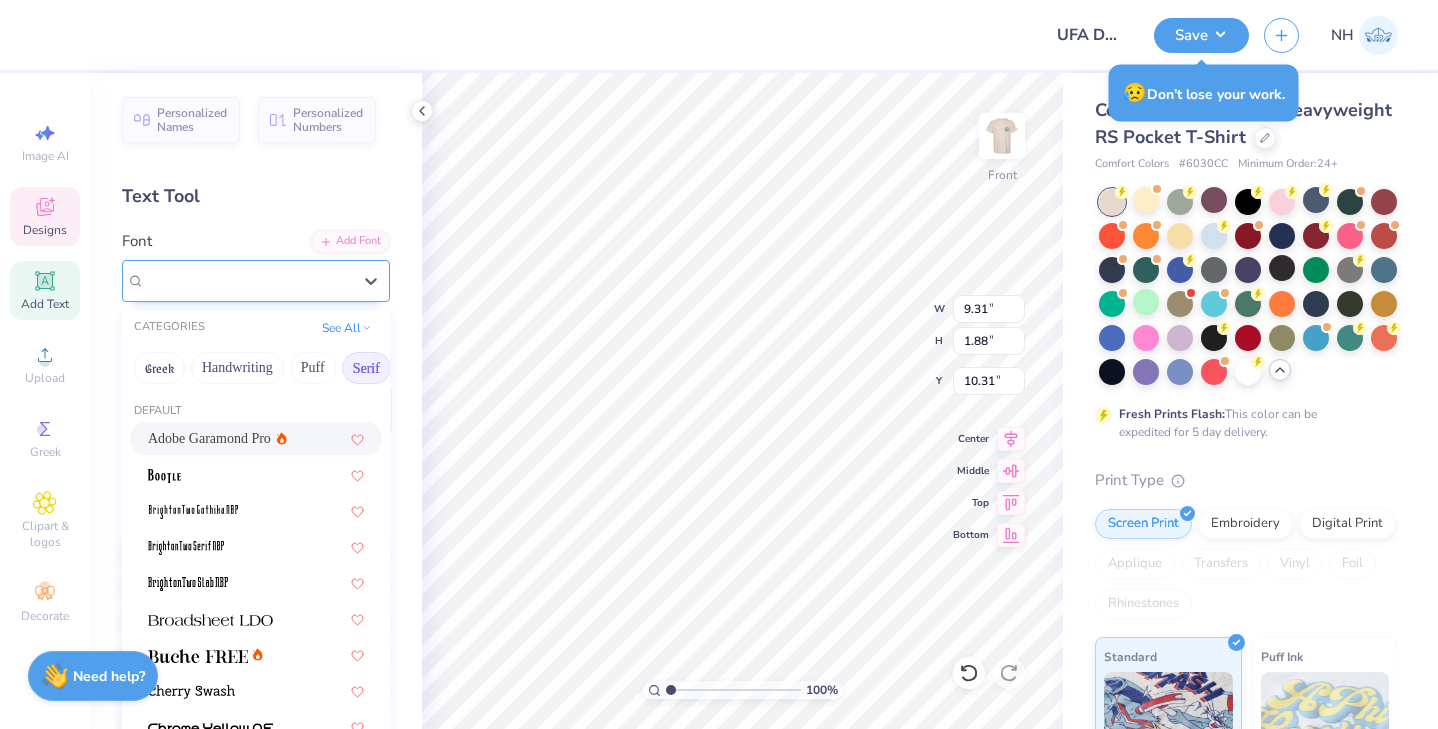 click on "Candlescript Demo Version" at bounding box center (248, 280) 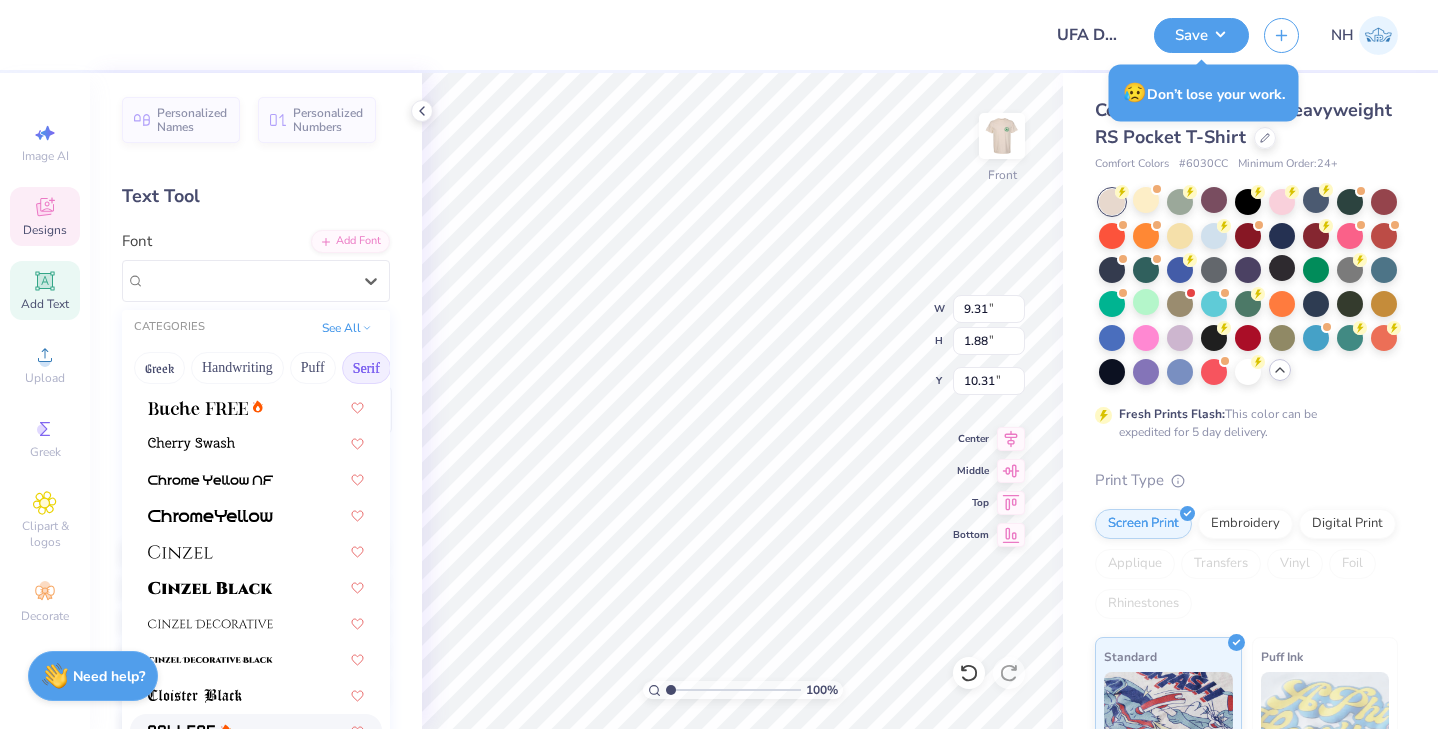 scroll, scrollTop: 0, scrollLeft: 0, axis: both 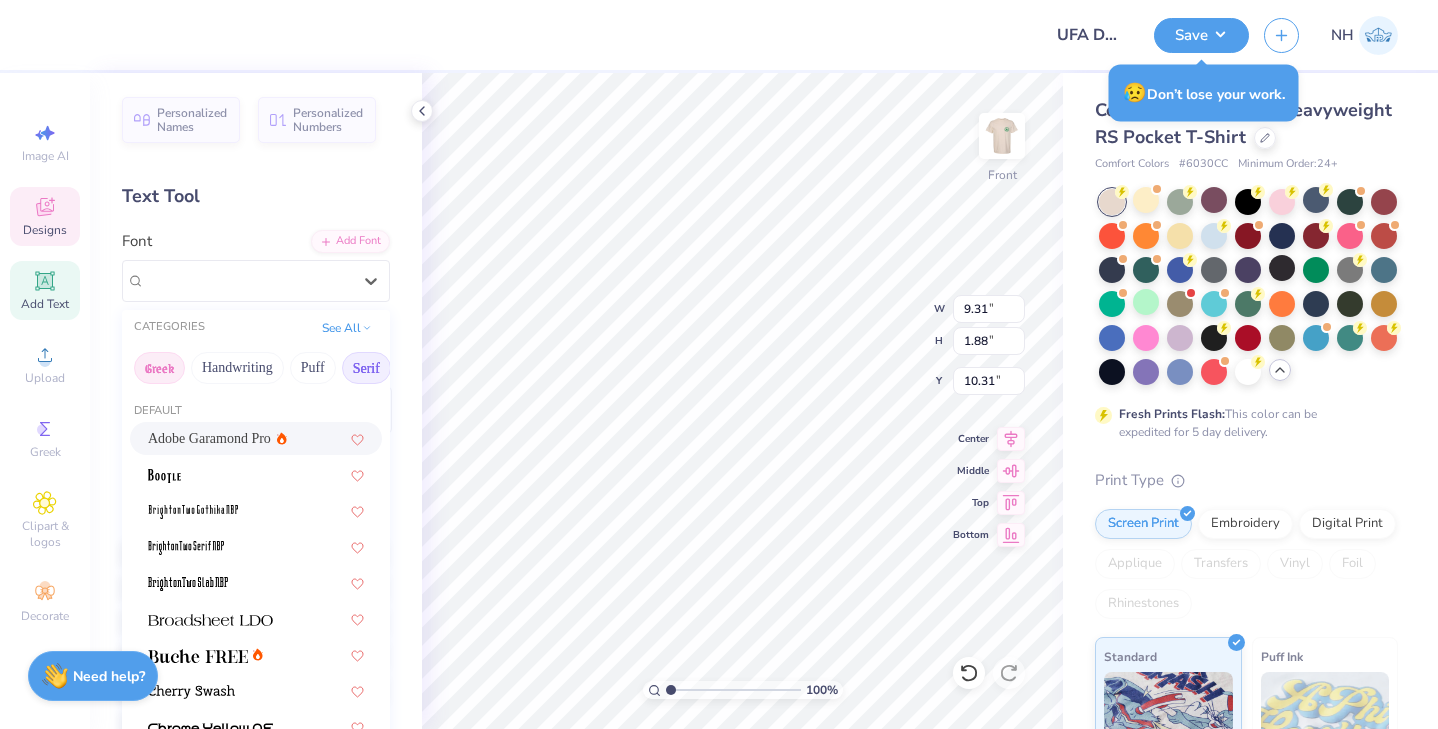 click on "Greek" at bounding box center (159, 368) 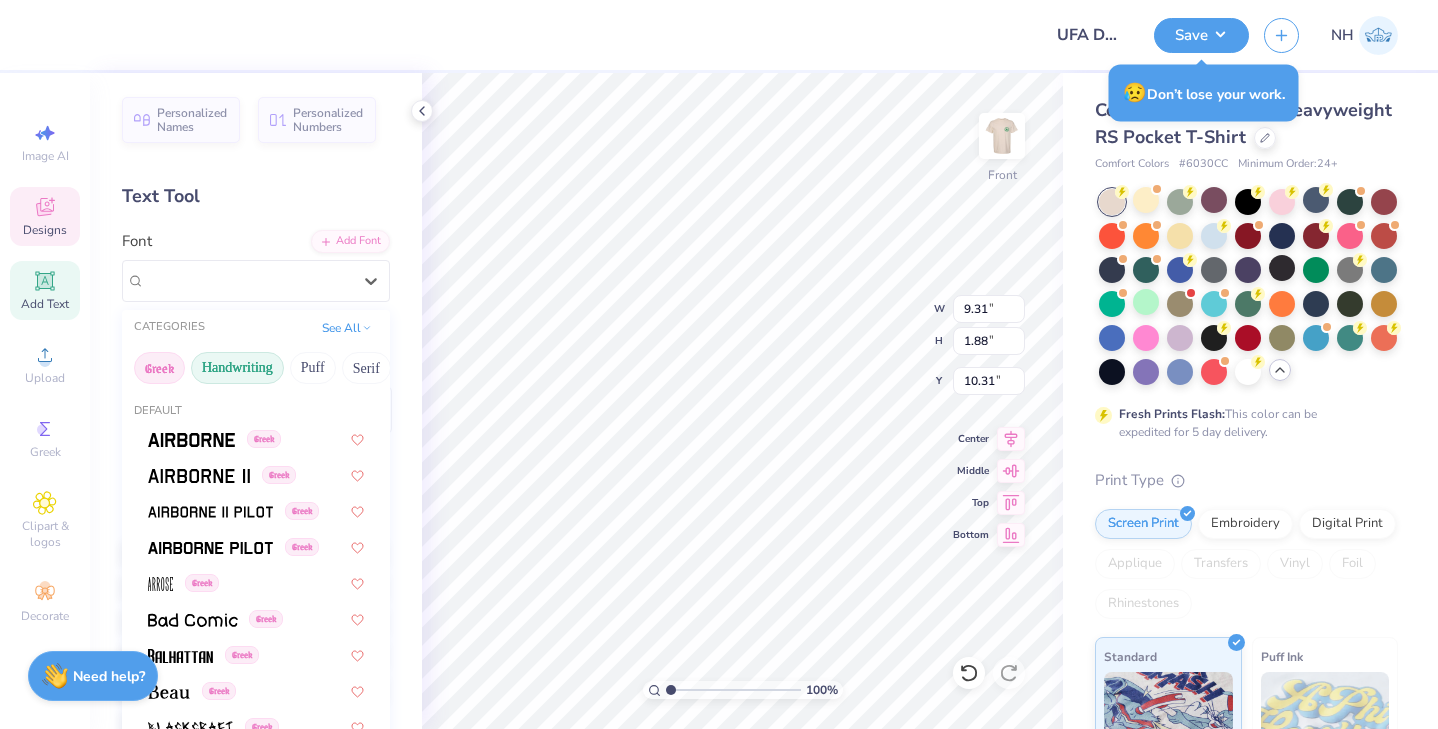 click on "Handwriting" at bounding box center [237, 368] 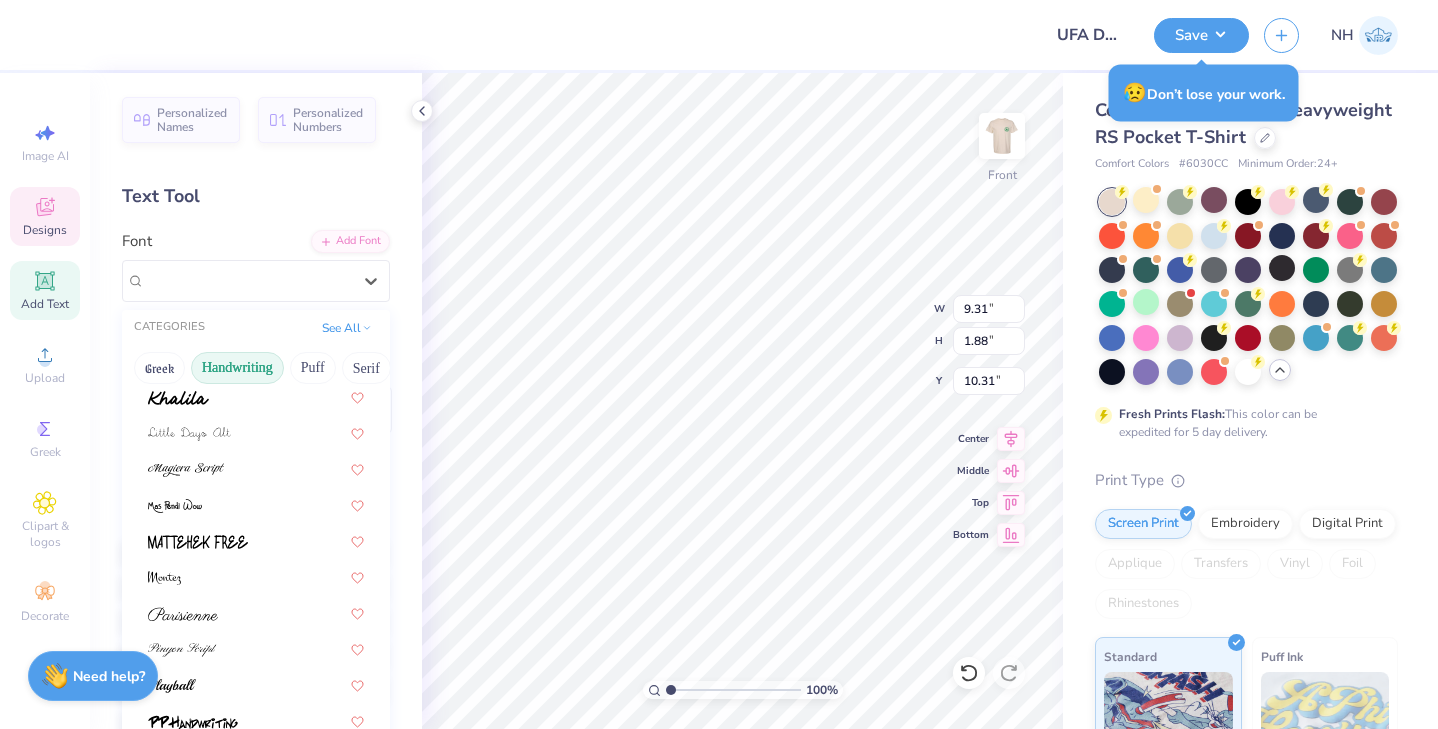 scroll, scrollTop: 454, scrollLeft: 0, axis: vertical 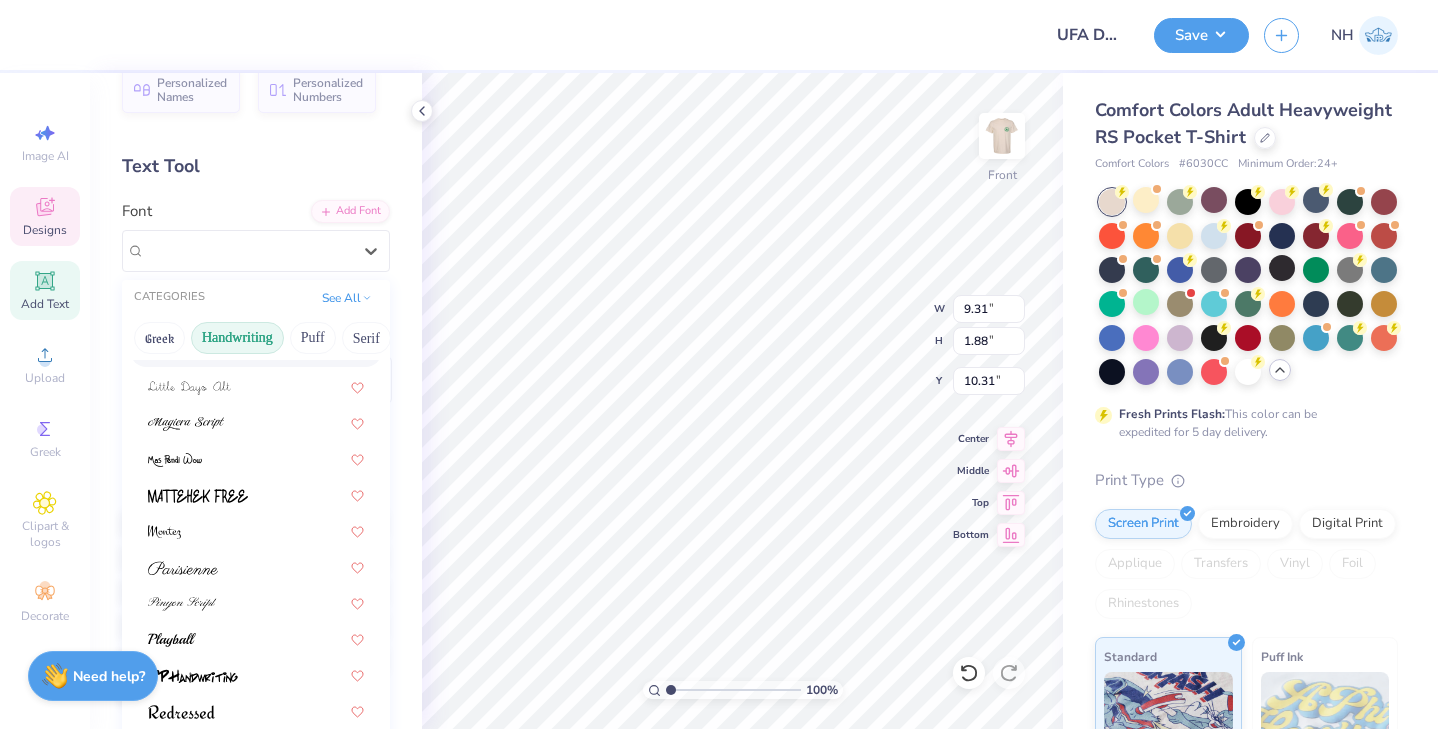 click on "Designs" at bounding box center [45, 216] 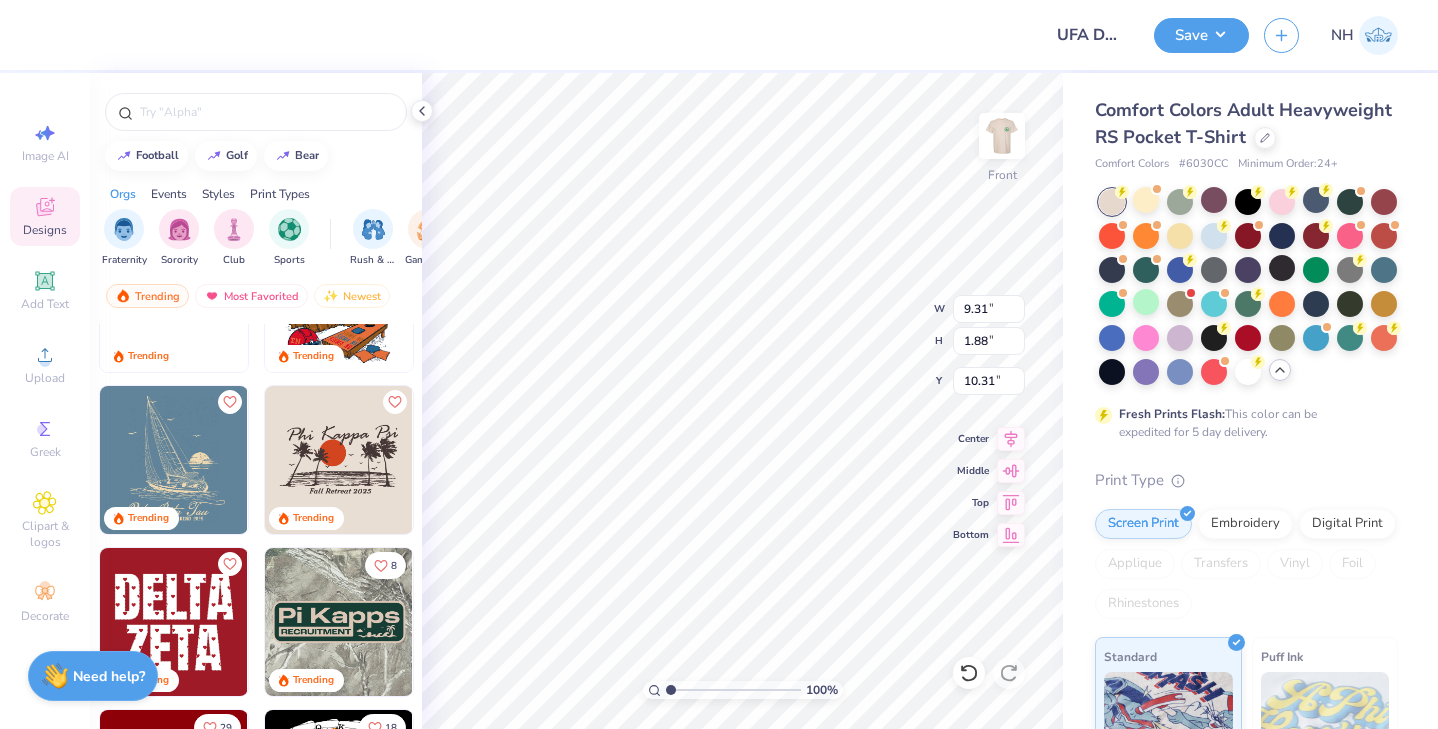 scroll, scrollTop: 3036, scrollLeft: 0, axis: vertical 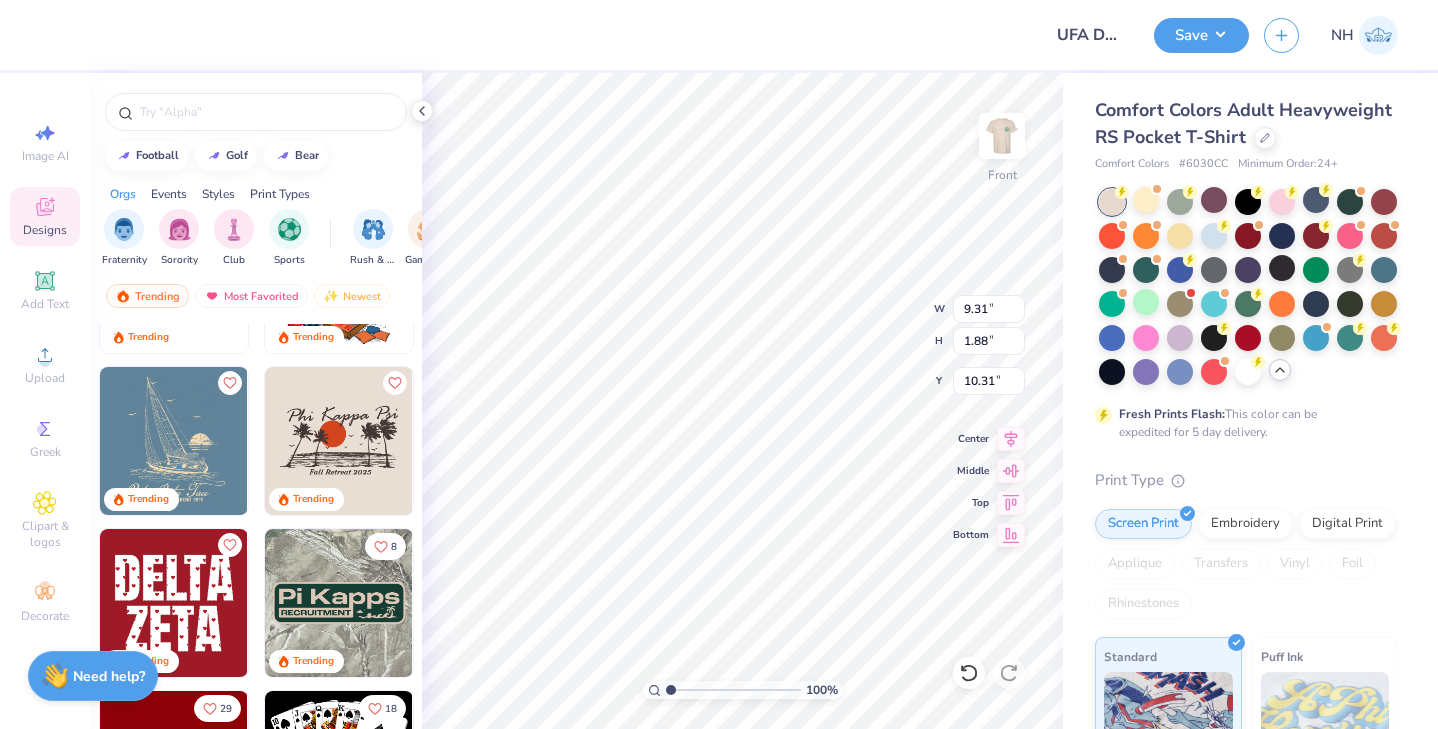 click at bounding box center (339, 441) 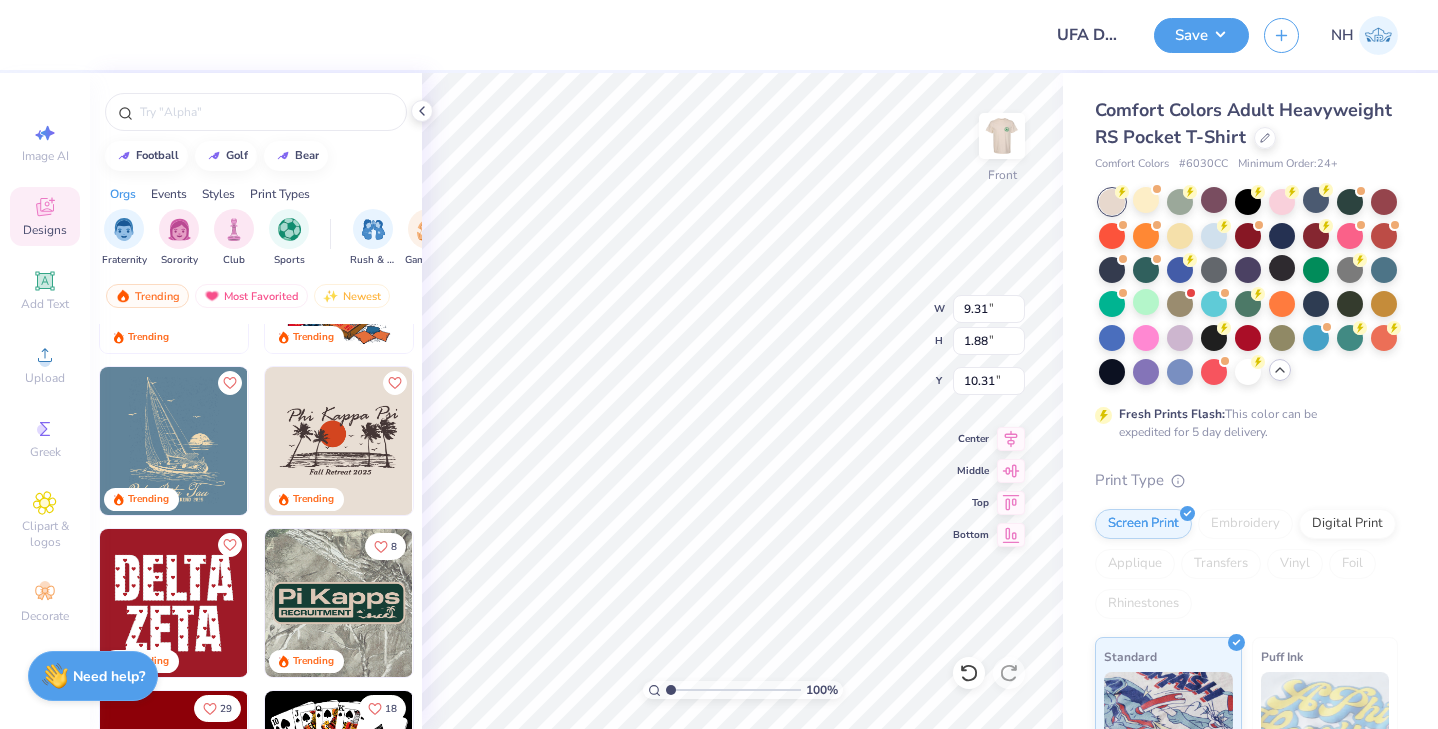 type on "10.78" 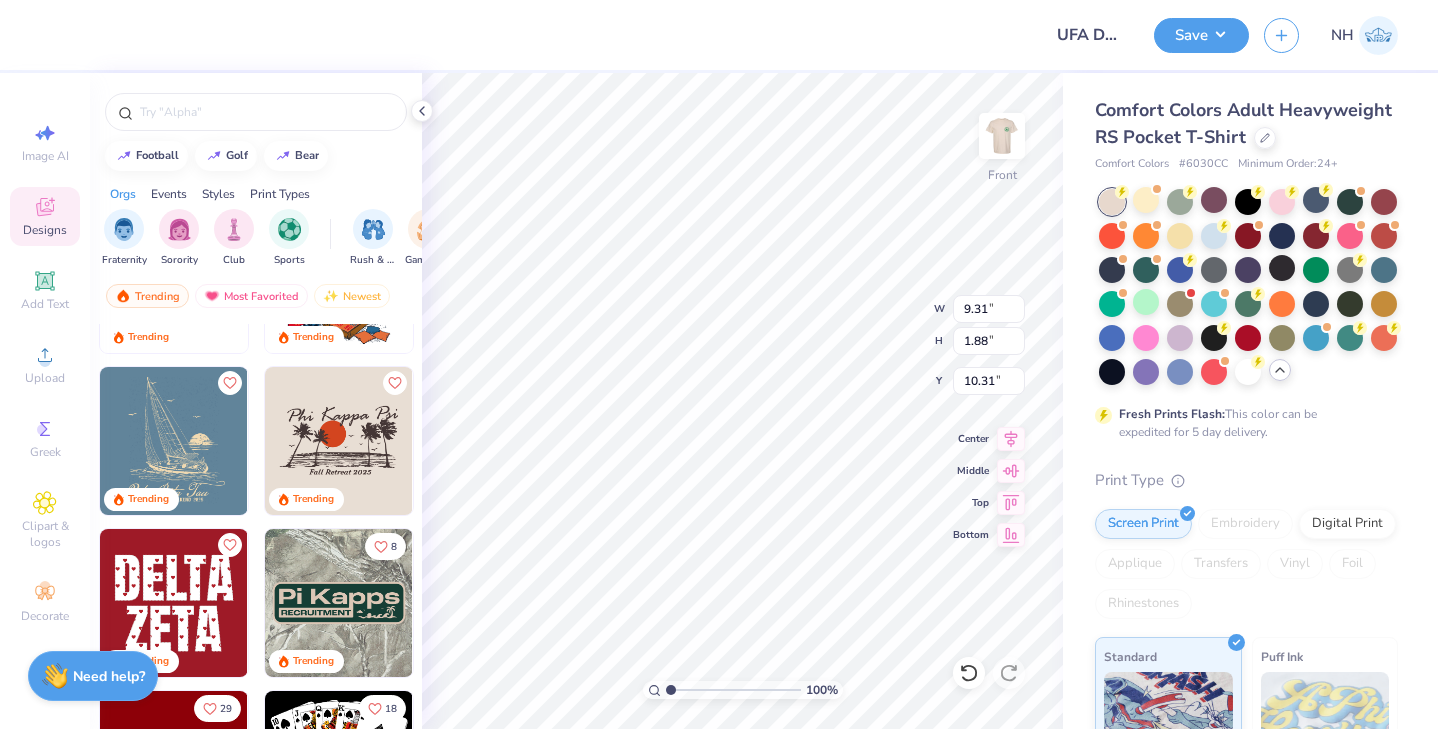 type on "6.27" 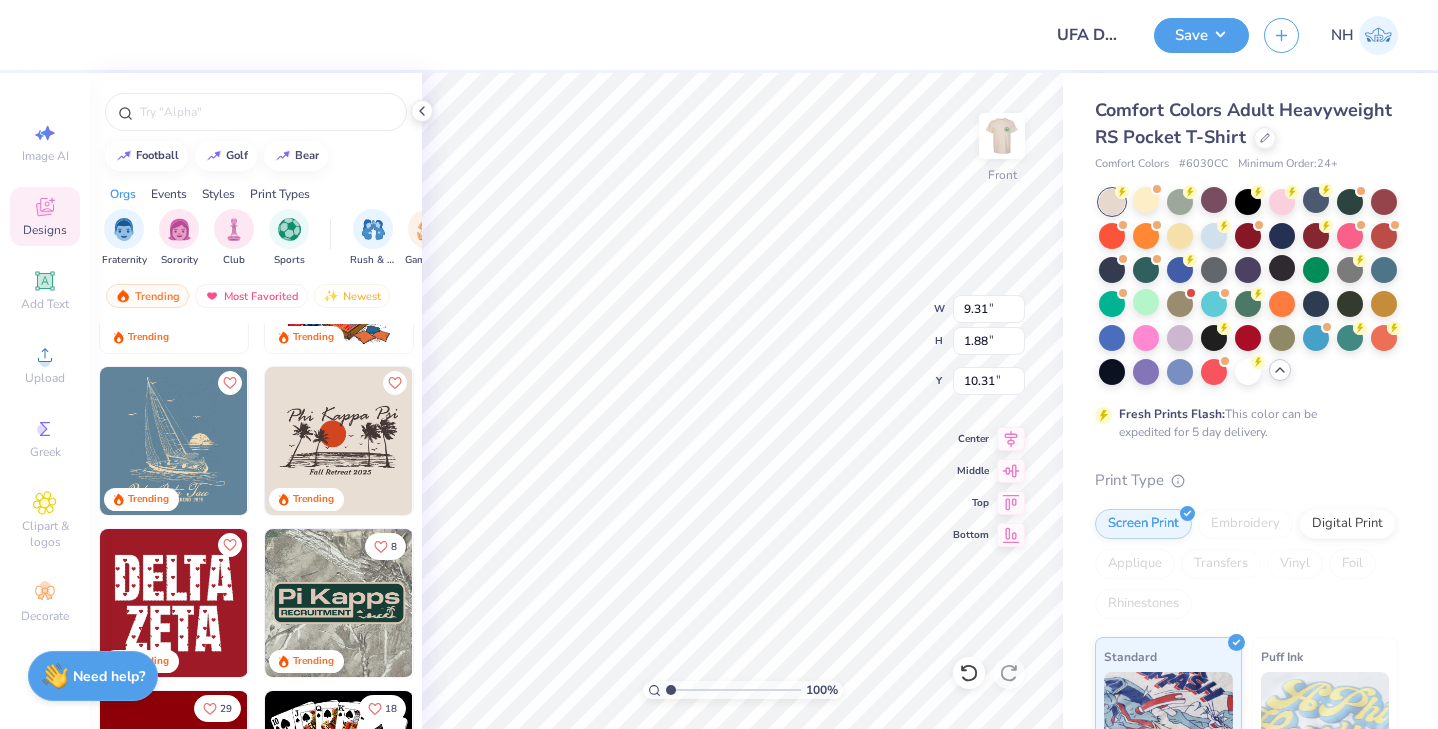 type on "3.00" 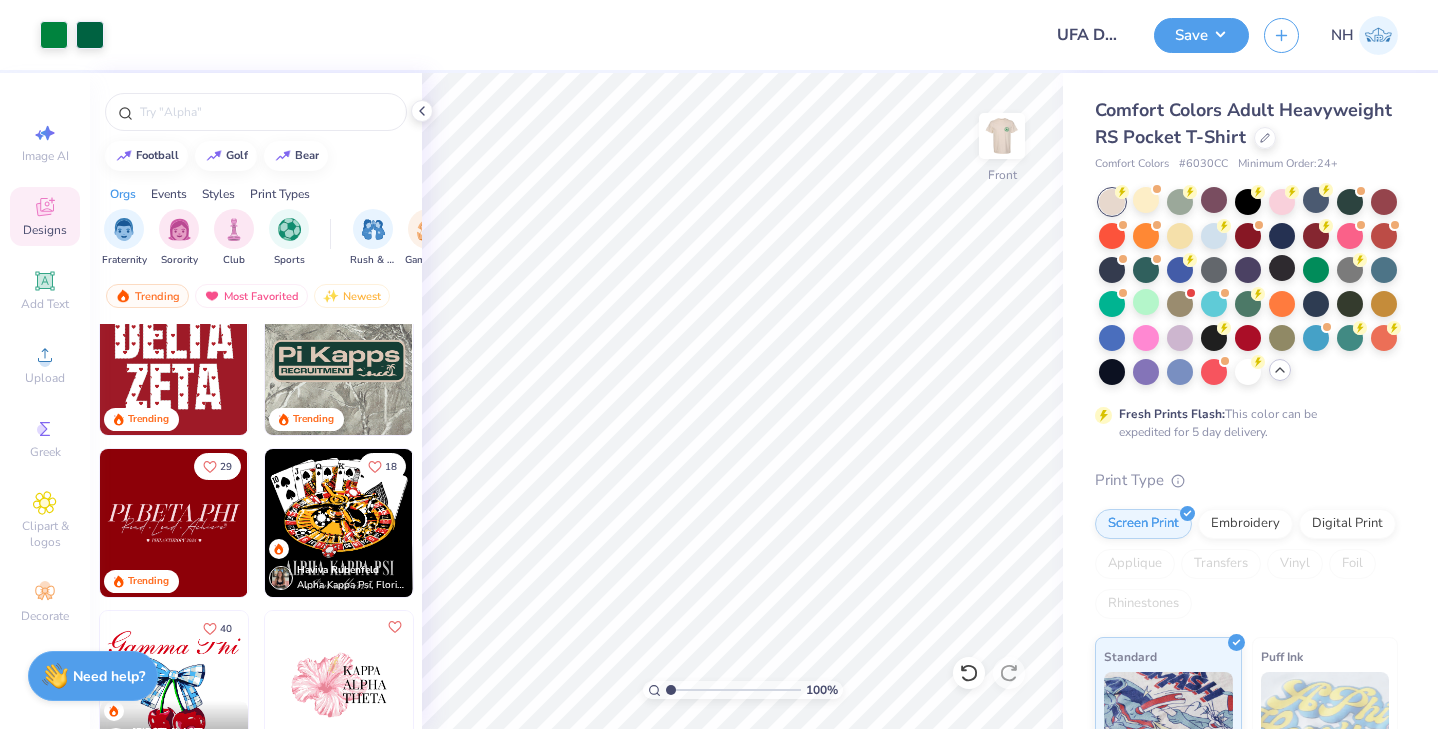 scroll, scrollTop: 3431, scrollLeft: 0, axis: vertical 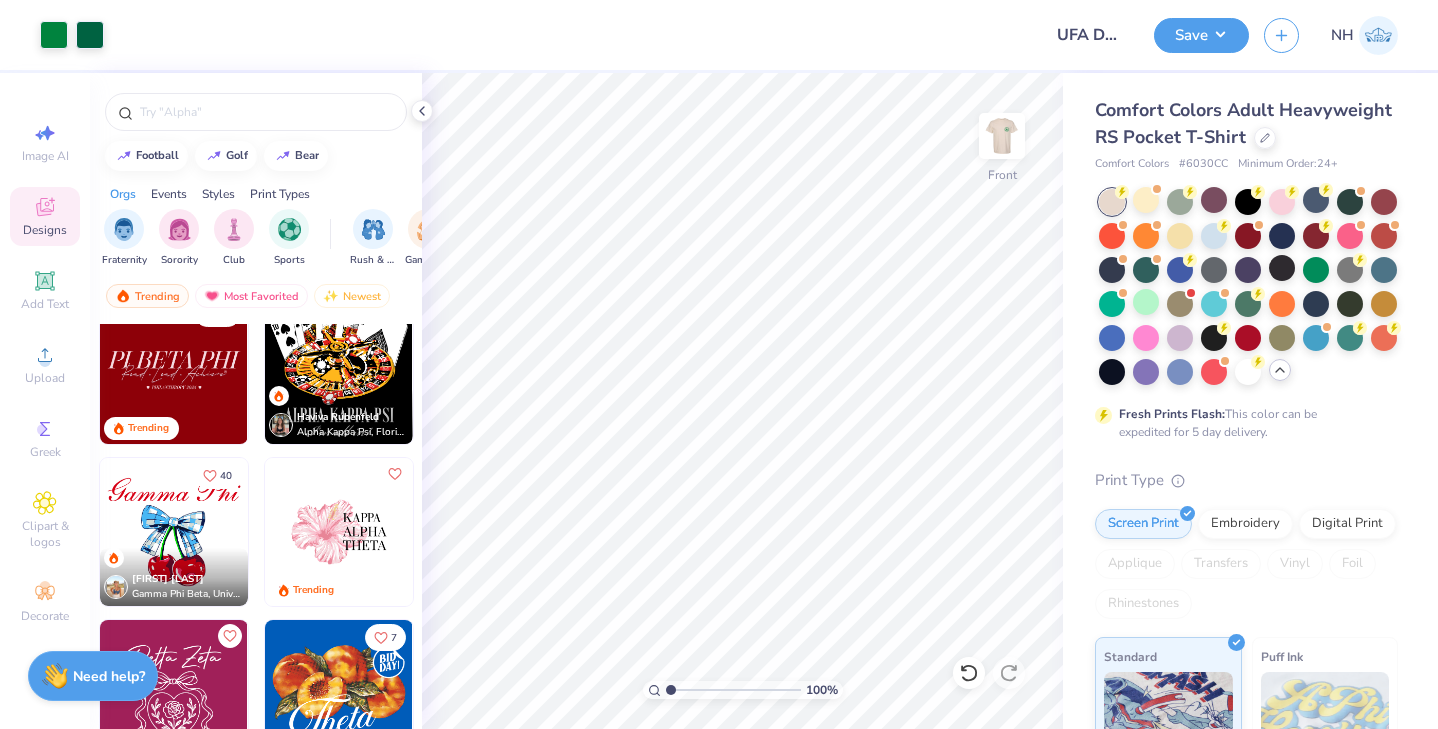 click on "Haviva Rubenfeld Alpha Kappa Psi, Florida State University" at bounding box center [339, 415] 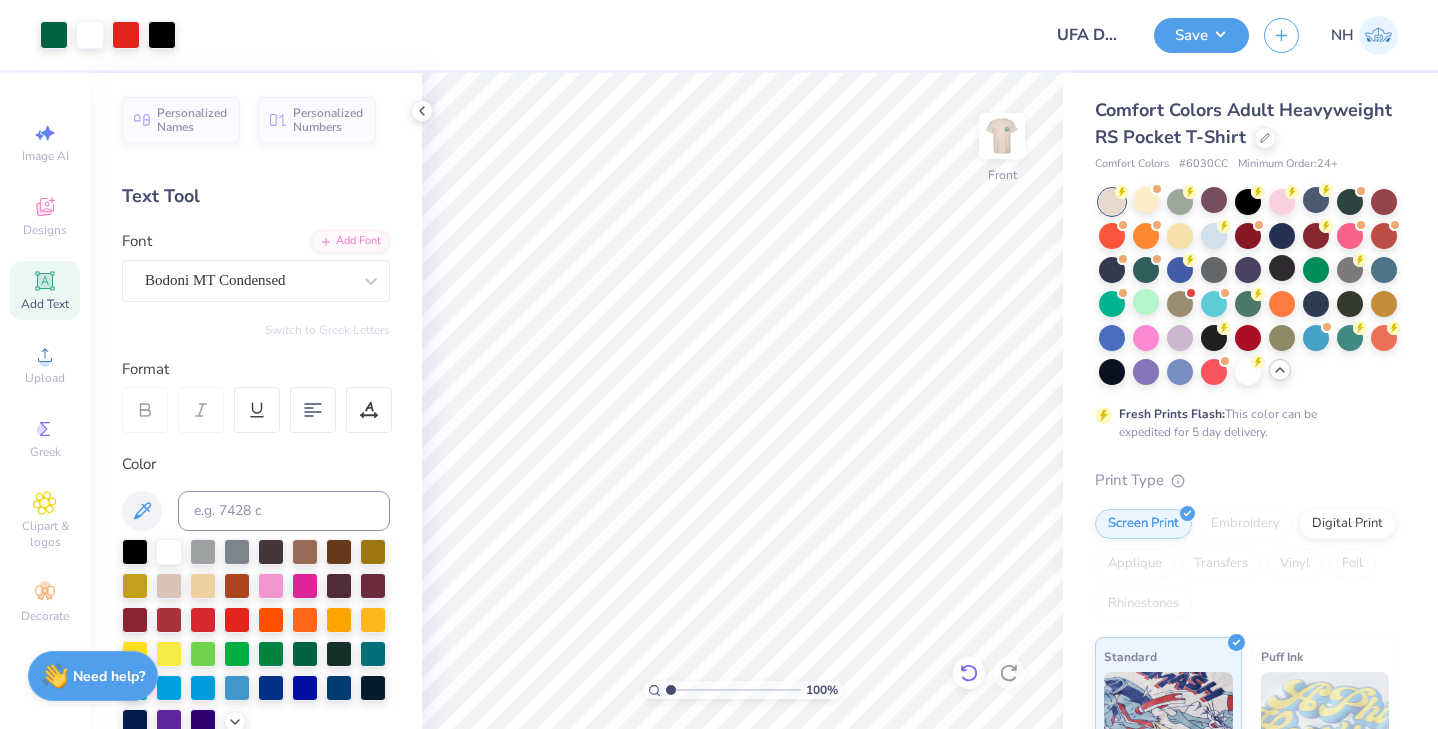click 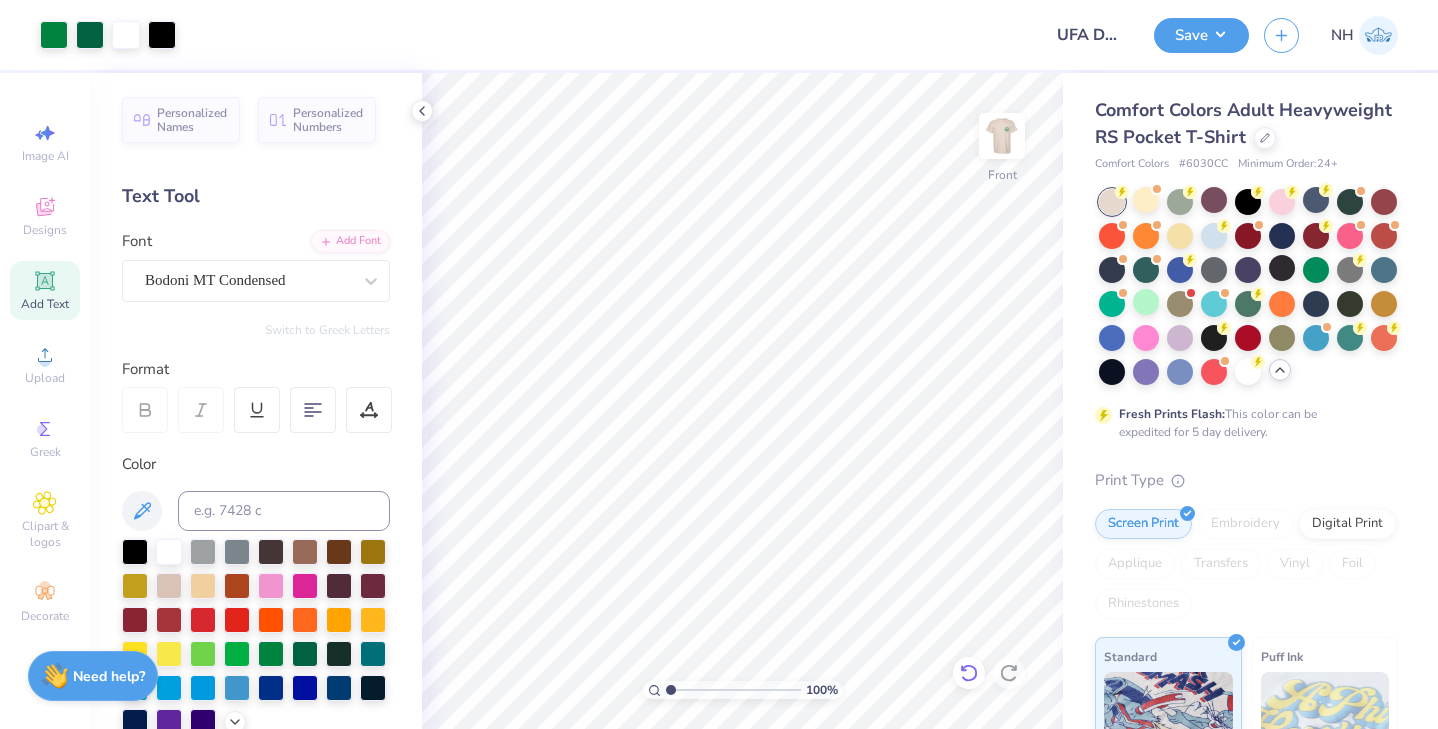 click 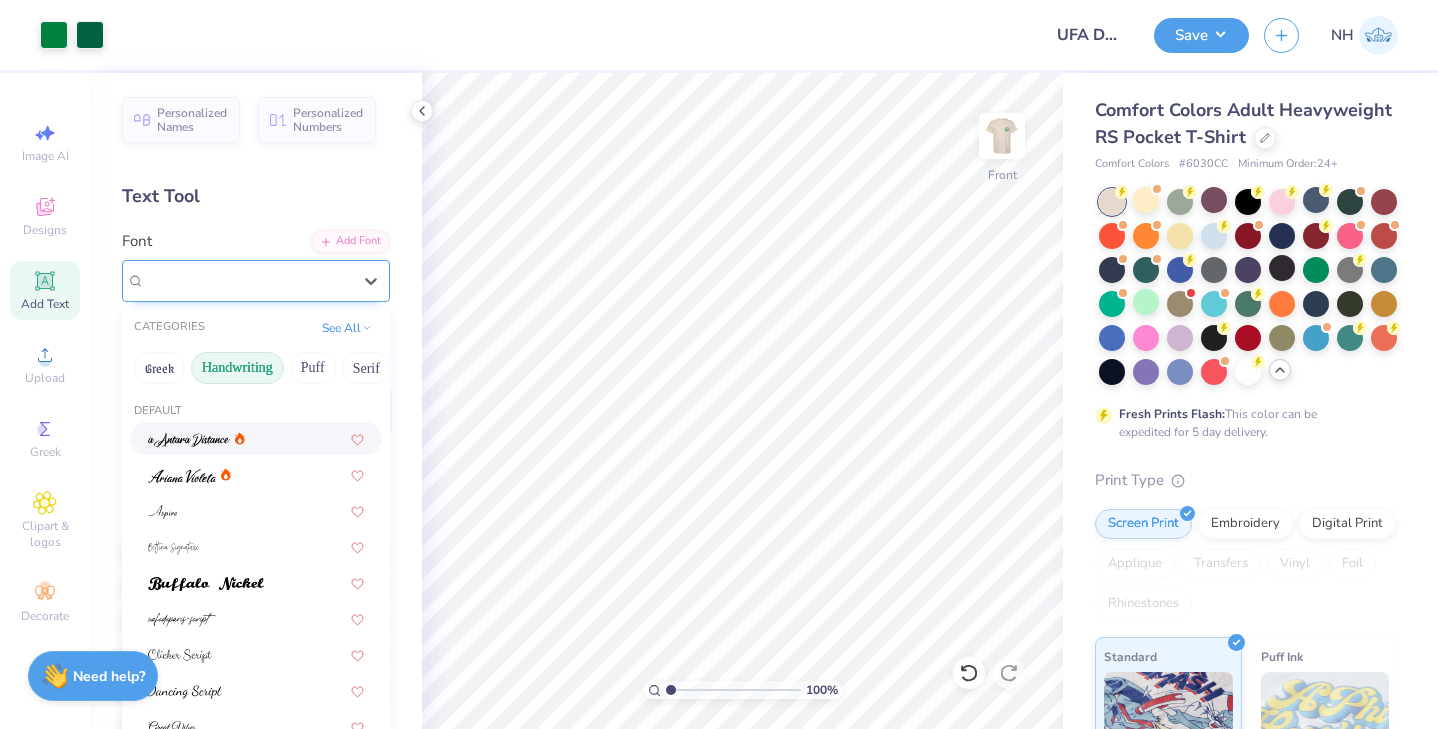 click on "Candlescript Demo Version" at bounding box center (248, 280) 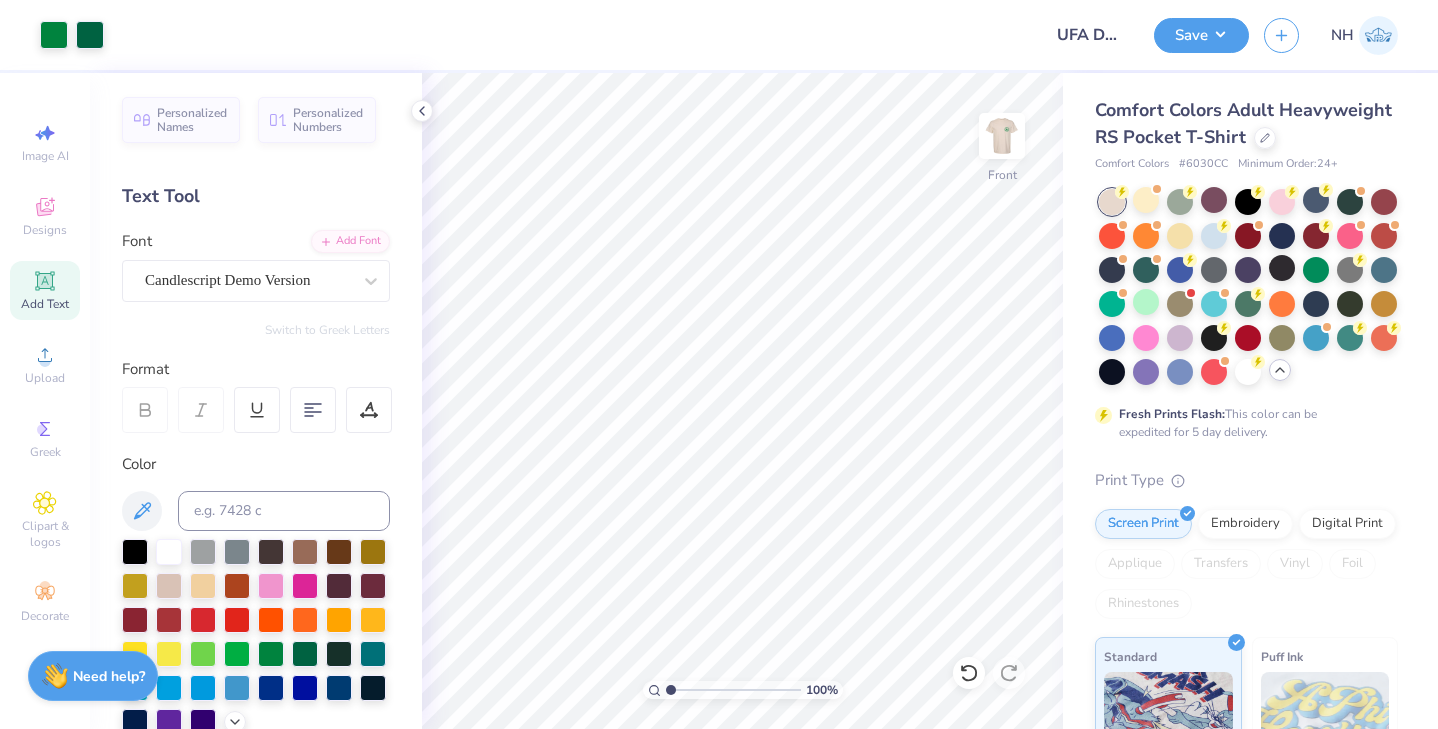click 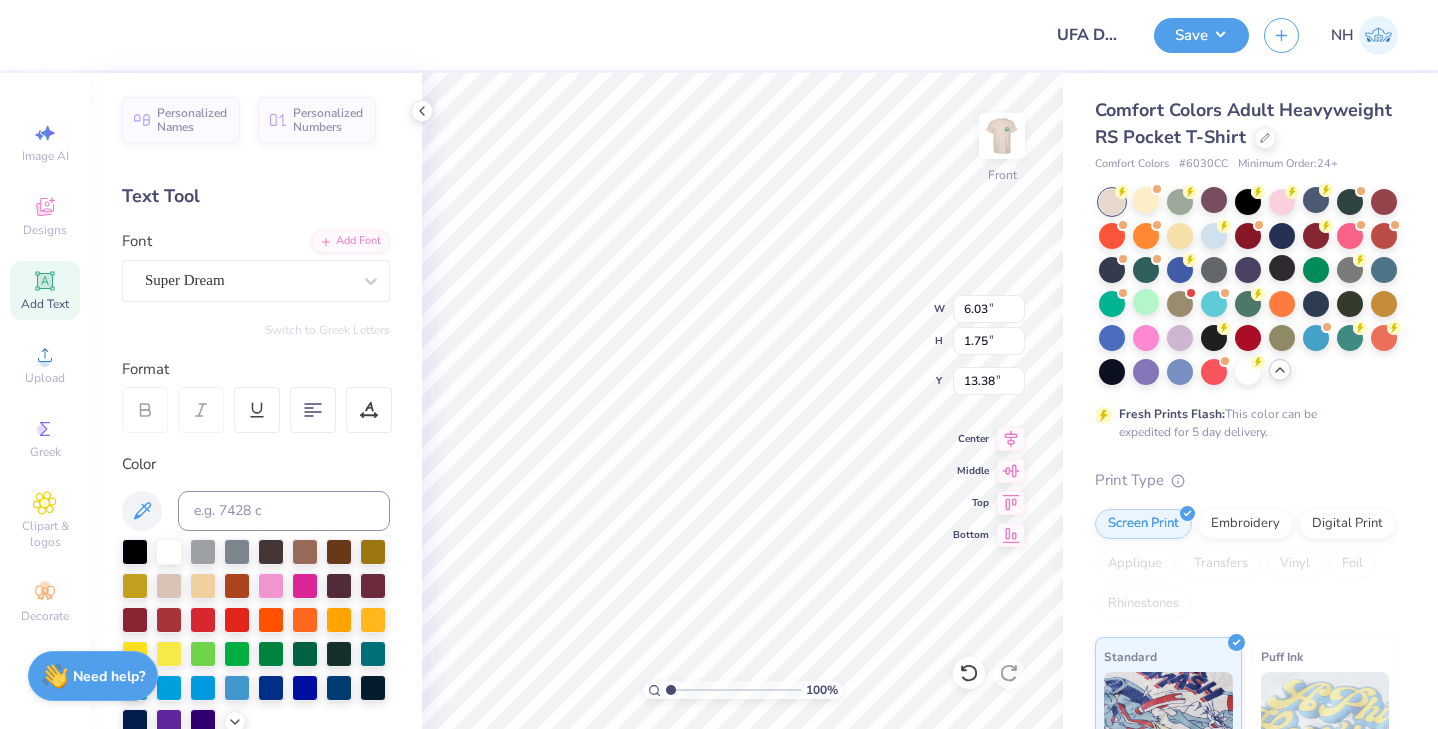 paste on "Oldest in Tradition. First in Finance." 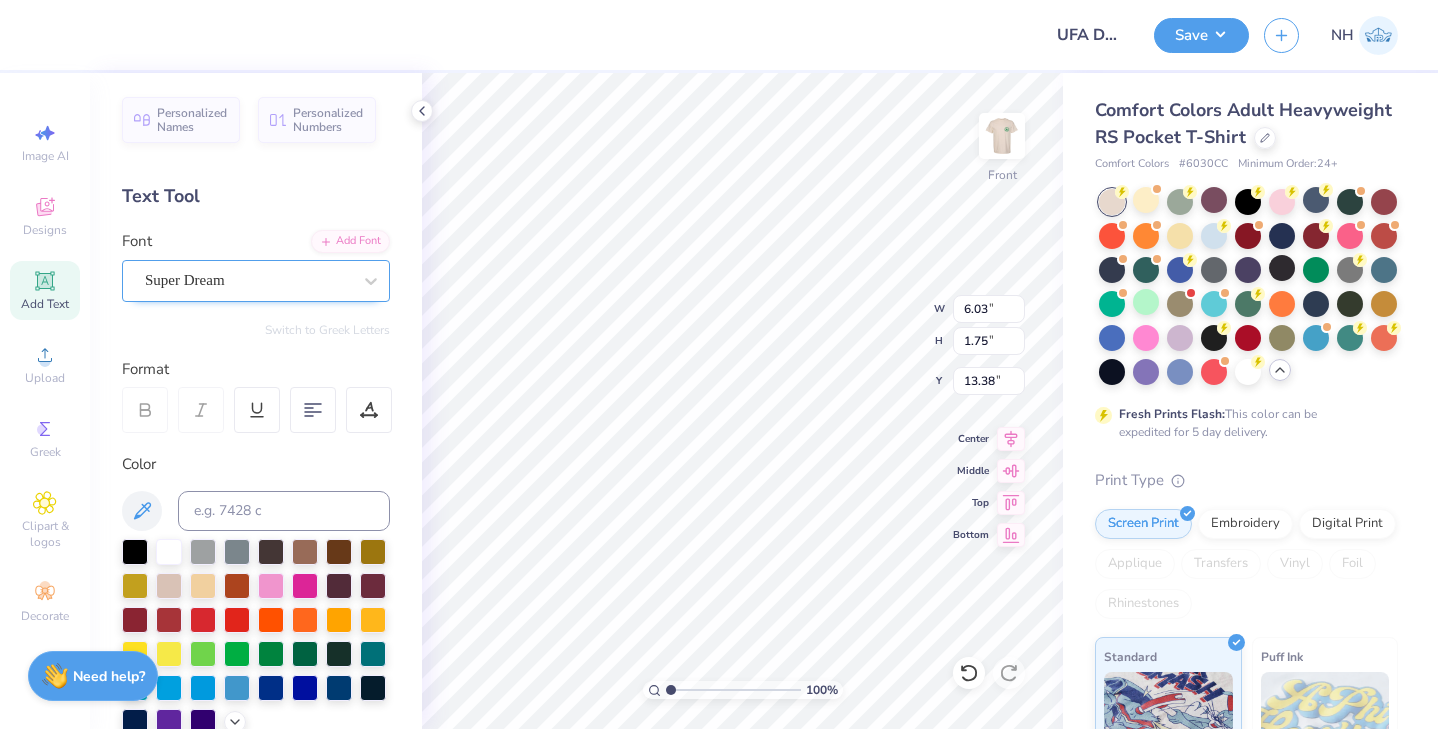 type on "Oldest in Tradition. First in Finance." 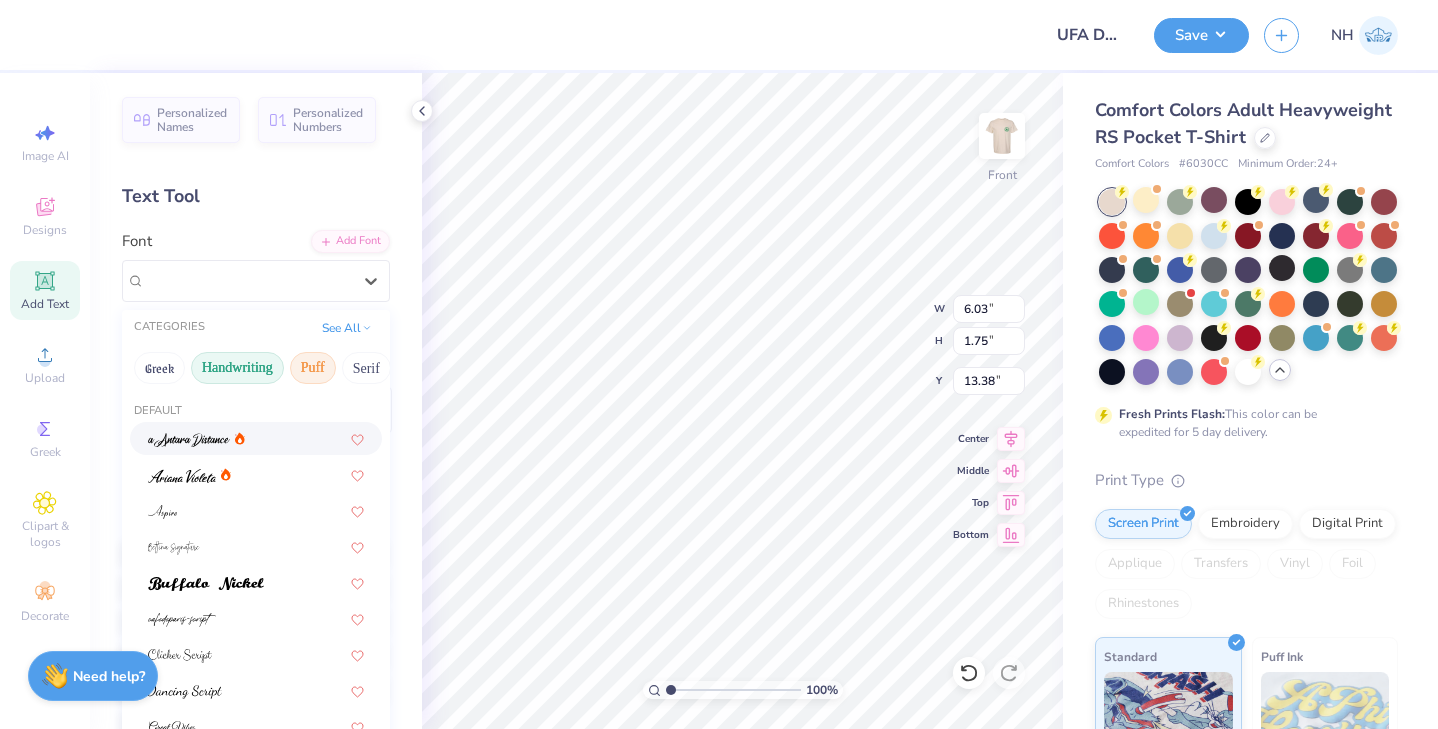 click on "Puff" at bounding box center [313, 368] 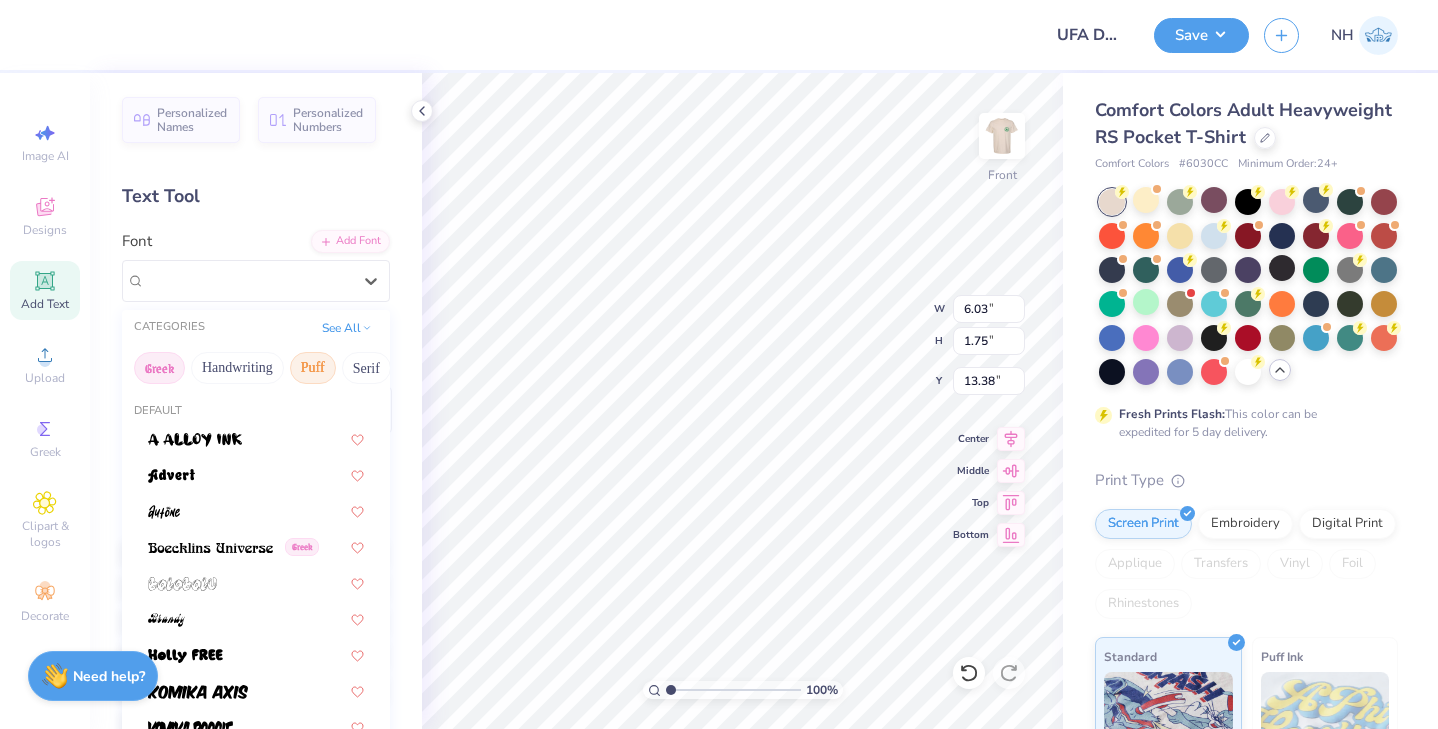 click on "Greek" at bounding box center [159, 368] 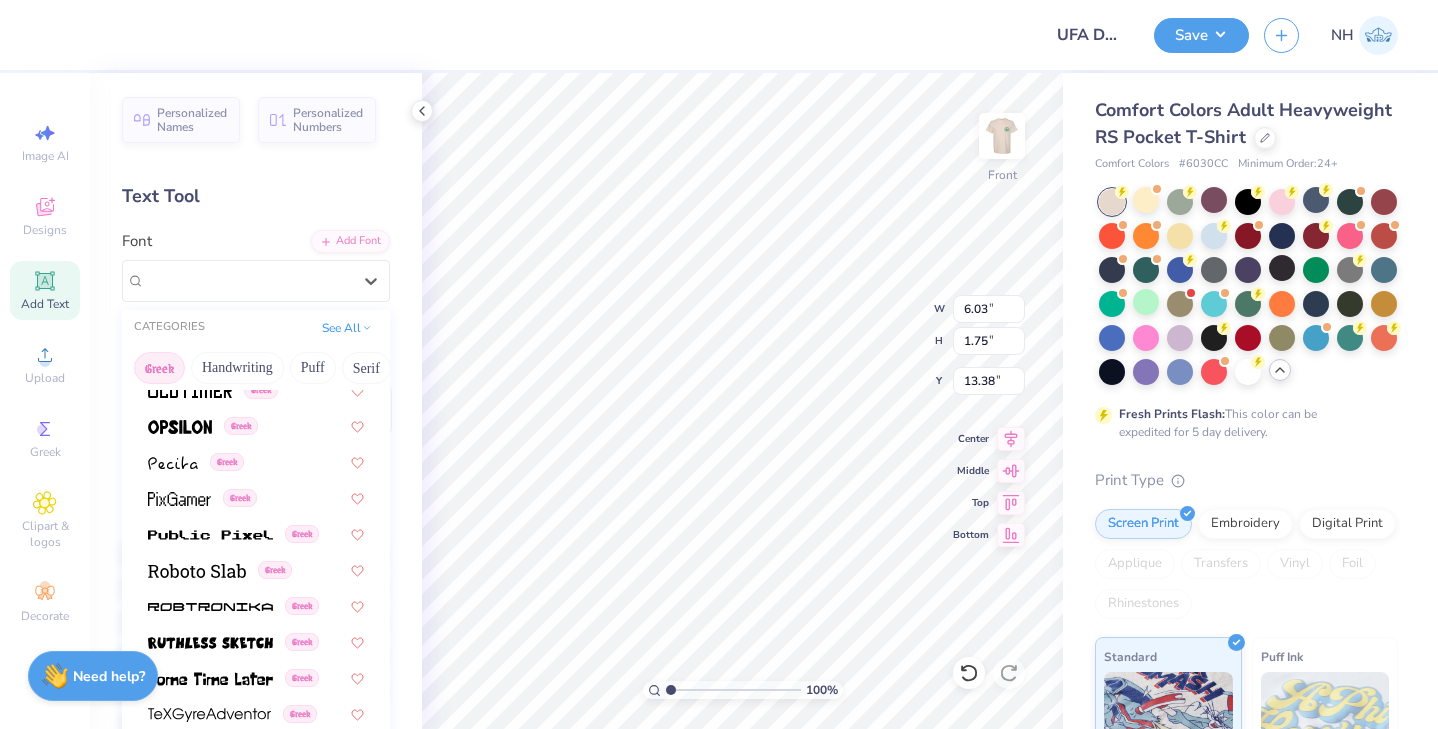 scroll, scrollTop: 1210, scrollLeft: 0, axis: vertical 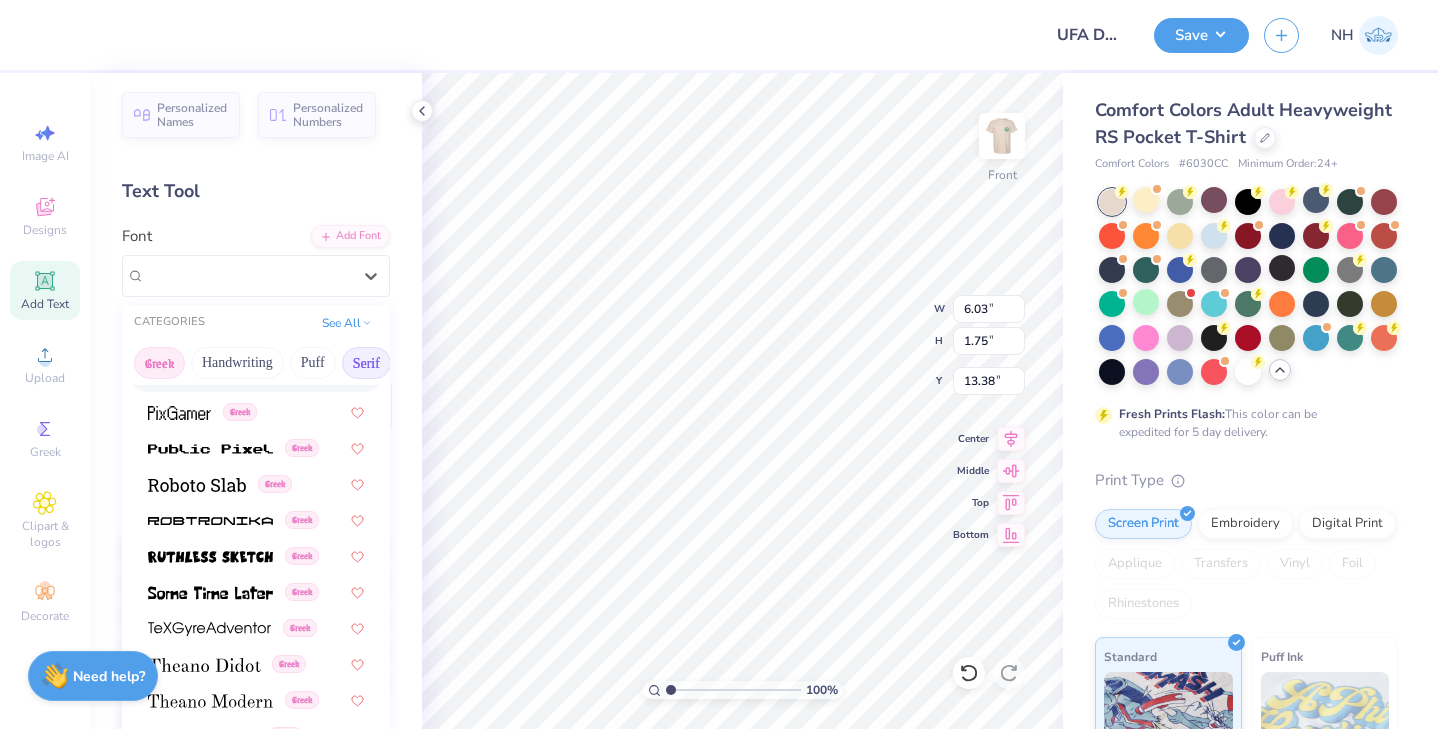 click on "Serif" at bounding box center [366, 363] 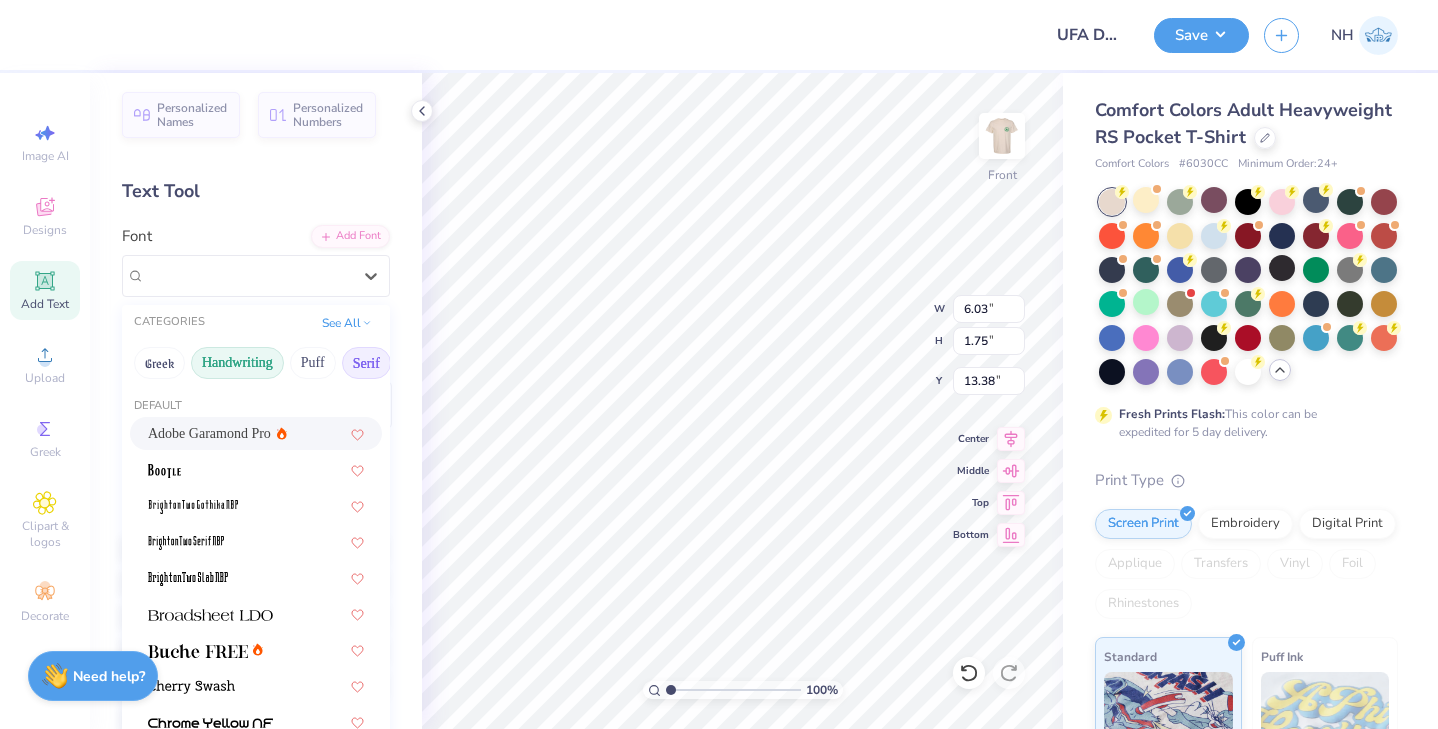 drag, startPoint x: 328, startPoint y: 372, endPoint x: 248, endPoint y: 372, distance: 80 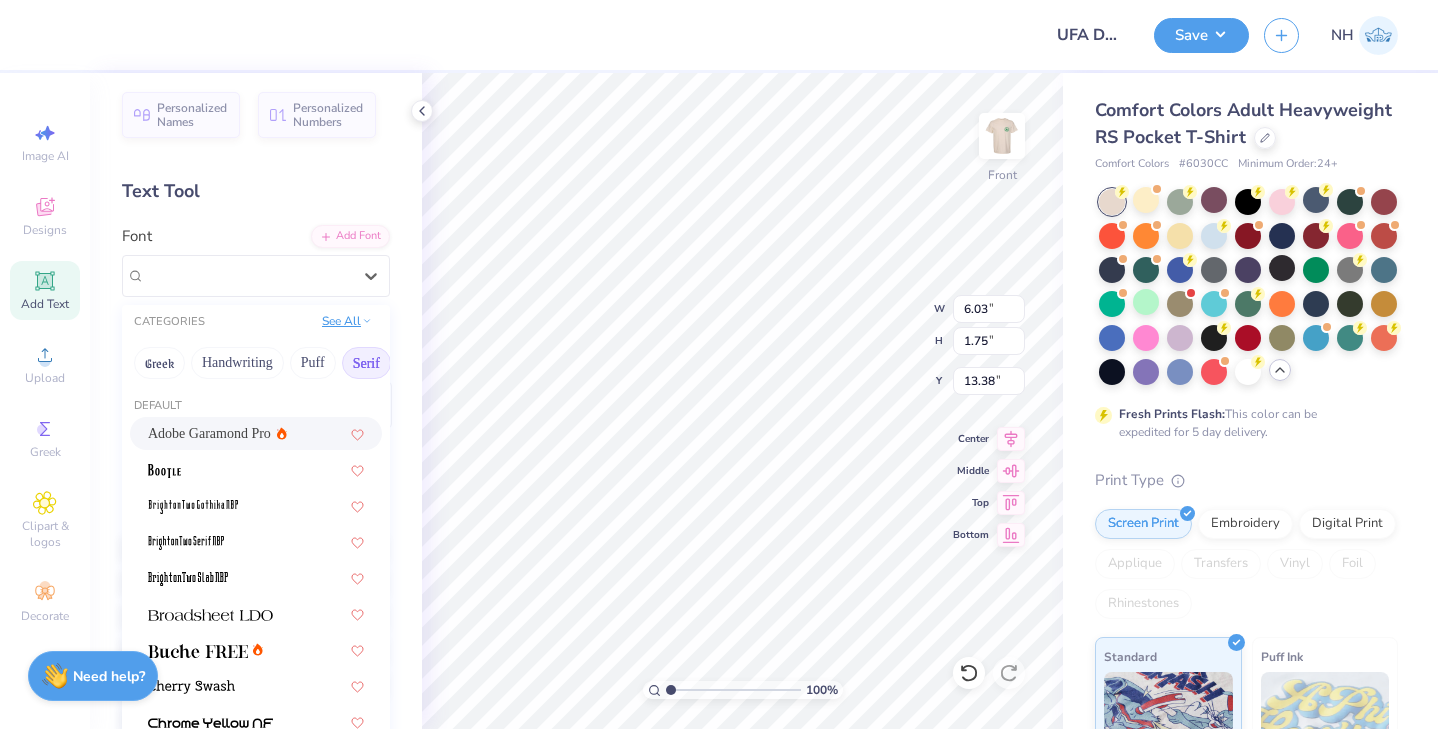click on "See All" at bounding box center [347, 321] 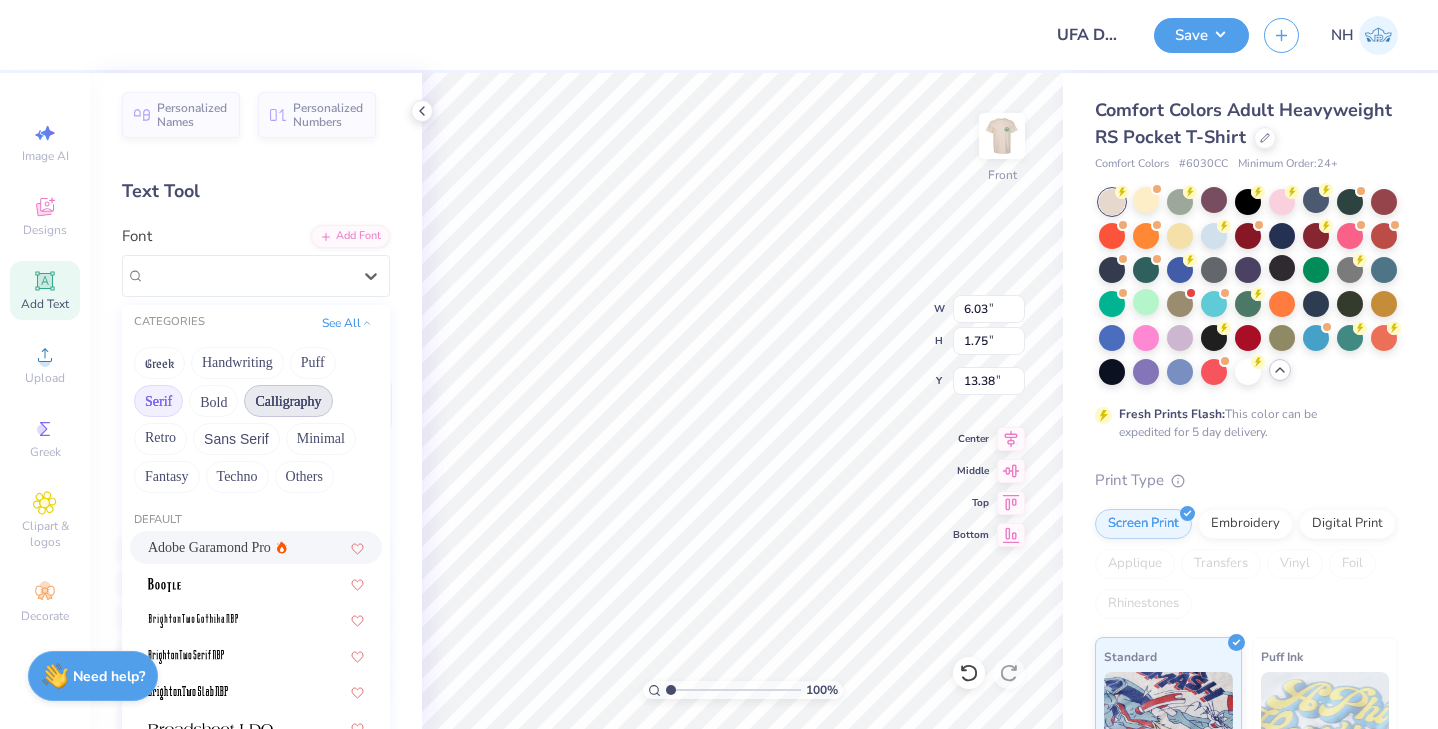 click on "Calligraphy" at bounding box center (288, 401) 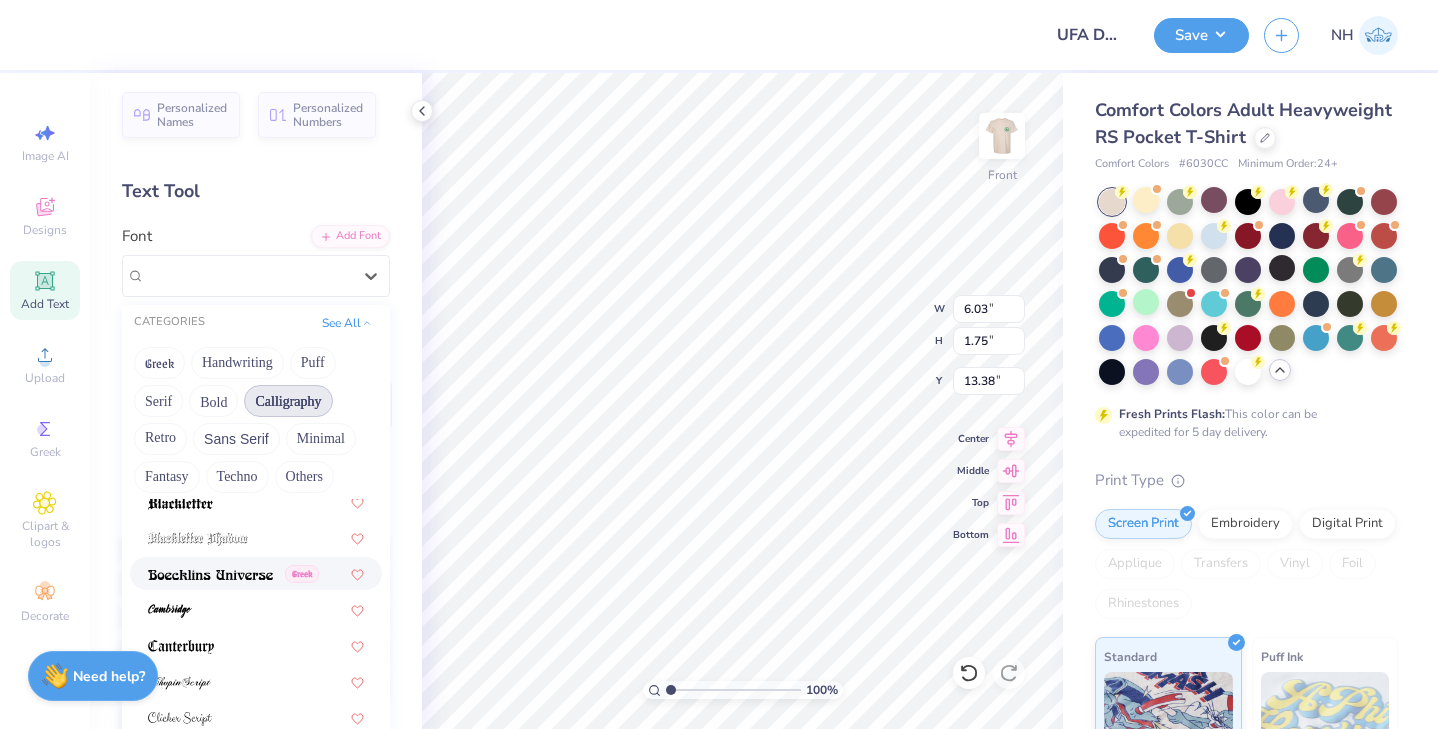 scroll, scrollTop: 490, scrollLeft: 0, axis: vertical 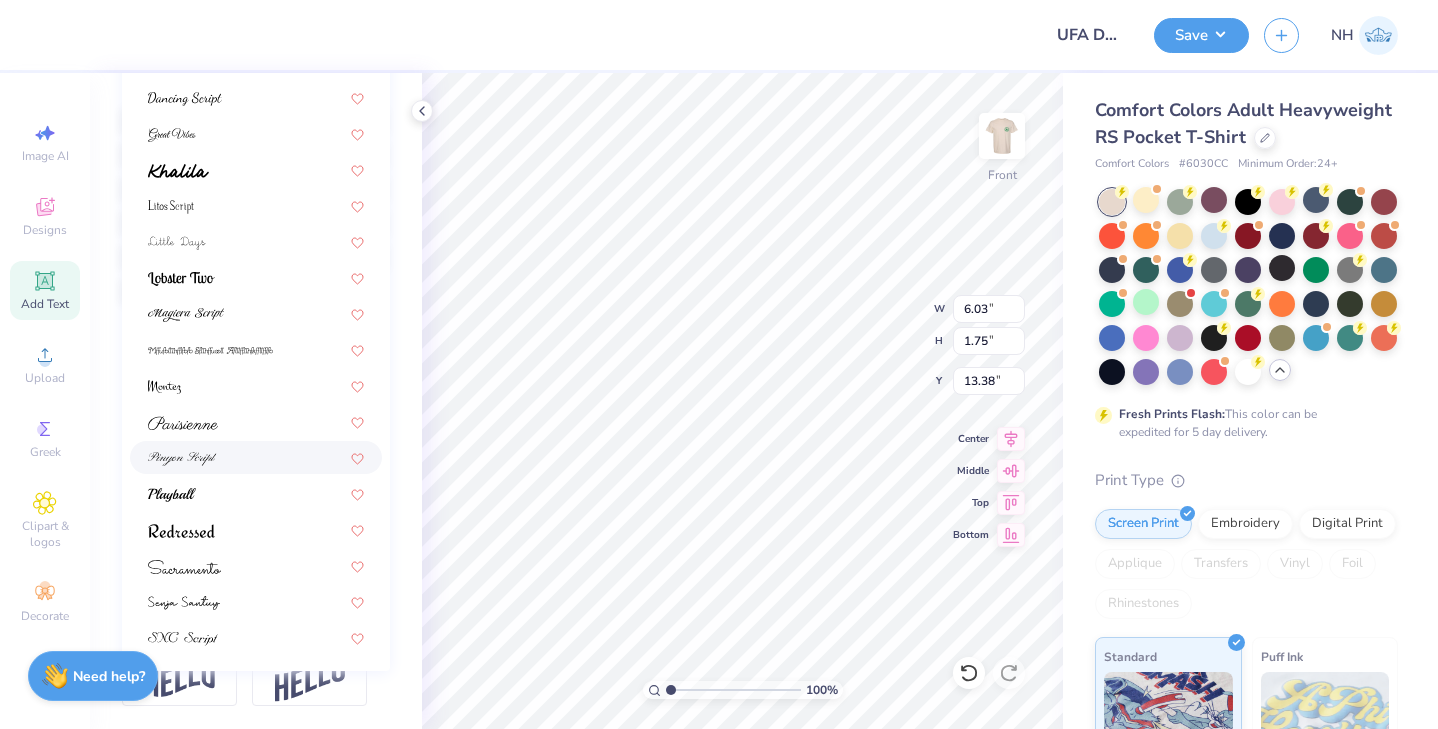 click at bounding box center [256, 457] 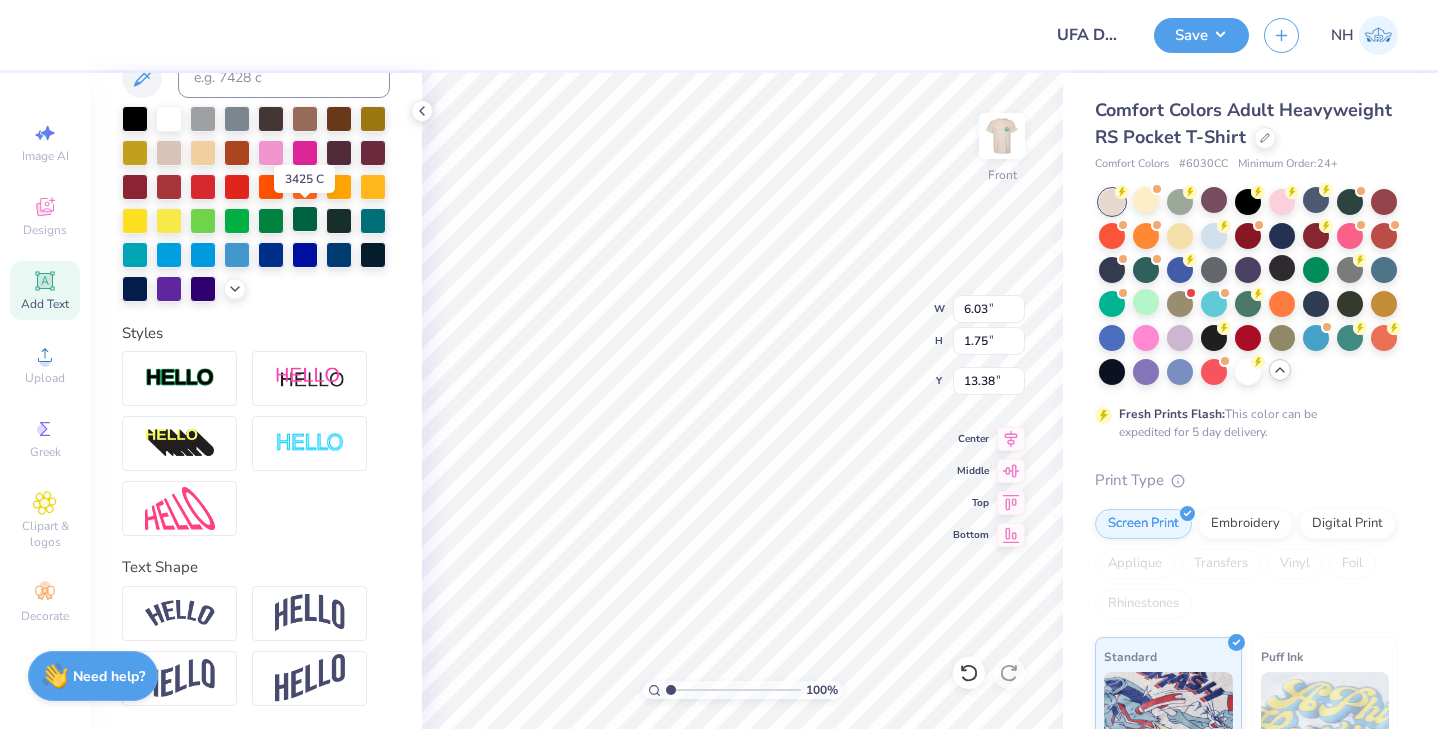 click at bounding box center (305, 219) 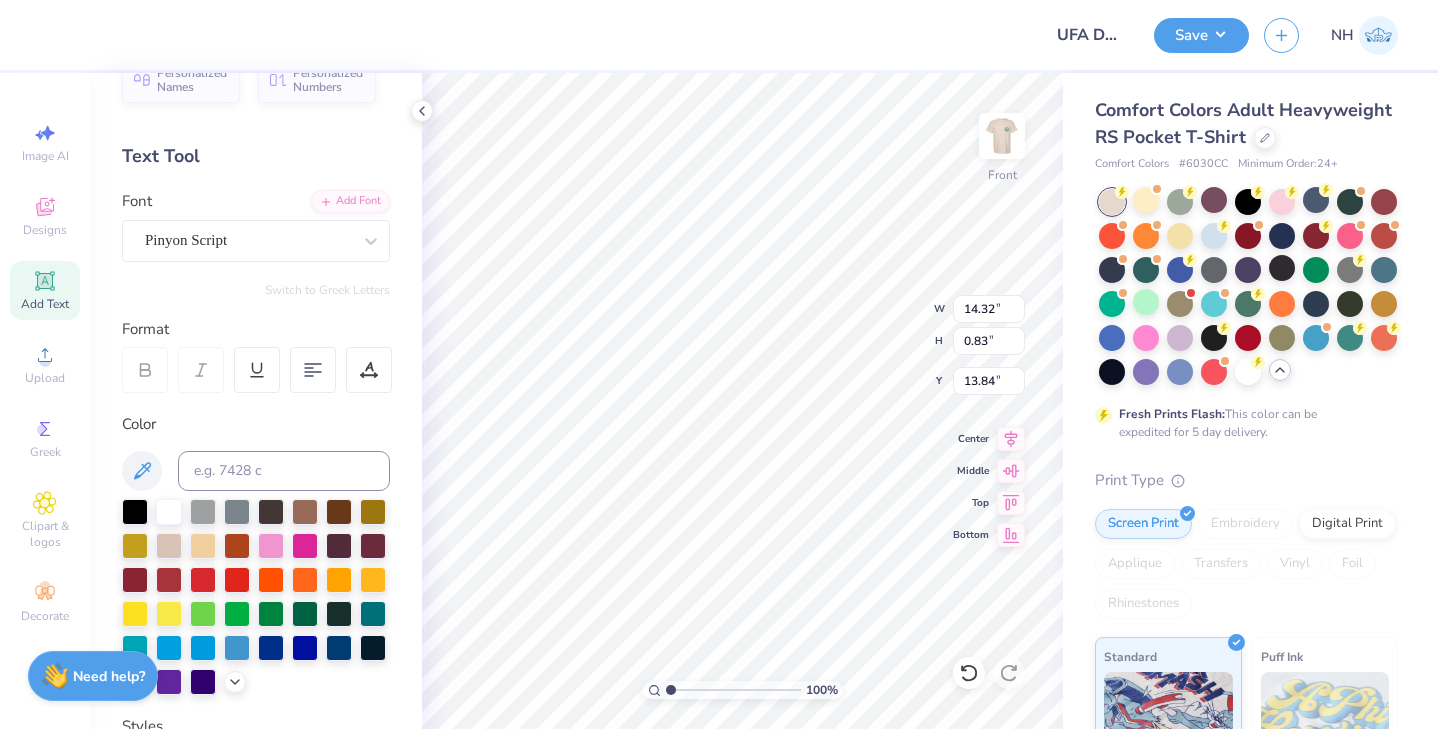 scroll, scrollTop: 0, scrollLeft: 0, axis: both 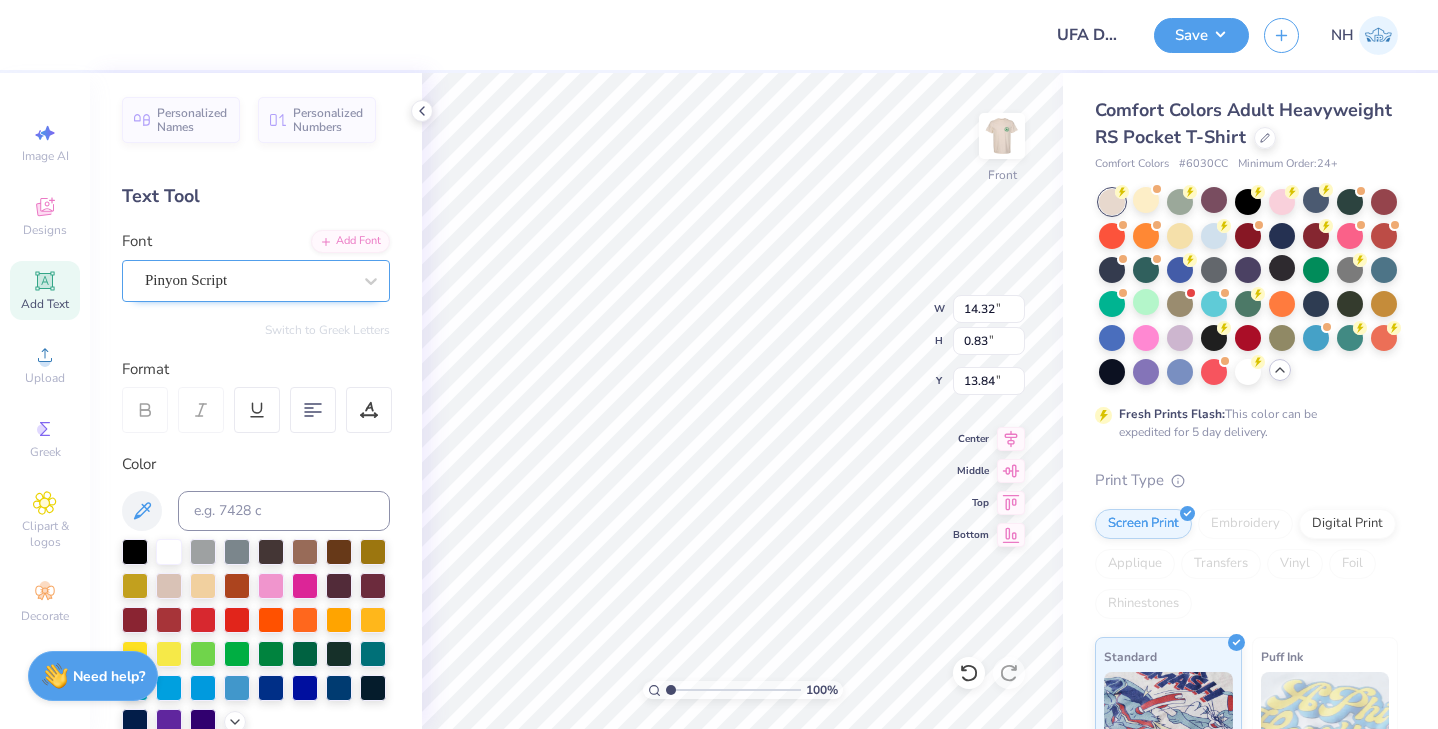 click on "Pinyon Script" at bounding box center (248, 280) 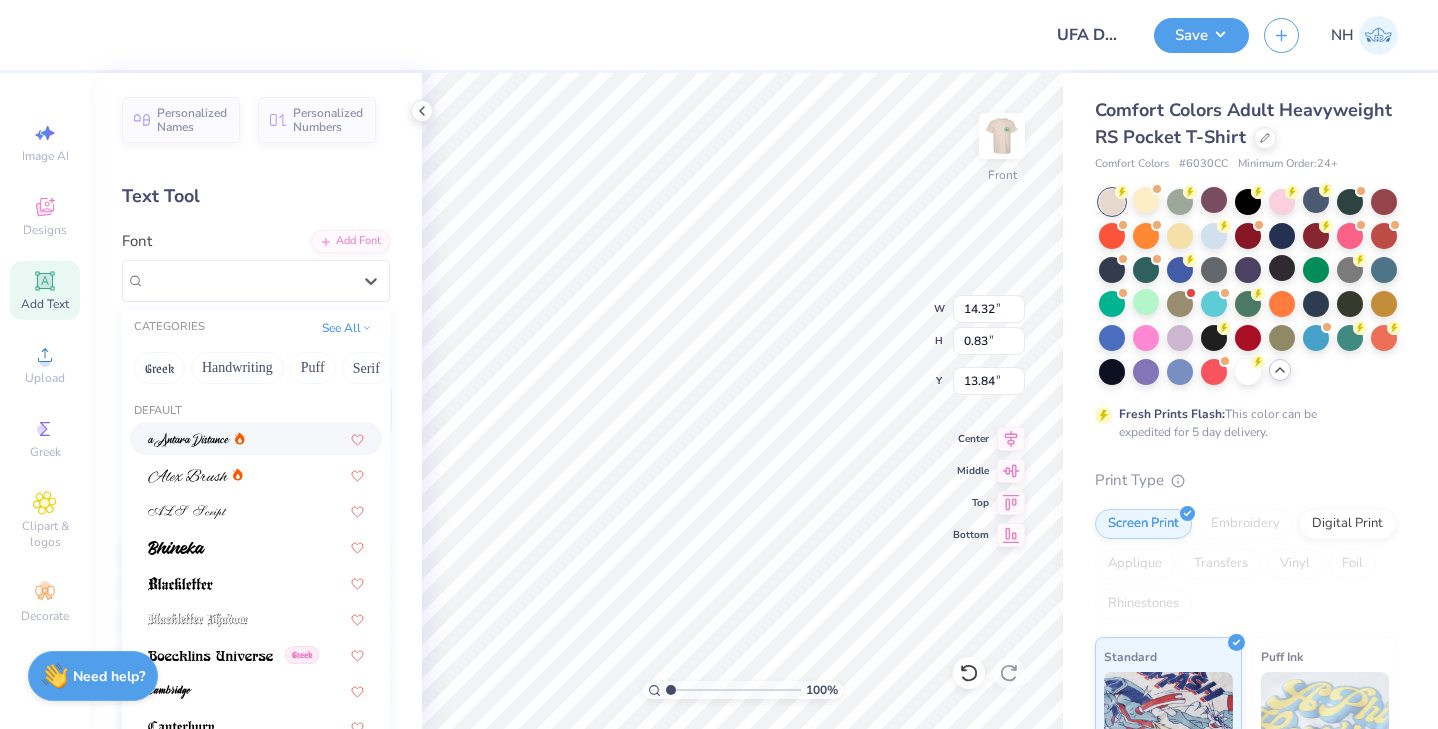 click at bounding box center (256, 438) 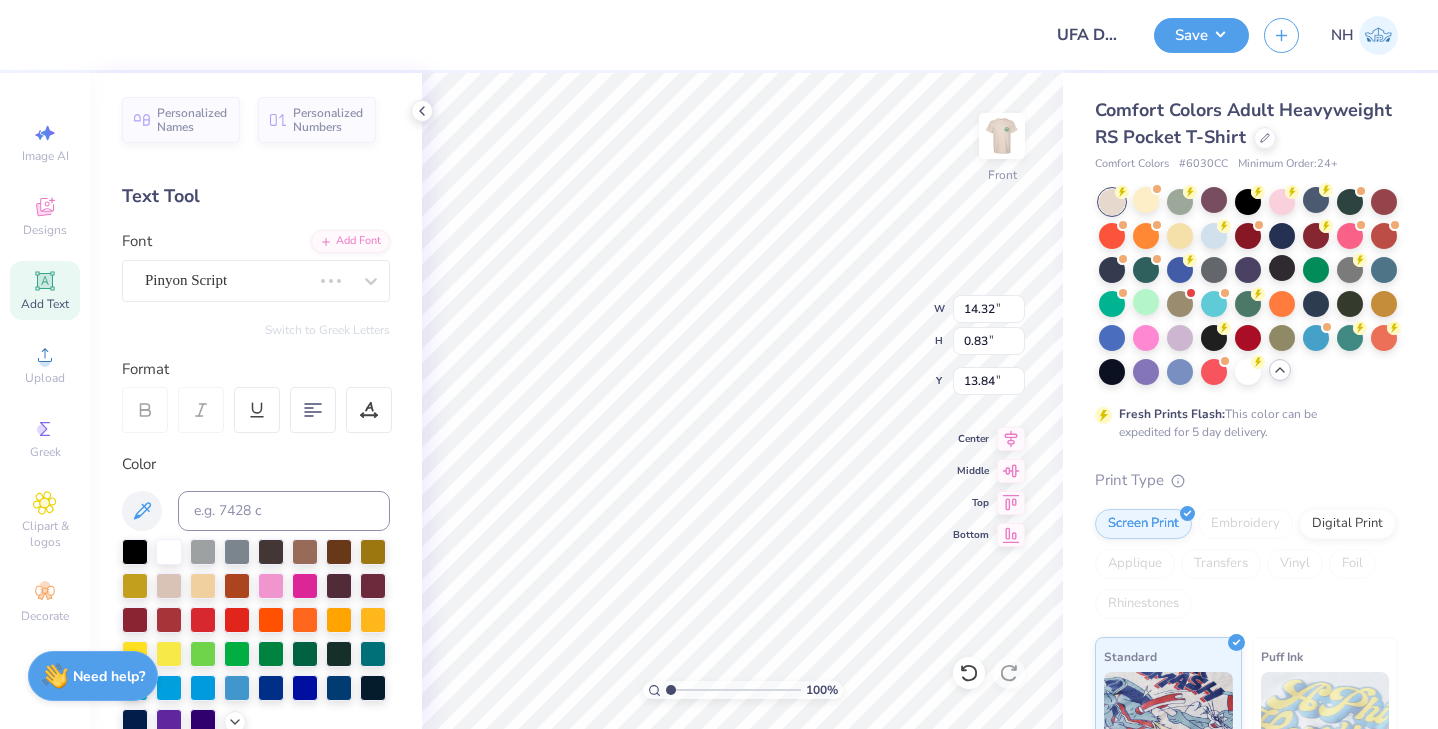 scroll, scrollTop: 0, scrollLeft: 5, axis: horizontal 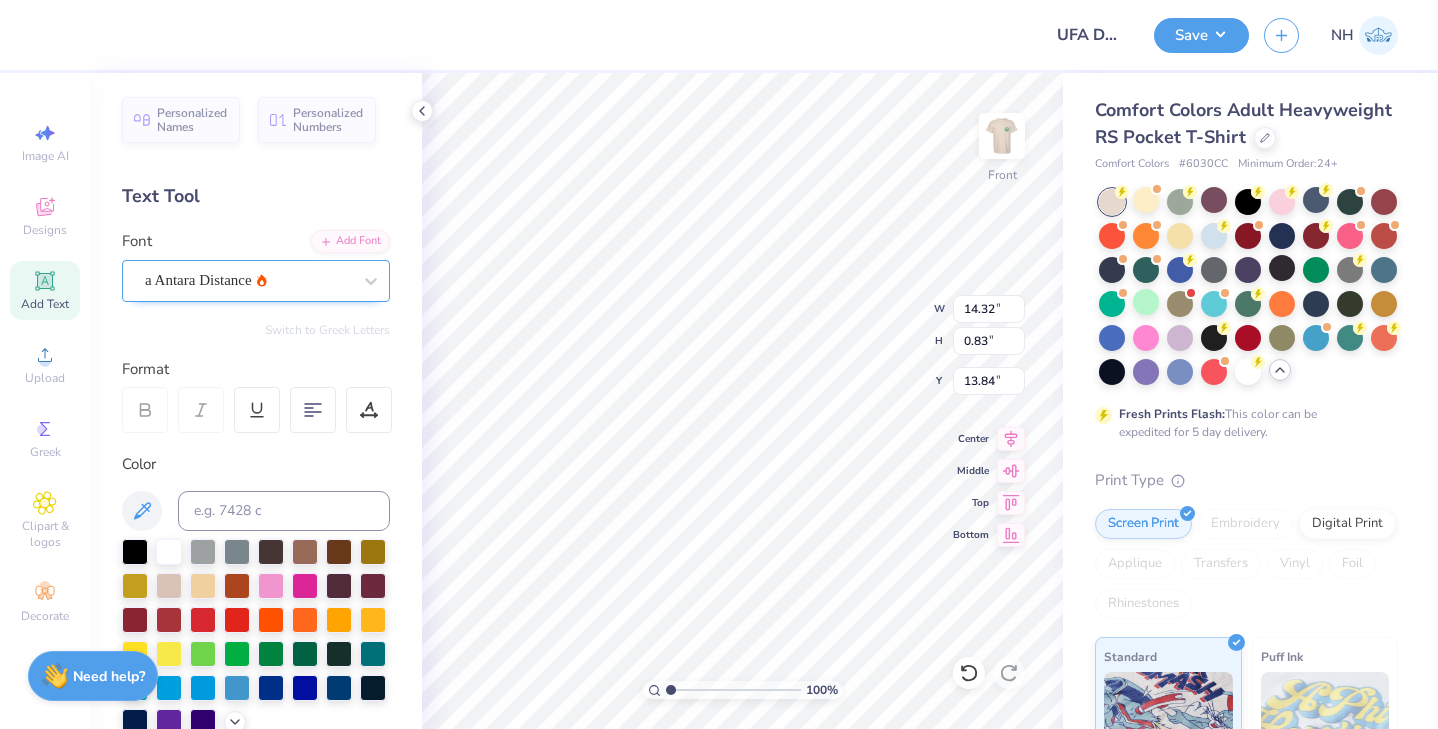 click on "a Antara Distance" at bounding box center [248, 280] 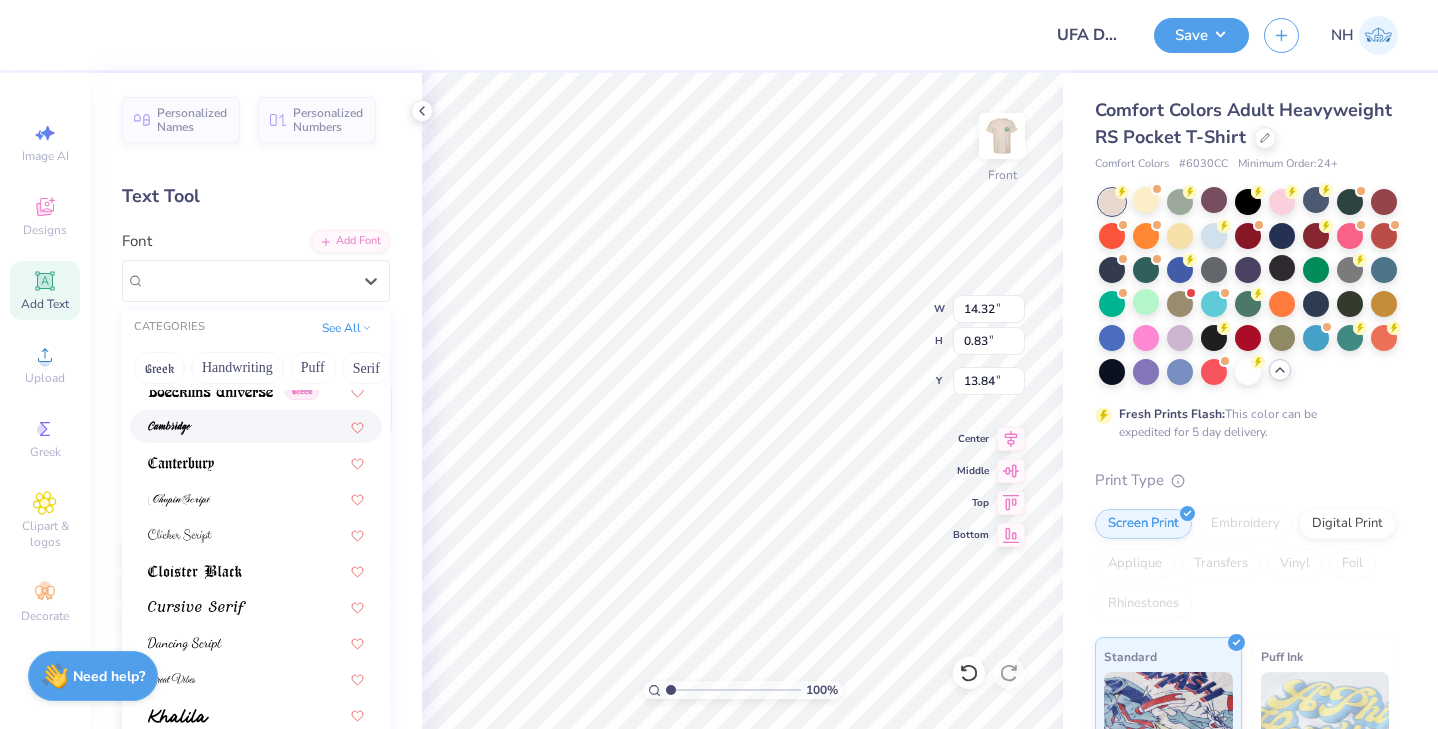 scroll, scrollTop: 274, scrollLeft: 0, axis: vertical 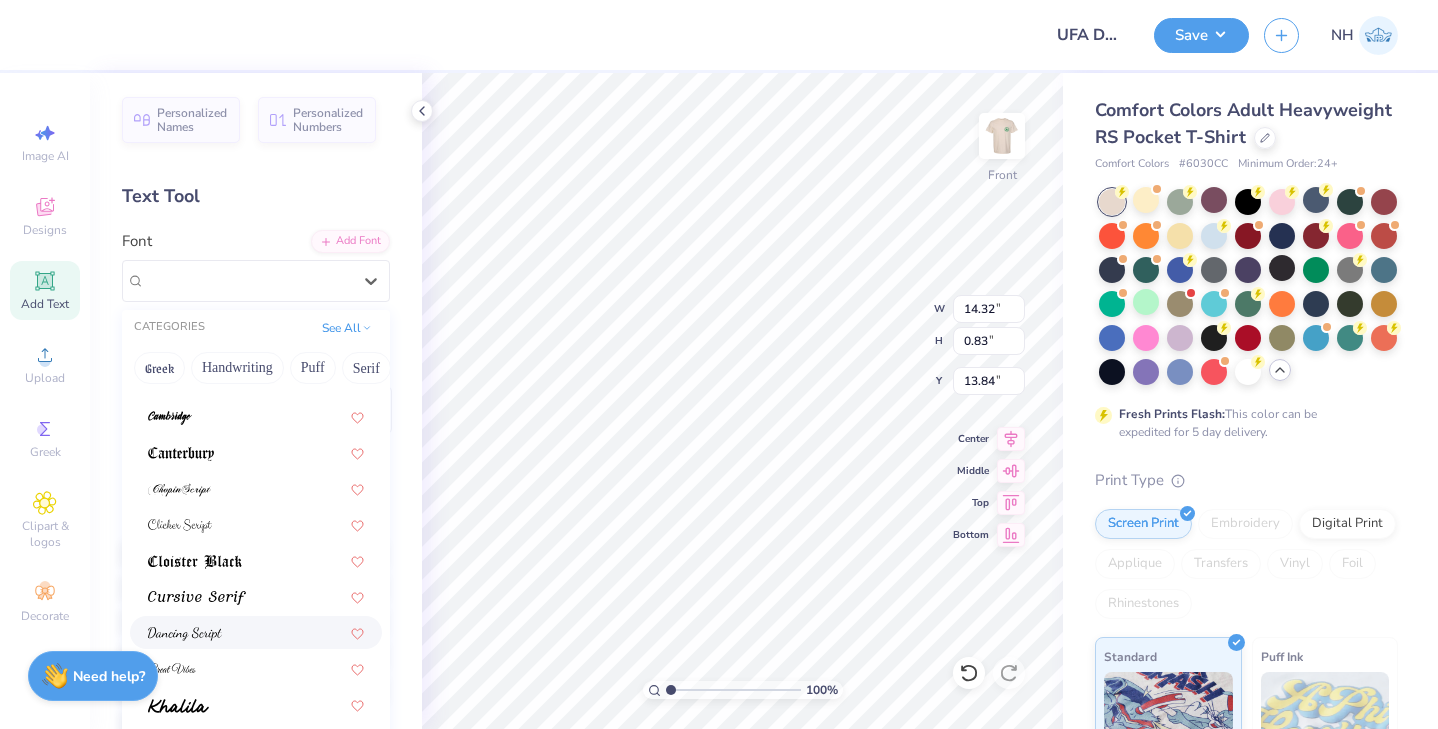 click at bounding box center (256, 632) 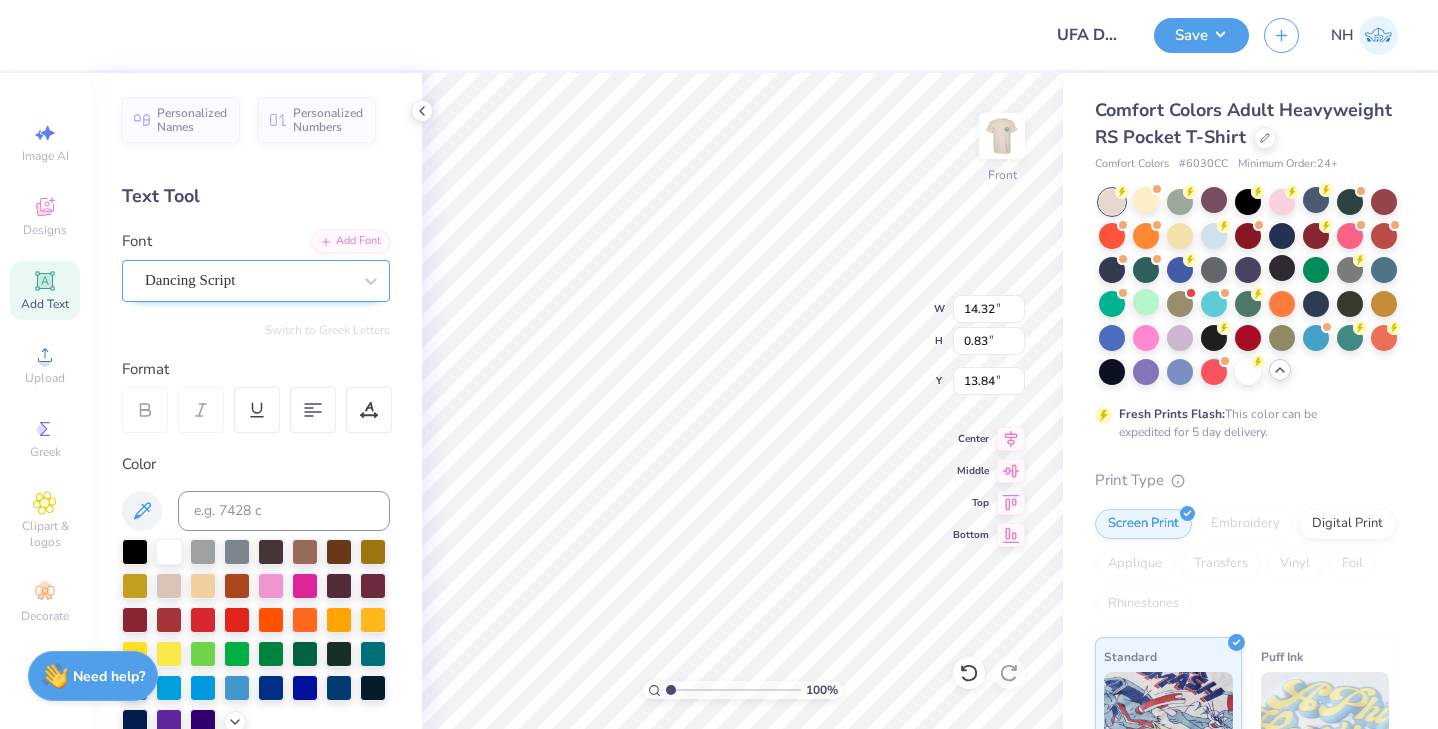 click on "Dancing Script" at bounding box center (256, 281) 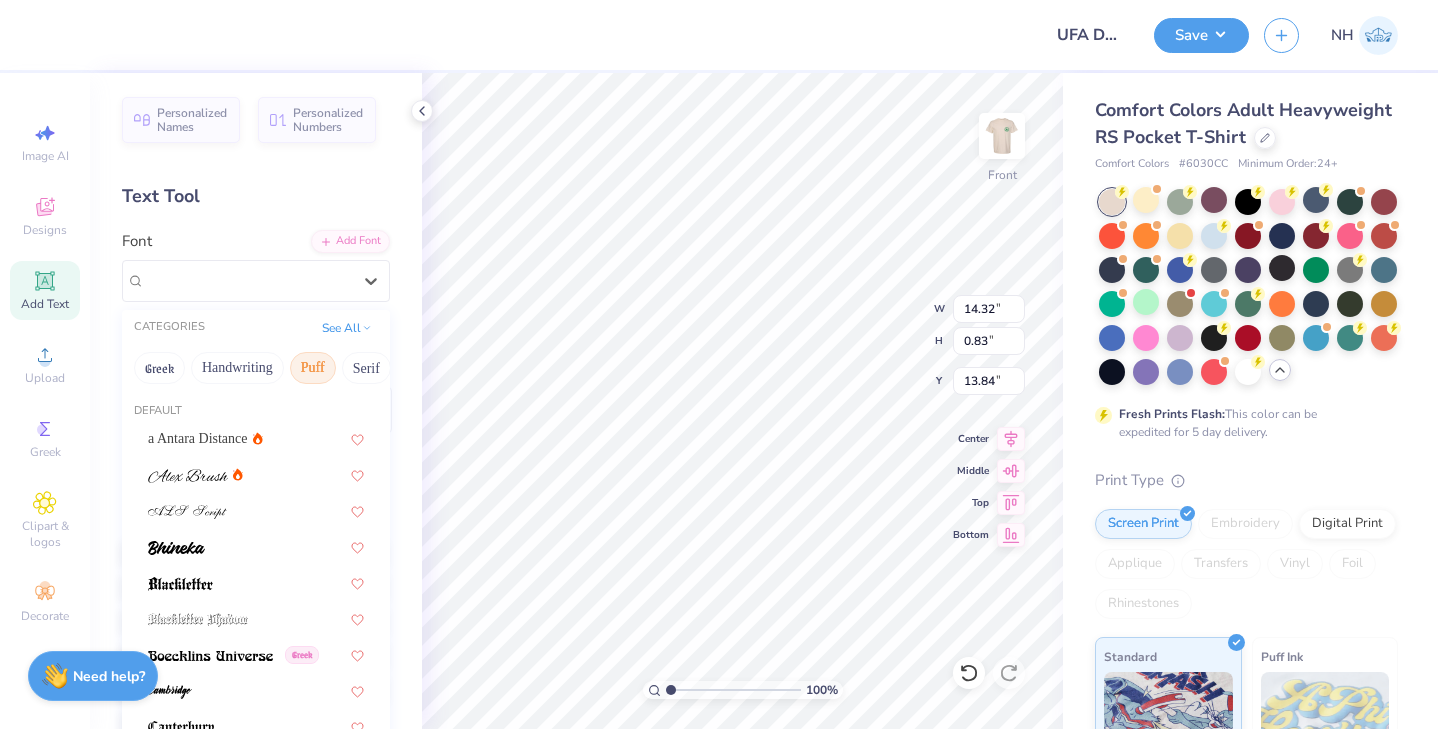 click on "Puff" at bounding box center [313, 368] 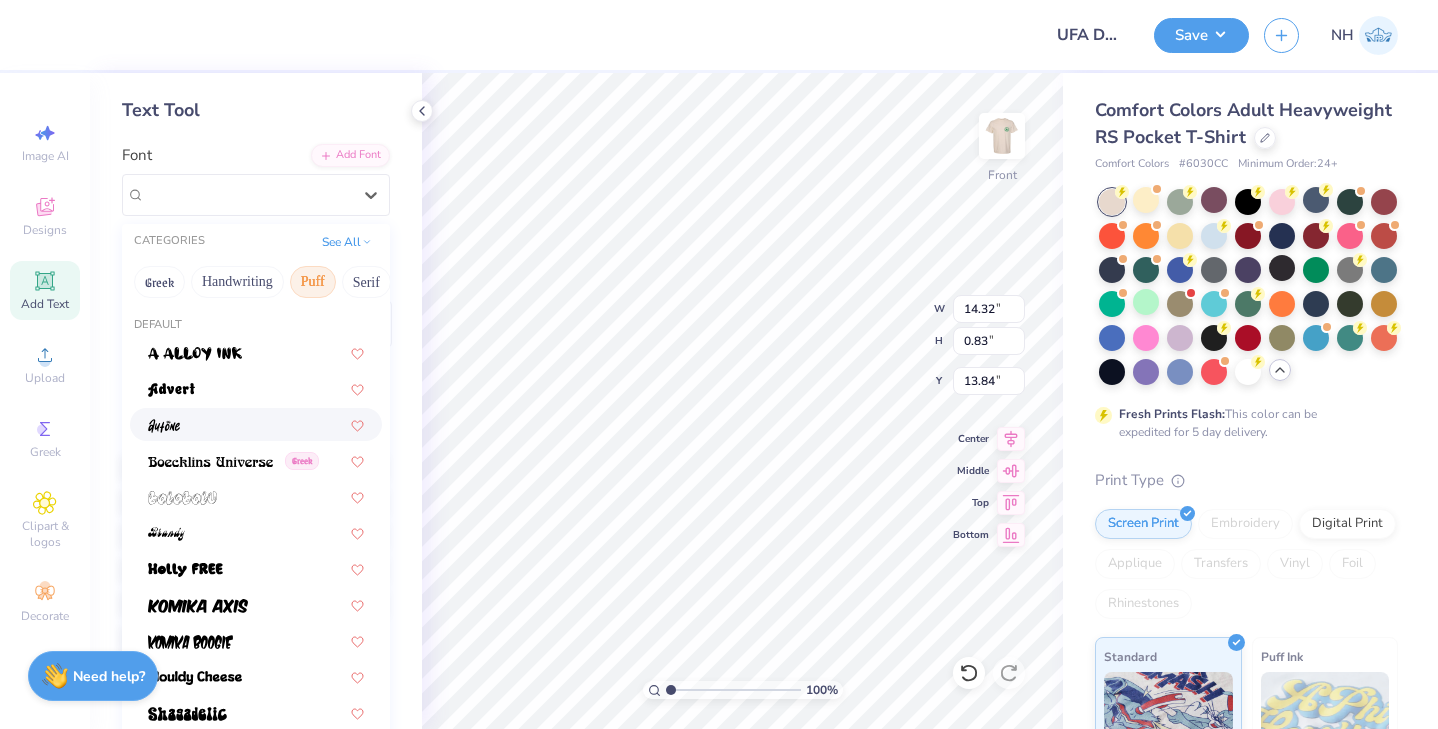 scroll, scrollTop: 0, scrollLeft: 0, axis: both 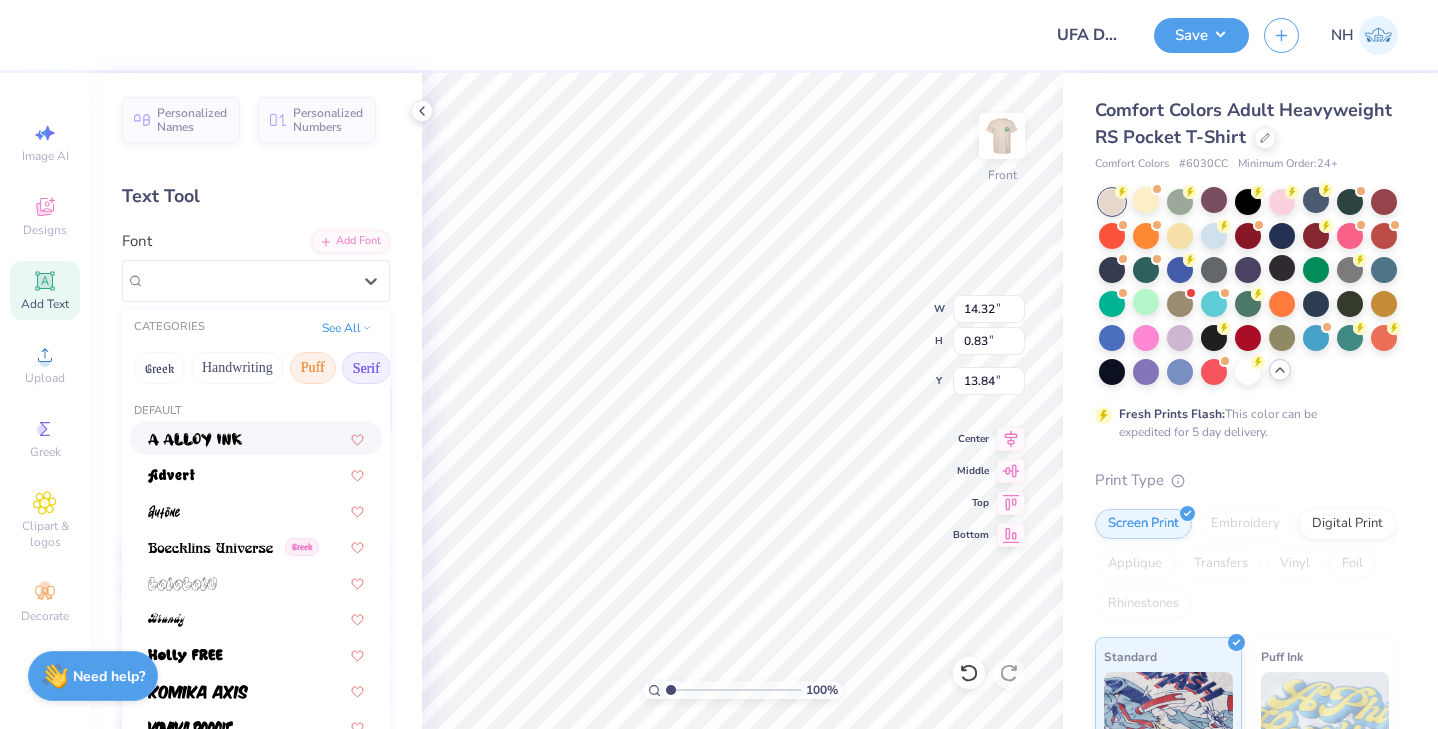 click on "Serif" at bounding box center [366, 368] 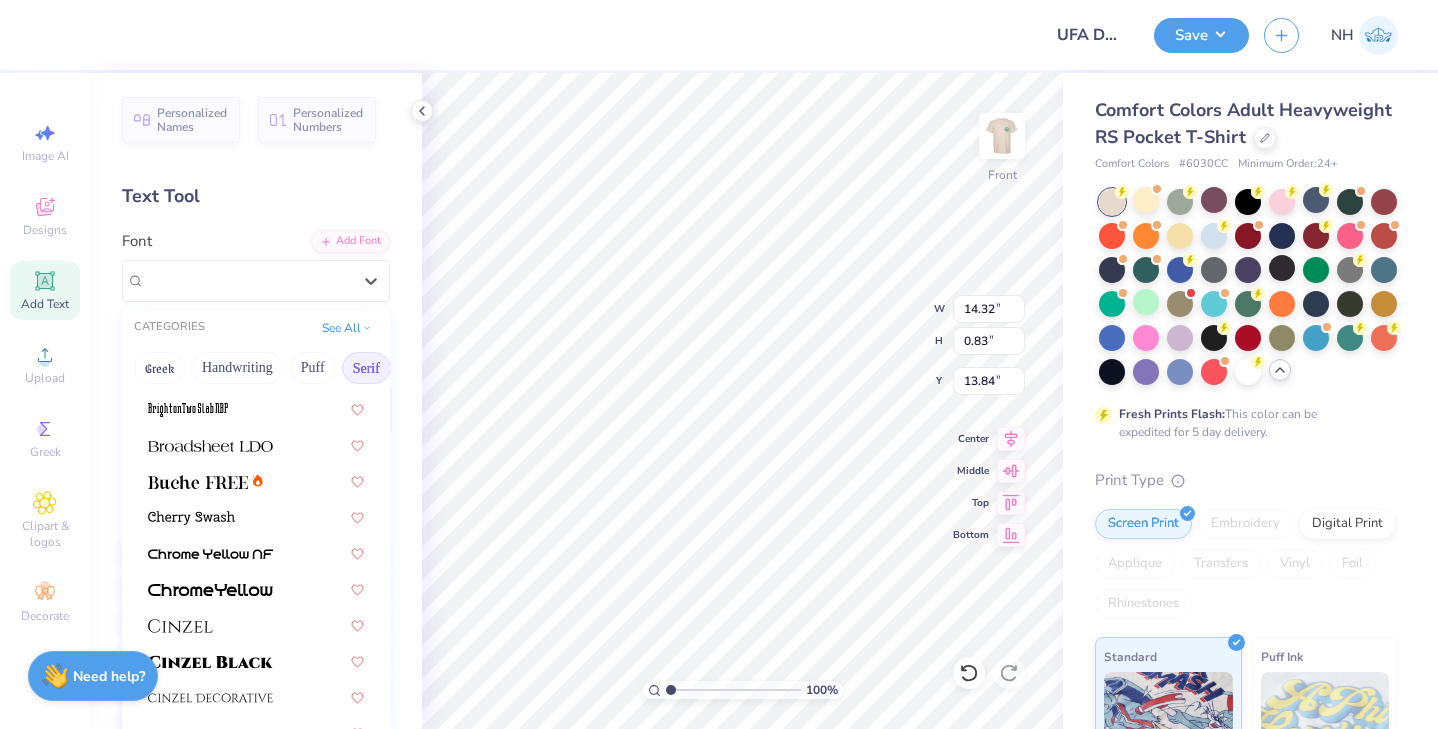 scroll, scrollTop: 0, scrollLeft: 0, axis: both 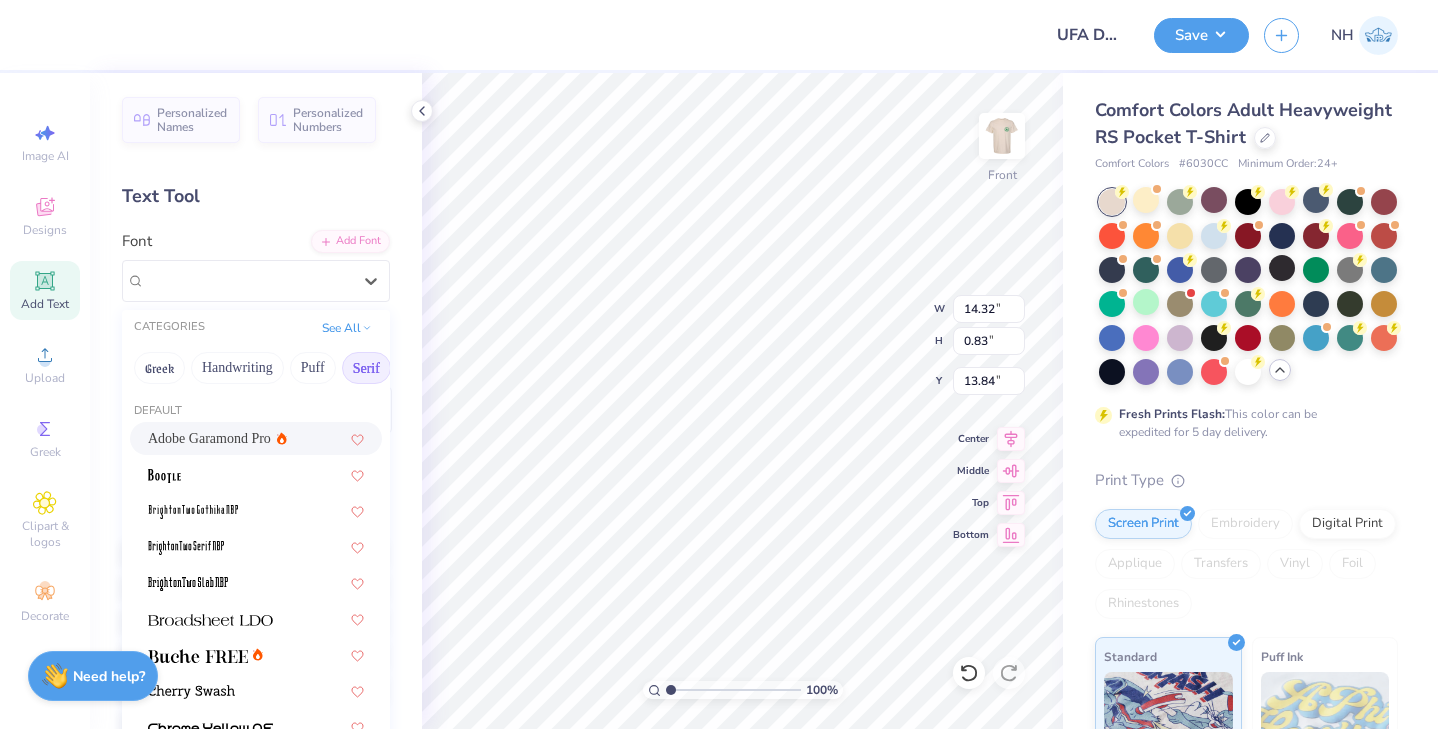 click on "Adobe Garamond Pro" at bounding box center [256, 438] 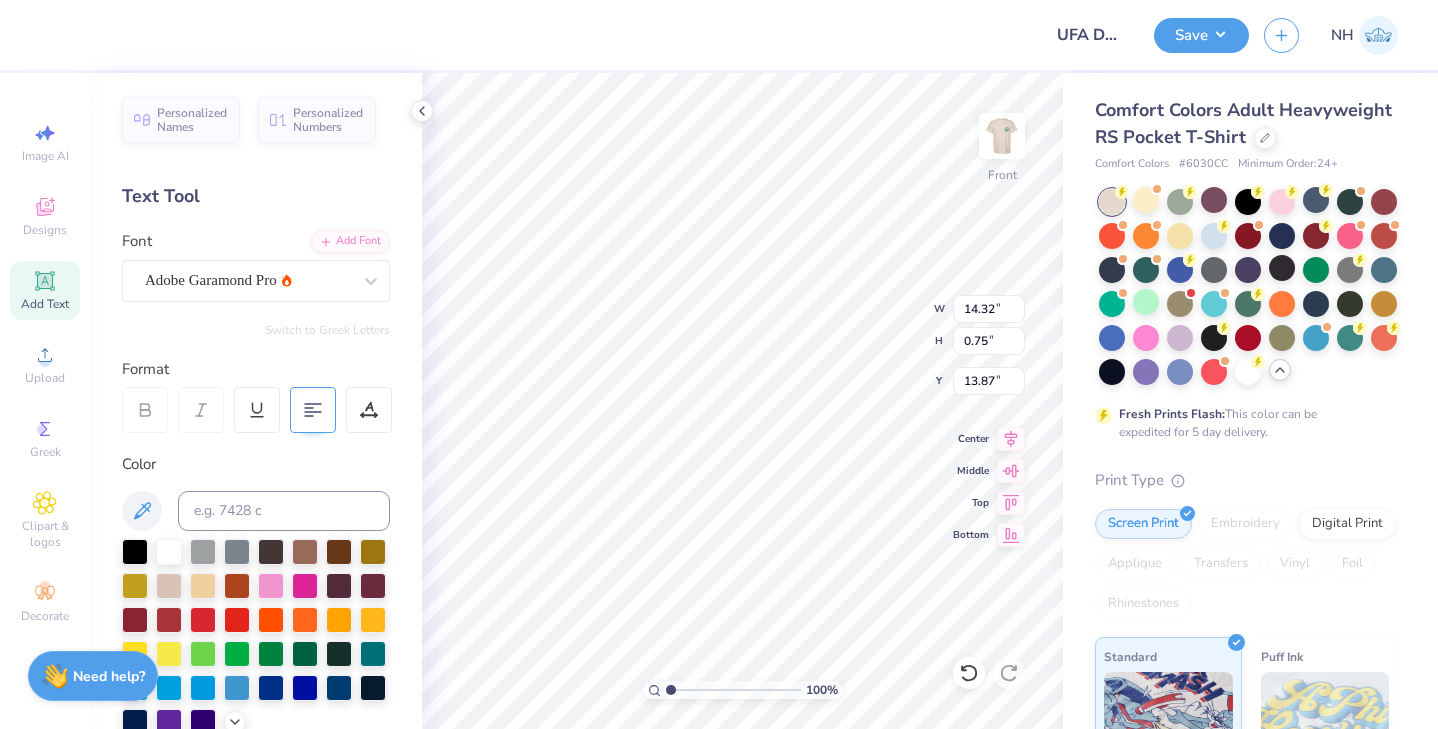 type on "10.76" 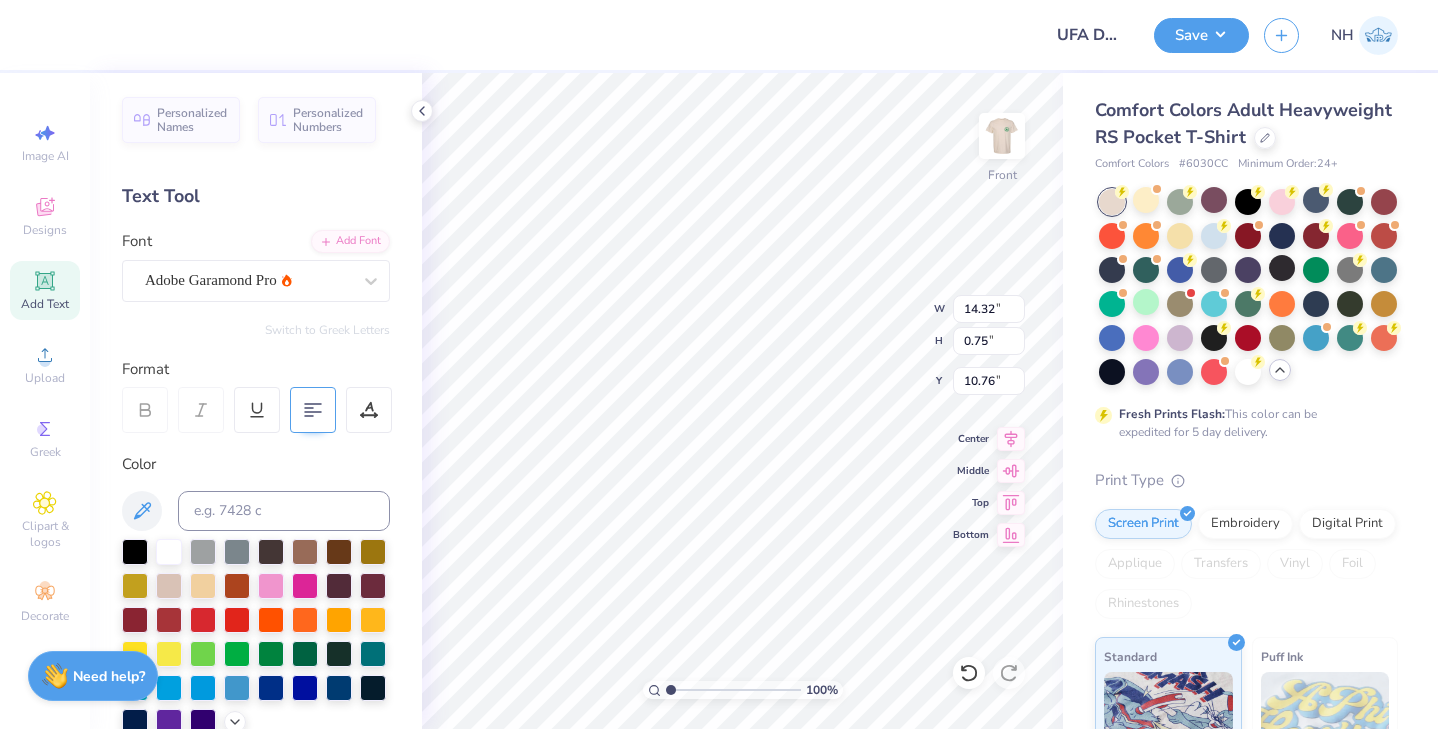 type on "11.28" 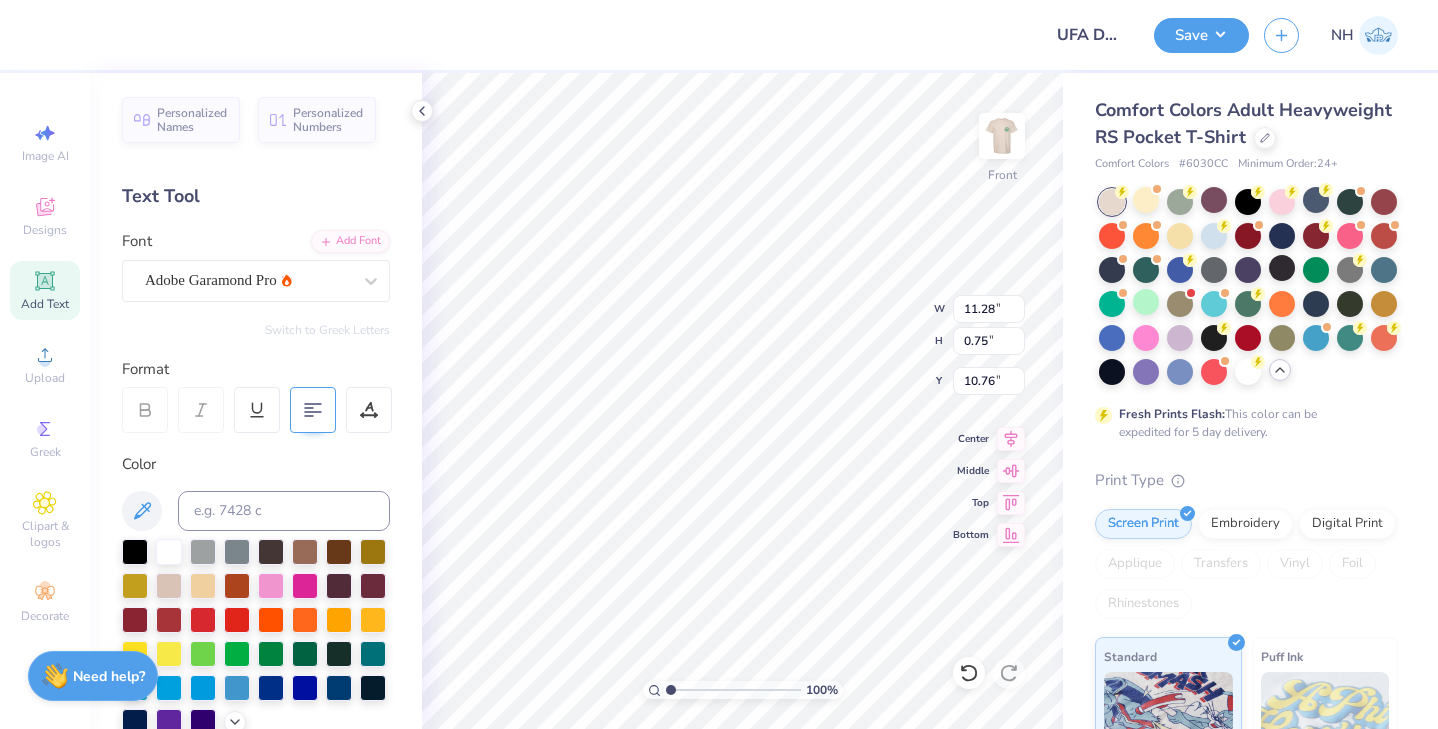 type on "0.59" 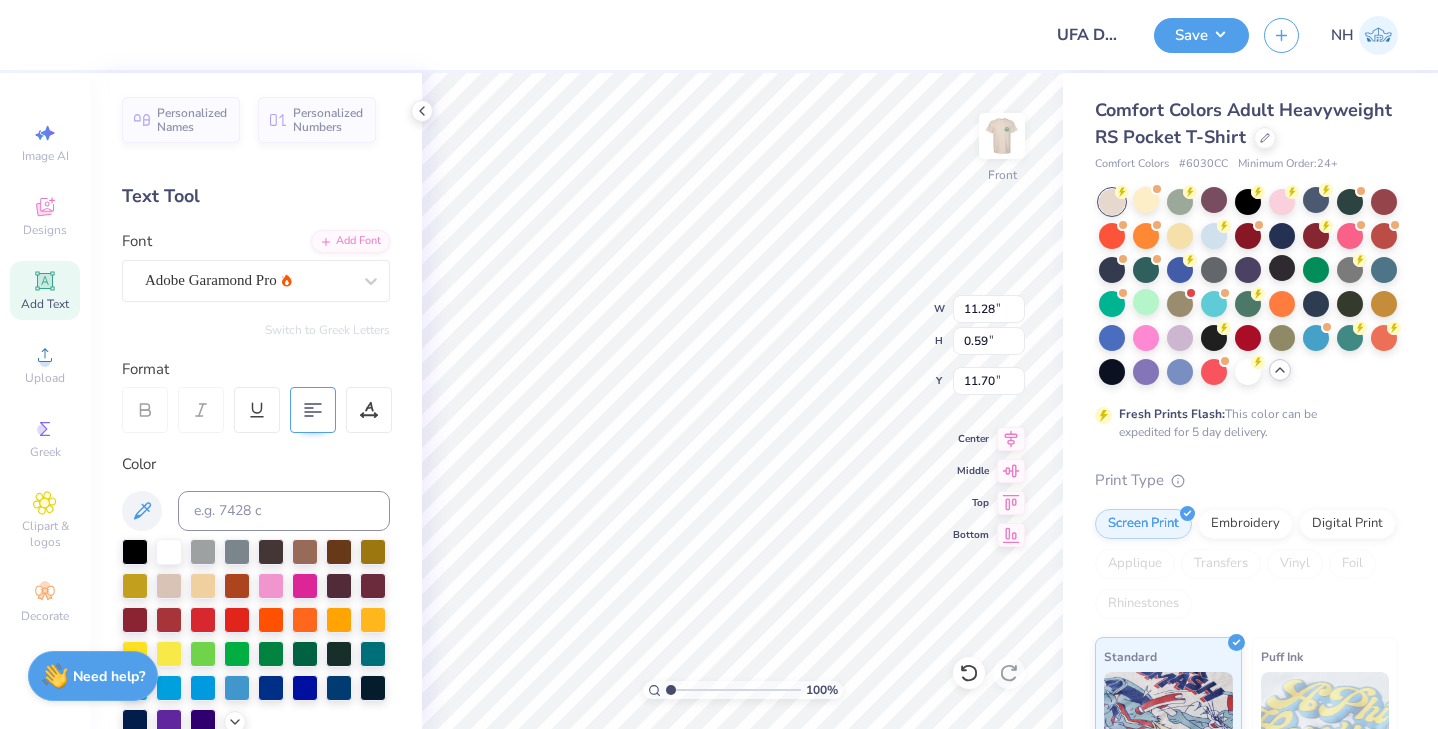 type on "11.70" 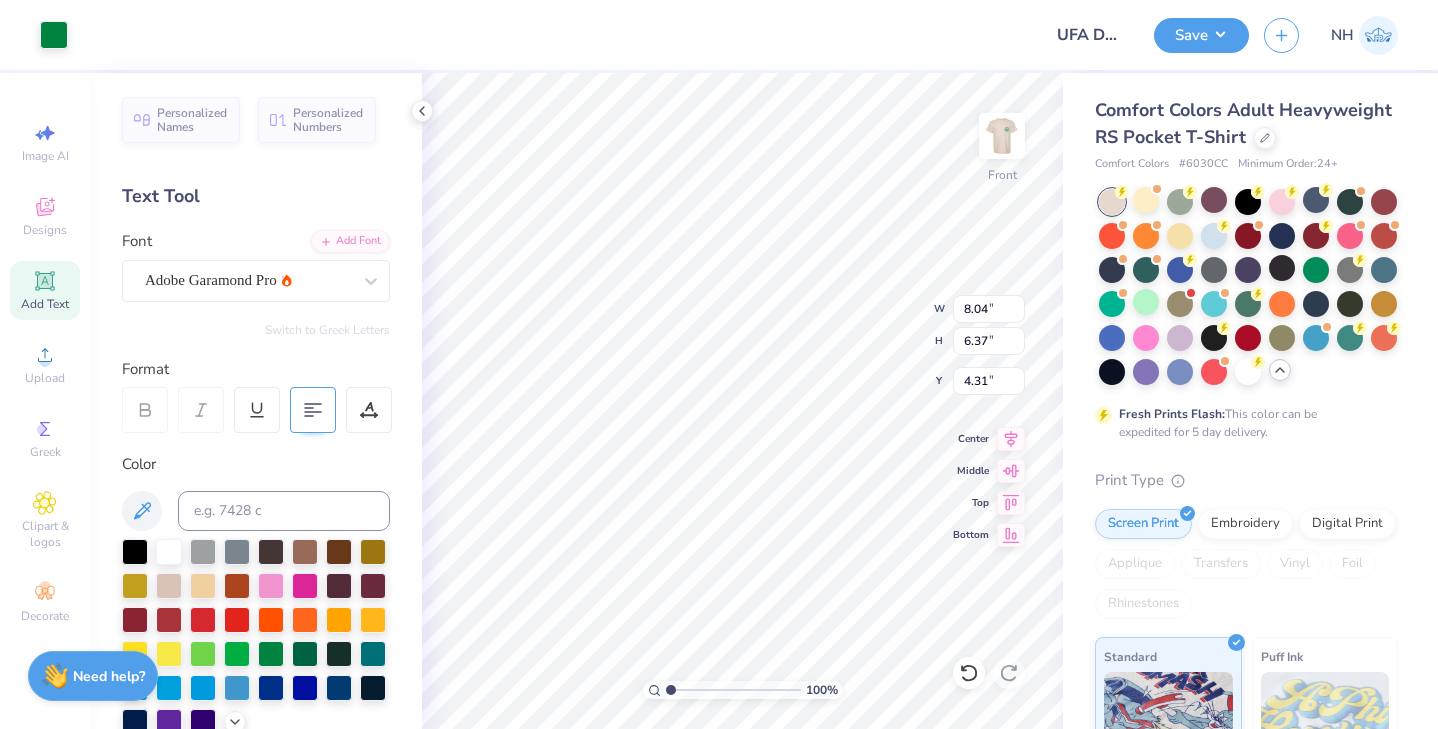 type on "4.31" 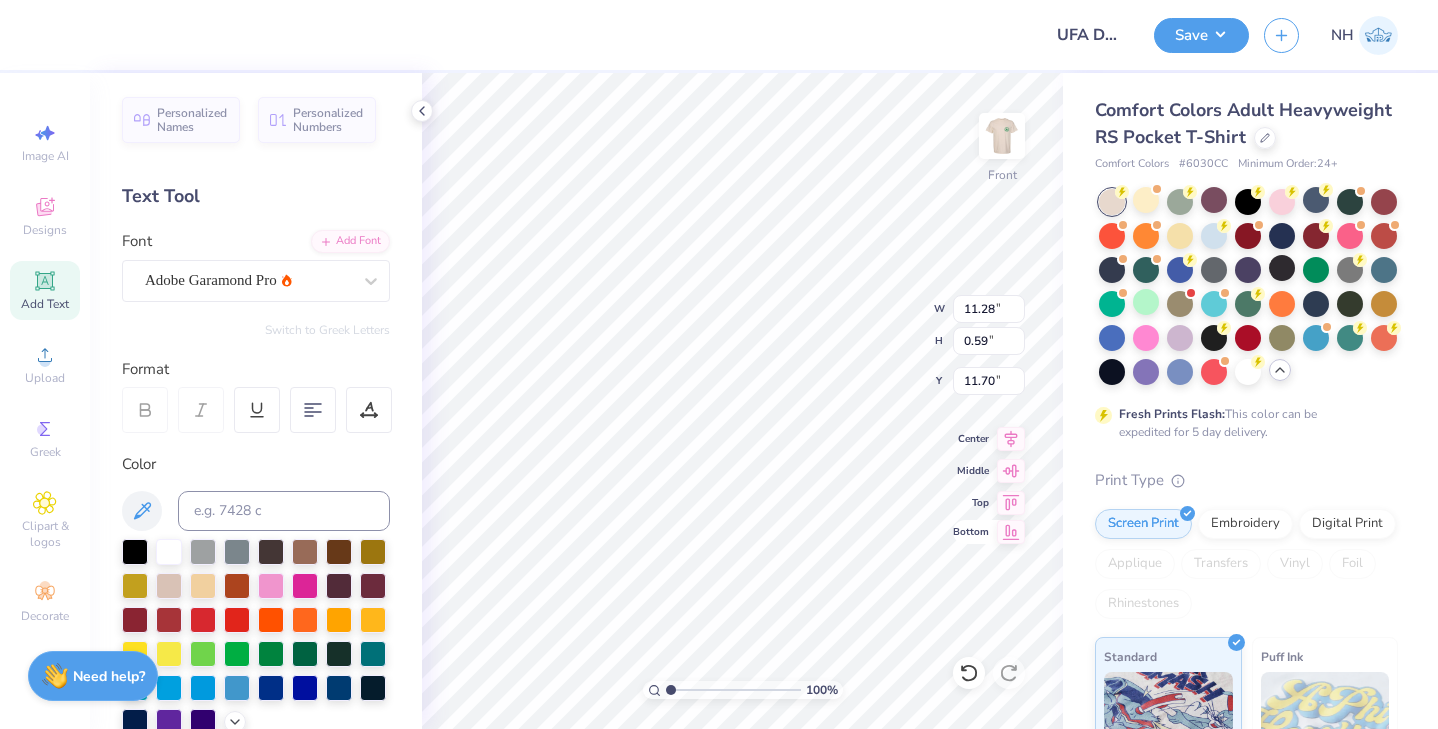 type on "26.88" 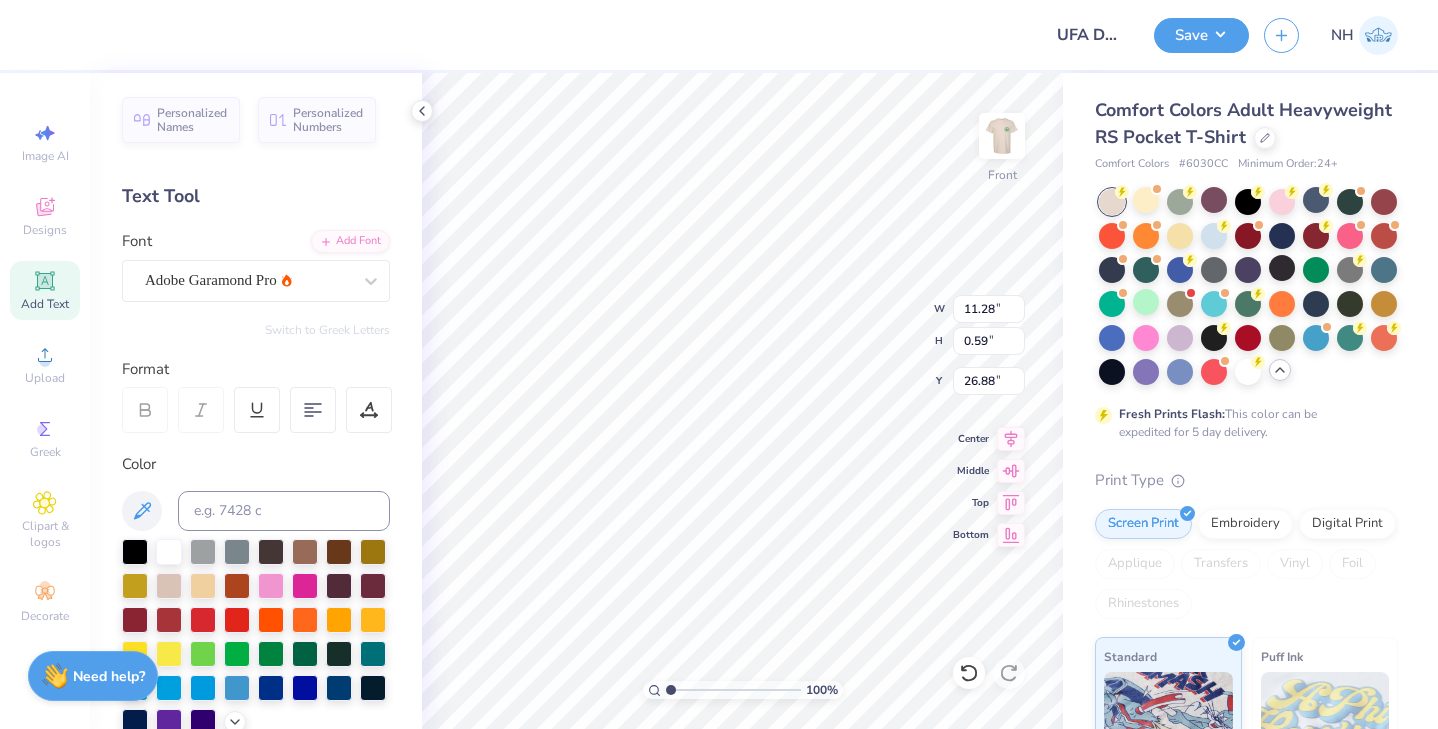 type on "26.75" 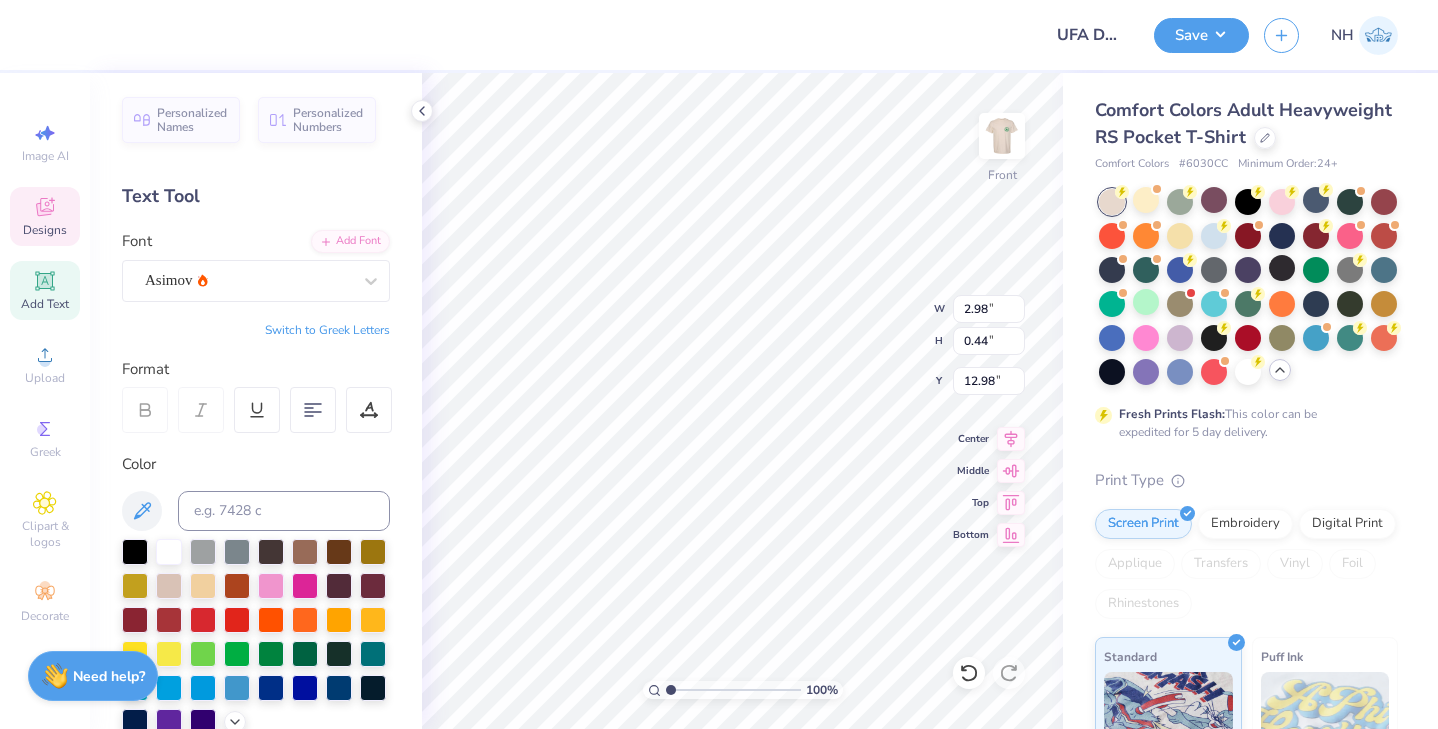 type on "13.34" 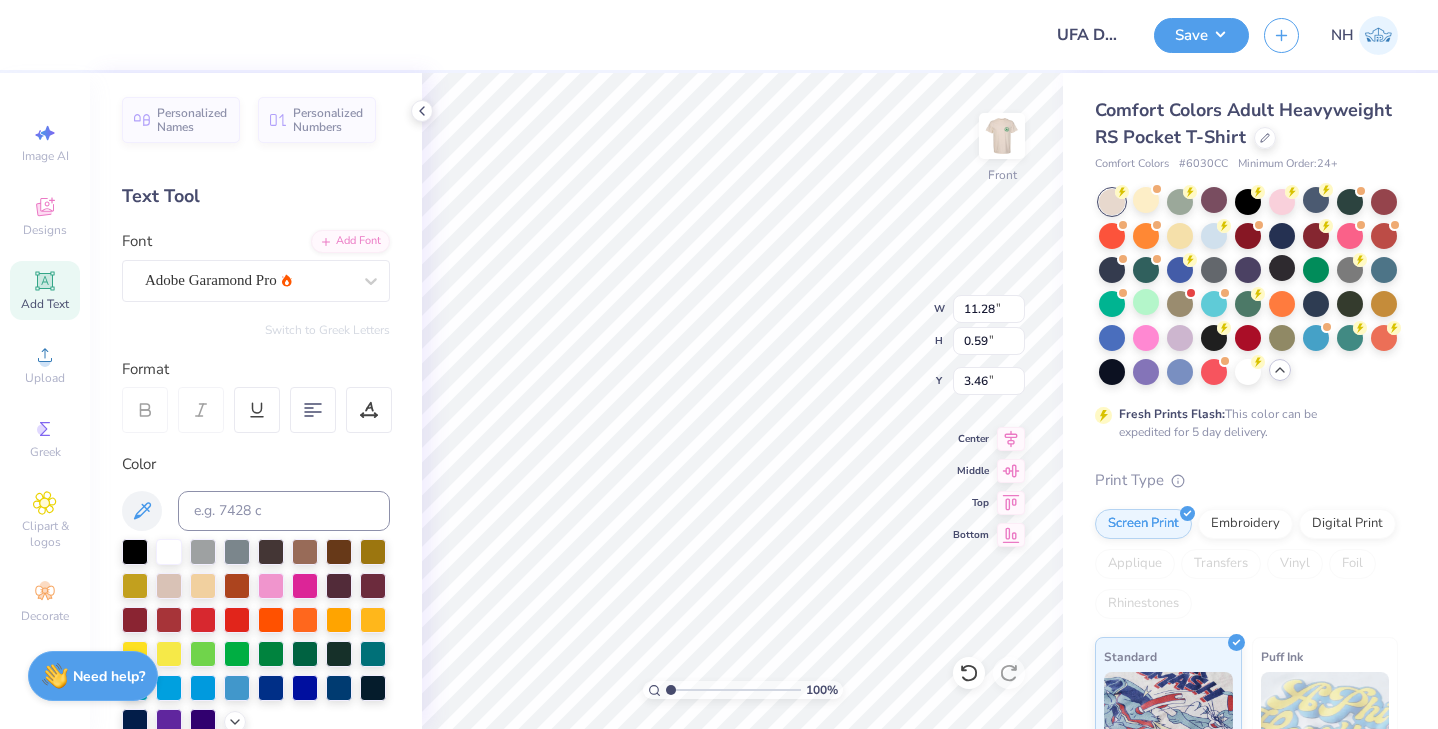 type on "3.46" 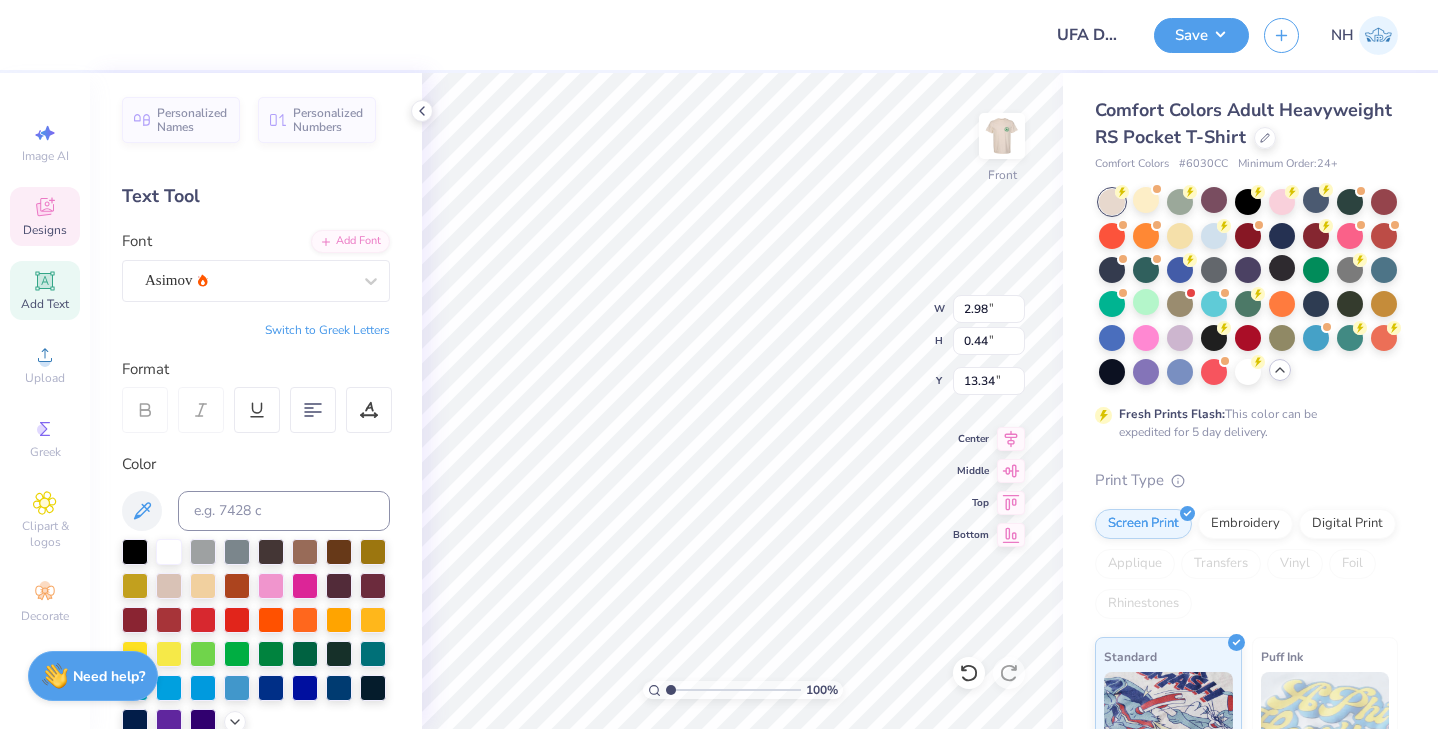 type on "14.25" 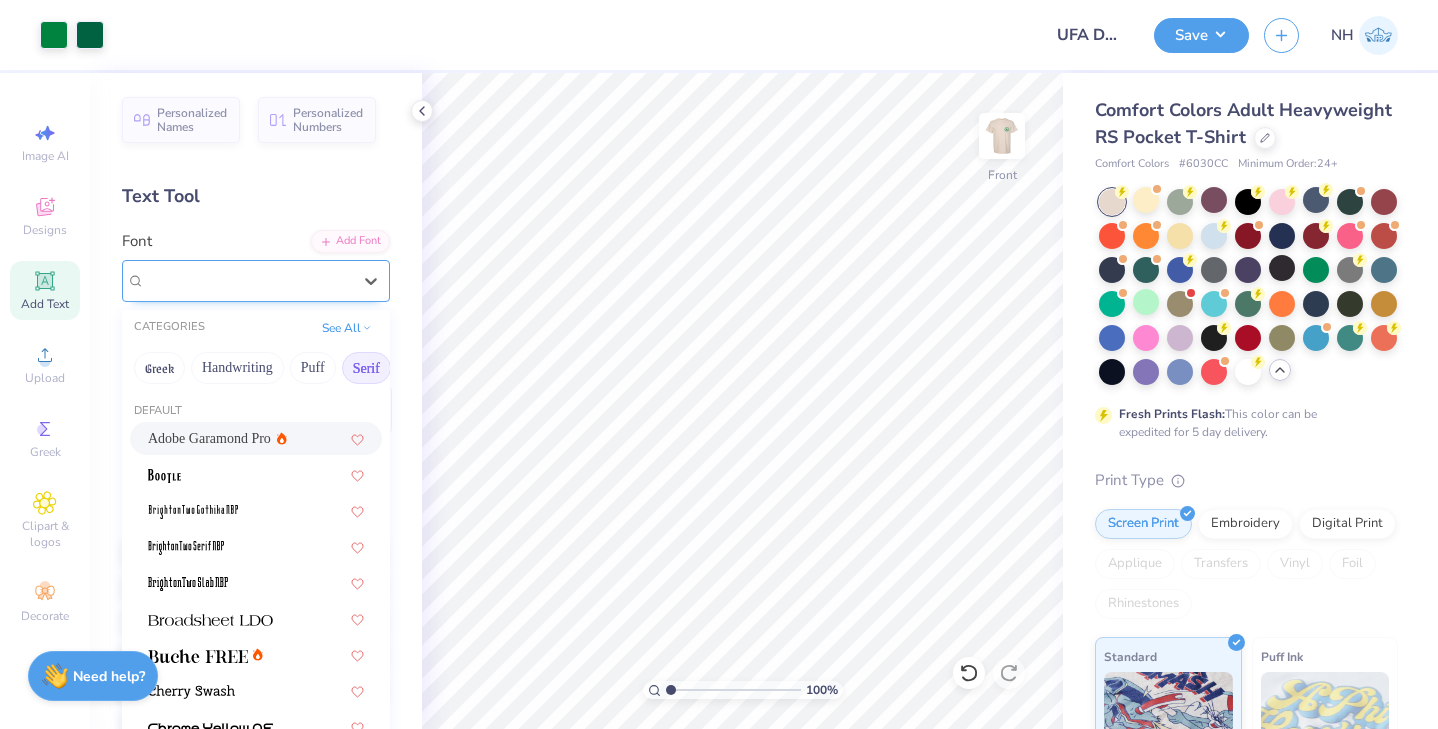 click on "Asimov" at bounding box center (248, 280) 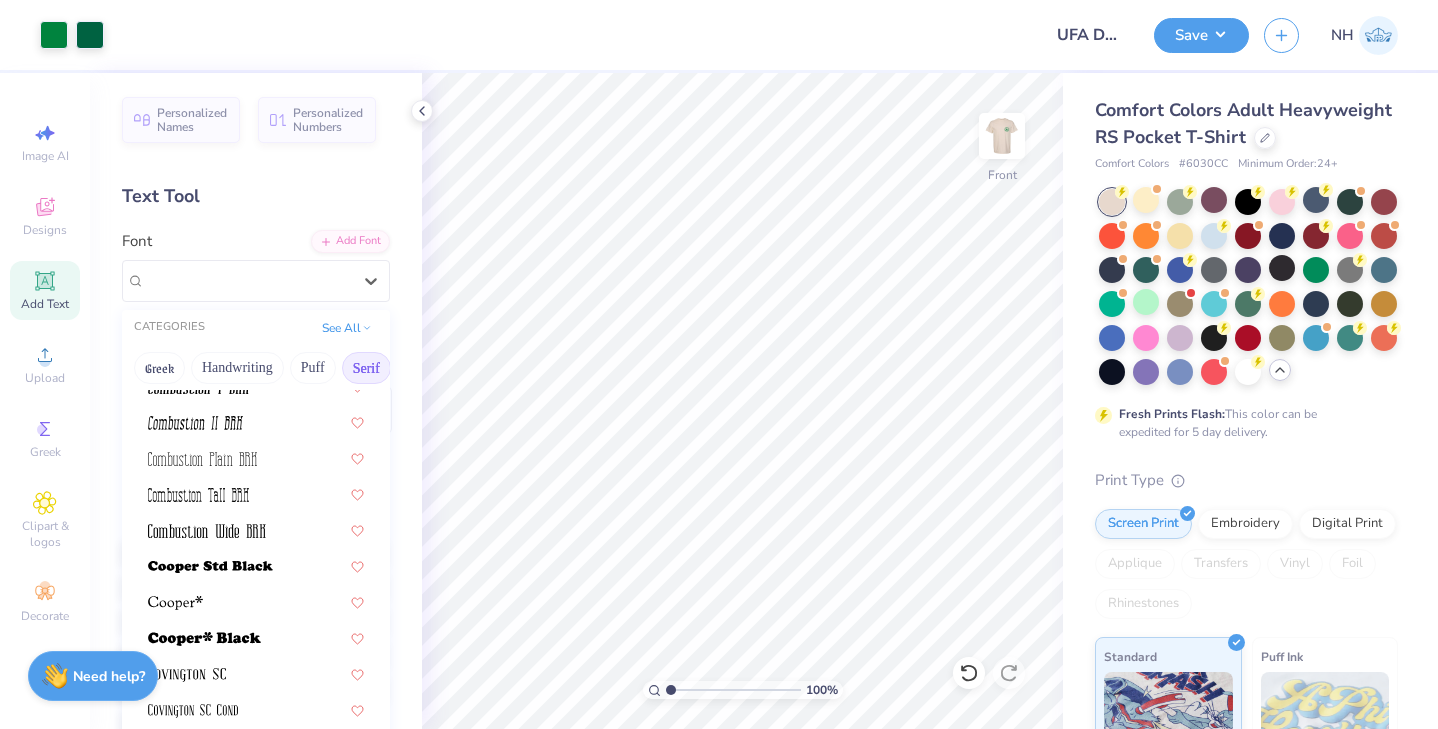 scroll, scrollTop: 739, scrollLeft: 0, axis: vertical 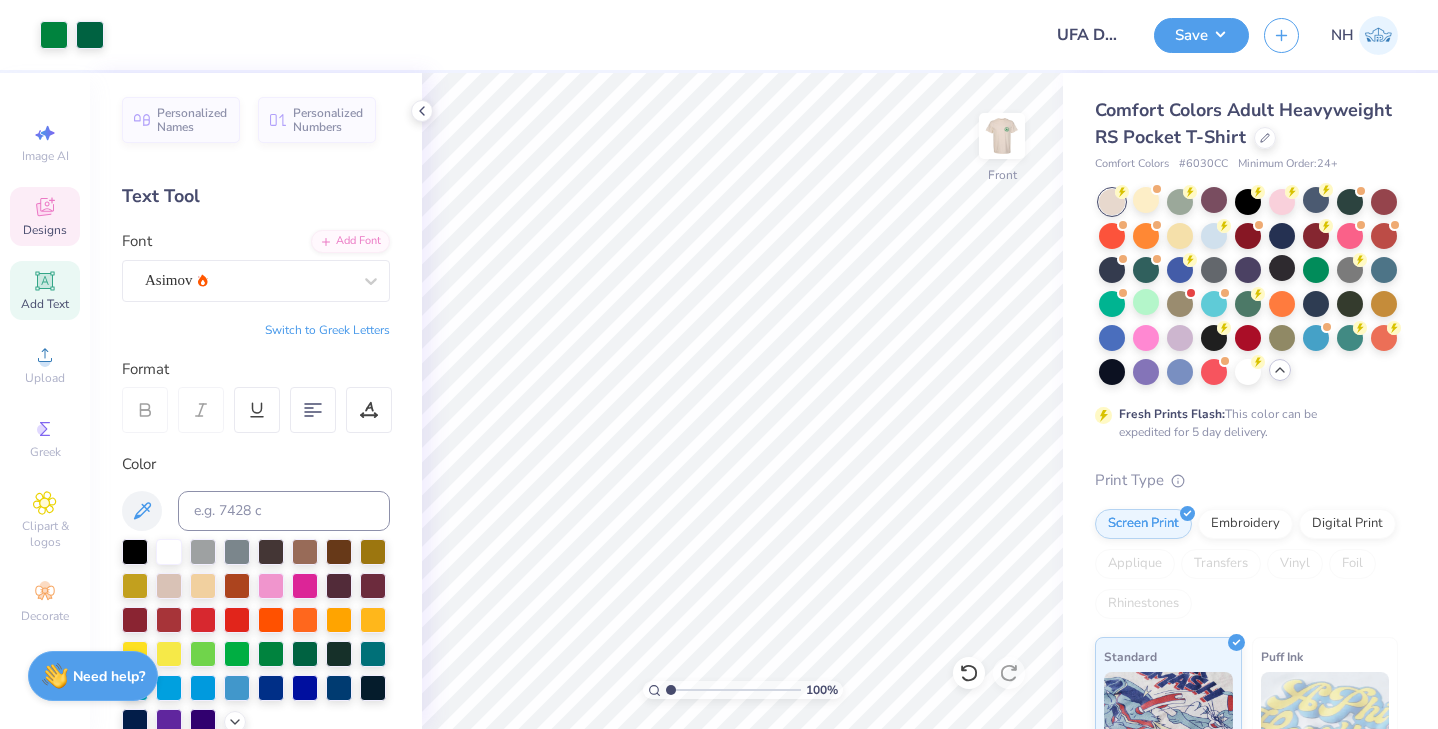 click on "Designs" at bounding box center [45, 216] 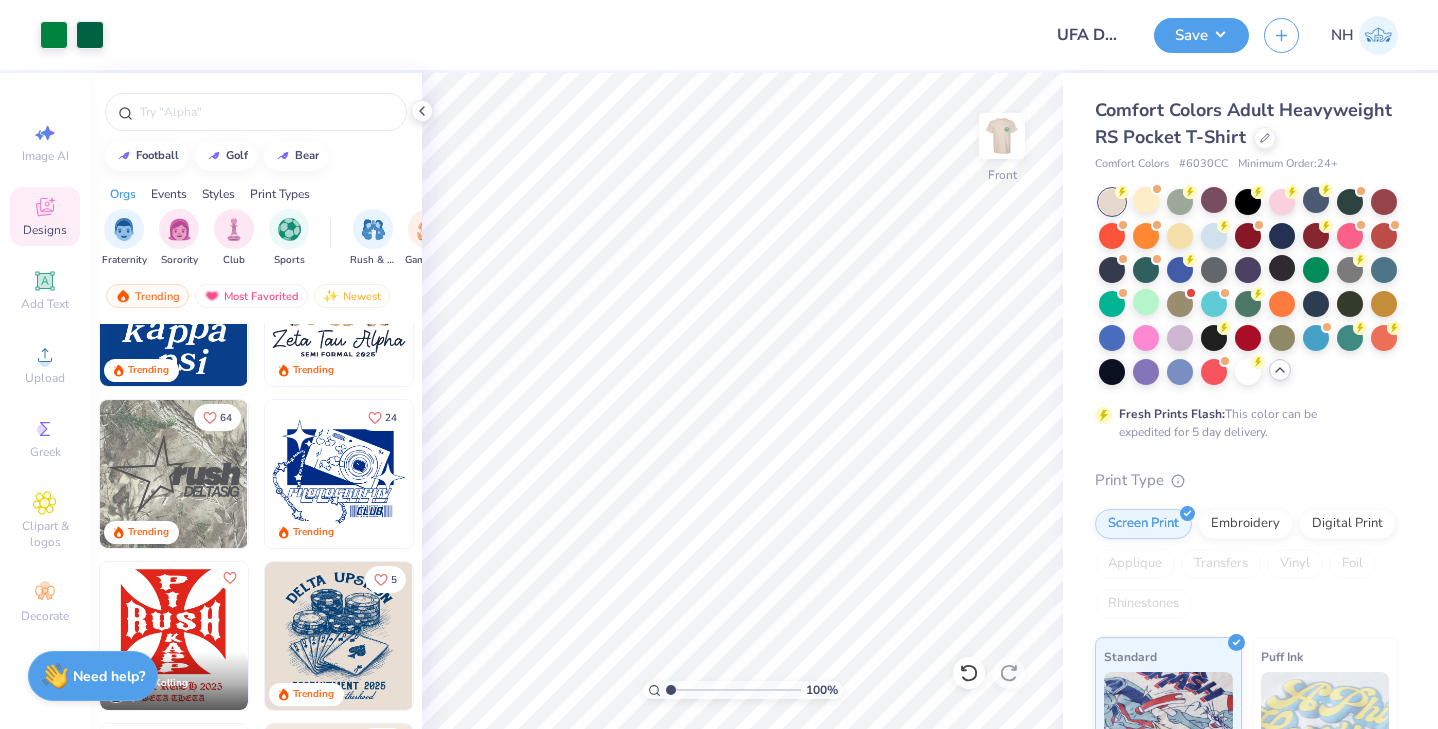 scroll, scrollTop: 1545, scrollLeft: 0, axis: vertical 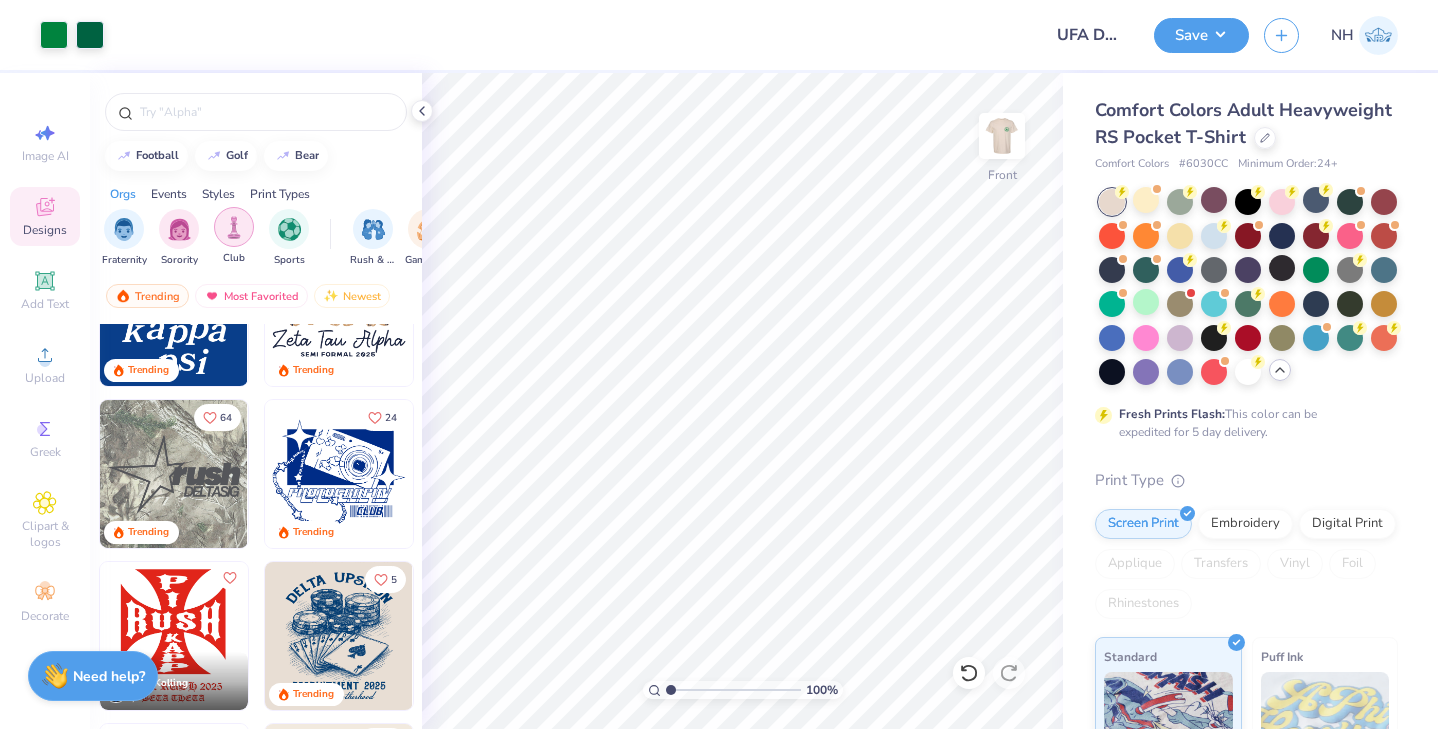 click at bounding box center [234, 227] 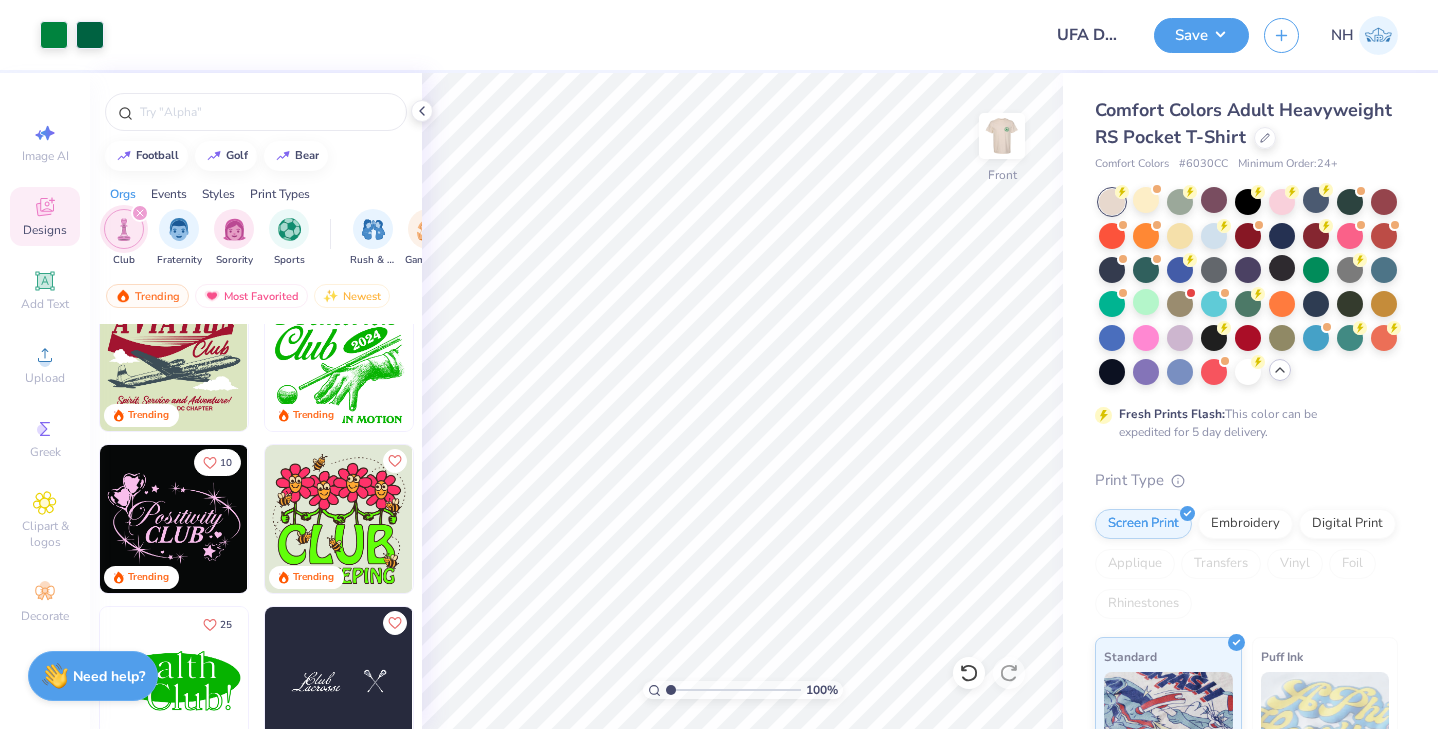 scroll, scrollTop: 2311, scrollLeft: 0, axis: vertical 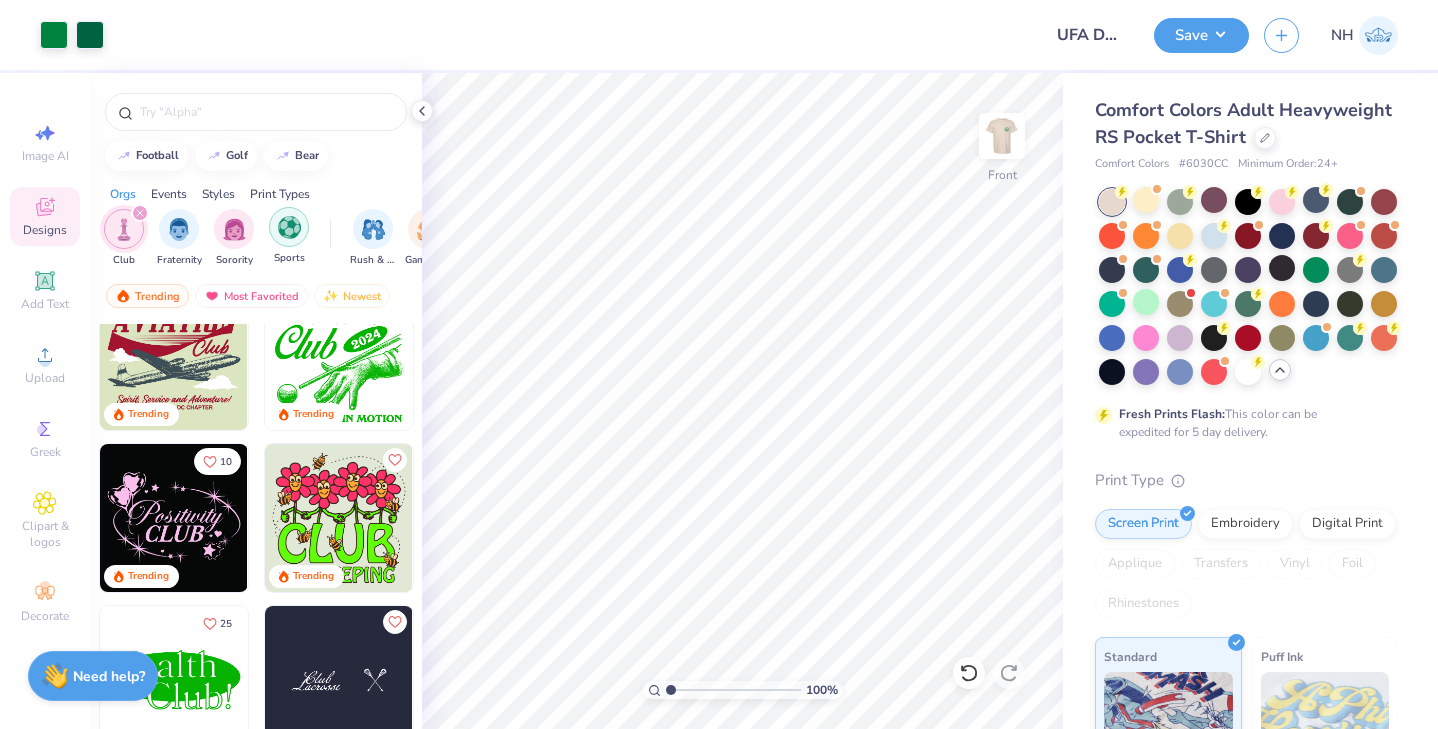 click at bounding box center (289, 227) 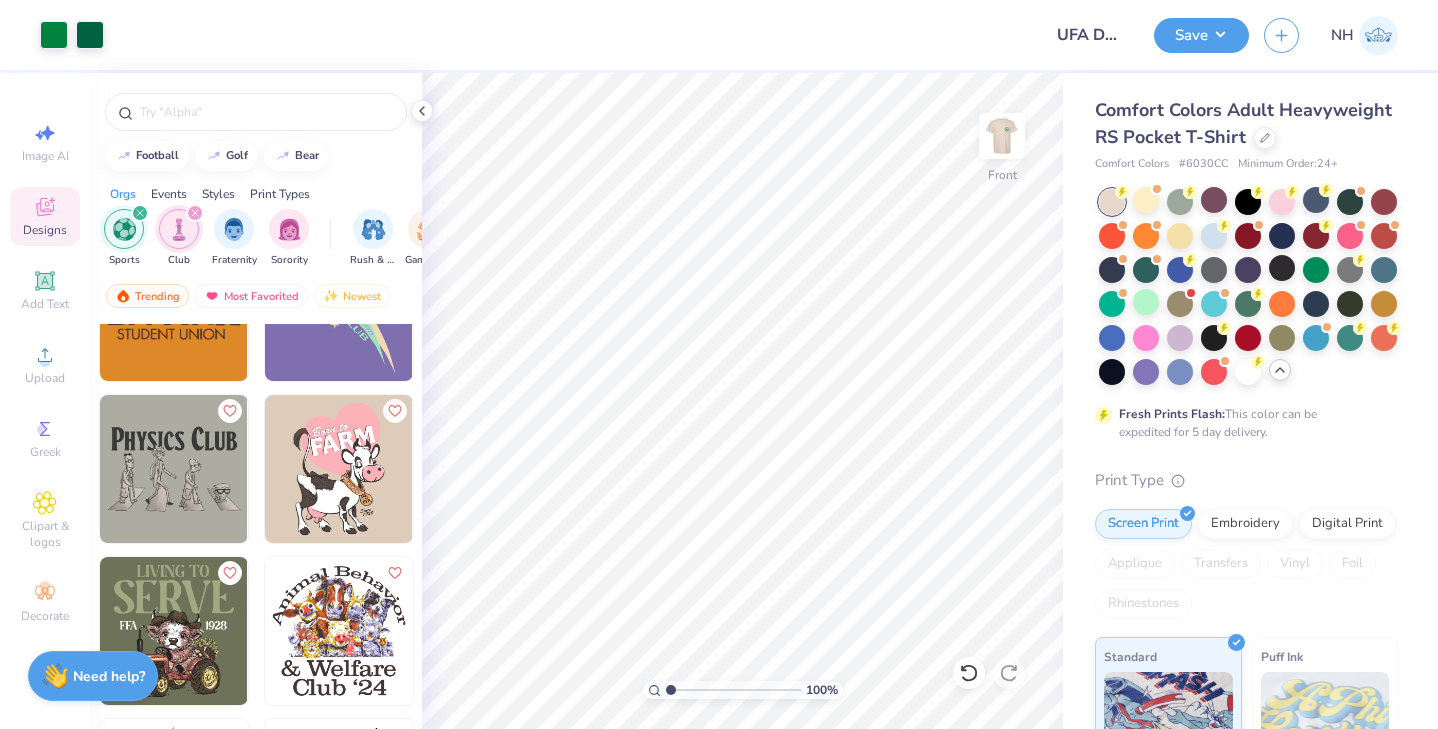 scroll, scrollTop: 5121, scrollLeft: 0, axis: vertical 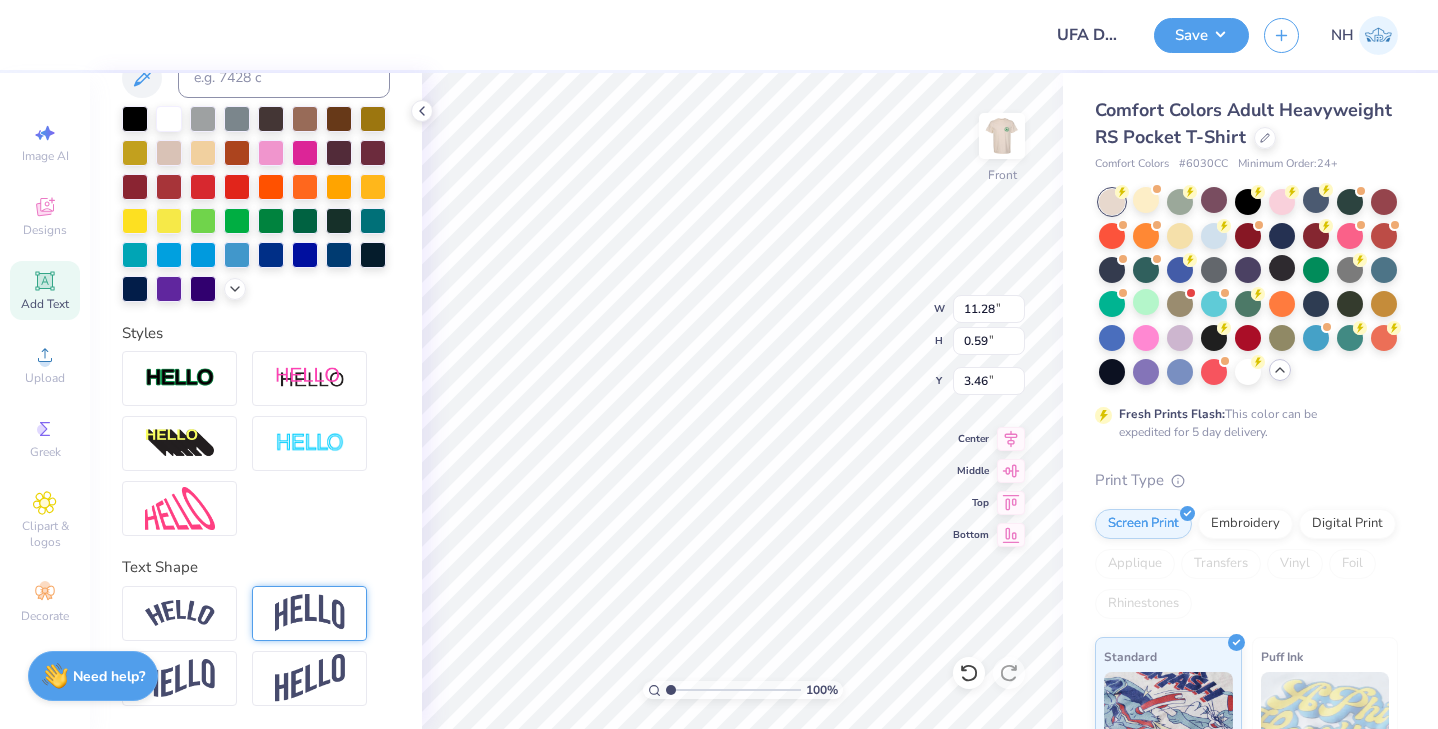 click at bounding box center (310, 613) 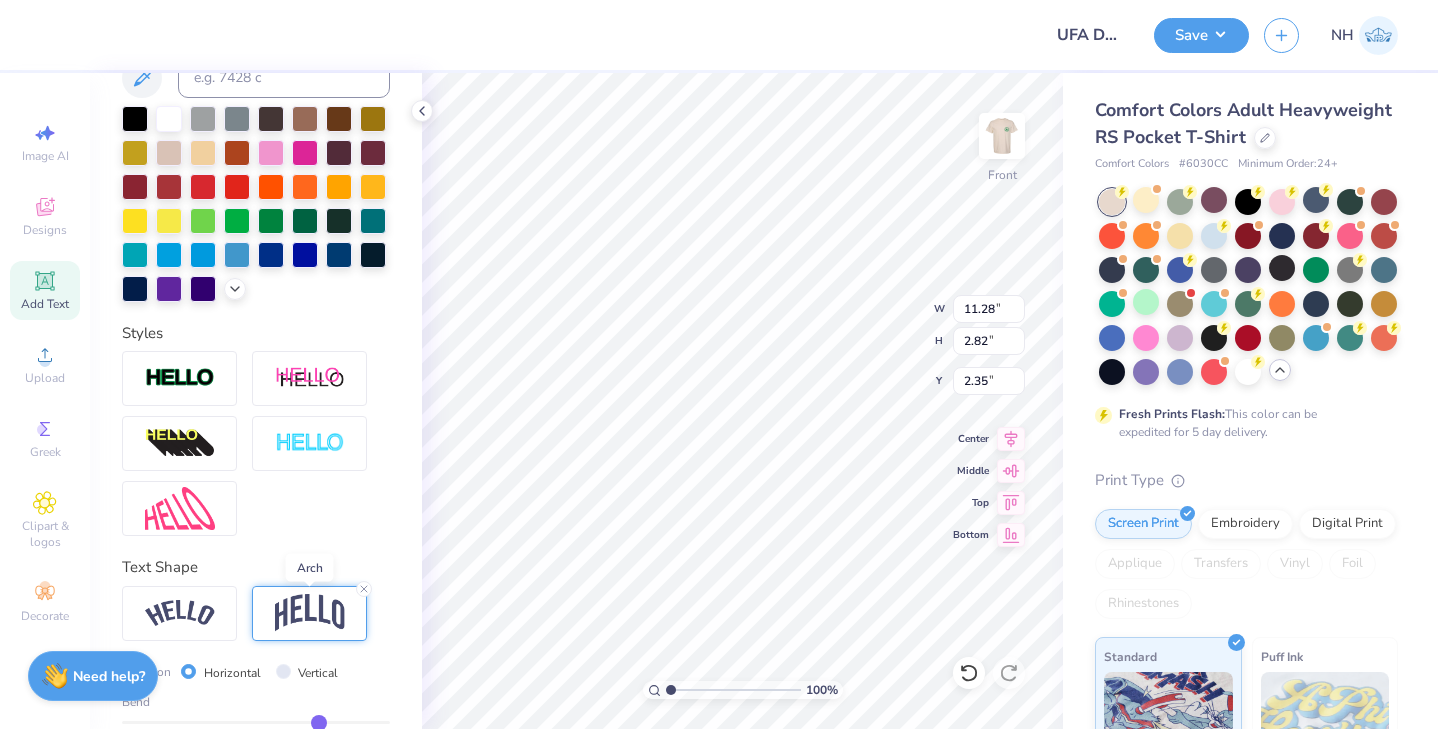 type on "2.82" 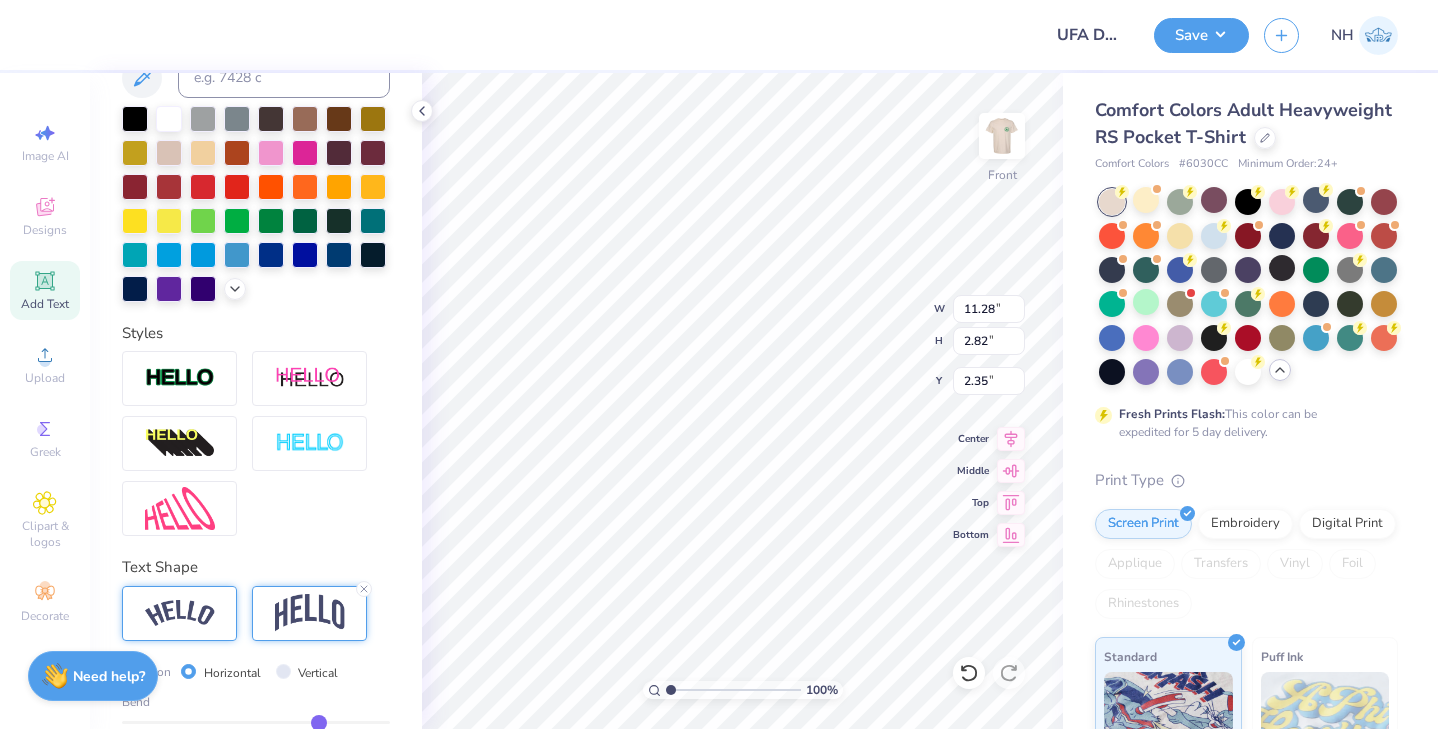 click at bounding box center [179, 613] 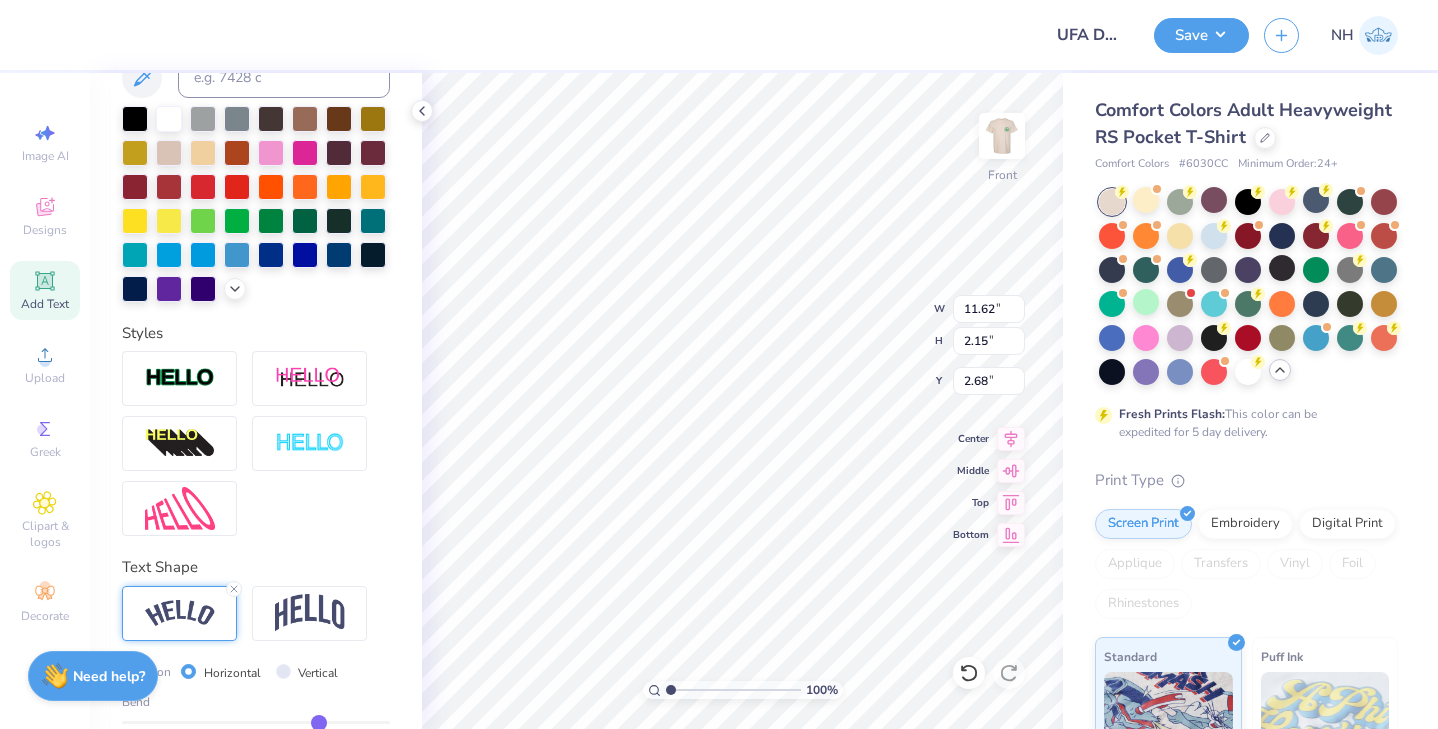 type on "3.00" 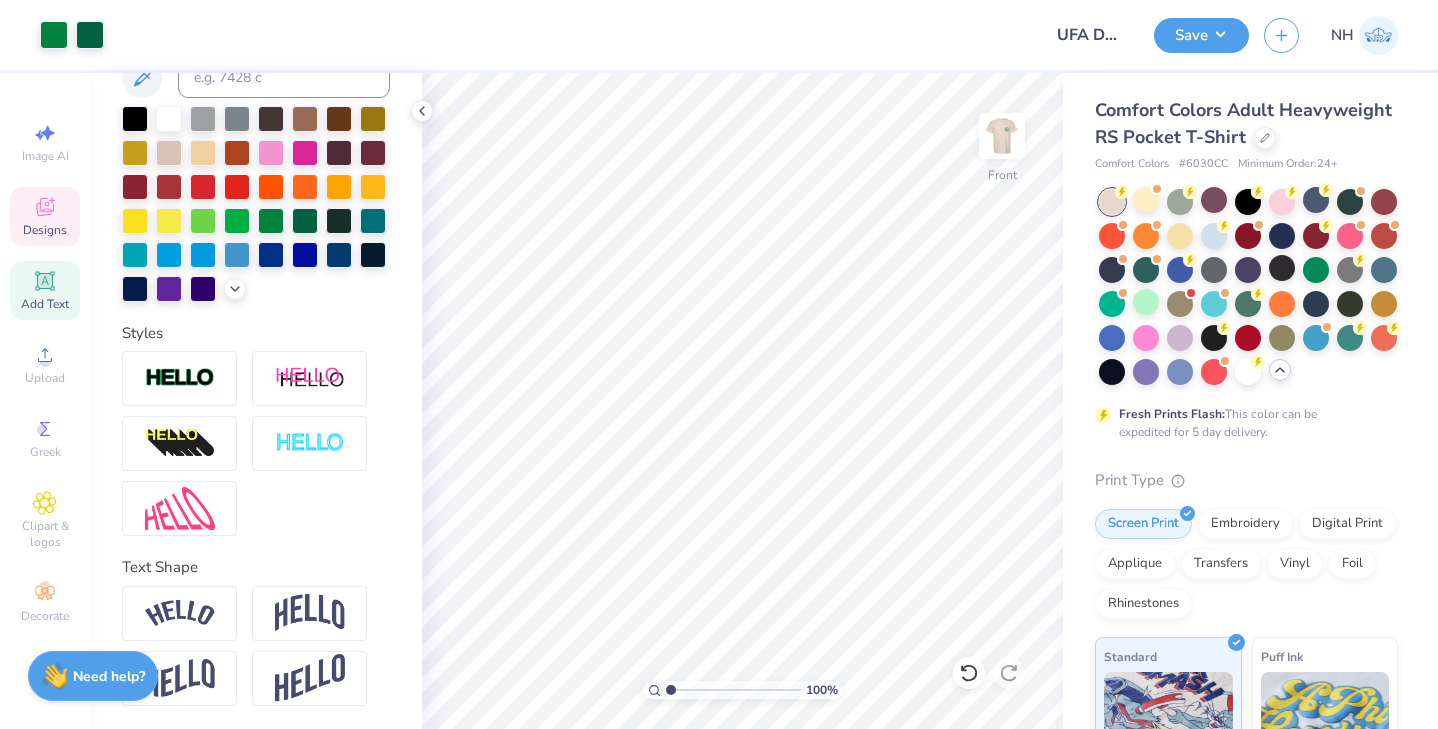 click 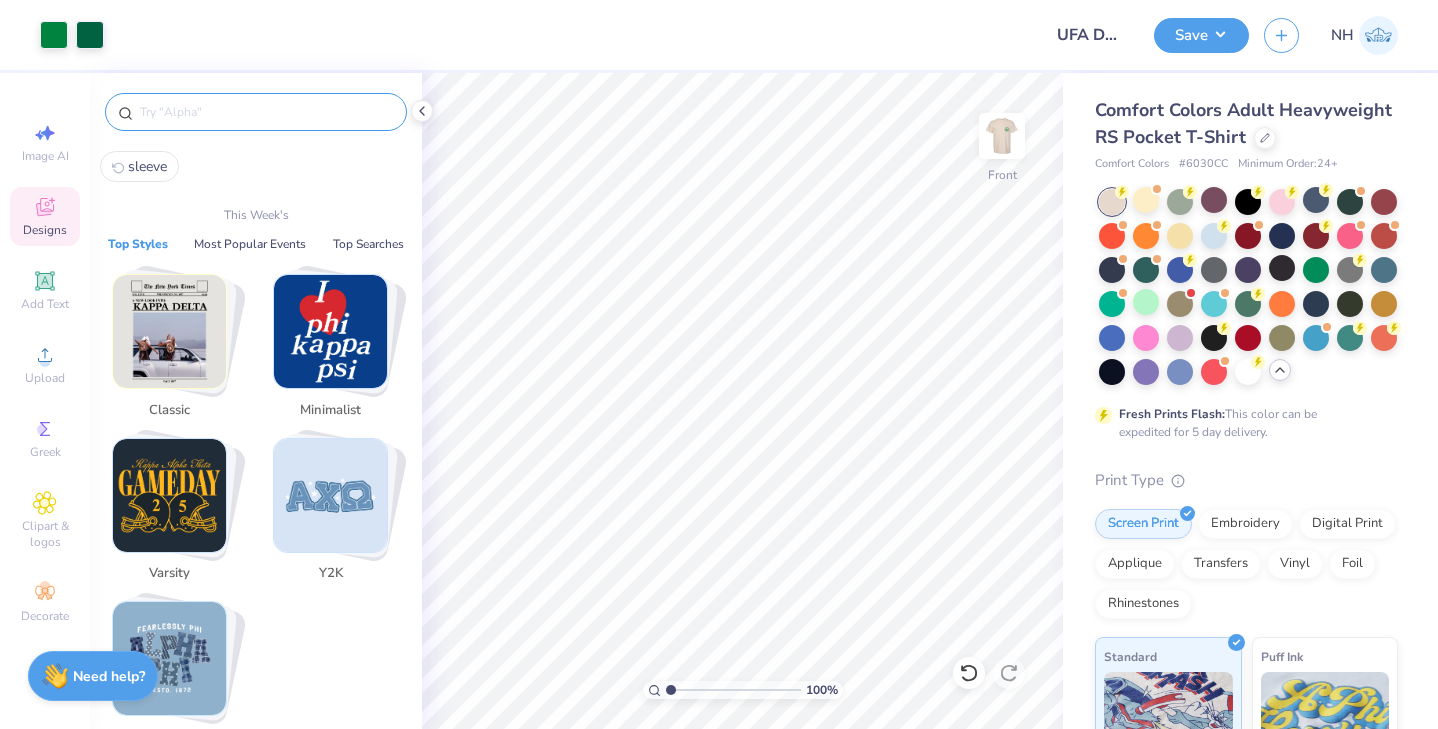 click at bounding box center (266, 112) 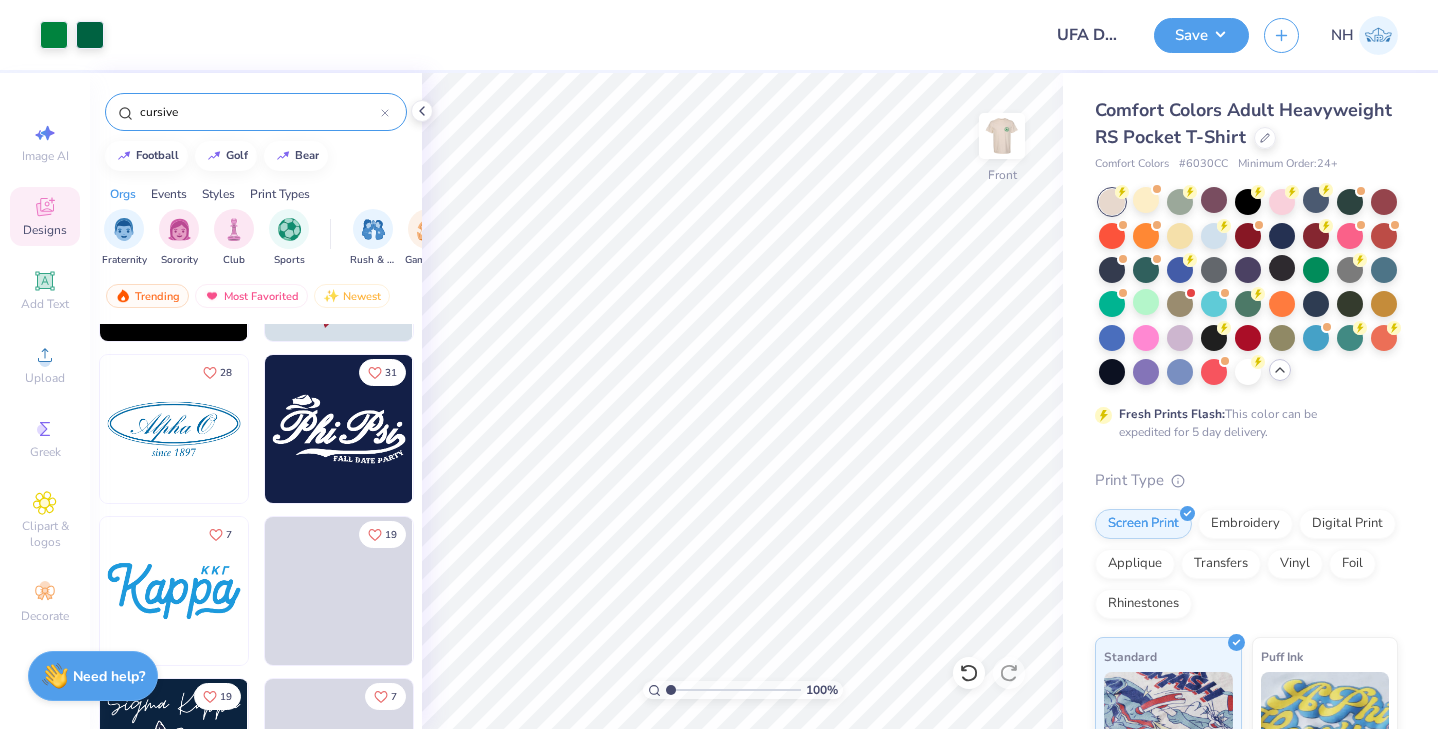 scroll, scrollTop: 1915, scrollLeft: 0, axis: vertical 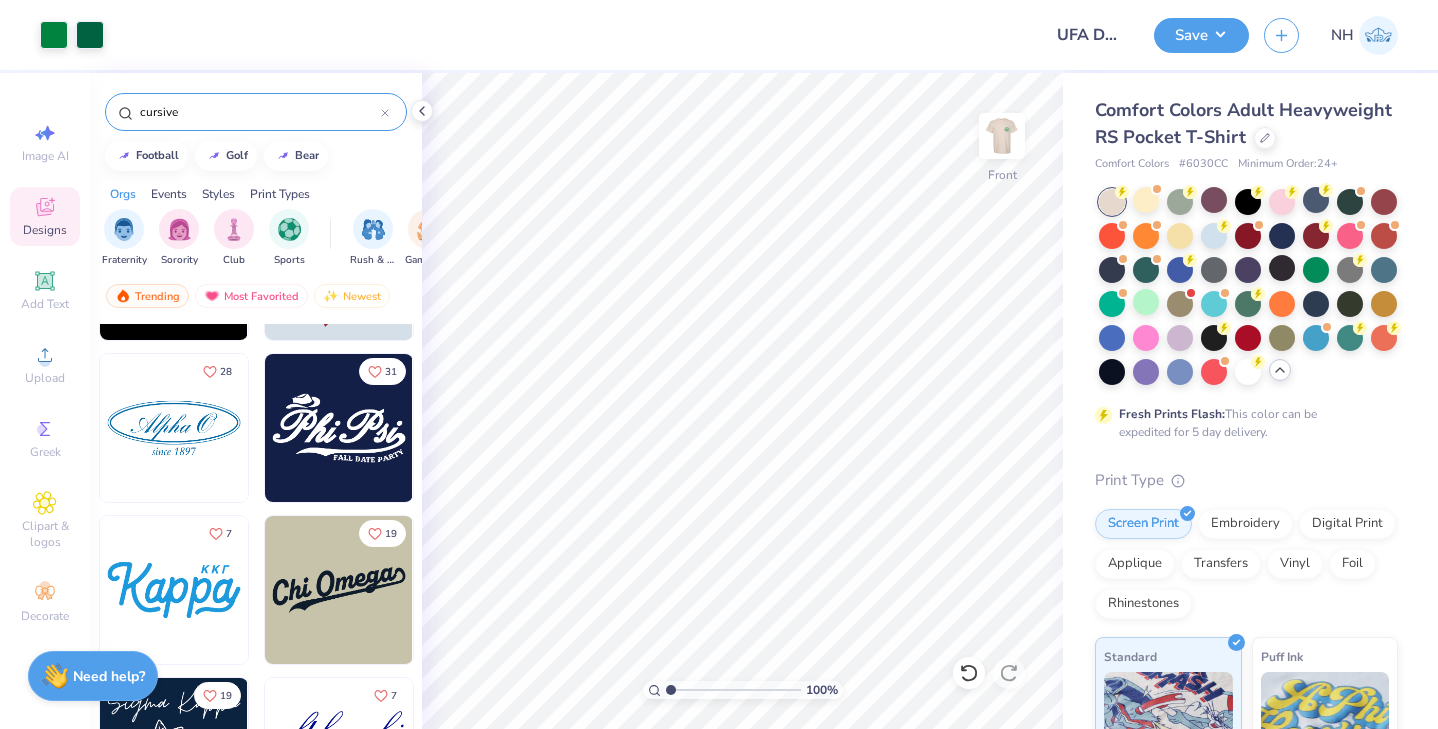 type on "cursive" 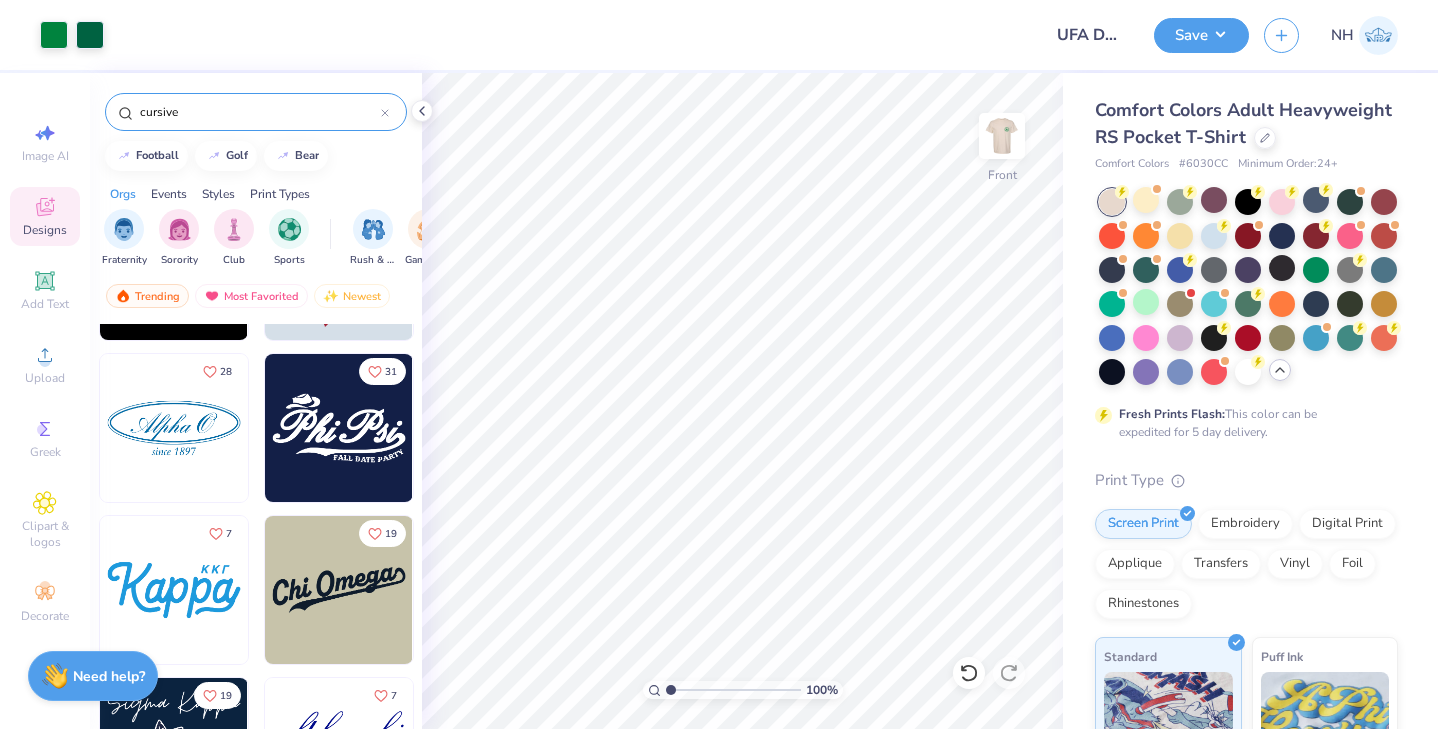 click at bounding box center (339, 428) 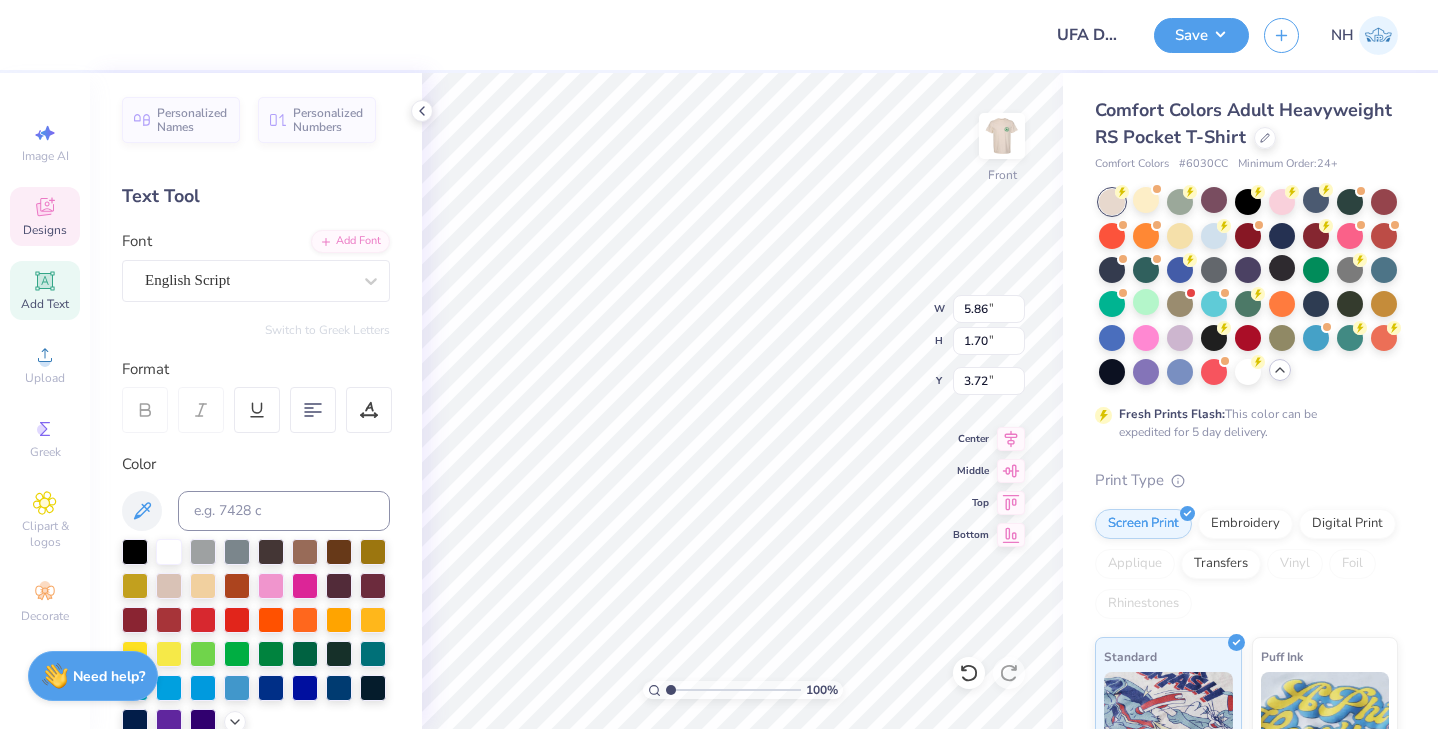 type on "11.59" 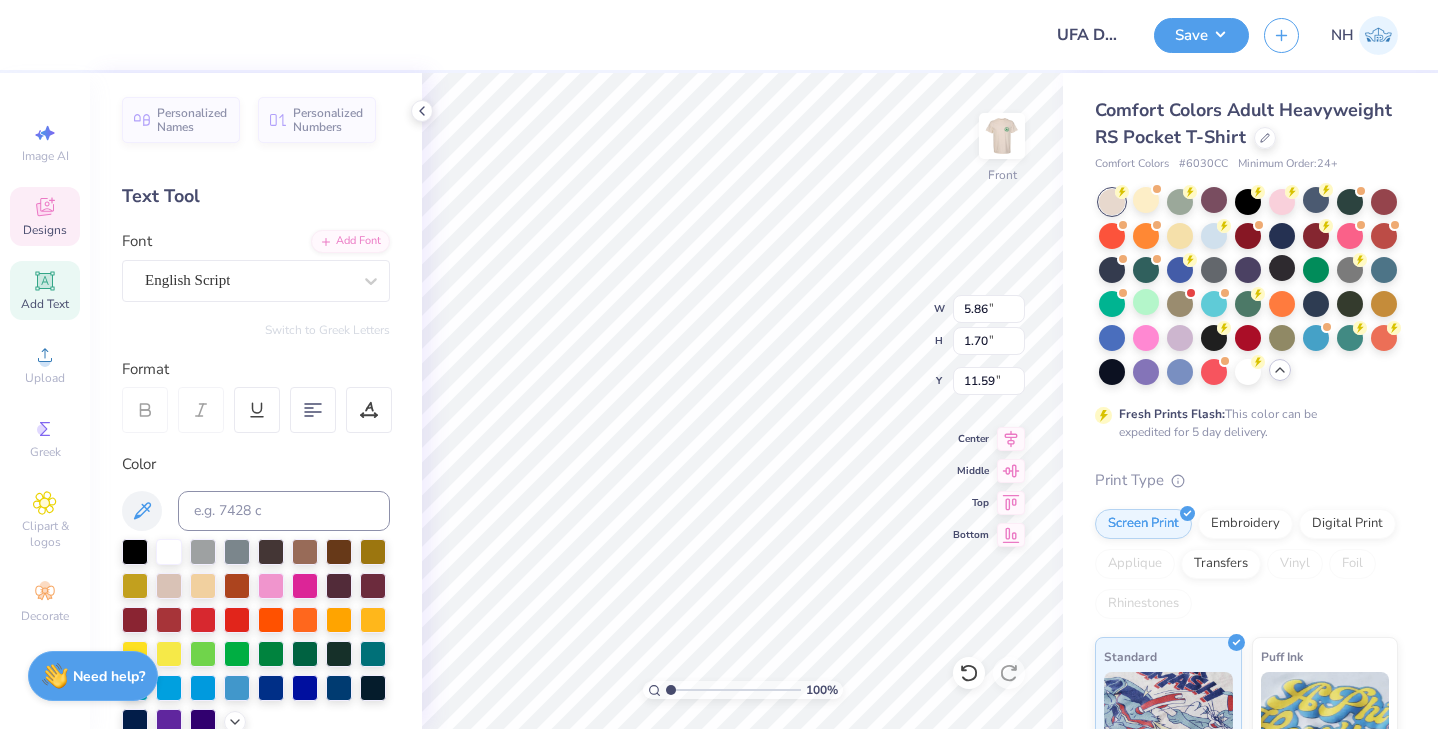 type on "1.64" 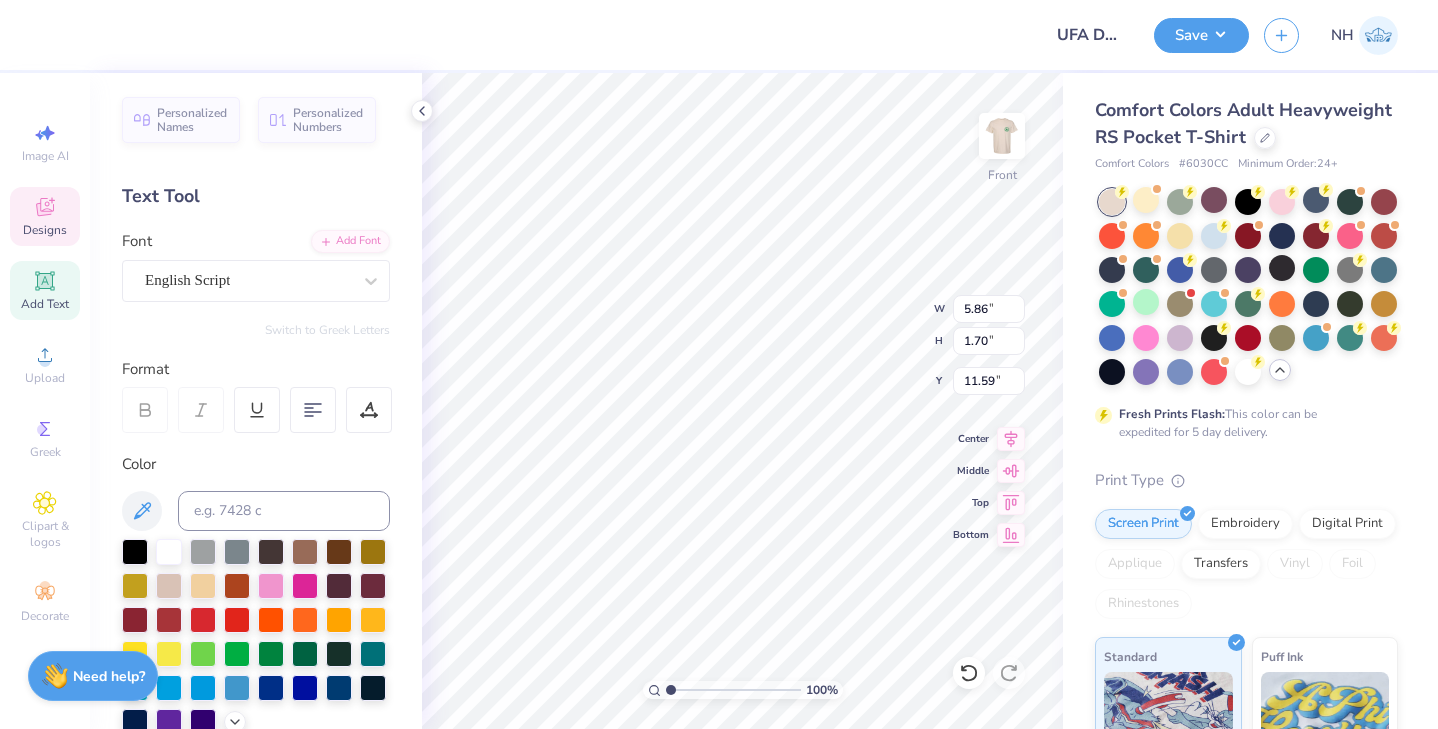 scroll, scrollTop: 0, scrollLeft: 0, axis: both 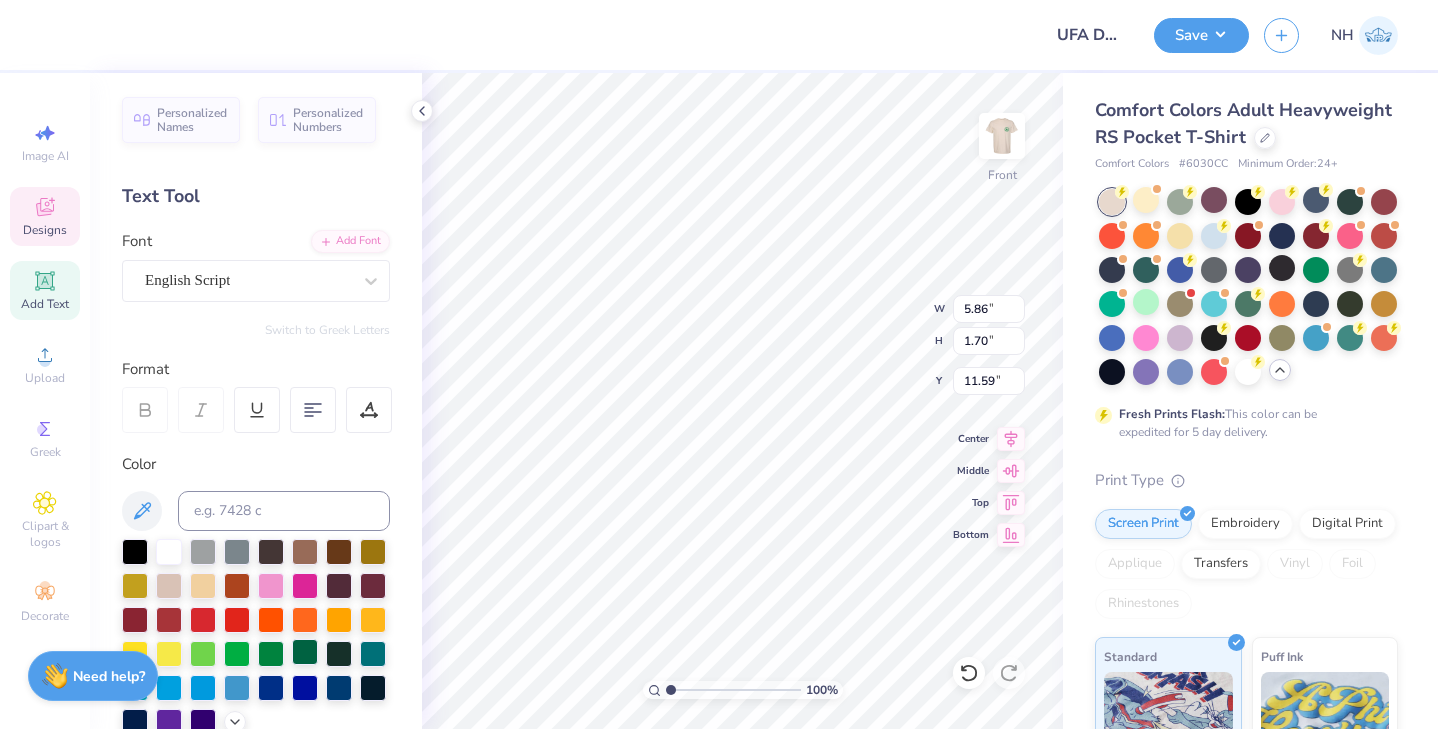 click at bounding box center [305, 652] 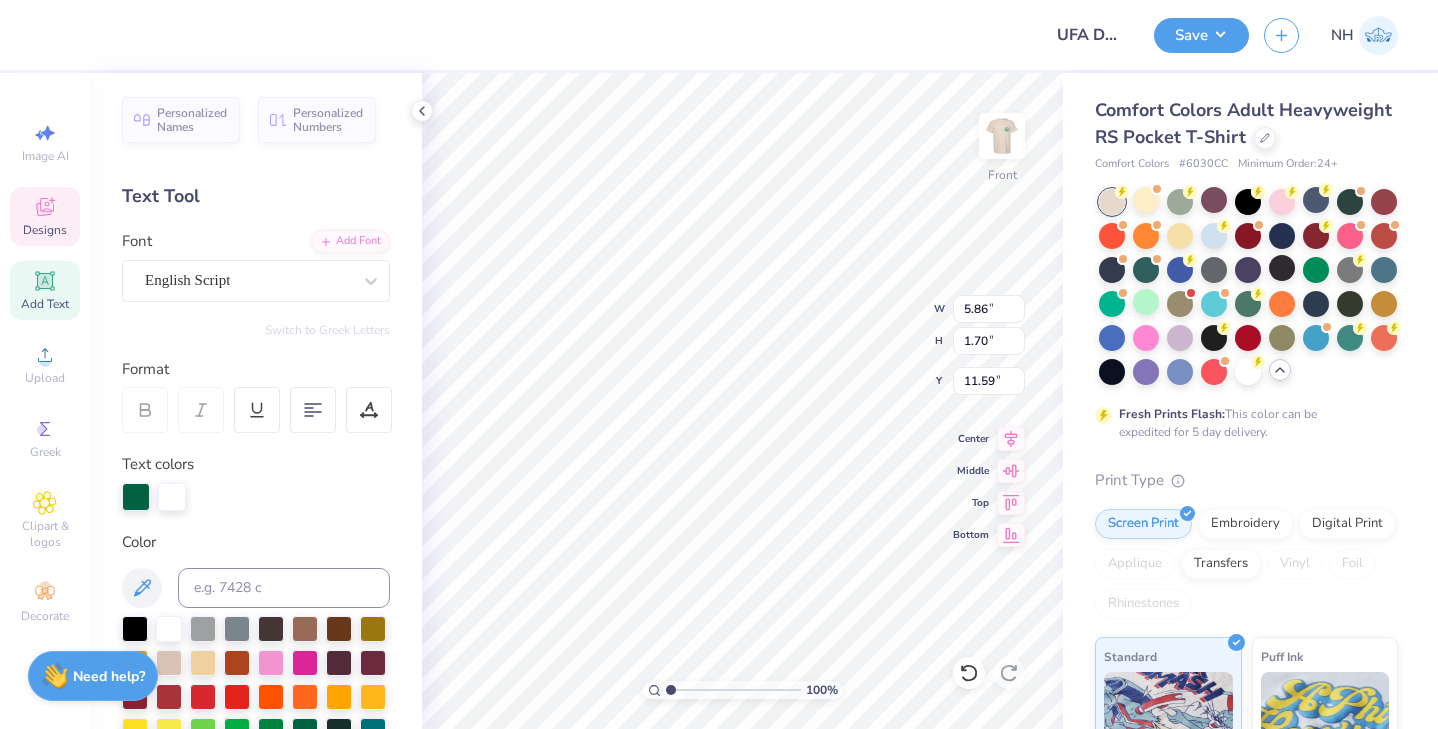 scroll, scrollTop: 0, scrollLeft: 0, axis: both 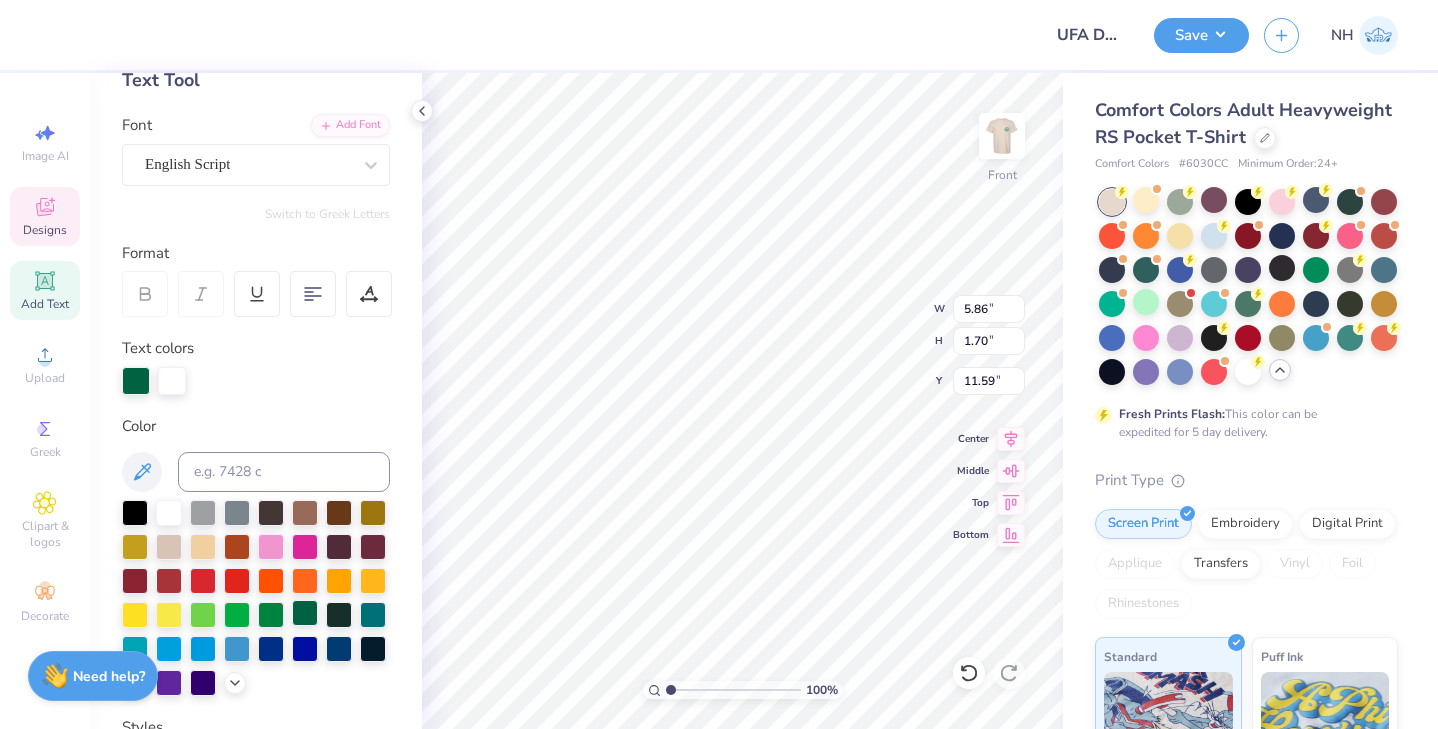 click at bounding box center (305, 613) 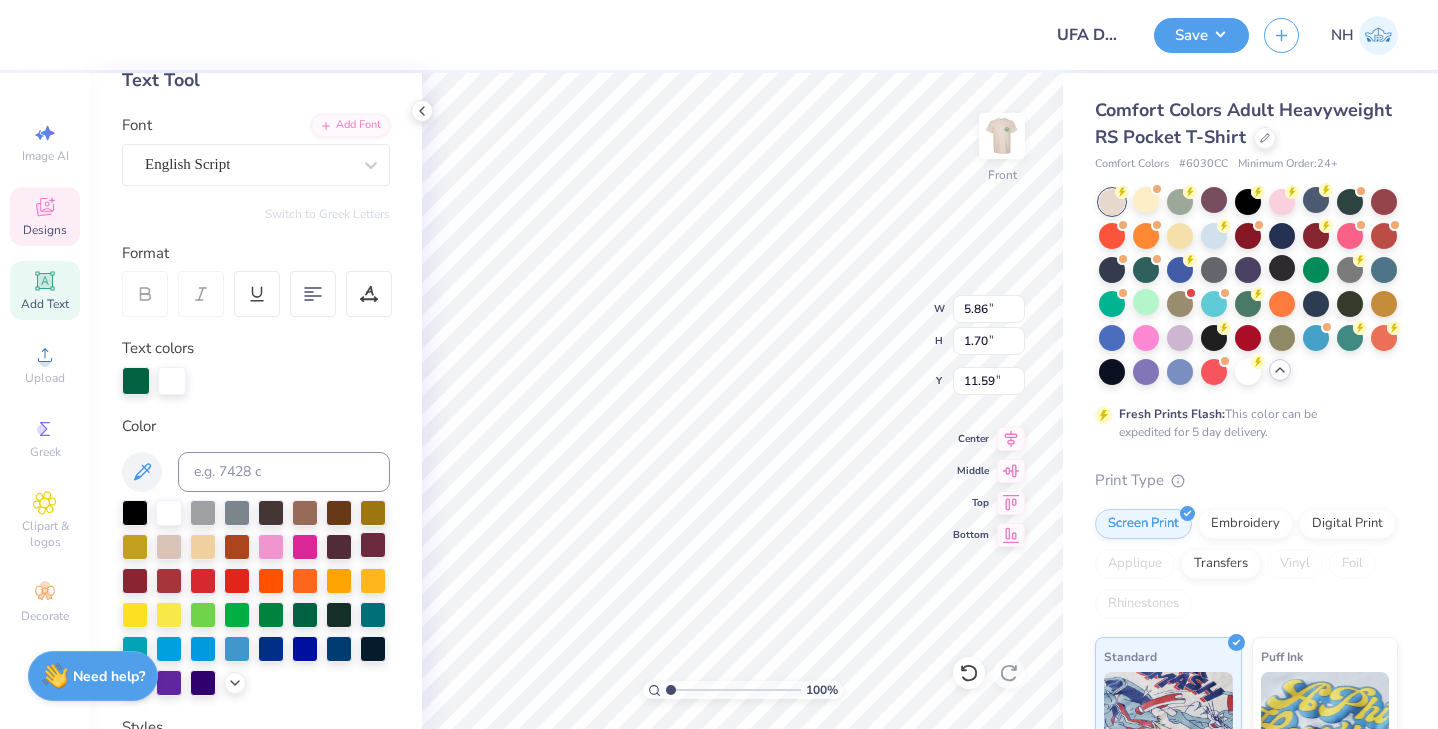 type on "University of Texas" 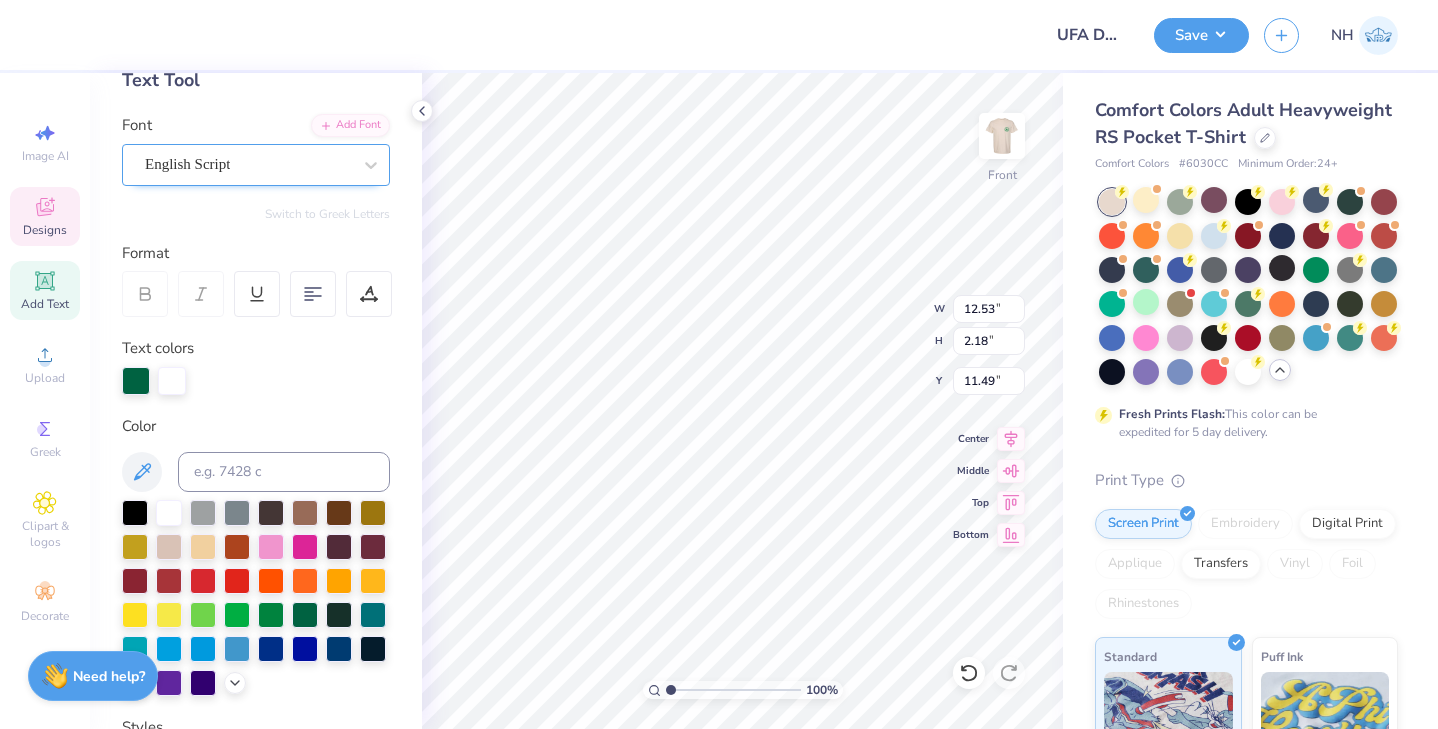 click on "English Script" at bounding box center [248, 164] 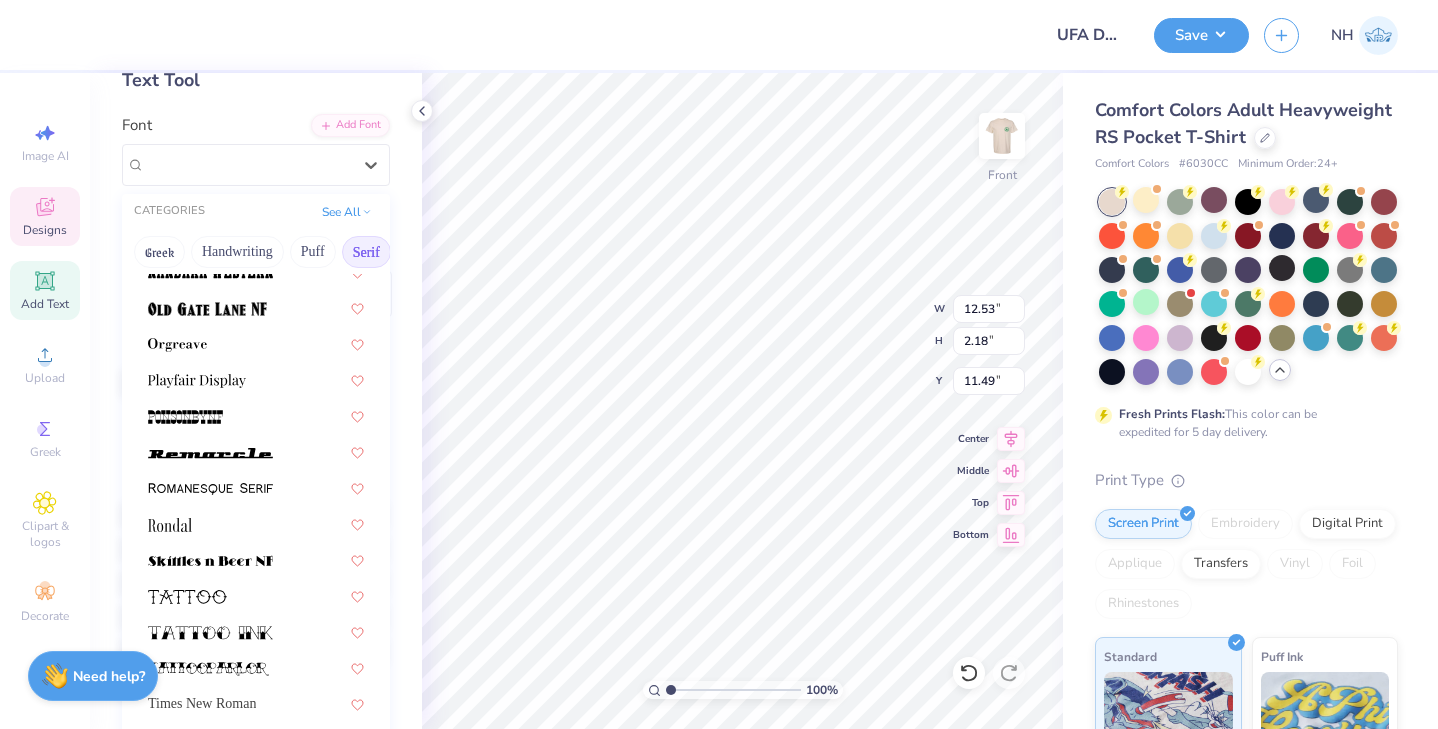 scroll, scrollTop: 2290, scrollLeft: 0, axis: vertical 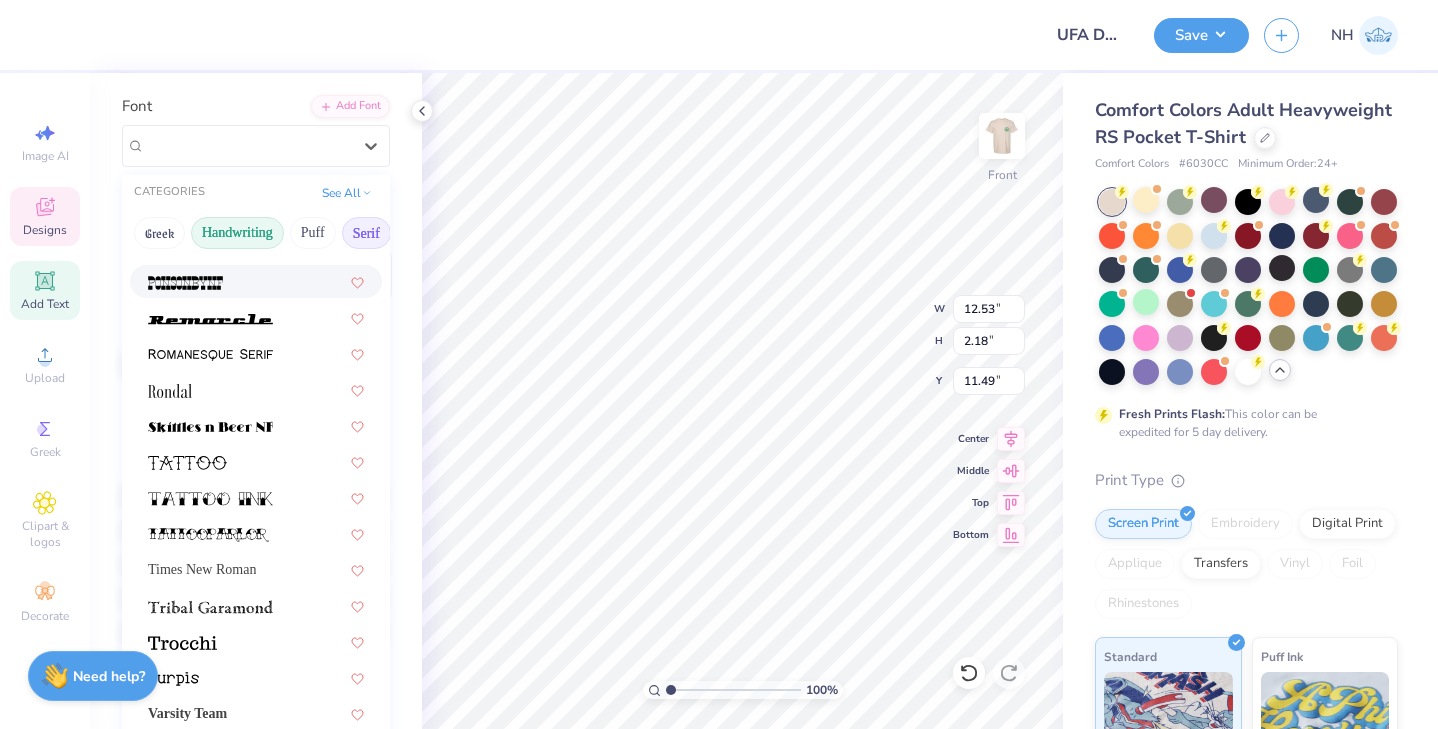 click on "Handwriting" at bounding box center [237, 233] 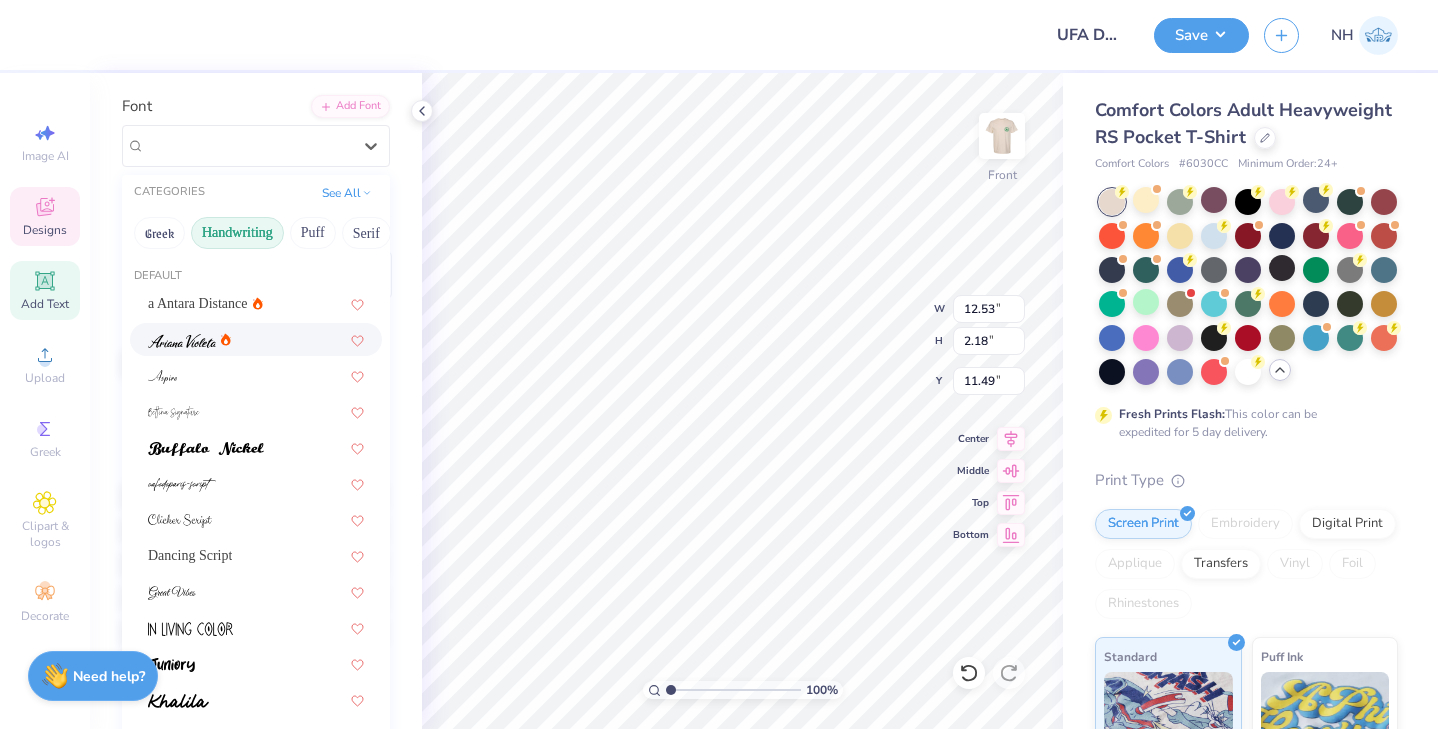 click at bounding box center [256, 339] 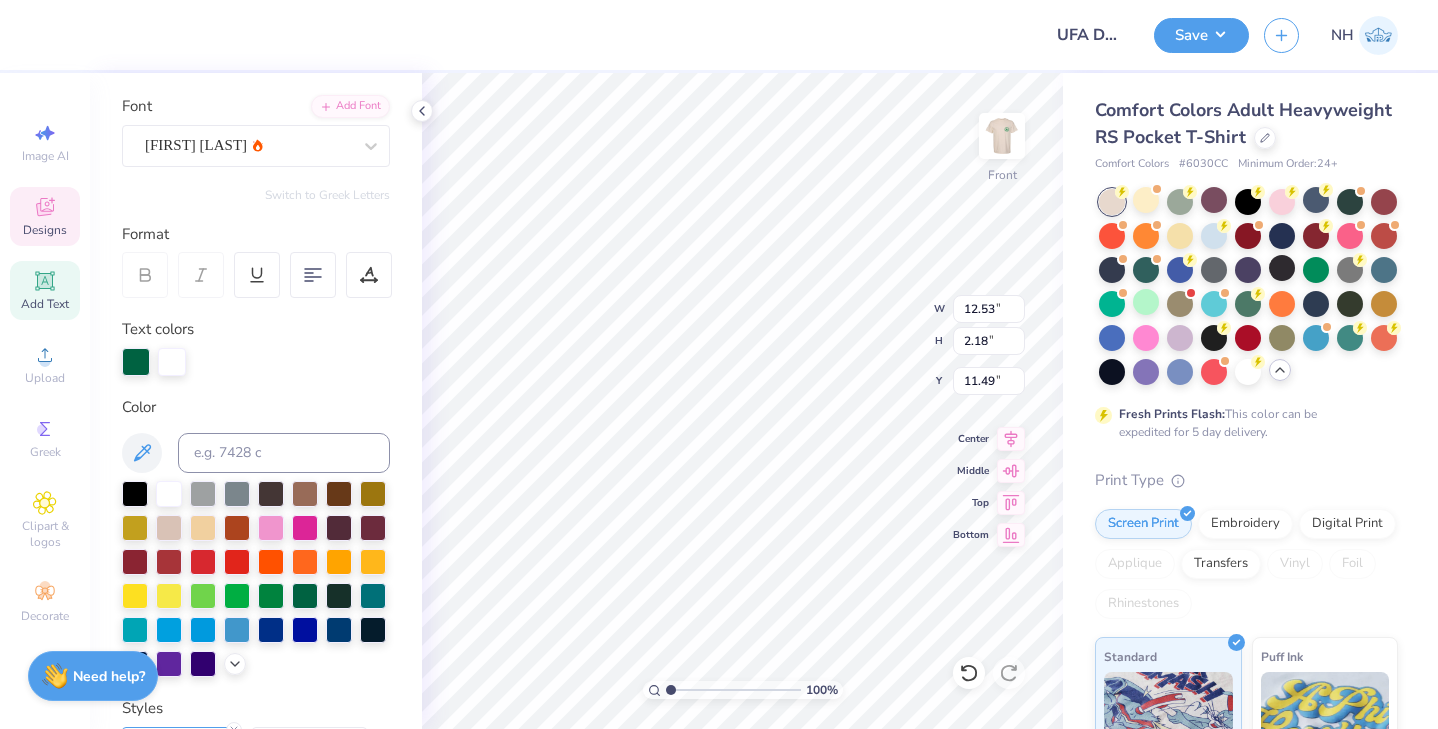 type on "10.19" 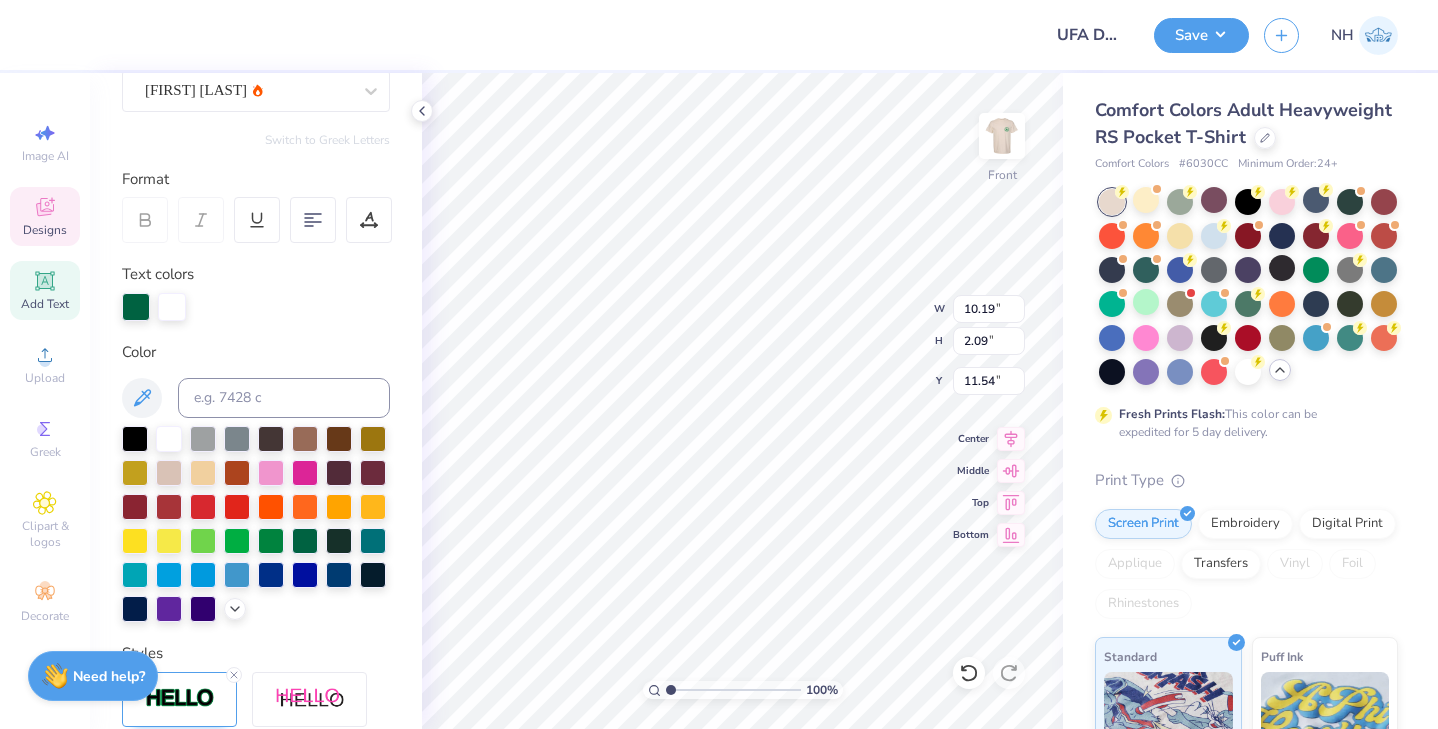 scroll, scrollTop: 208, scrollLeft: 0, axis: vertical 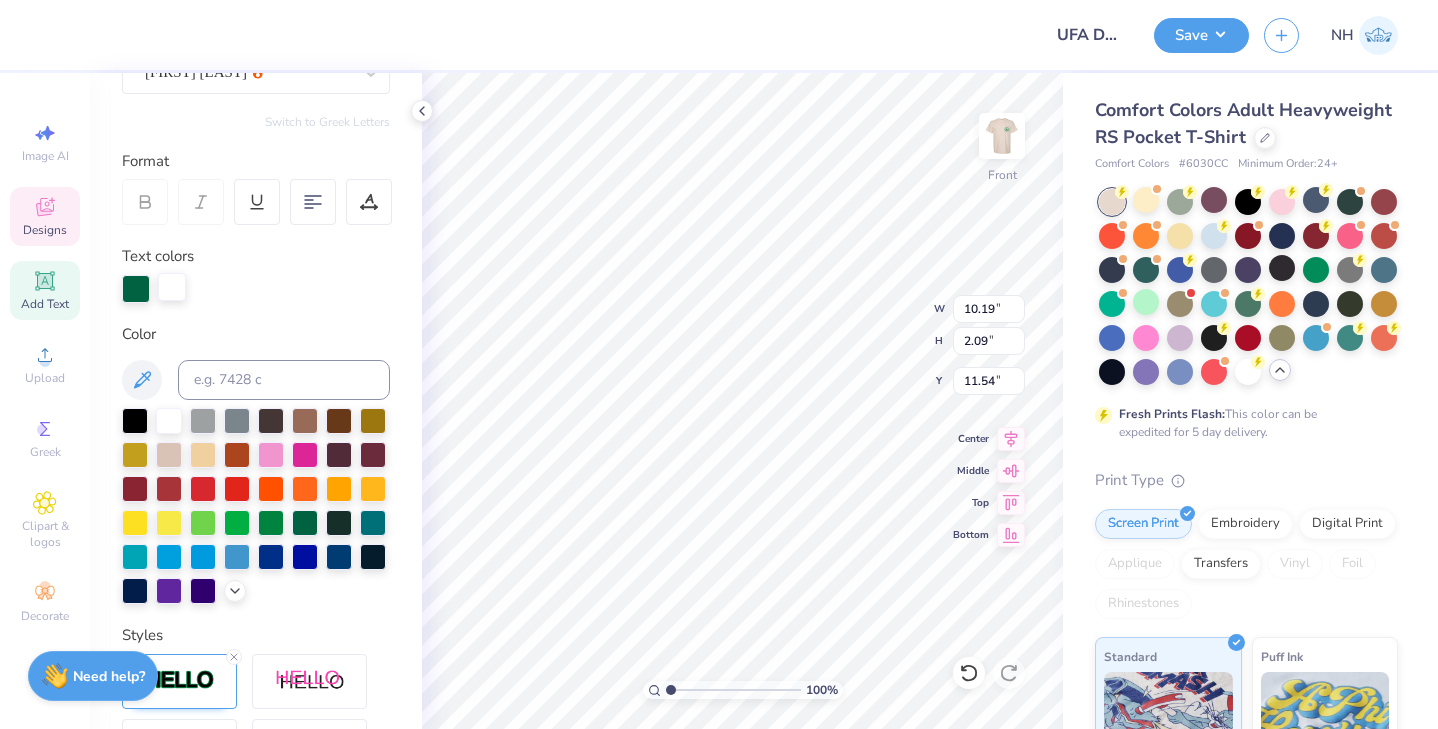 click at bounding box center [172, 287] 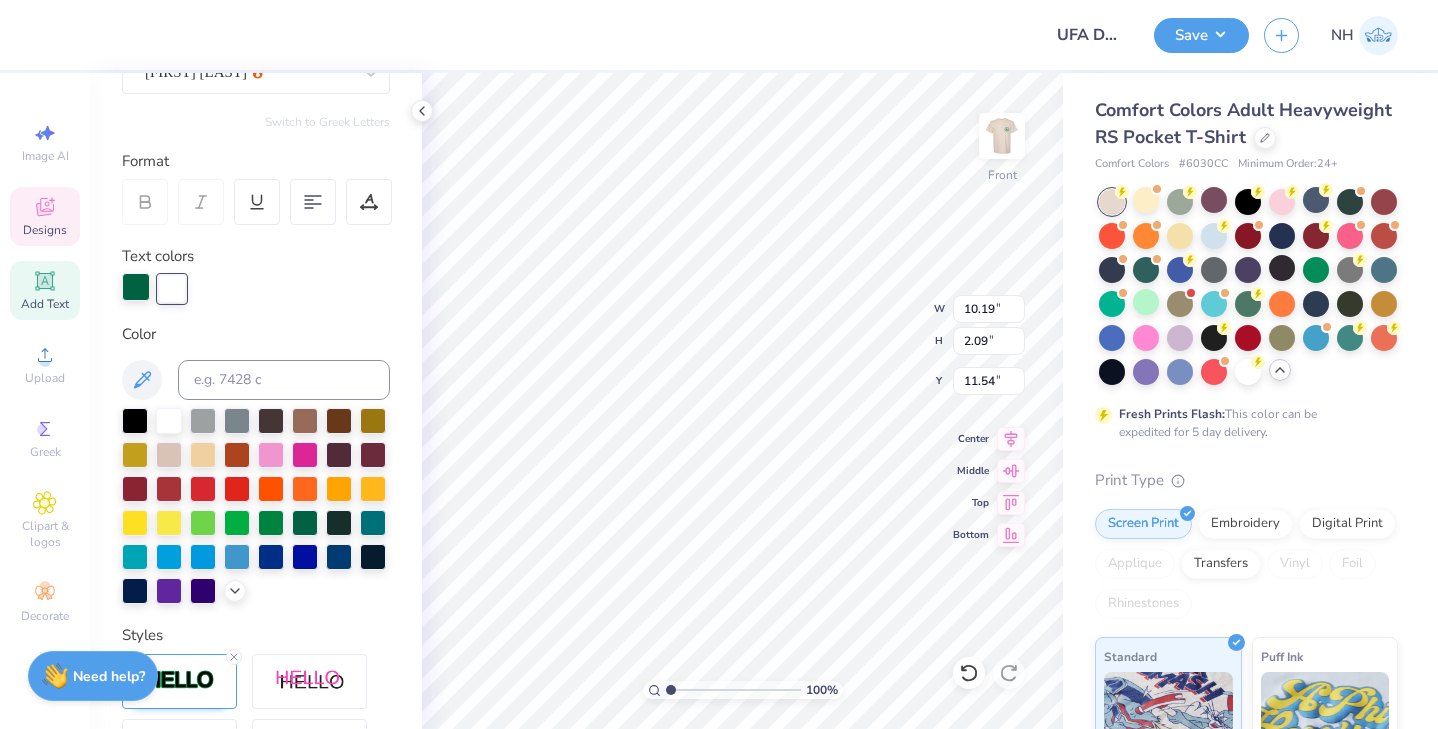 click at bounding box center (136, 287) 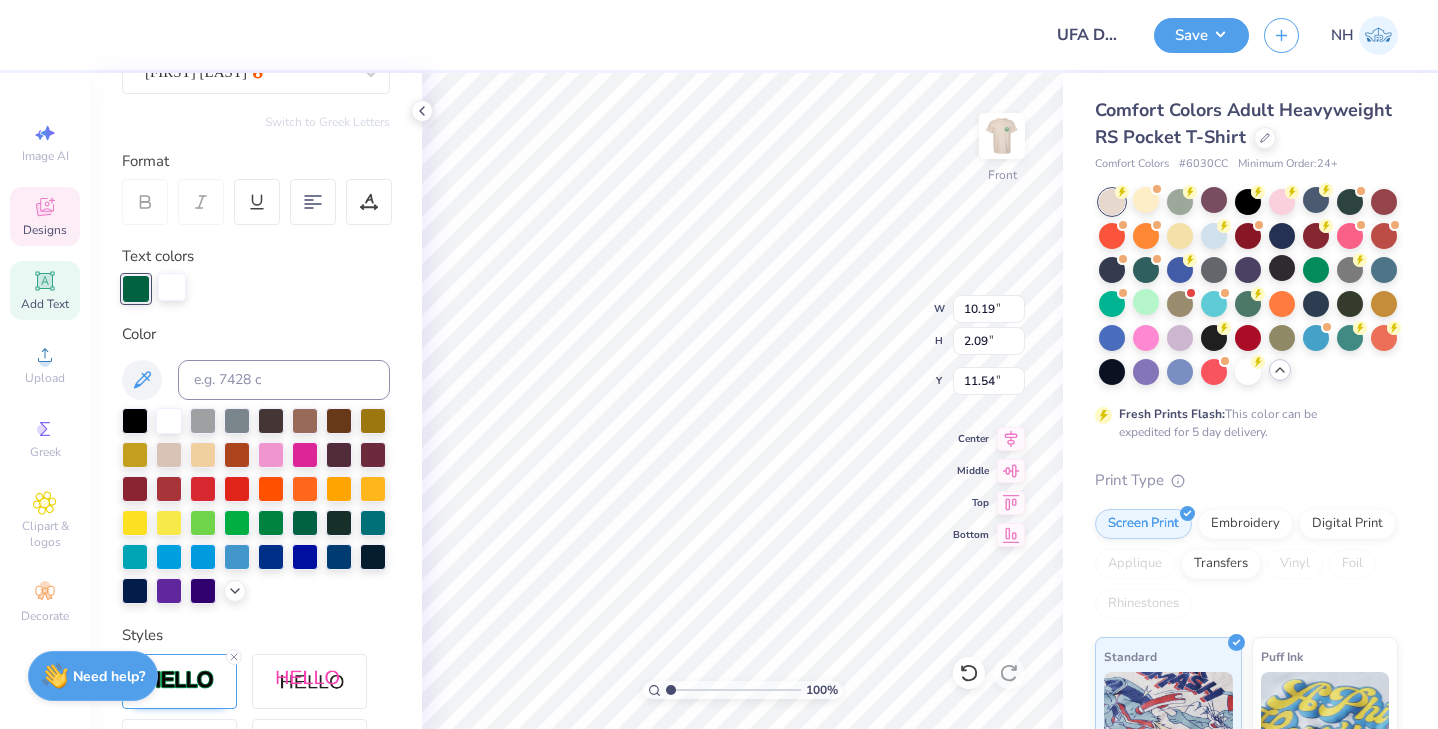 click at bounding box center [172, 287] 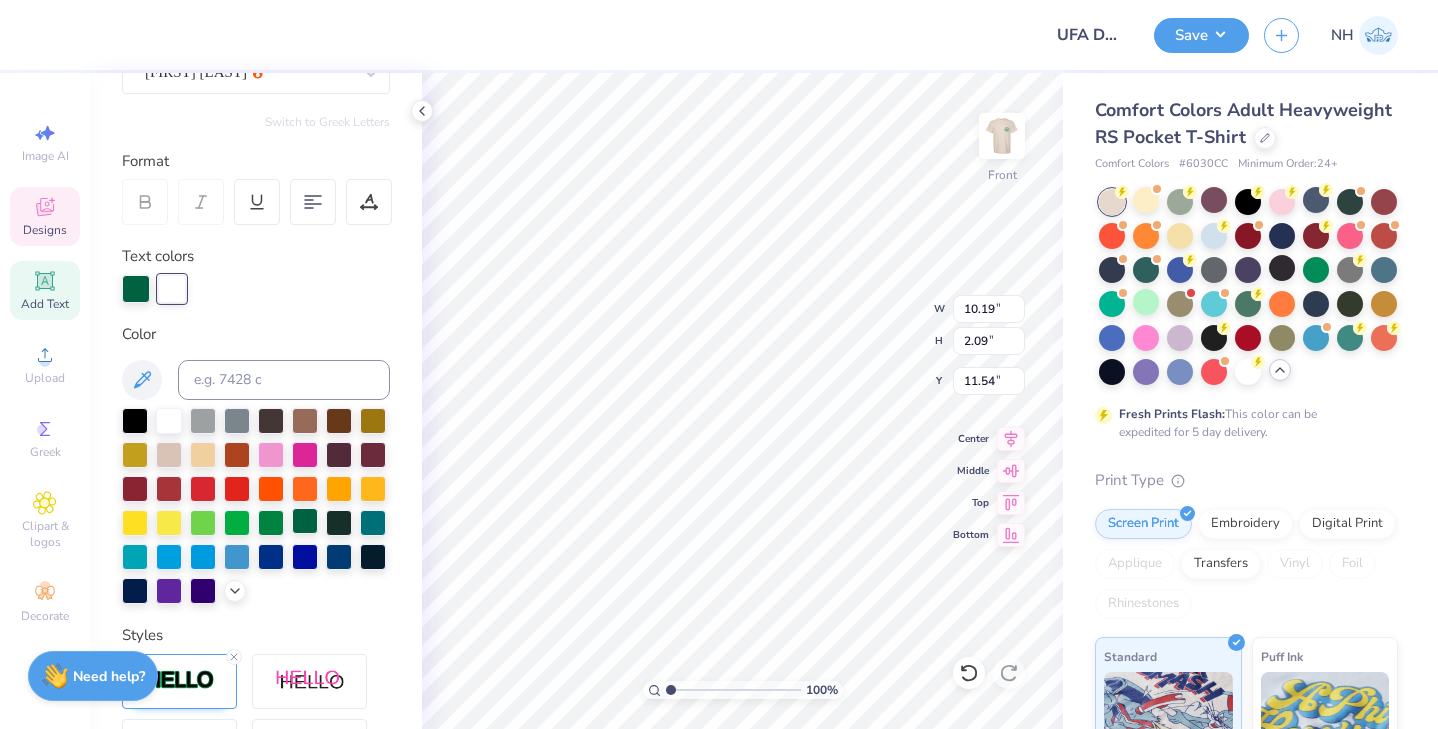 click at bounding box center [305, 521] 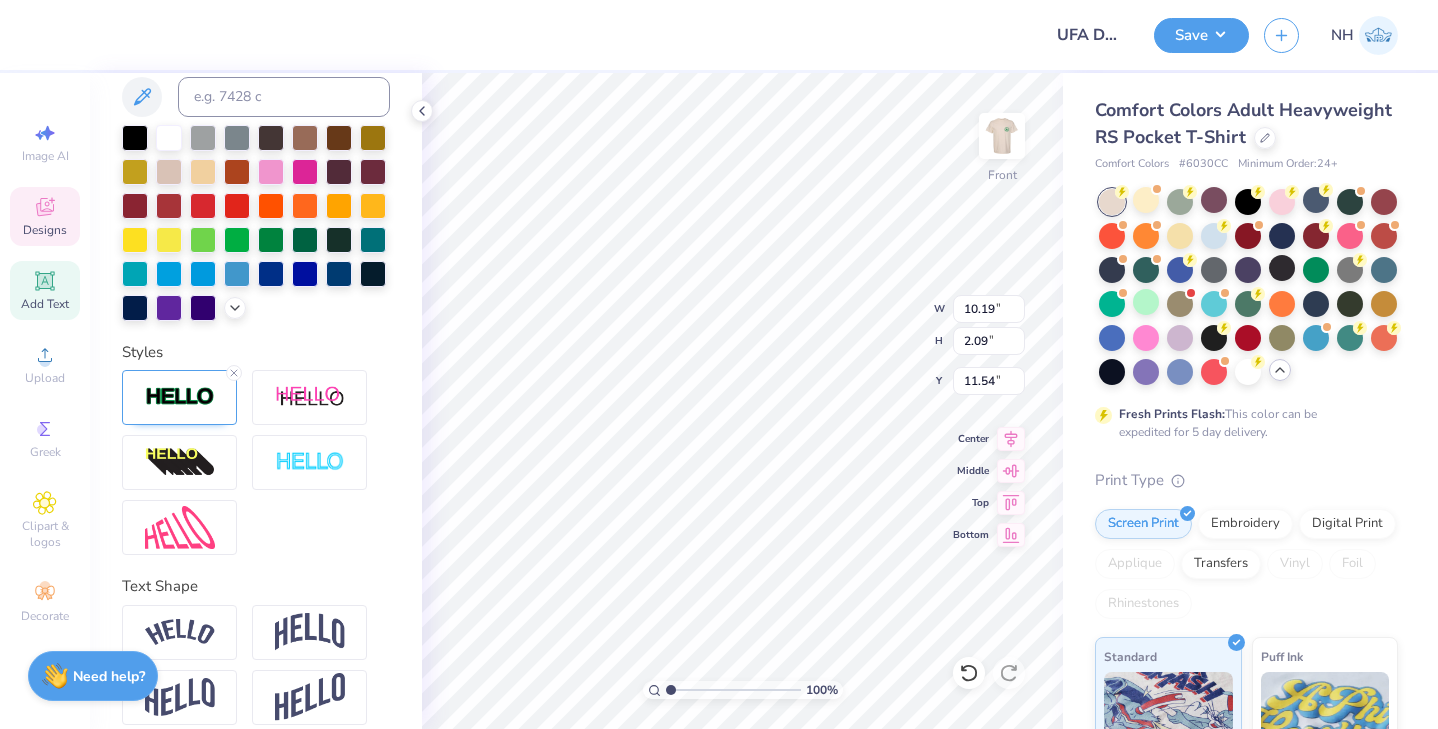 scroll, scrollTop: 412, scrollLeft: 0, axis: vertical 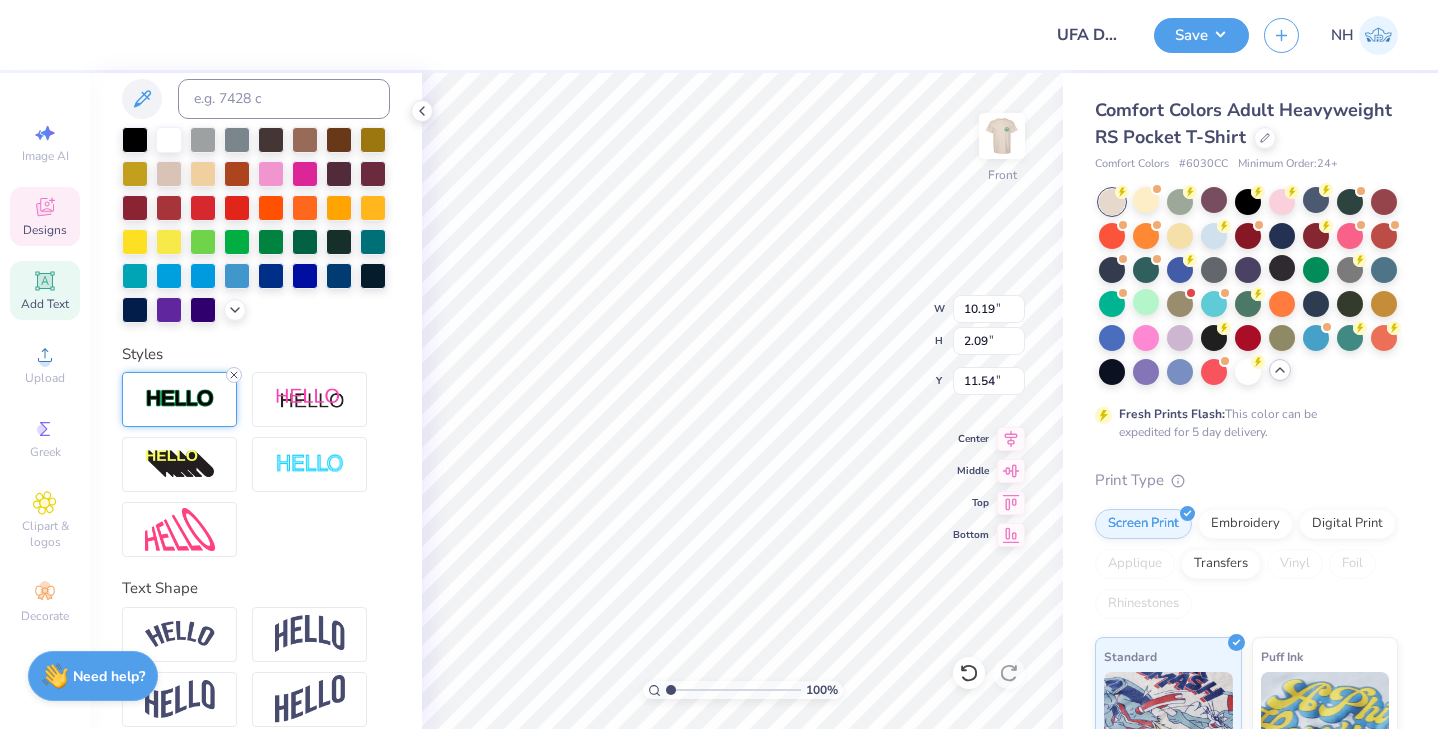 click 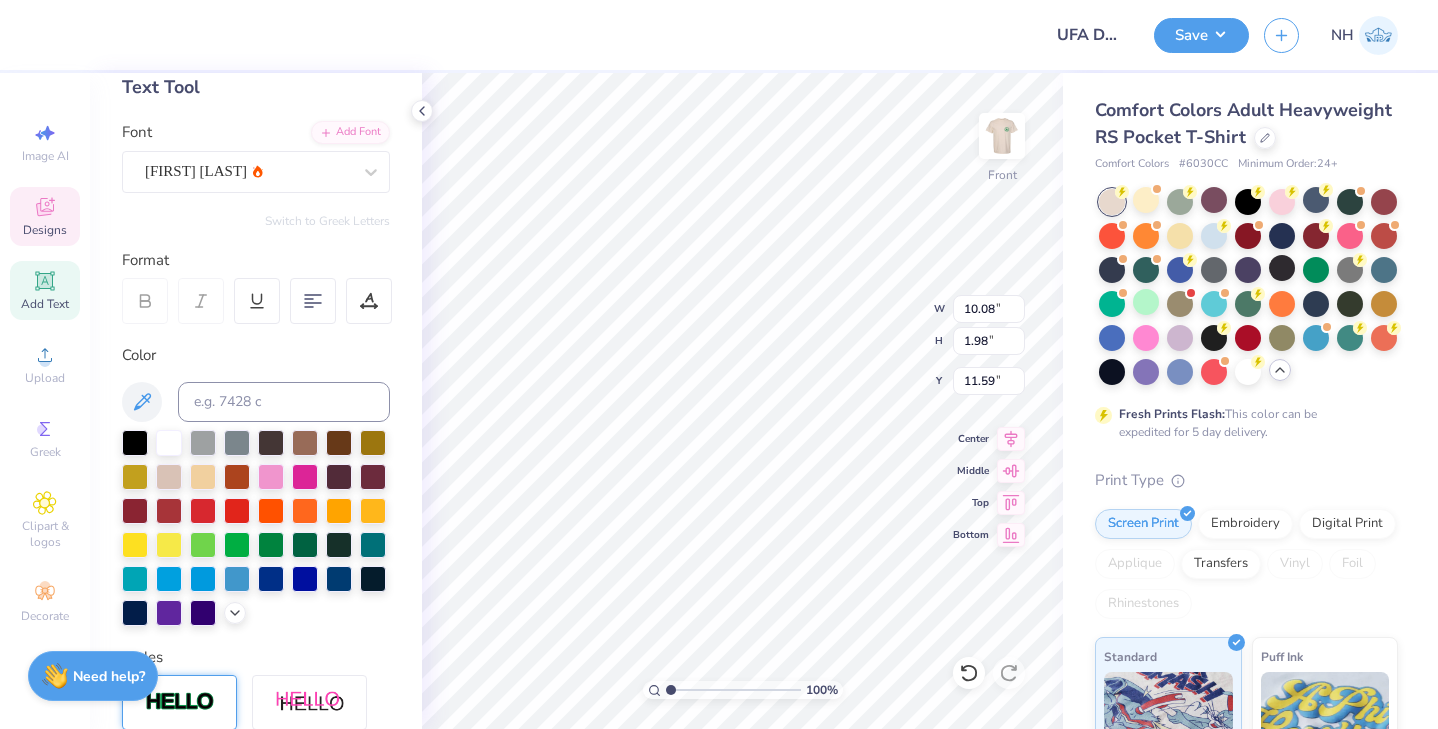 scroll, scrollTop: 0, scrollLeft: 0, axis: both 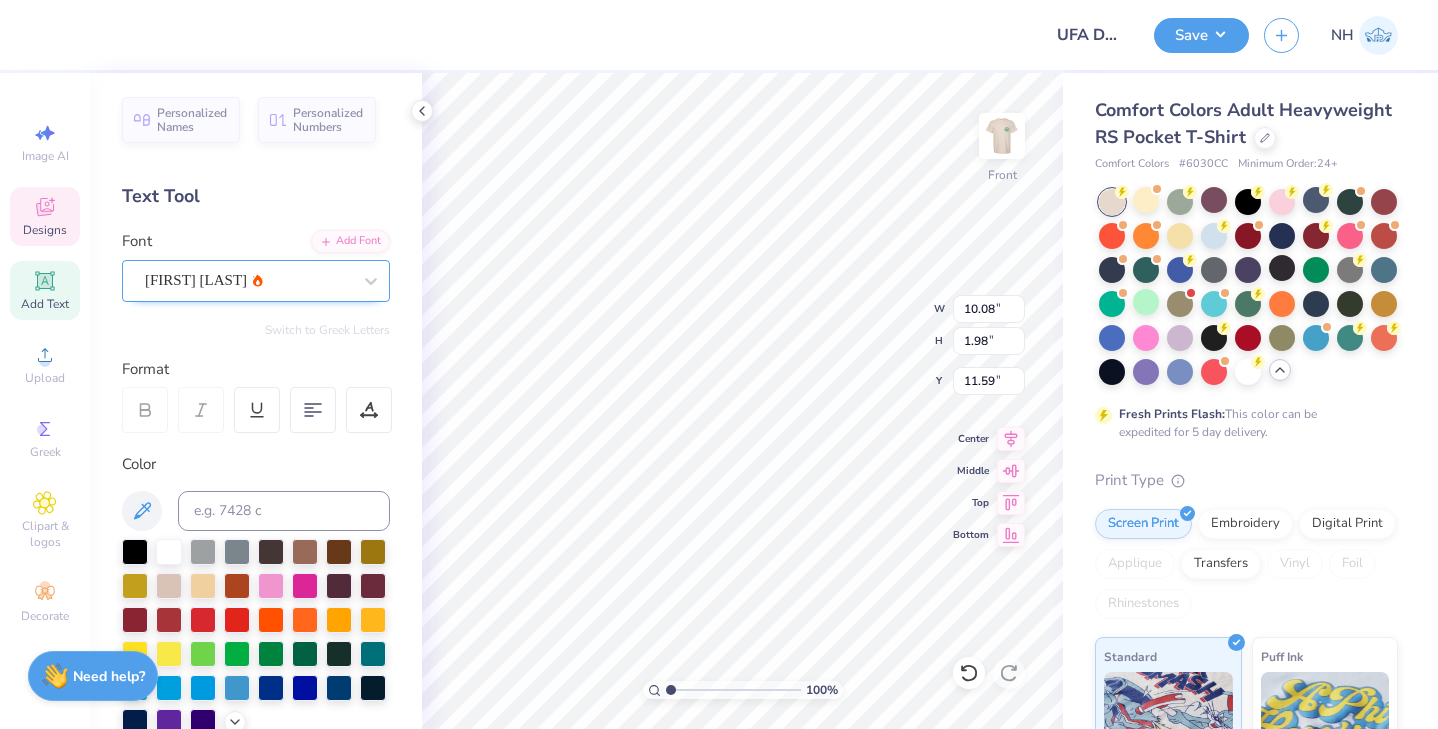 click on "Ariana Violeta" at bounding box center (248, 280) 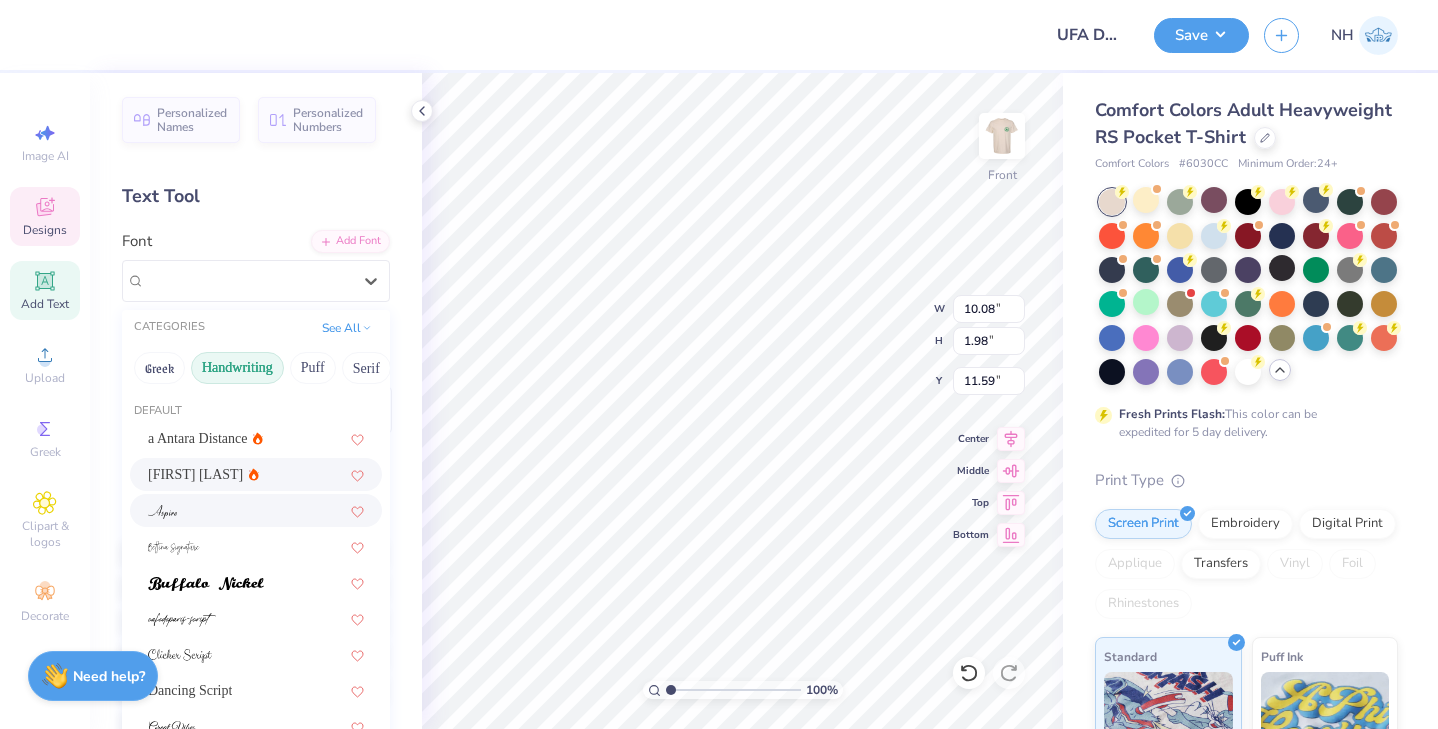 click at bounding box center (256, 510) 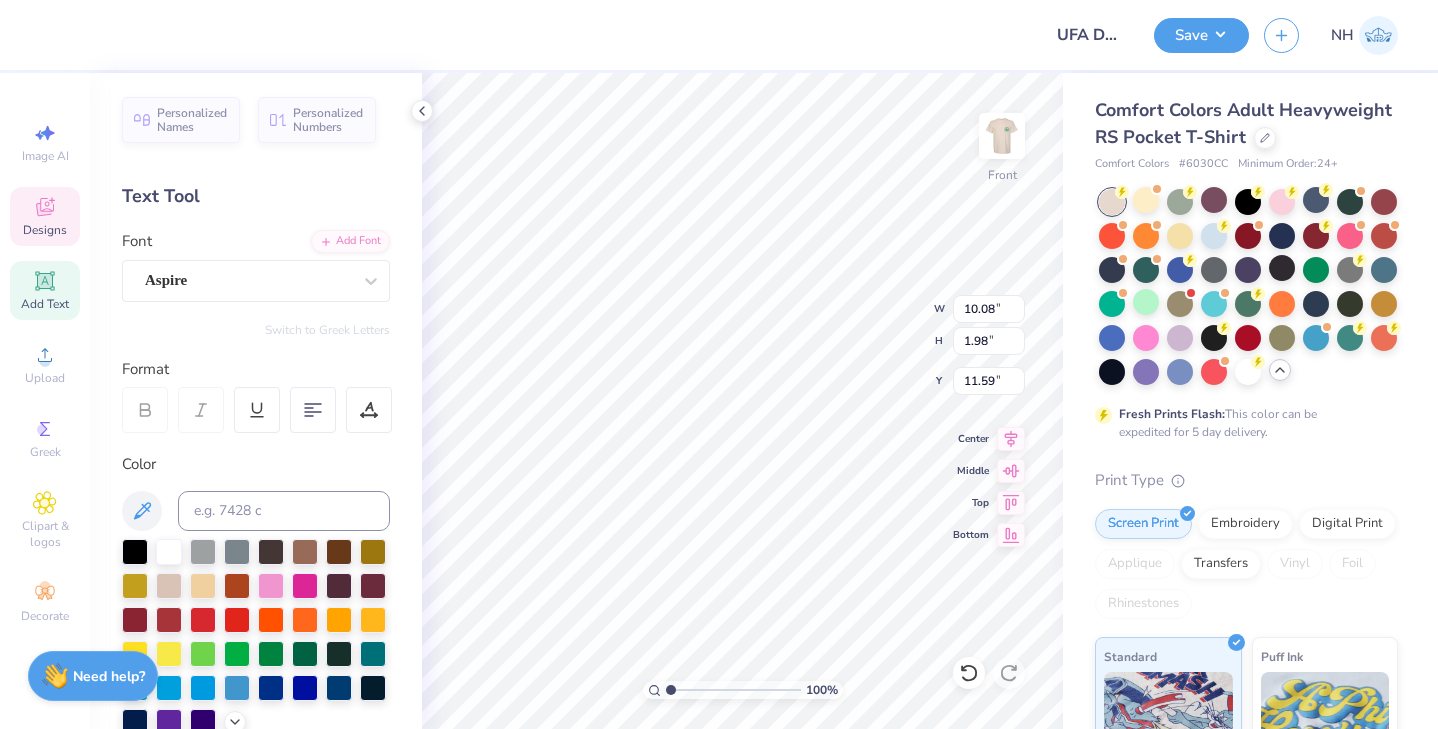 type on "9.80" 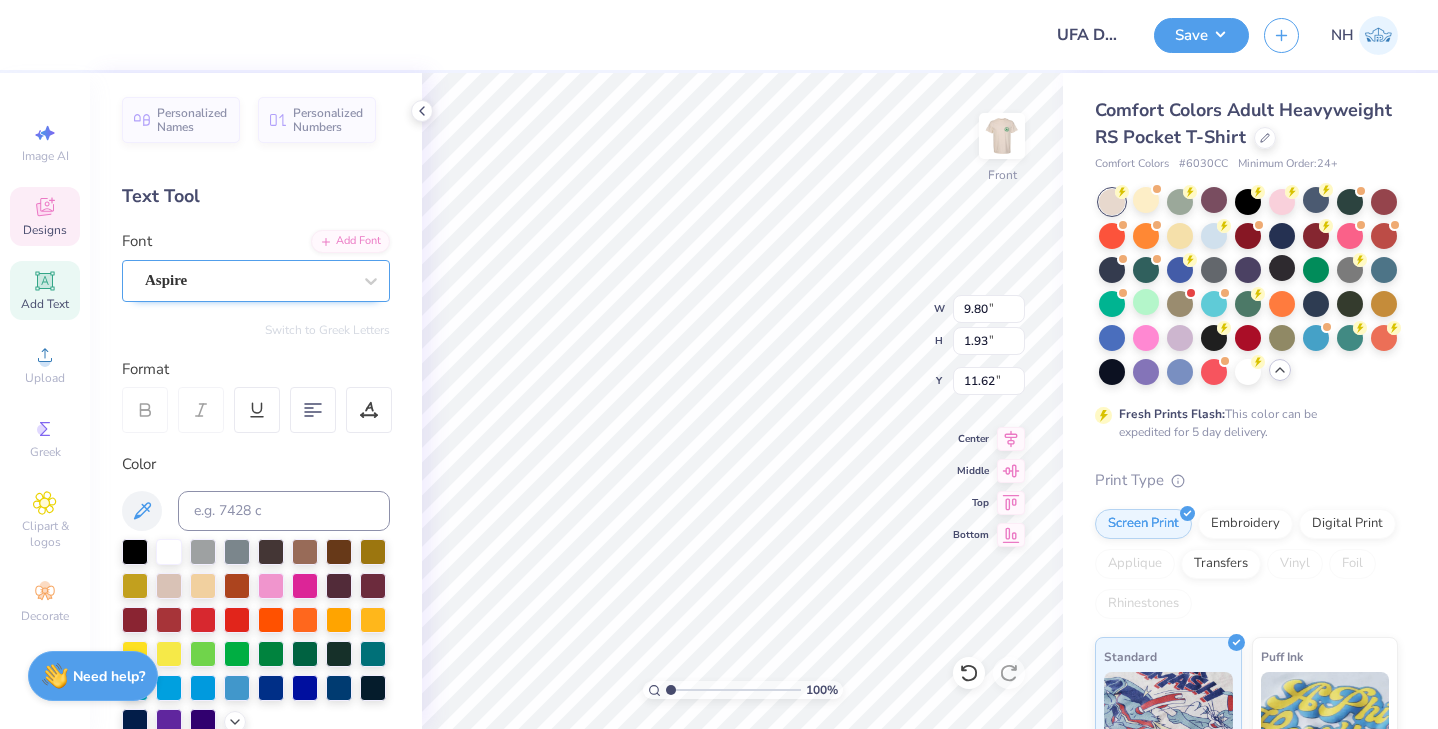 click on "Aspire" at bounding box center [248, 280] 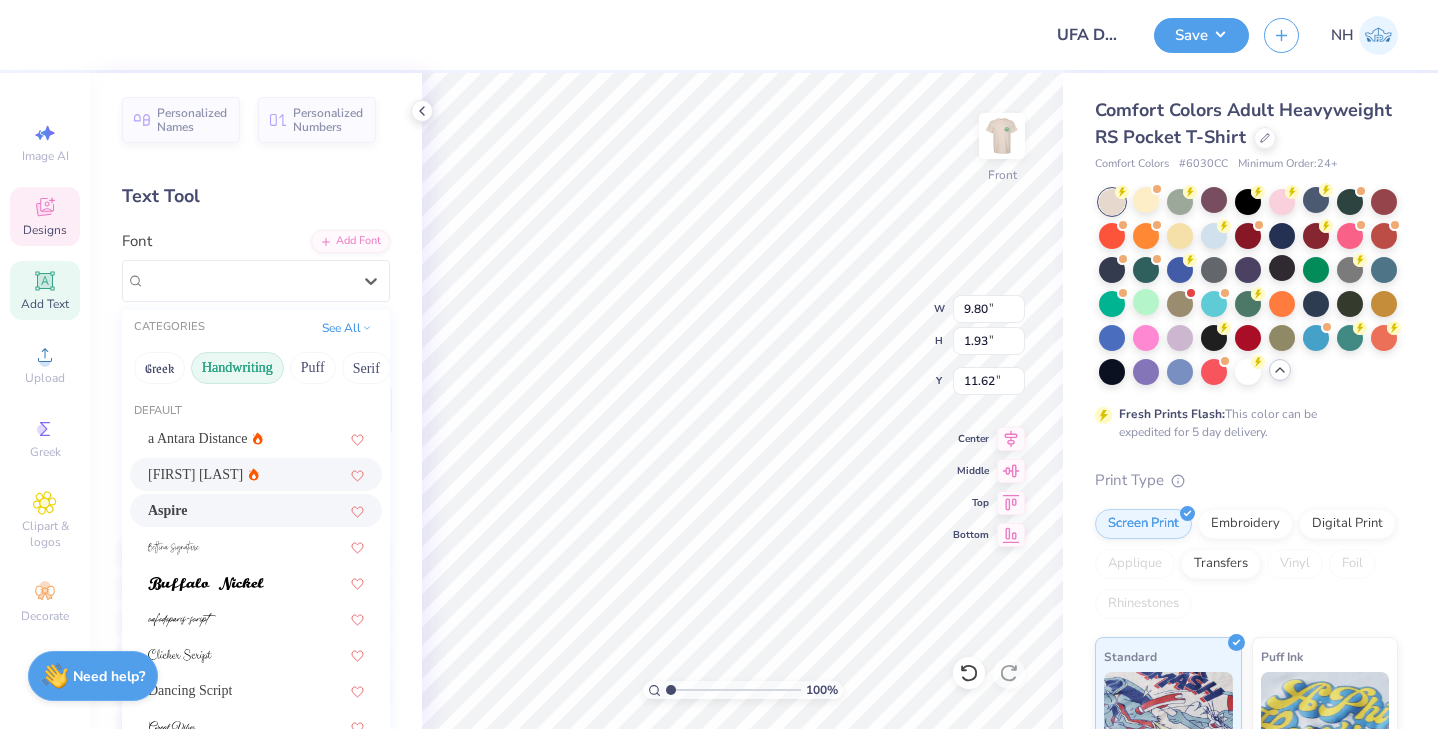 scroll, scrollTop: 454, scrollLeft: 0, axis: vertical 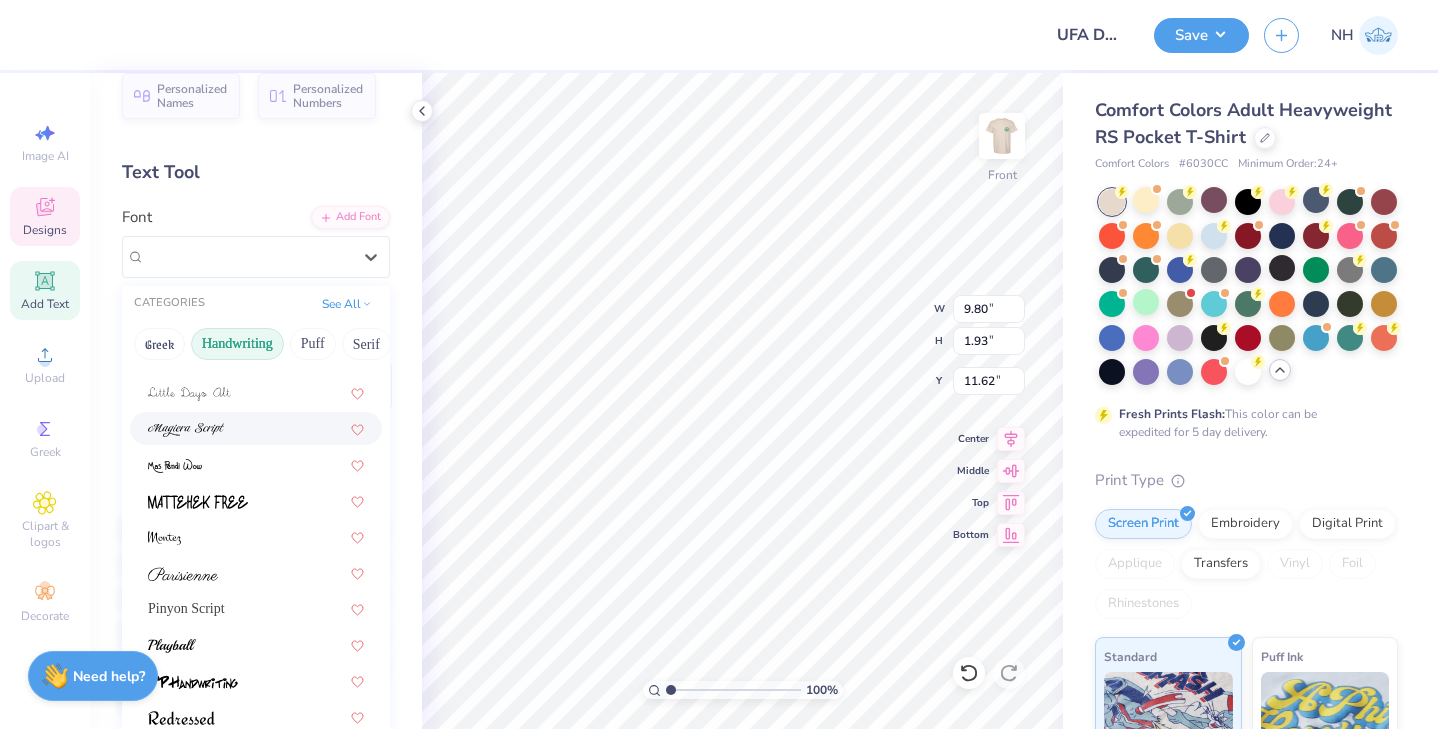click at bounding box center [256, 428] 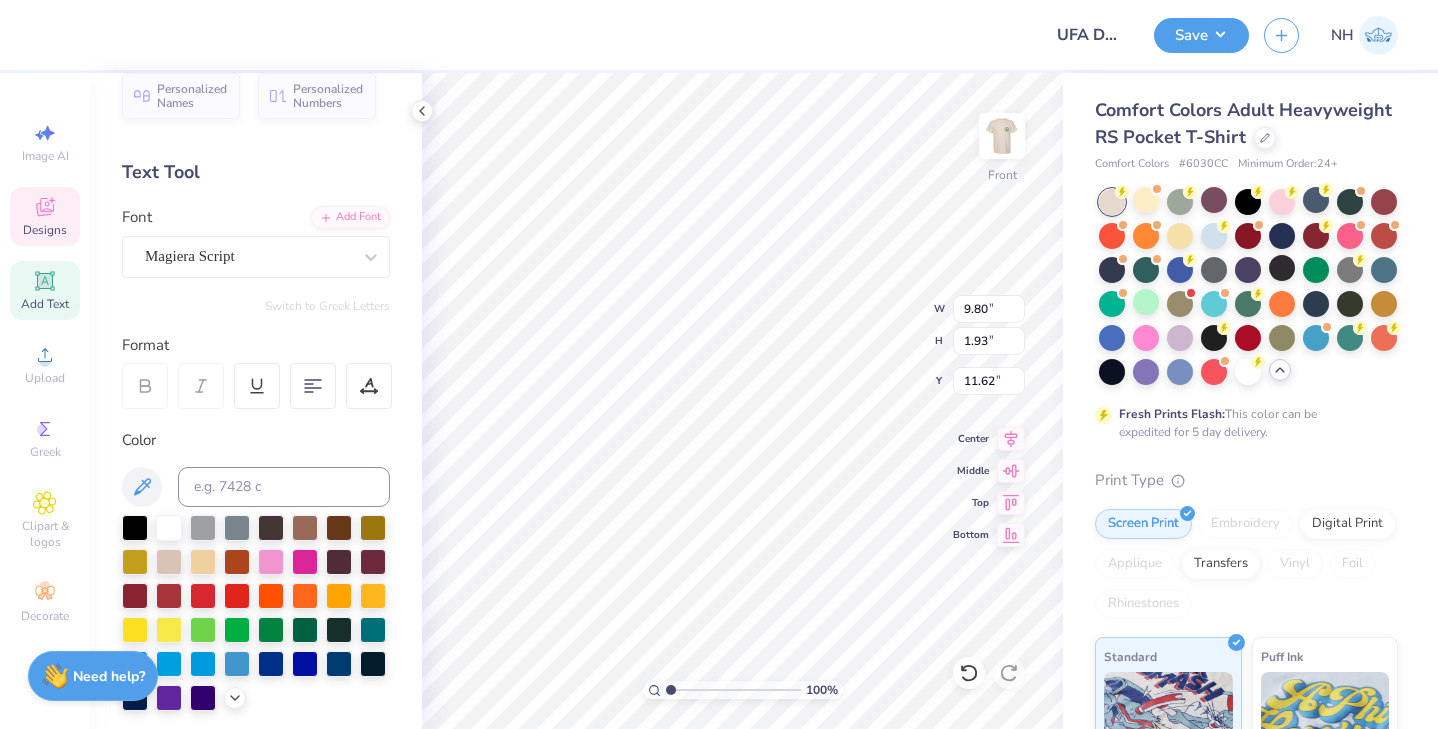 type on "14.32" 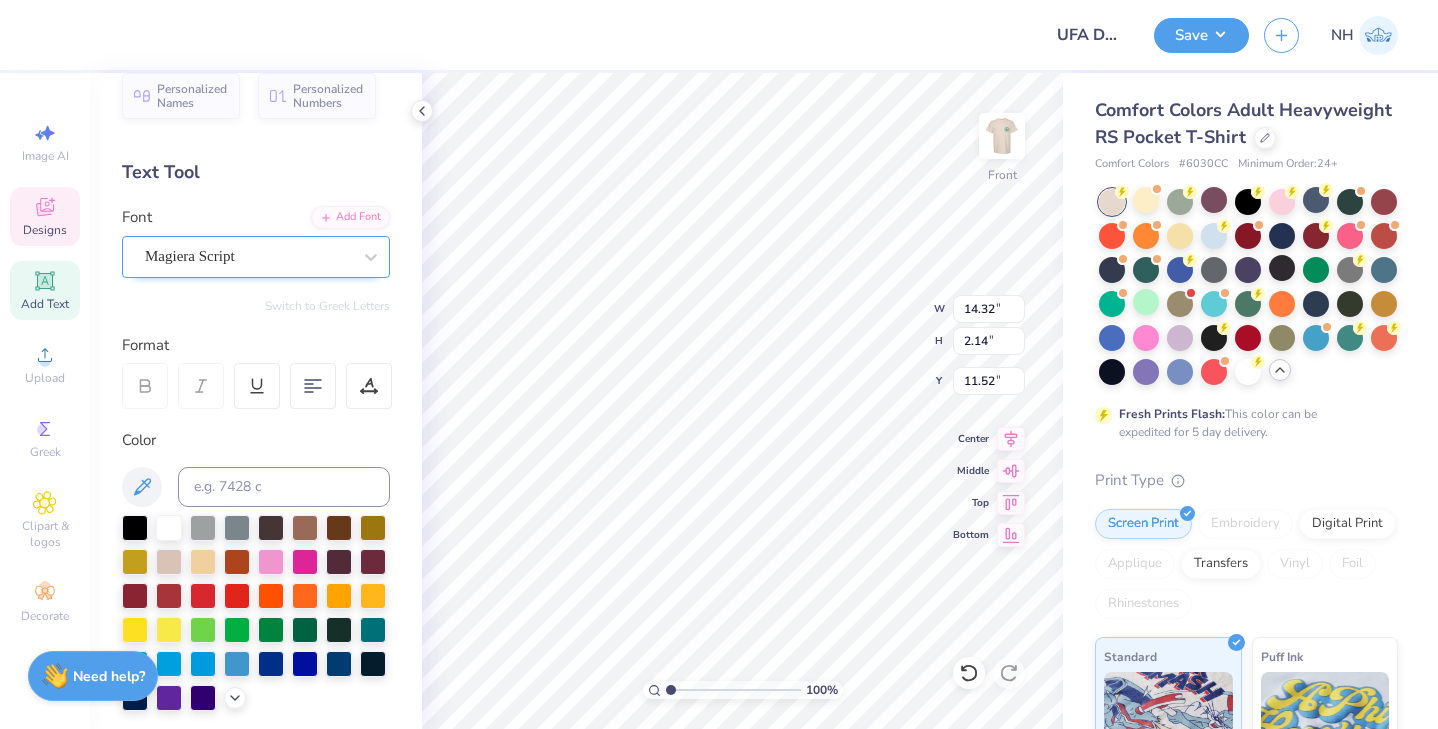 click on "Magiera Script" at bounding box center [248, 256] 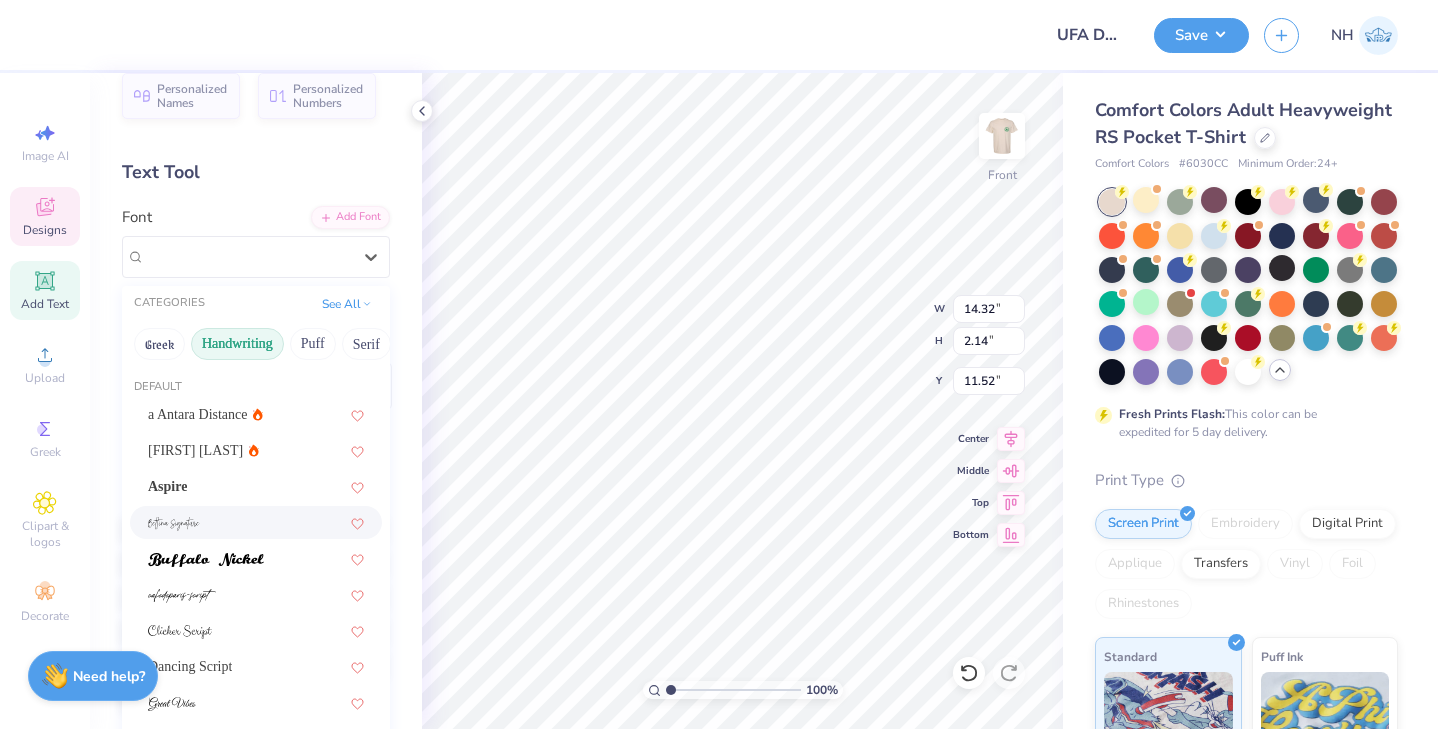 scroll, scrollTop: 75, scrollLeft: 0, axis: vertical 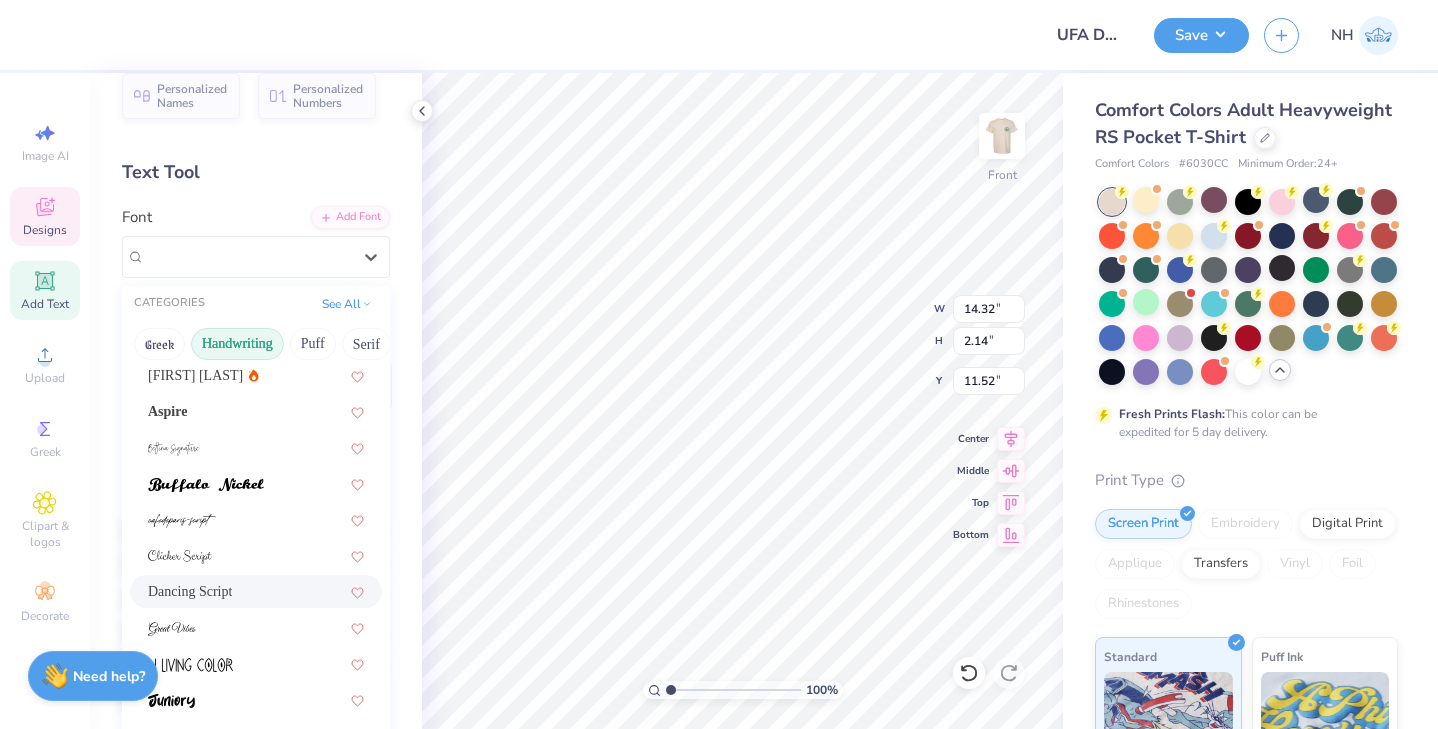click on "Dancing Script" at bounding box center [256, 591] 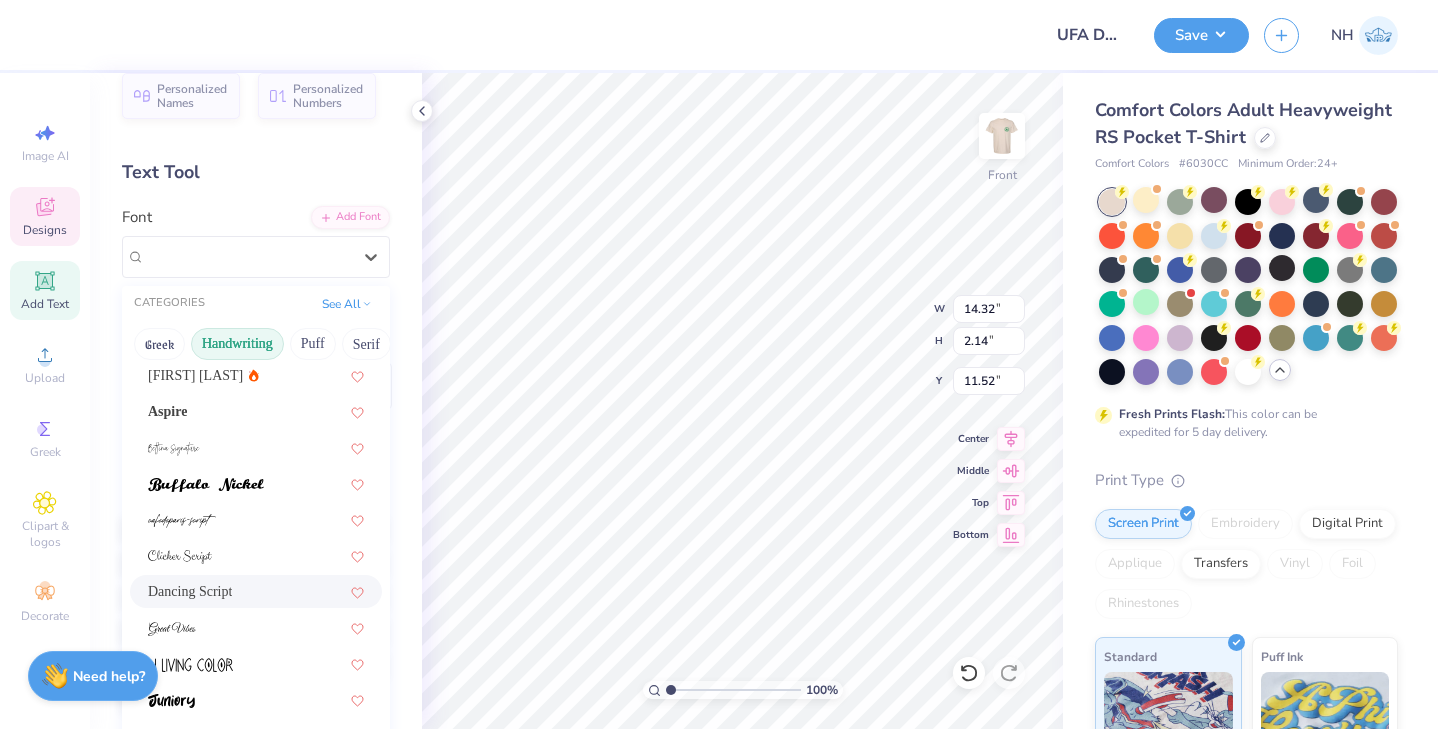 type on "9.85" 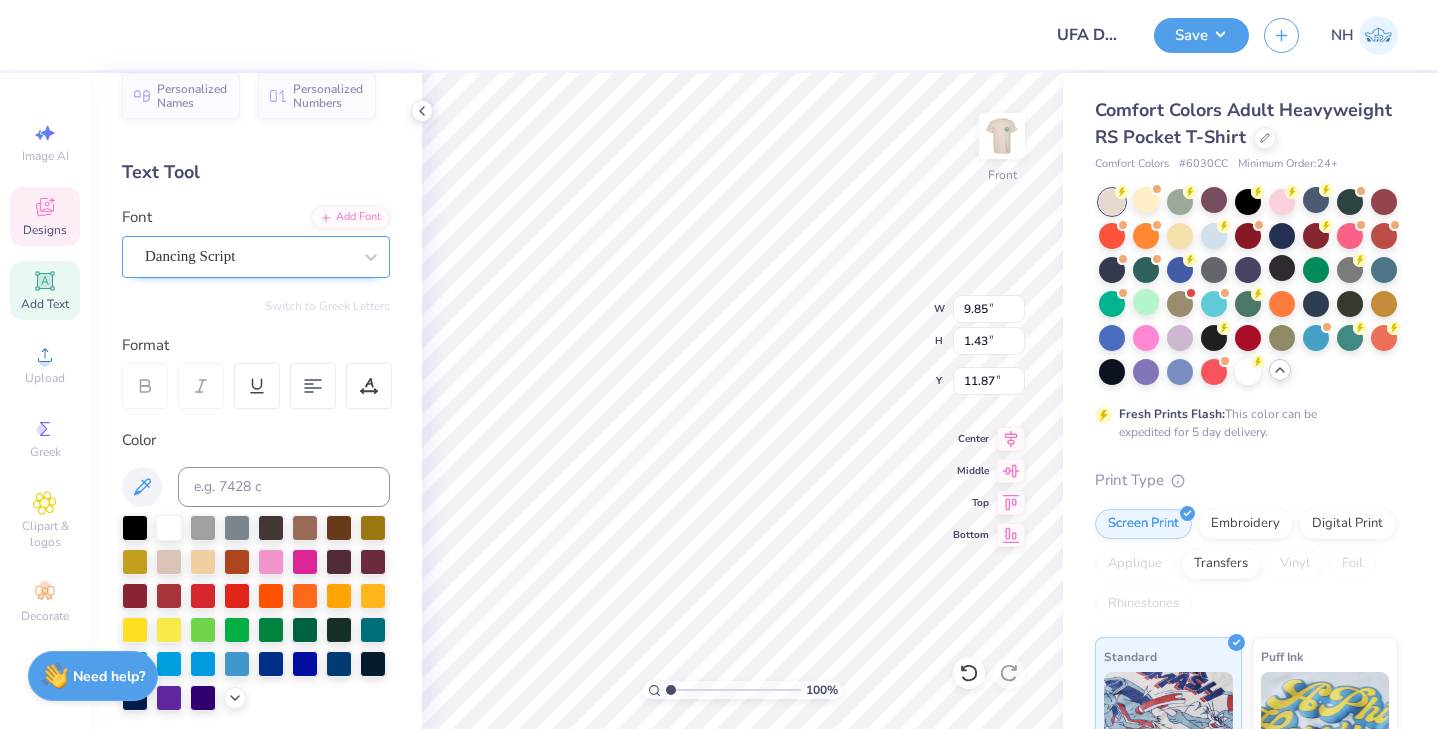 click on "Dancing Script" at bounding box center (248, 256) 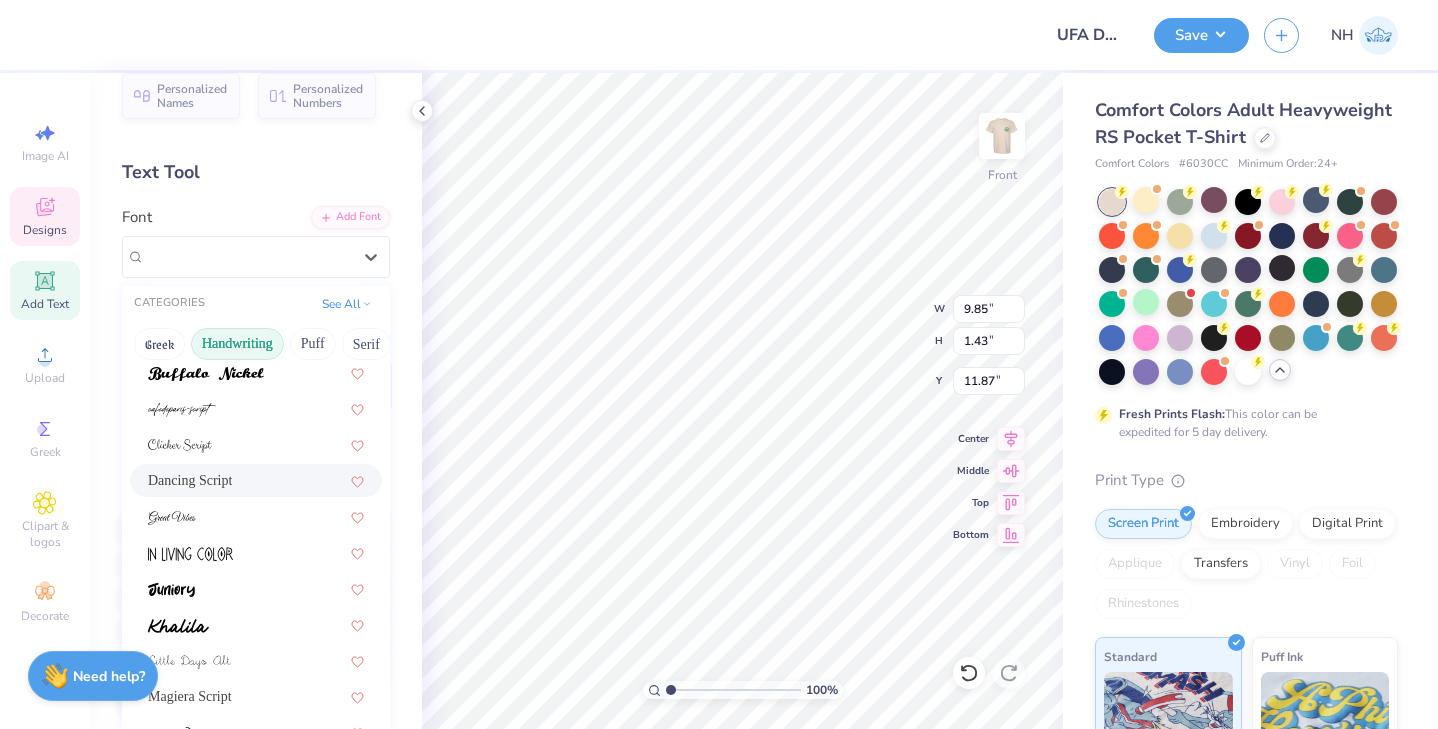 scroll, scrollTop: 454, scrollLeft: 0, axis: vertical 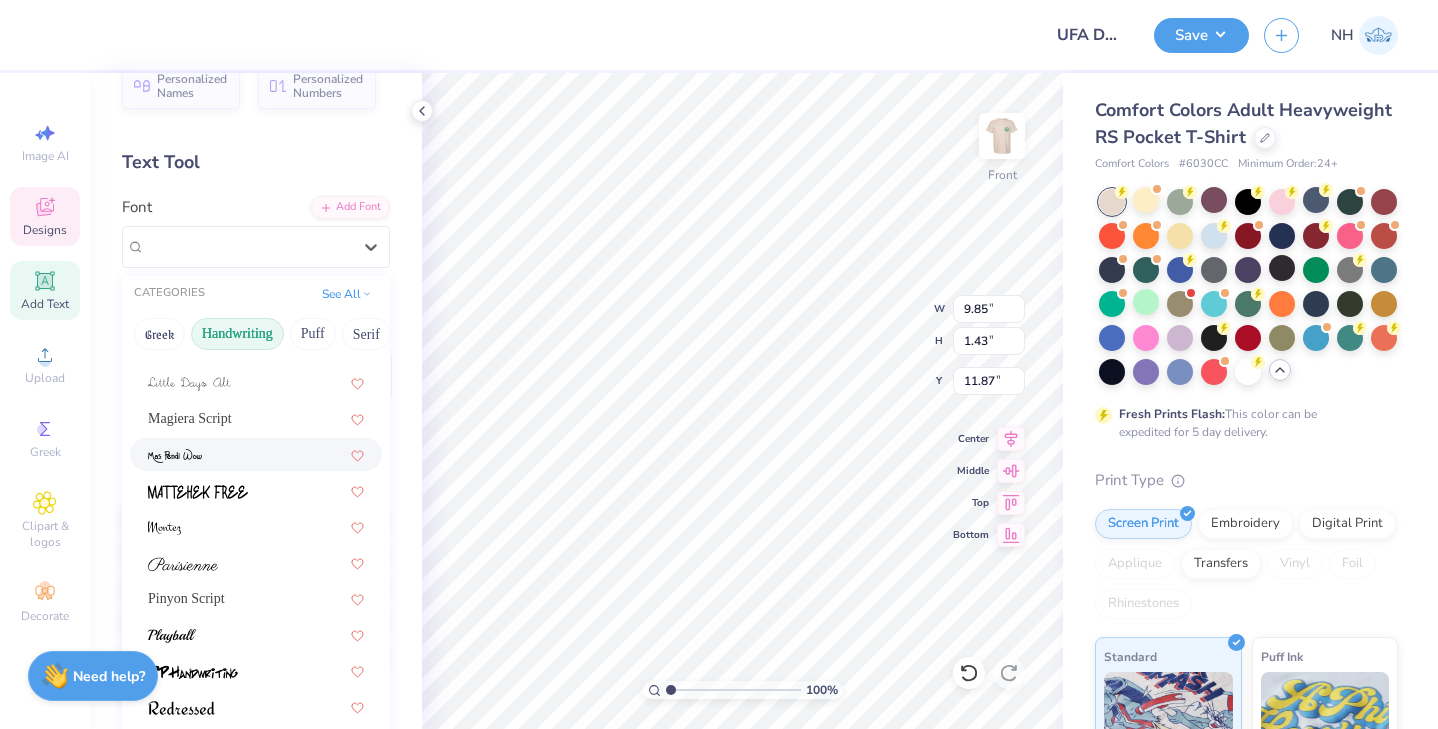 click at bounding box center (256, 454) 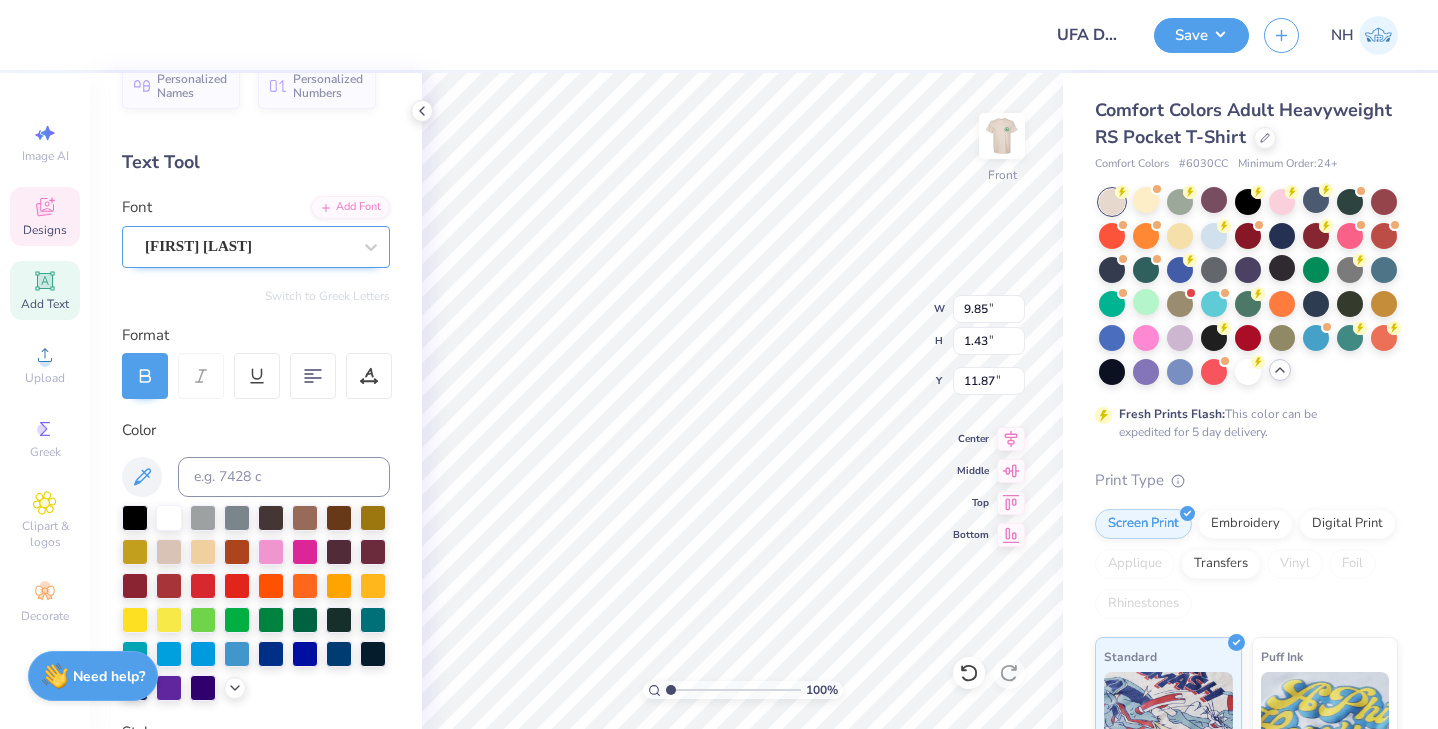 type on "6.93" 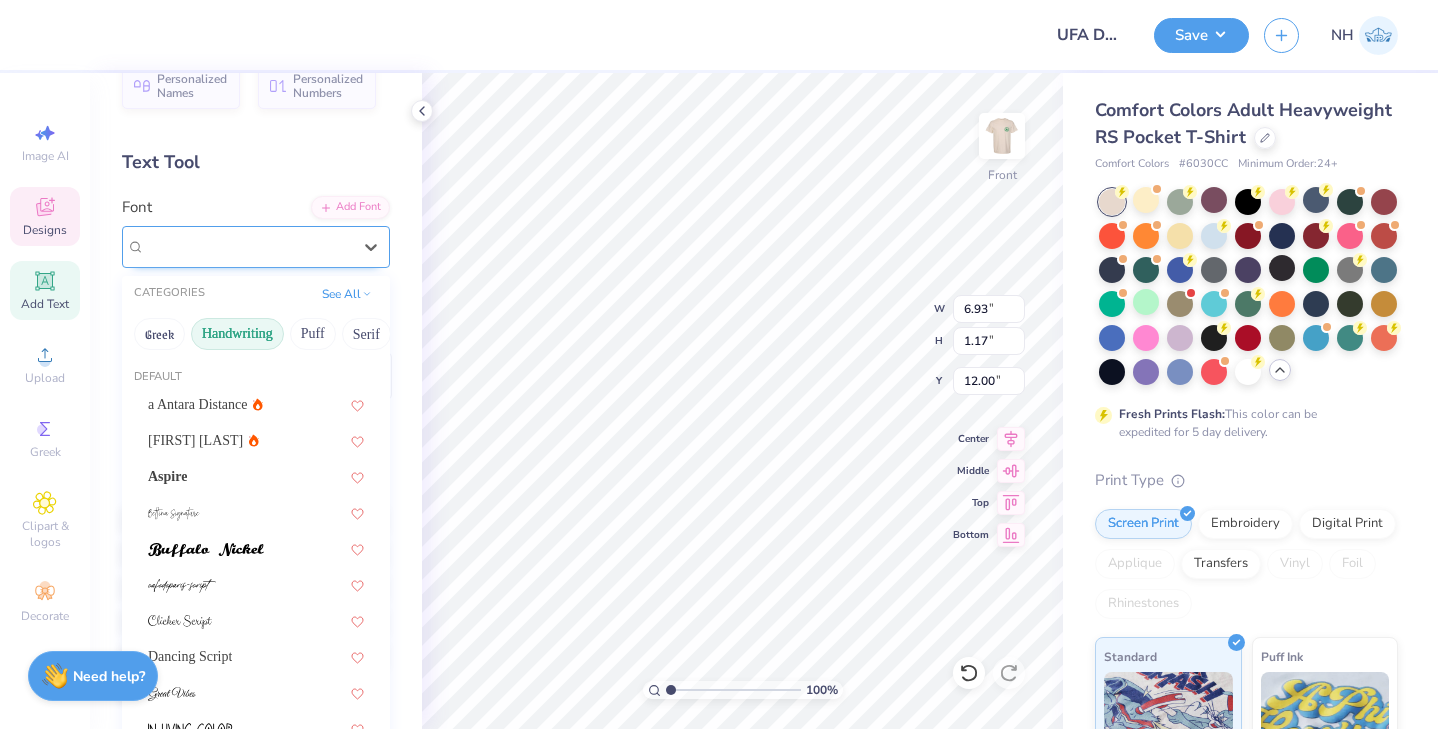 click on "Mas Pendi Wow" at bounding box center [248, 246] 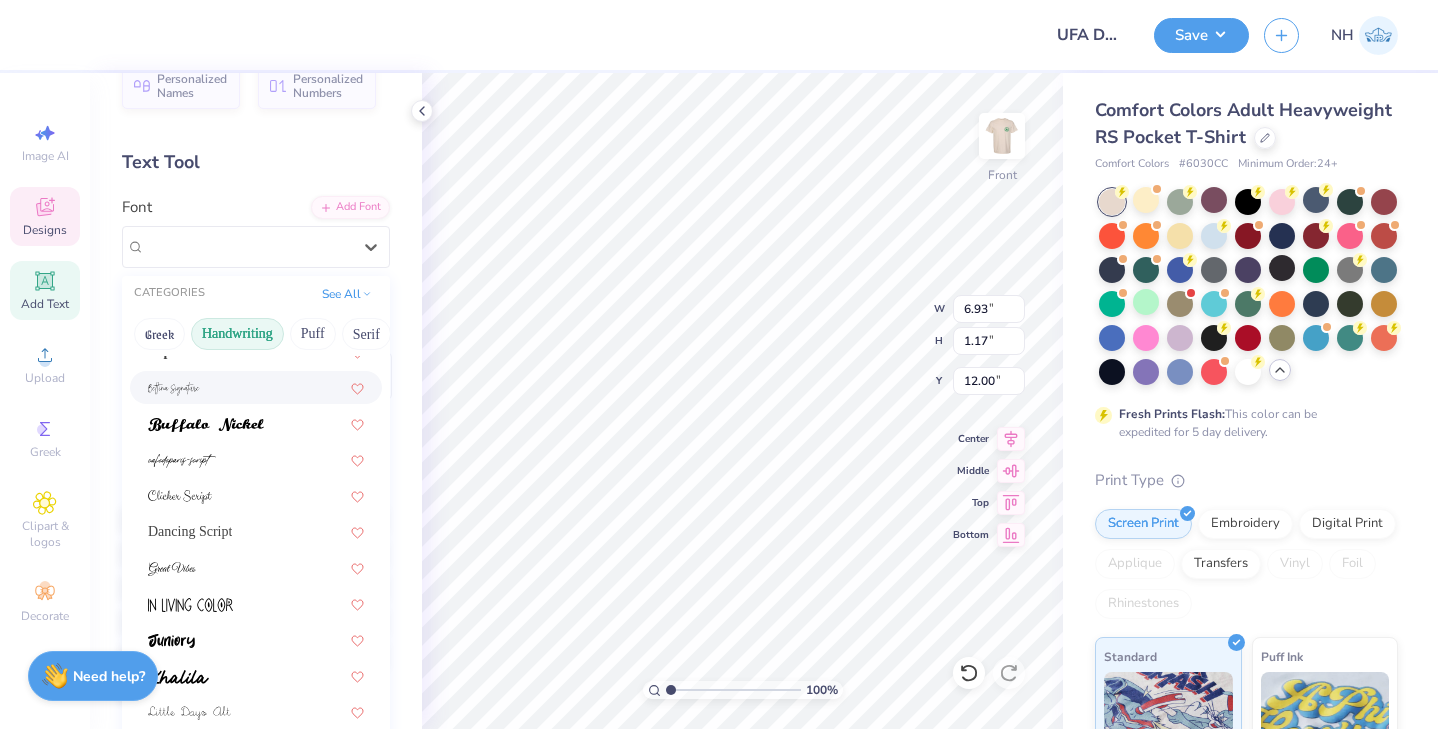 scroll, scrollTop: 454, scrollLeft: 0, axis: vertical 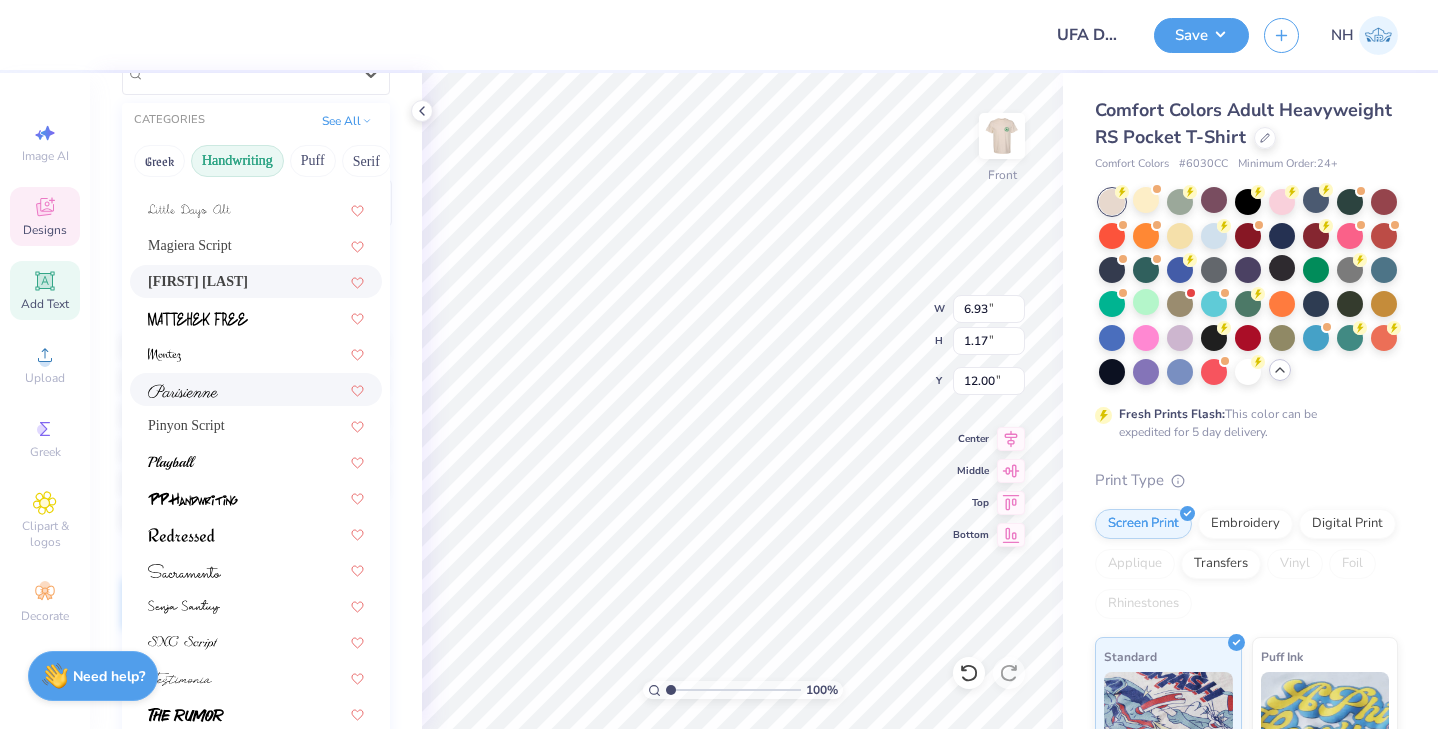 click at bounding box center [256, 389] 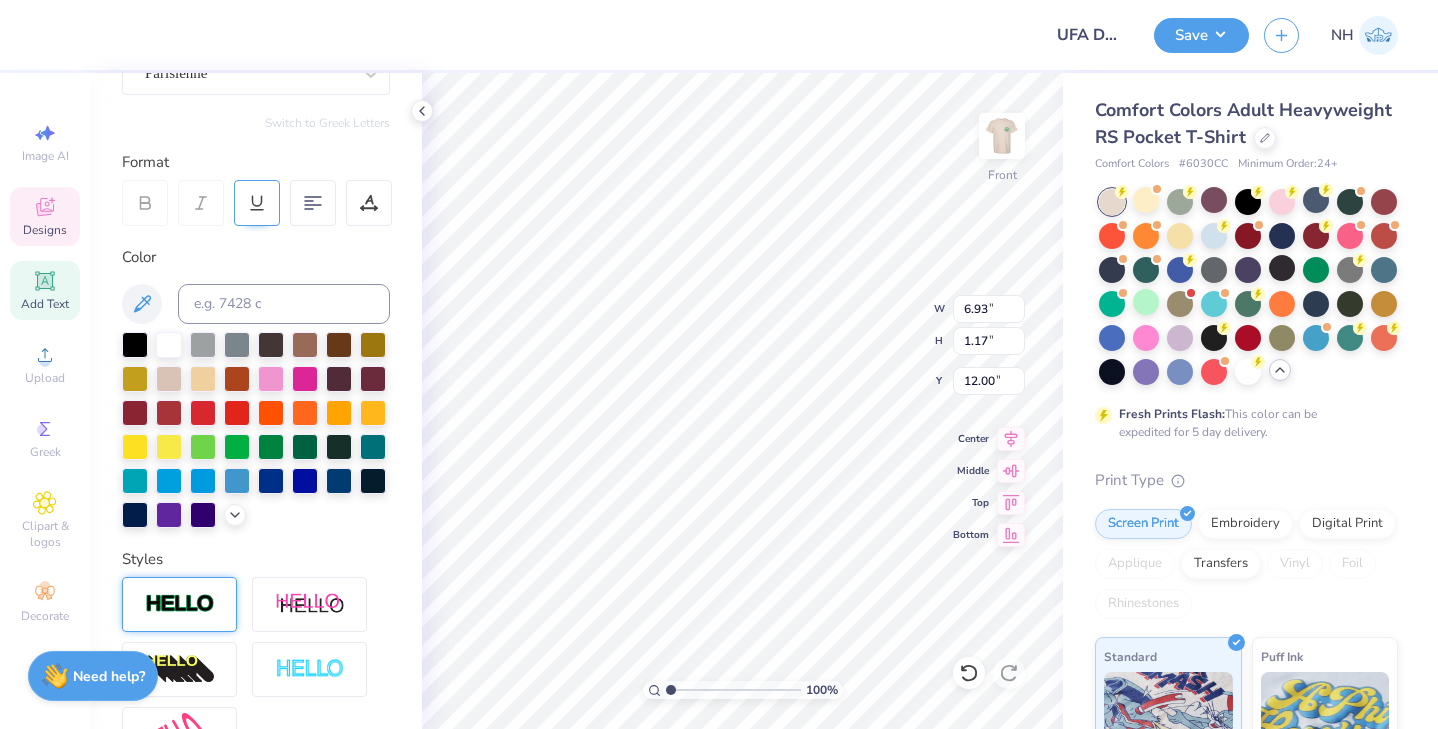 type on "10.63" 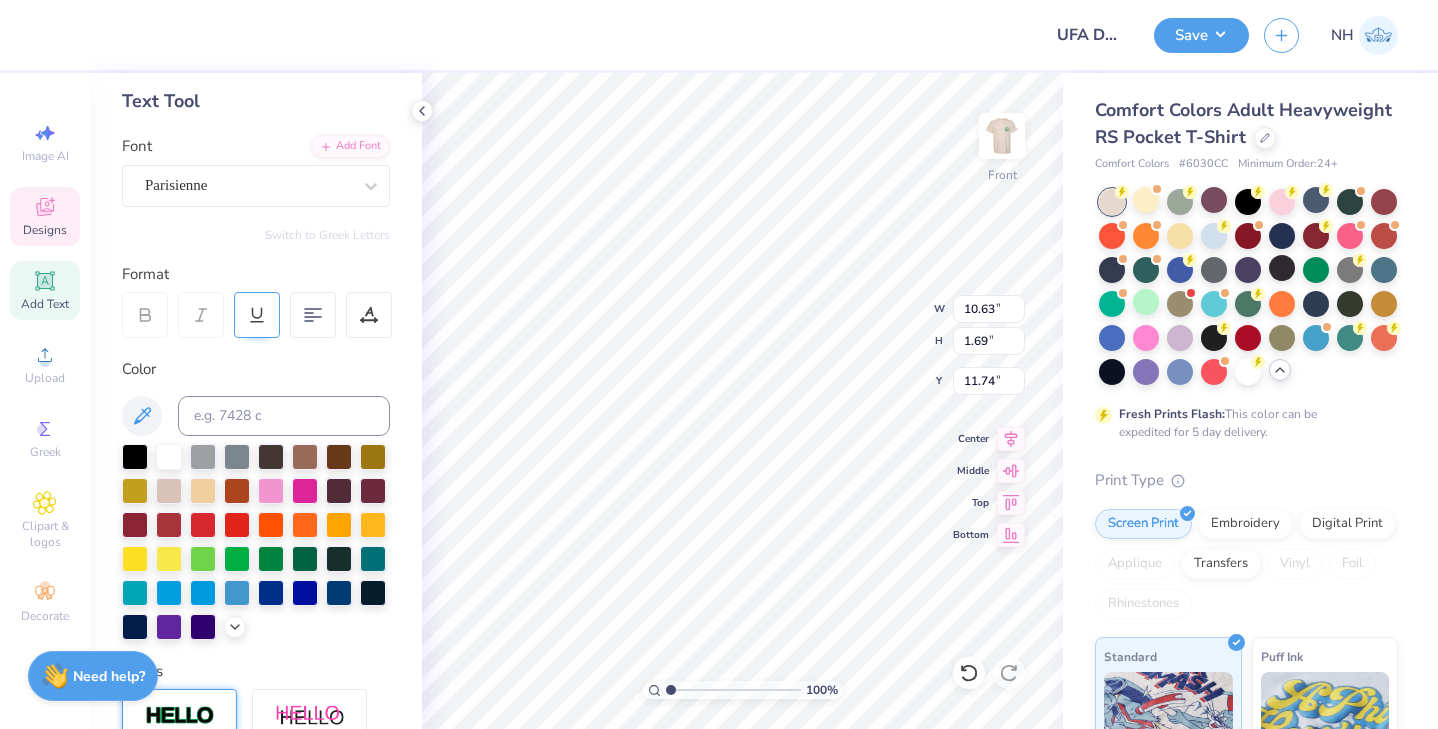 scroll, scrollTop: 93, scrollLeft: 0, axis: vertical 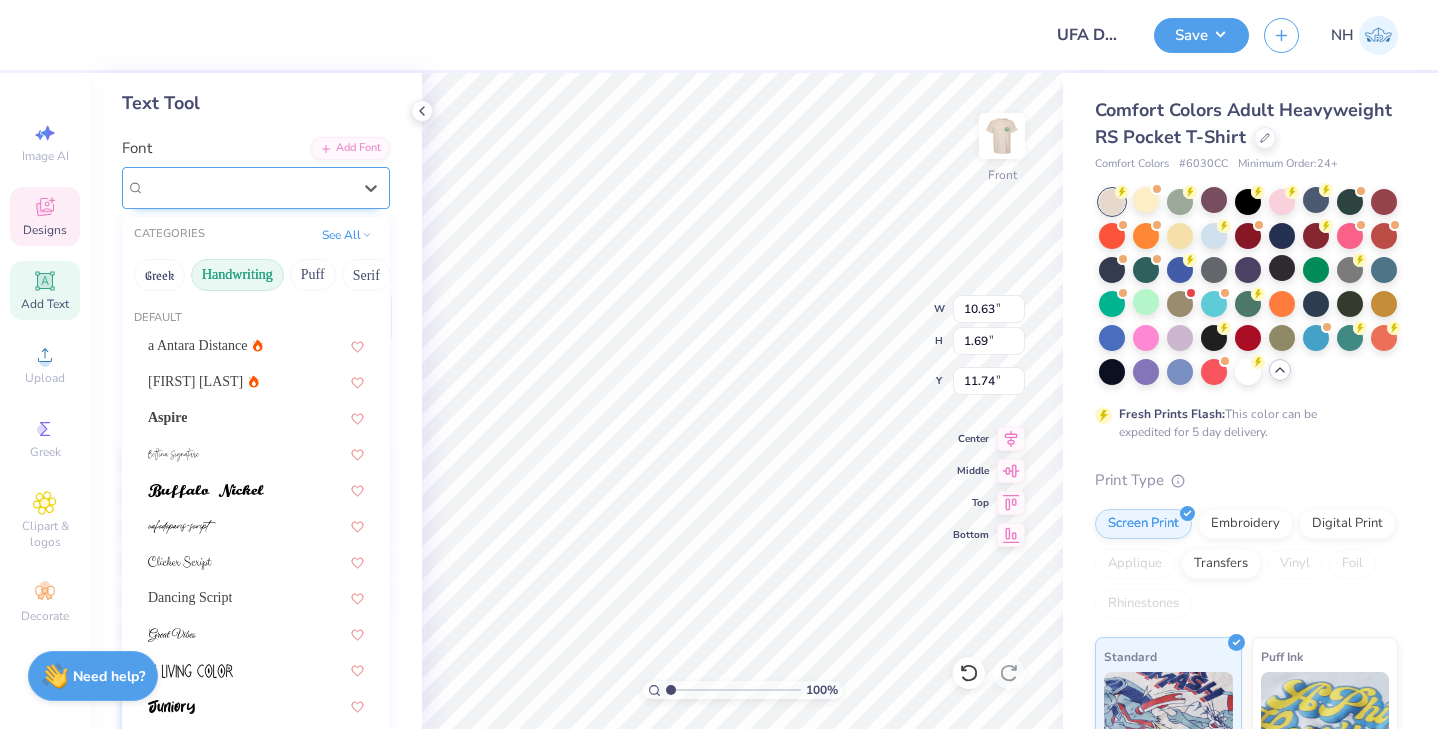 click on "Parisienne" at bounding box center [248, 187] 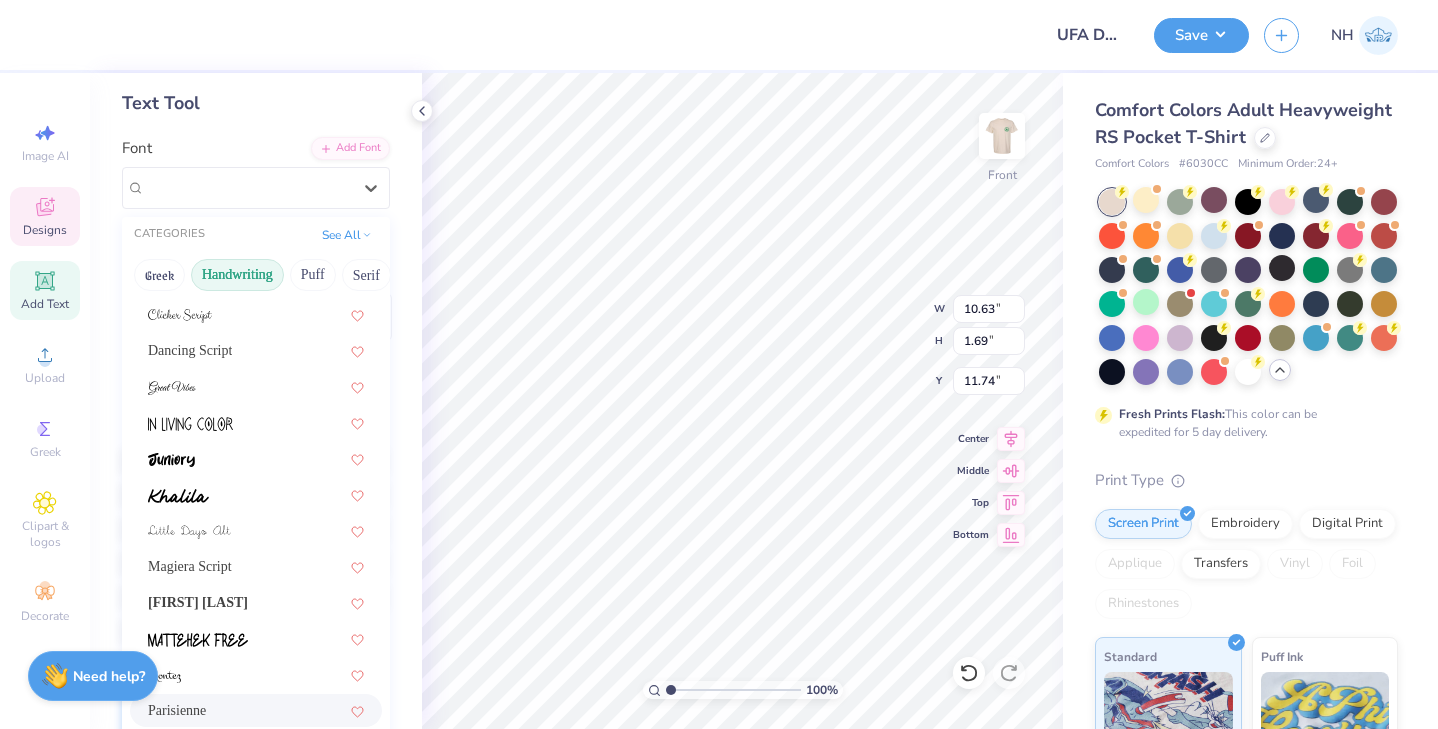 scroll, scrollTop: 262, scrollLeft: 0, axis: vertical 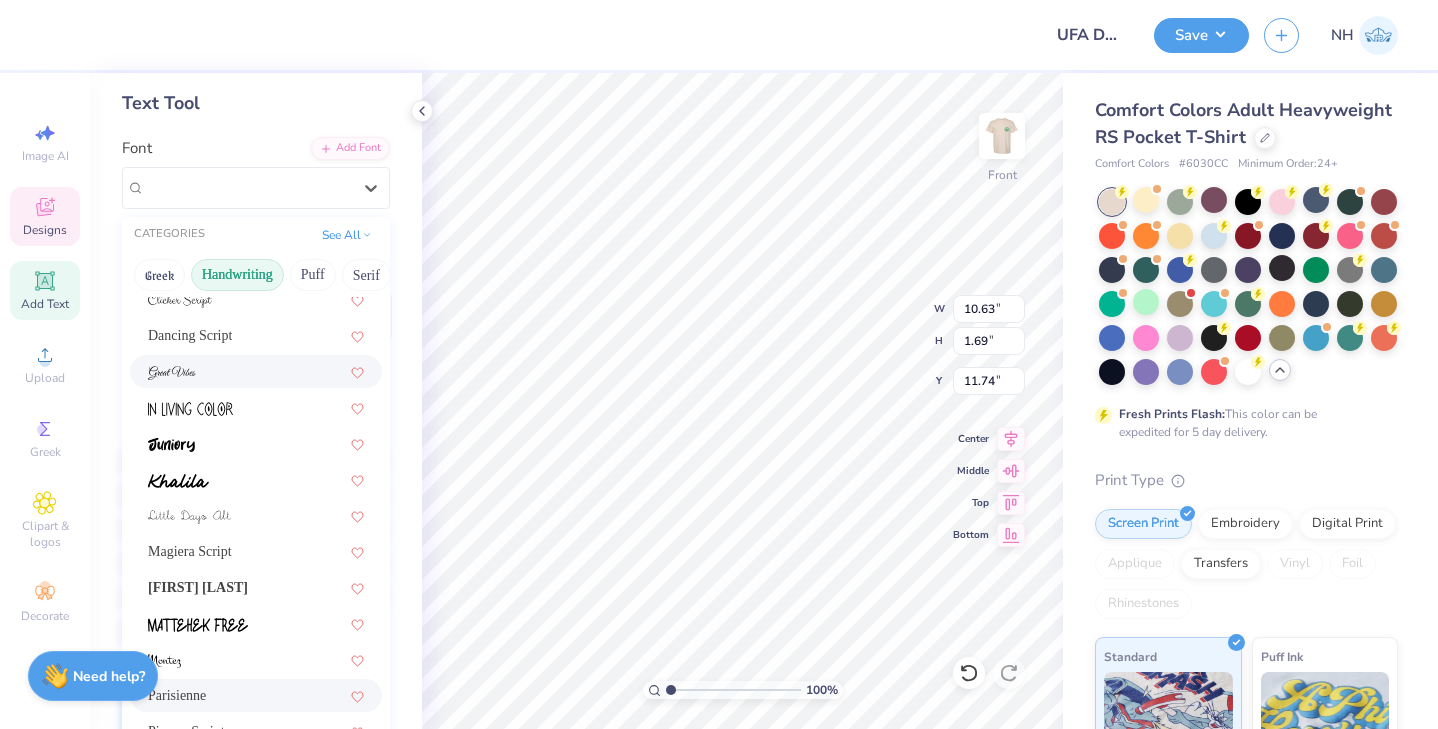 click at bounding box center [256, 371] 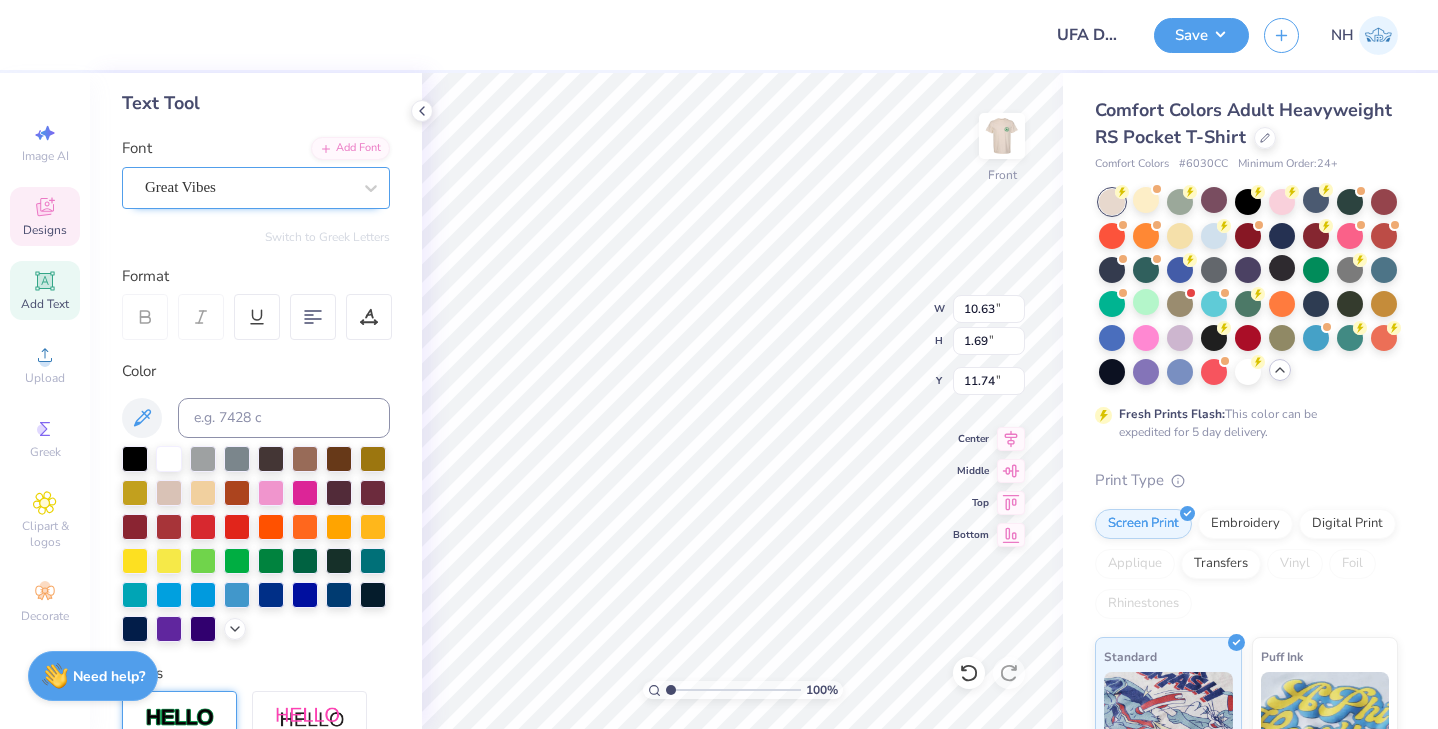 type on "9.27" 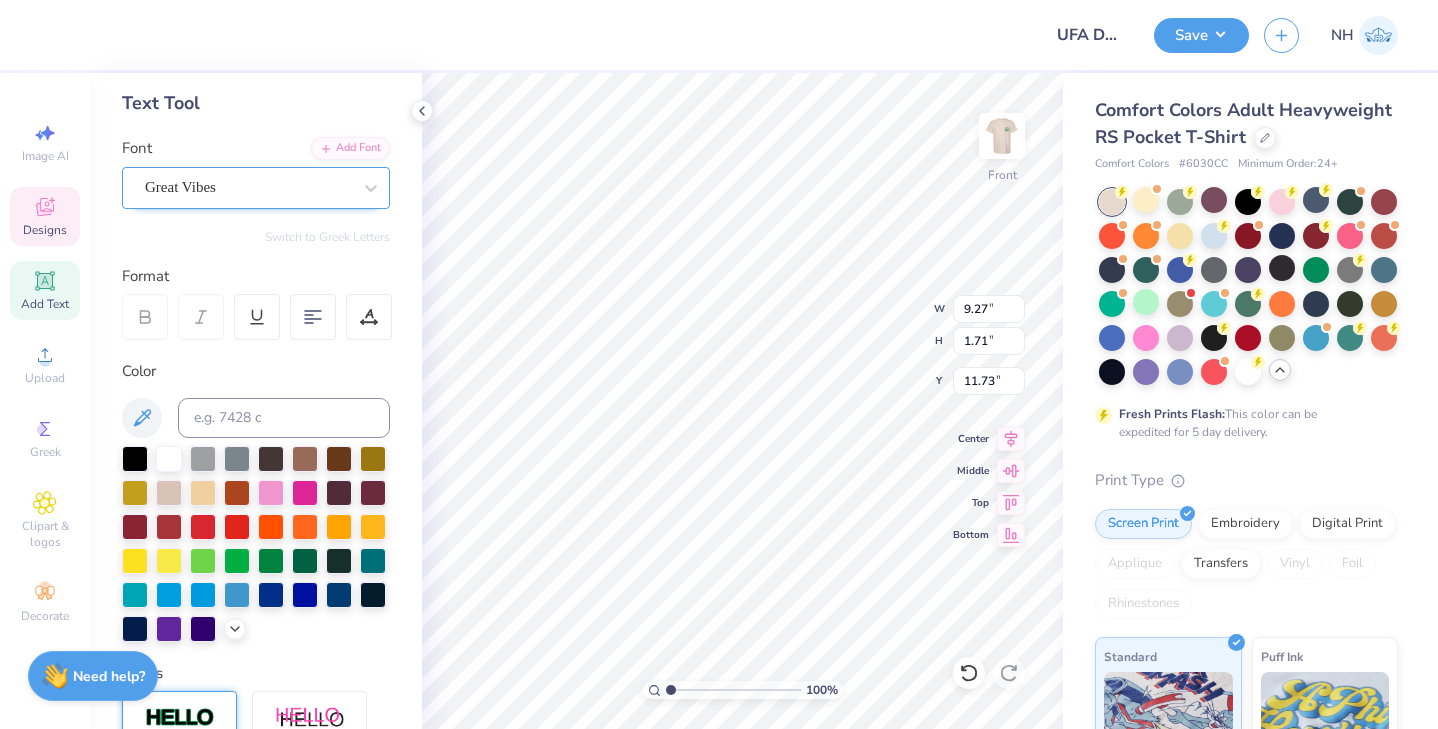 click on "Great Vibes" at bounding box center (248, 187) 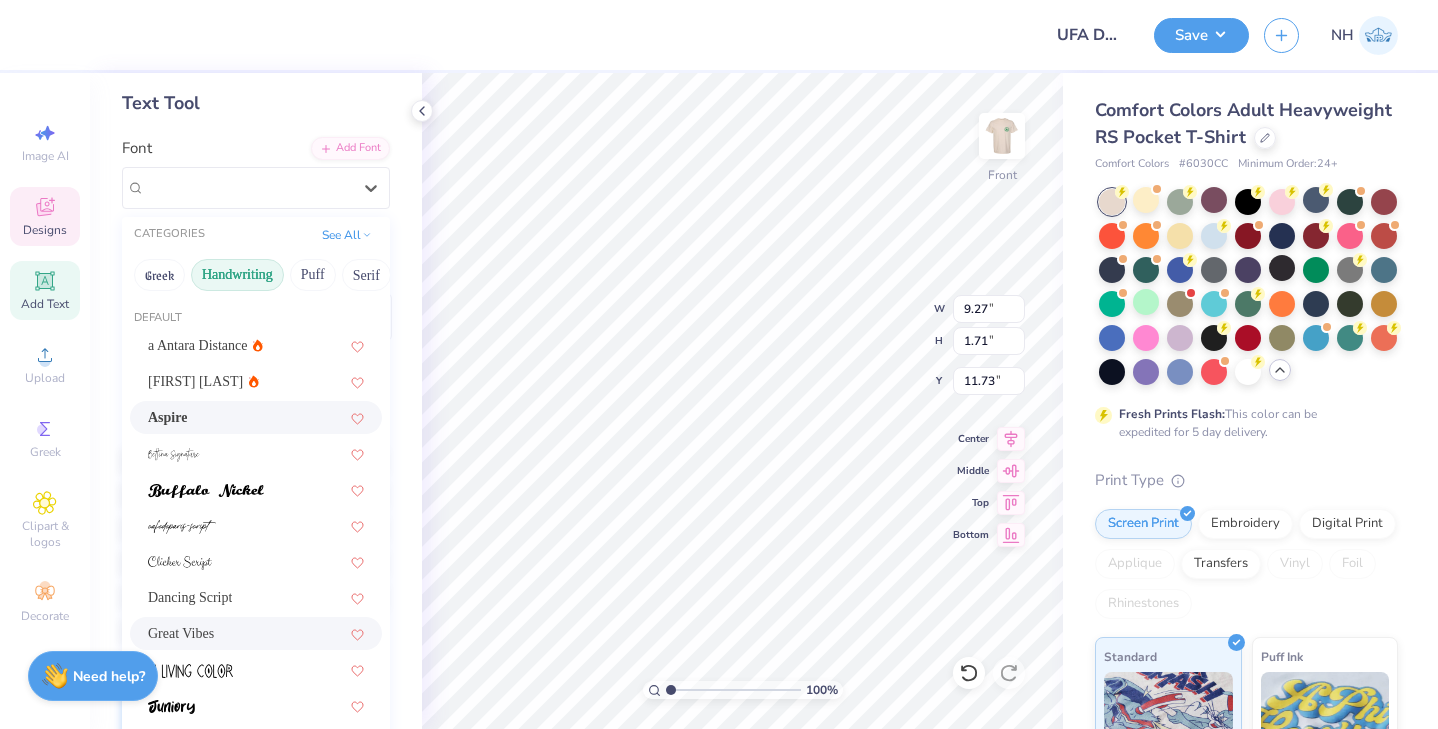 scroll, scrollTop: 454, scrollLeft: 0, axis: vertical 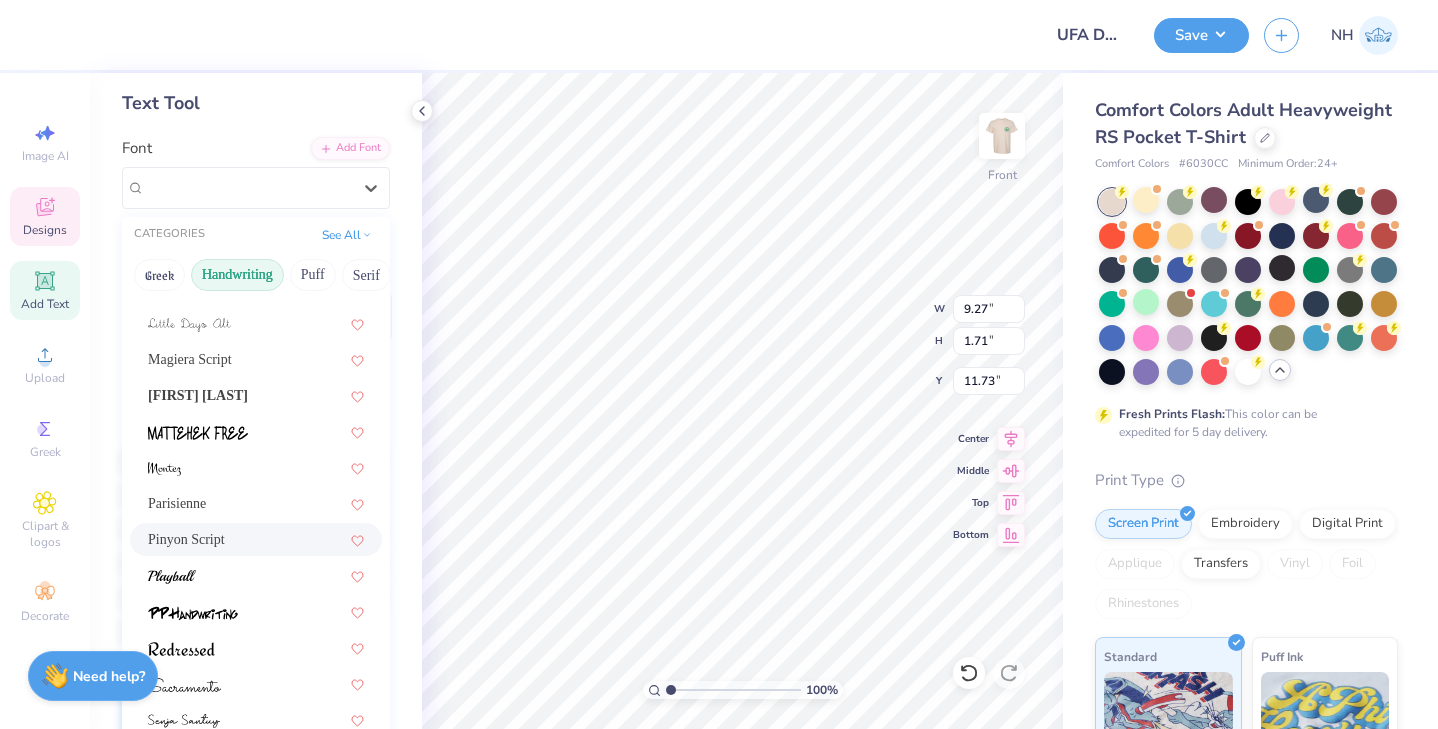 click on "Pinyon Script" at bounding box center [256, 539] 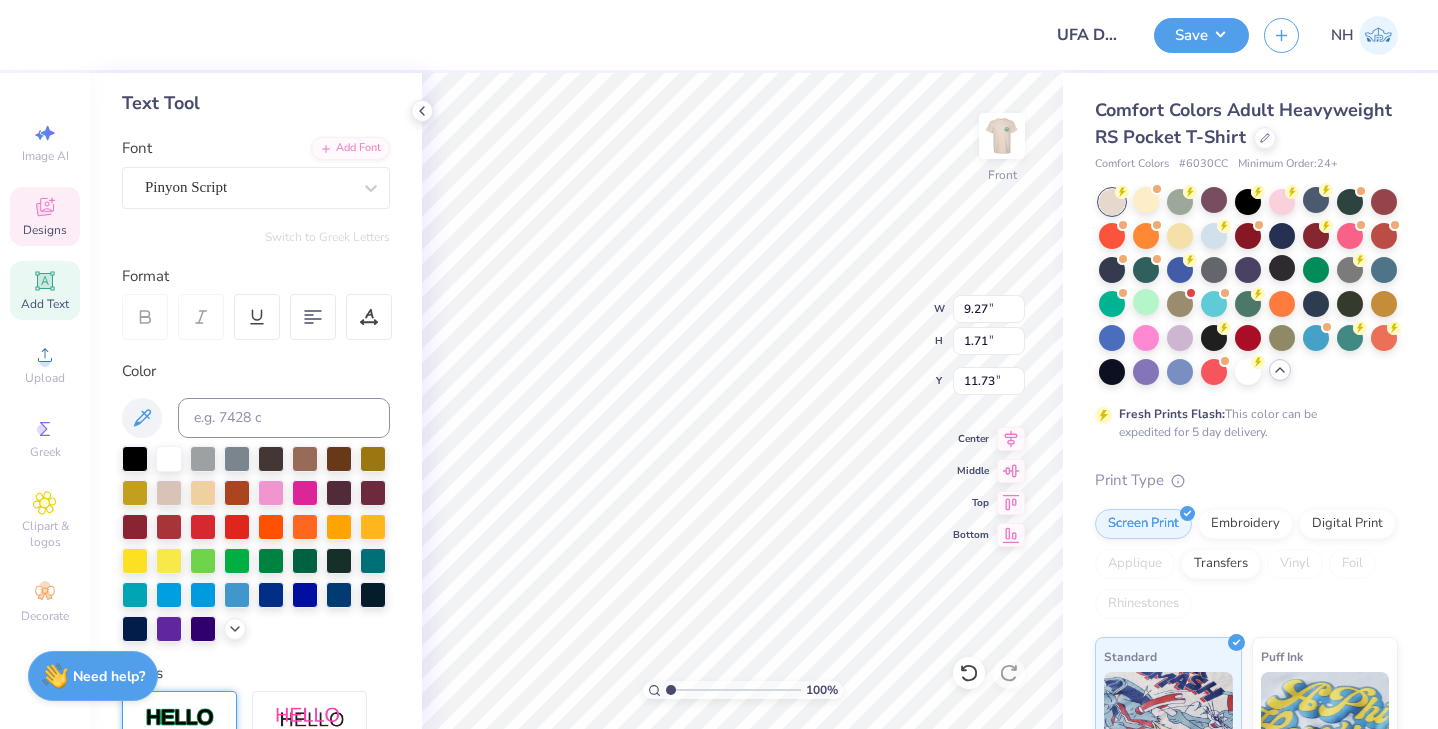 type on "9.93" 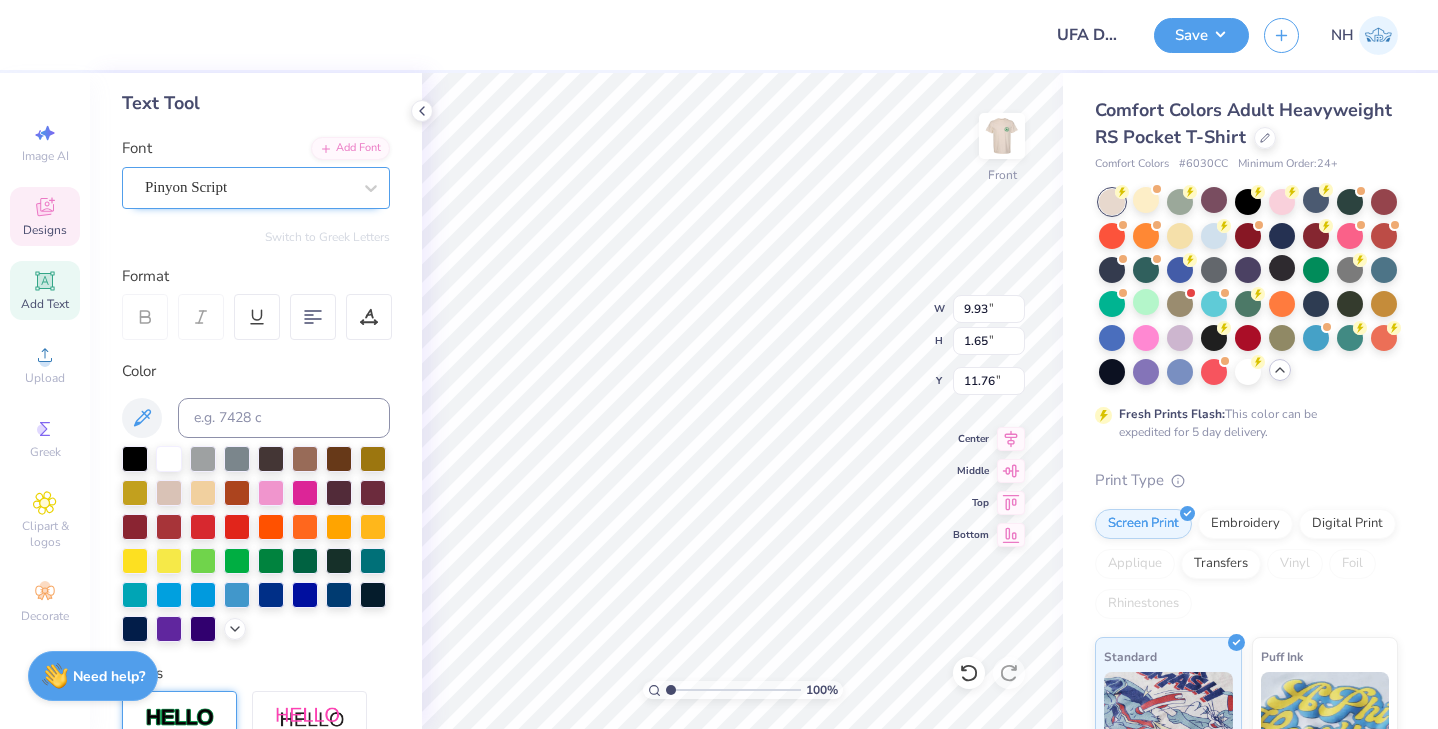click on "Pinyon Script" at bounding box center [248, 187] 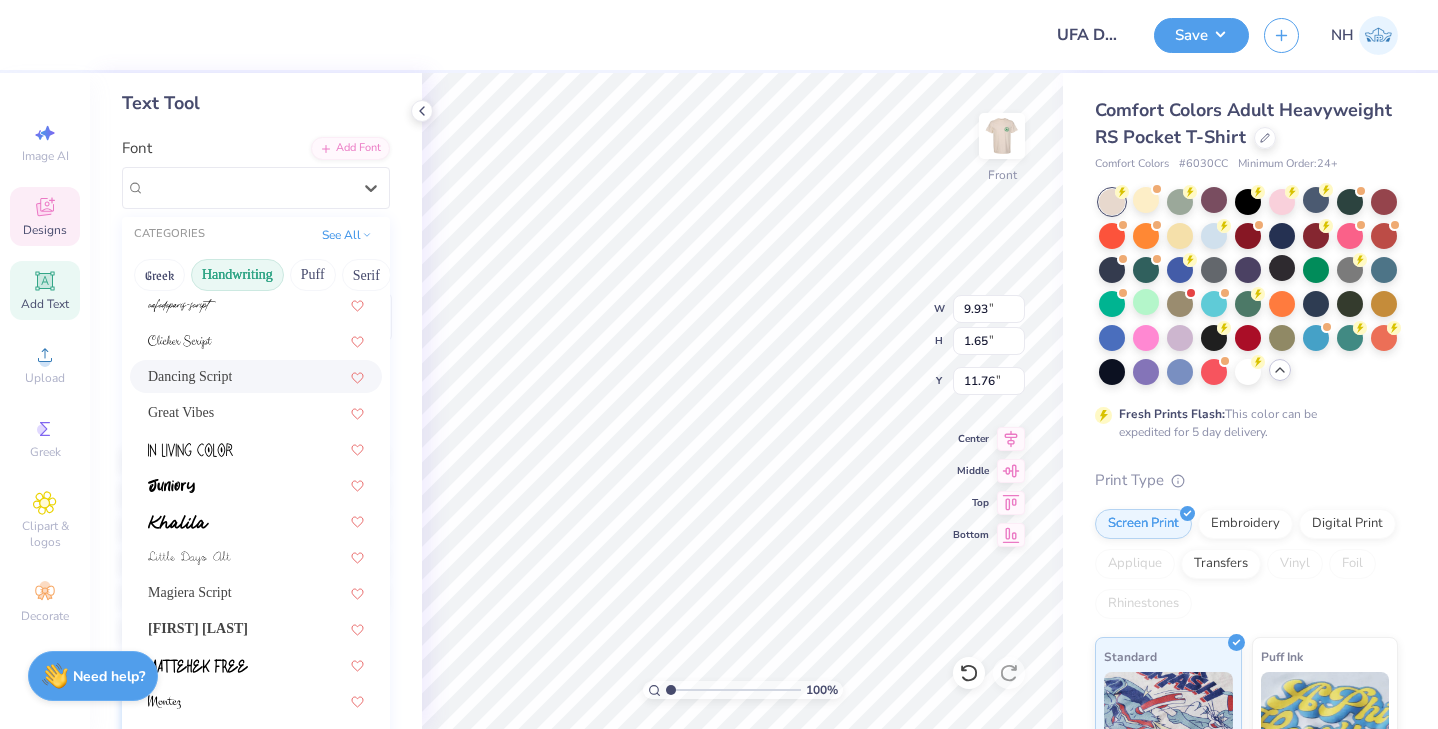 scroll, scrollTop: 454, scrollLeft: 0, axis: vertical 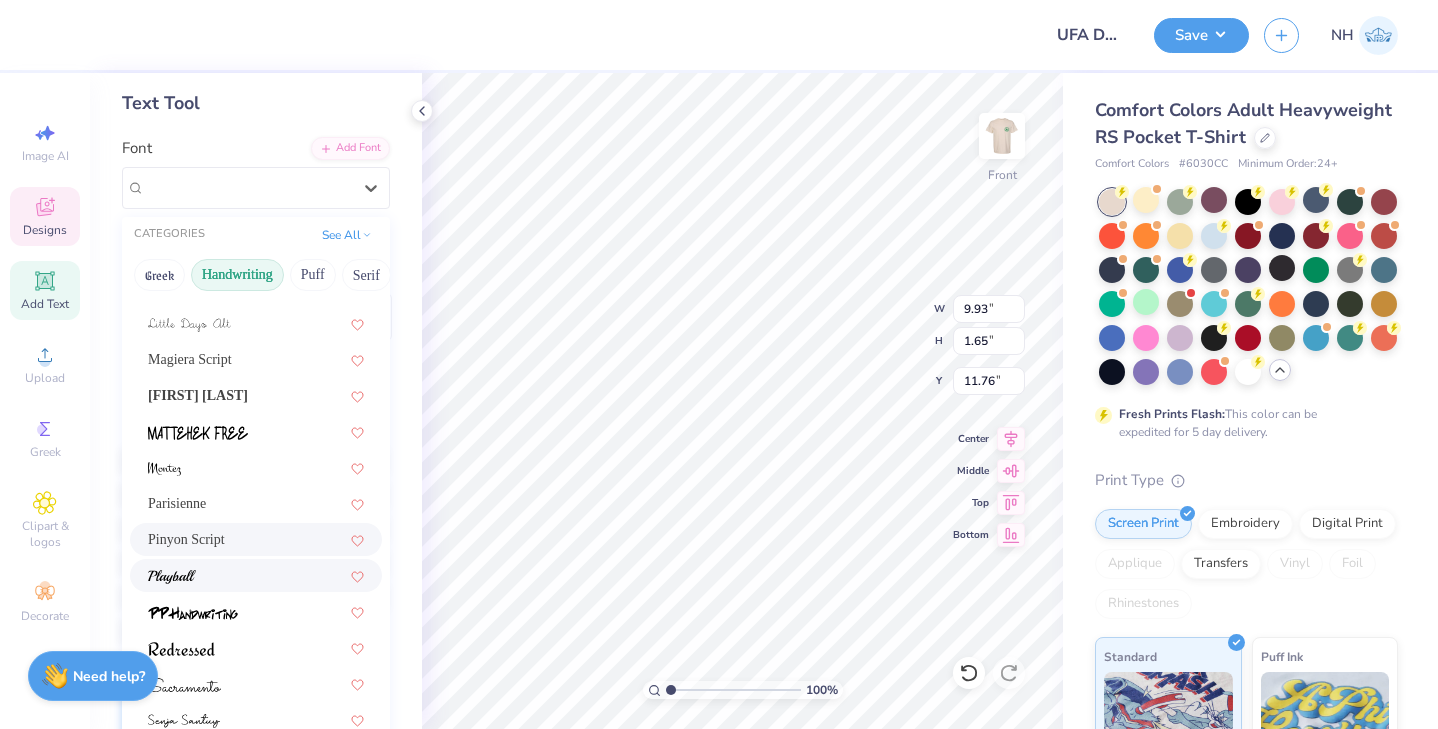 click at bounding box center [256, 575] 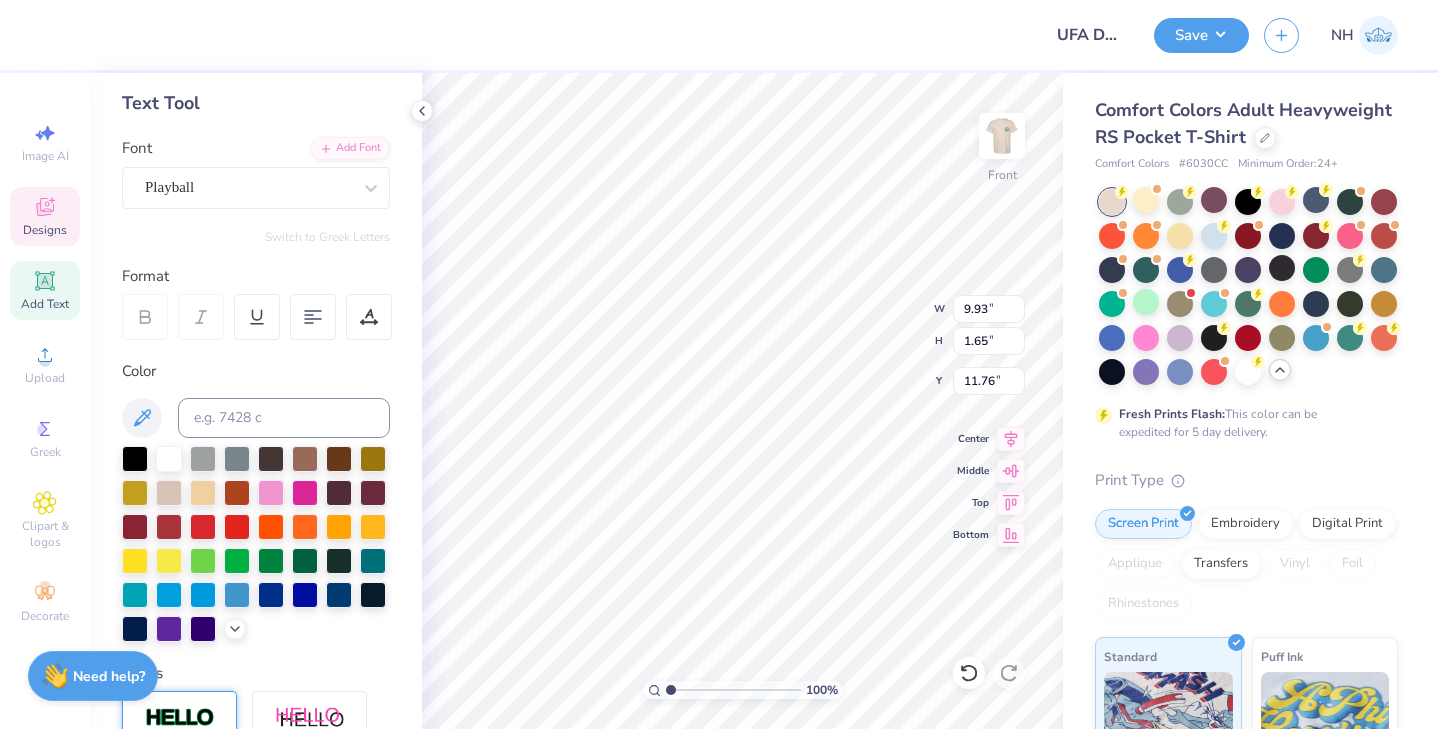 type on "10.33" 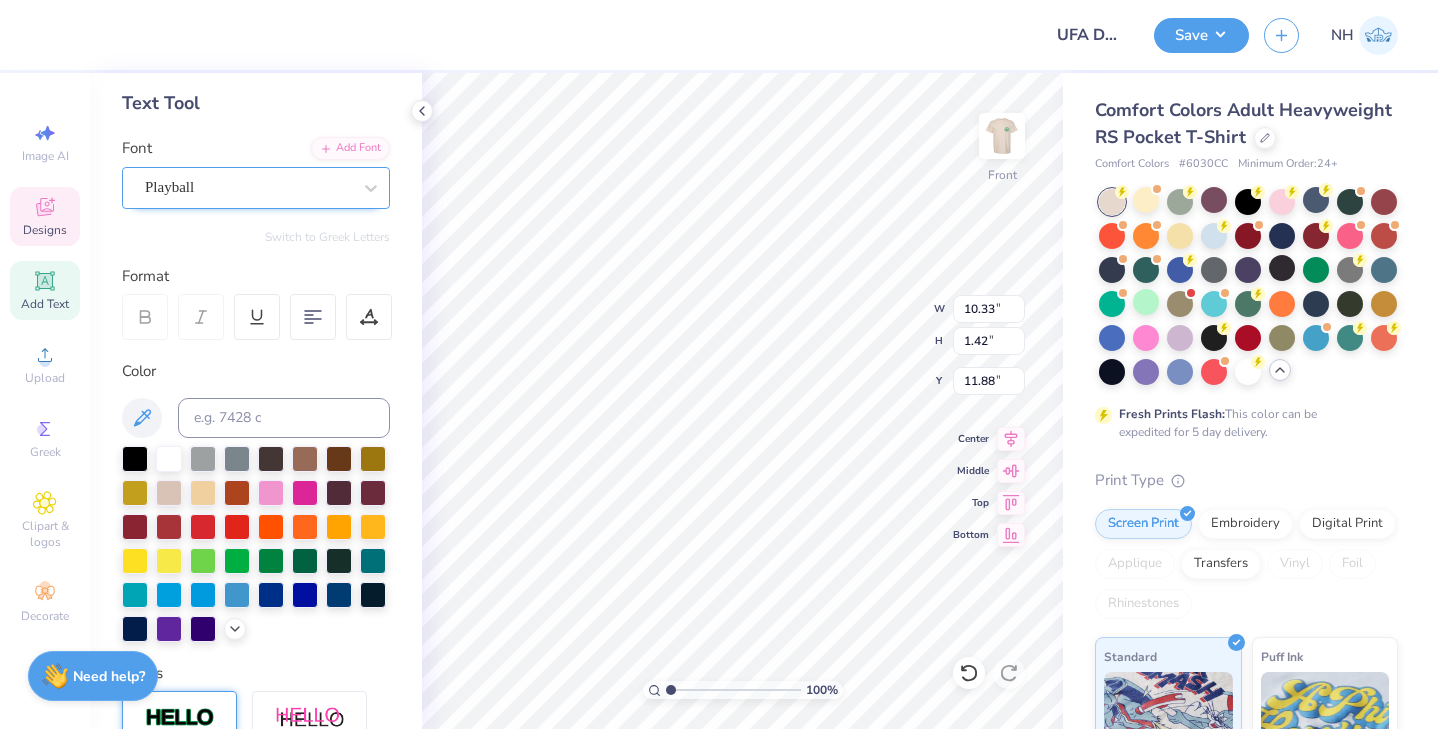 click on "Playball" at bounding box center (248, 187) 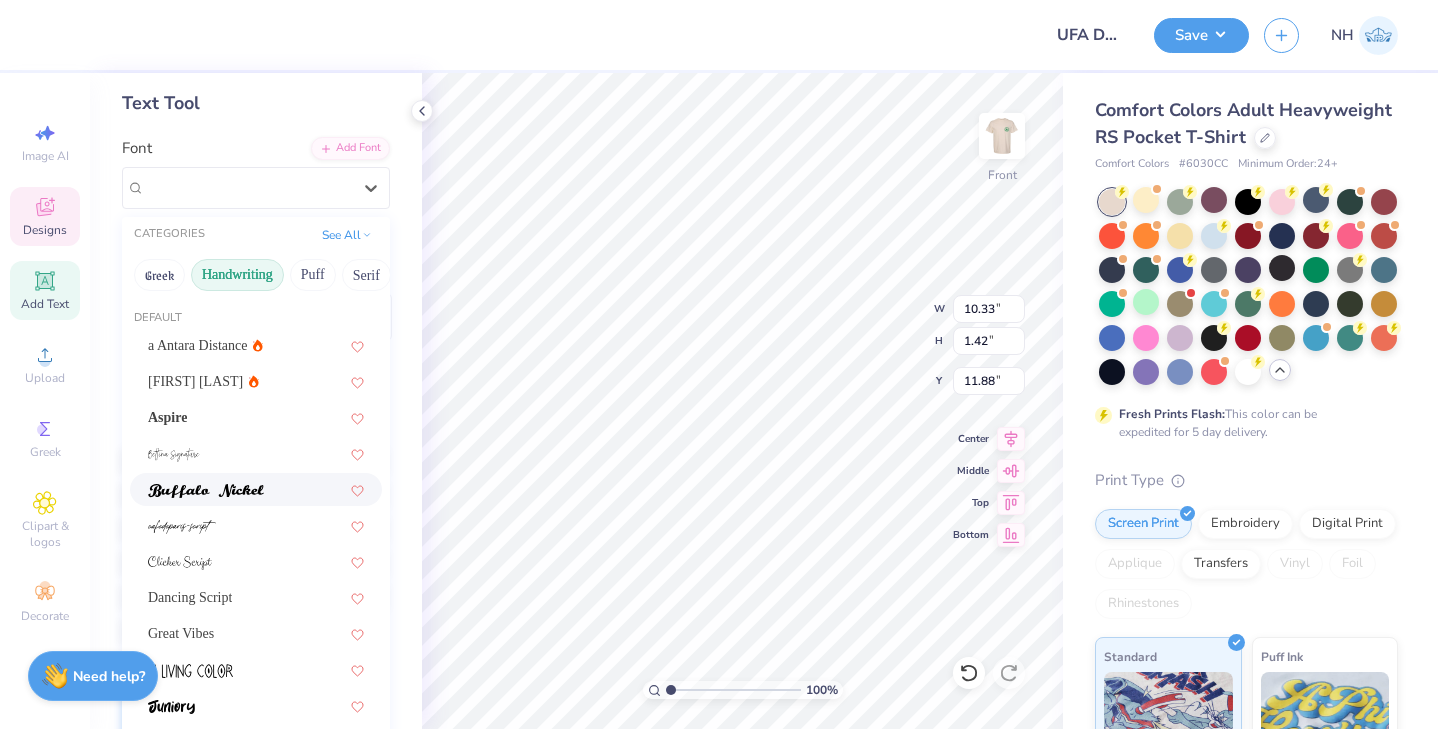 scroll, scrollTop: 454, scrollLeft: 0, axis: vertical 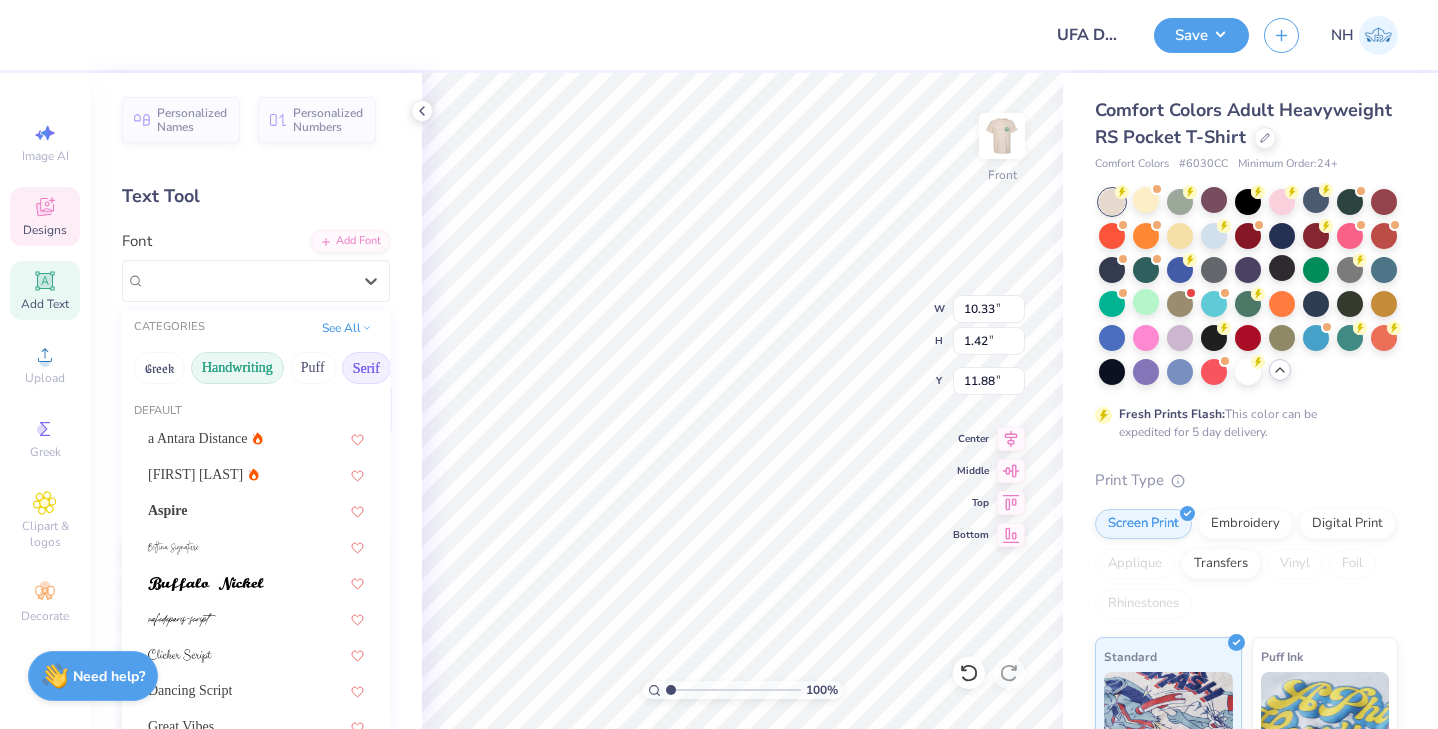click on "Serif" at bounding box center [366, 368] 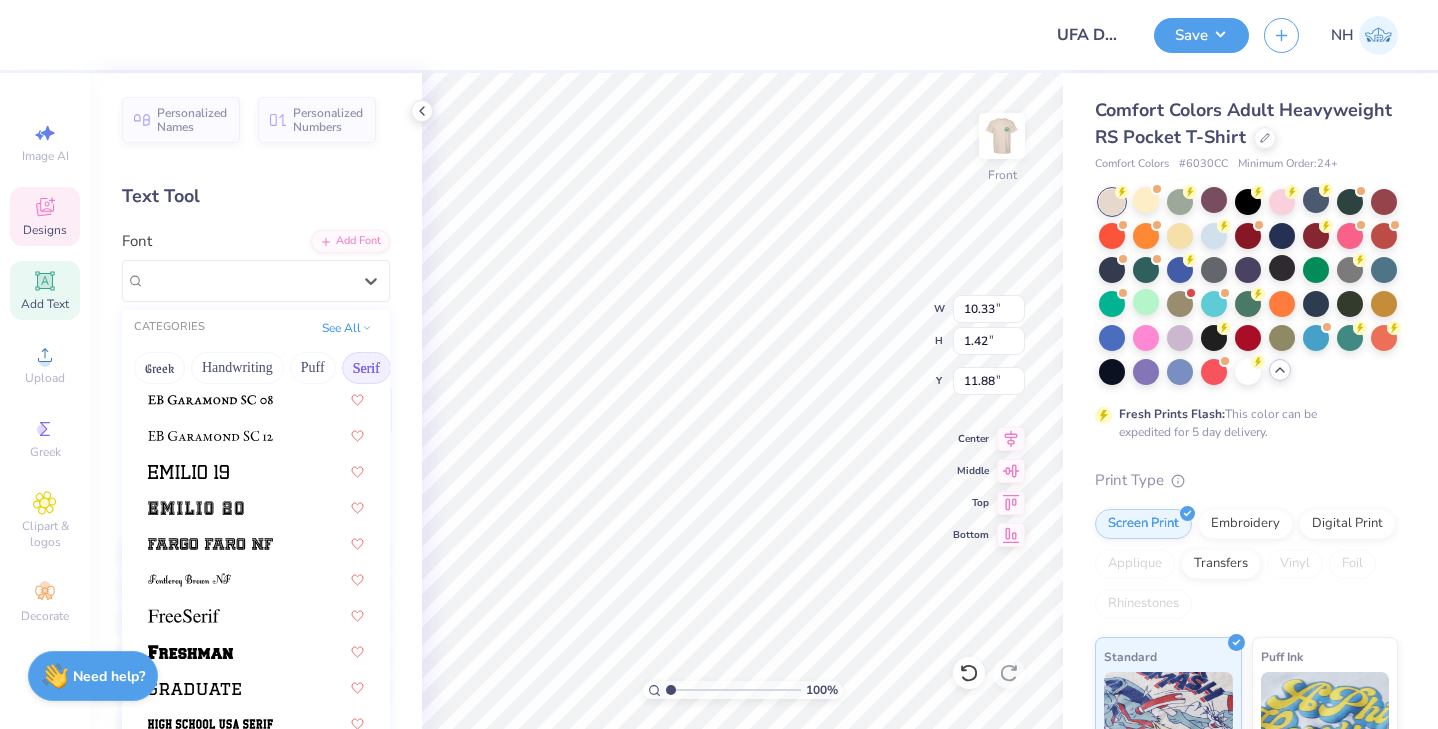 scroll, scrollTop: 1684, scrollLeft: 0, axis: vertical 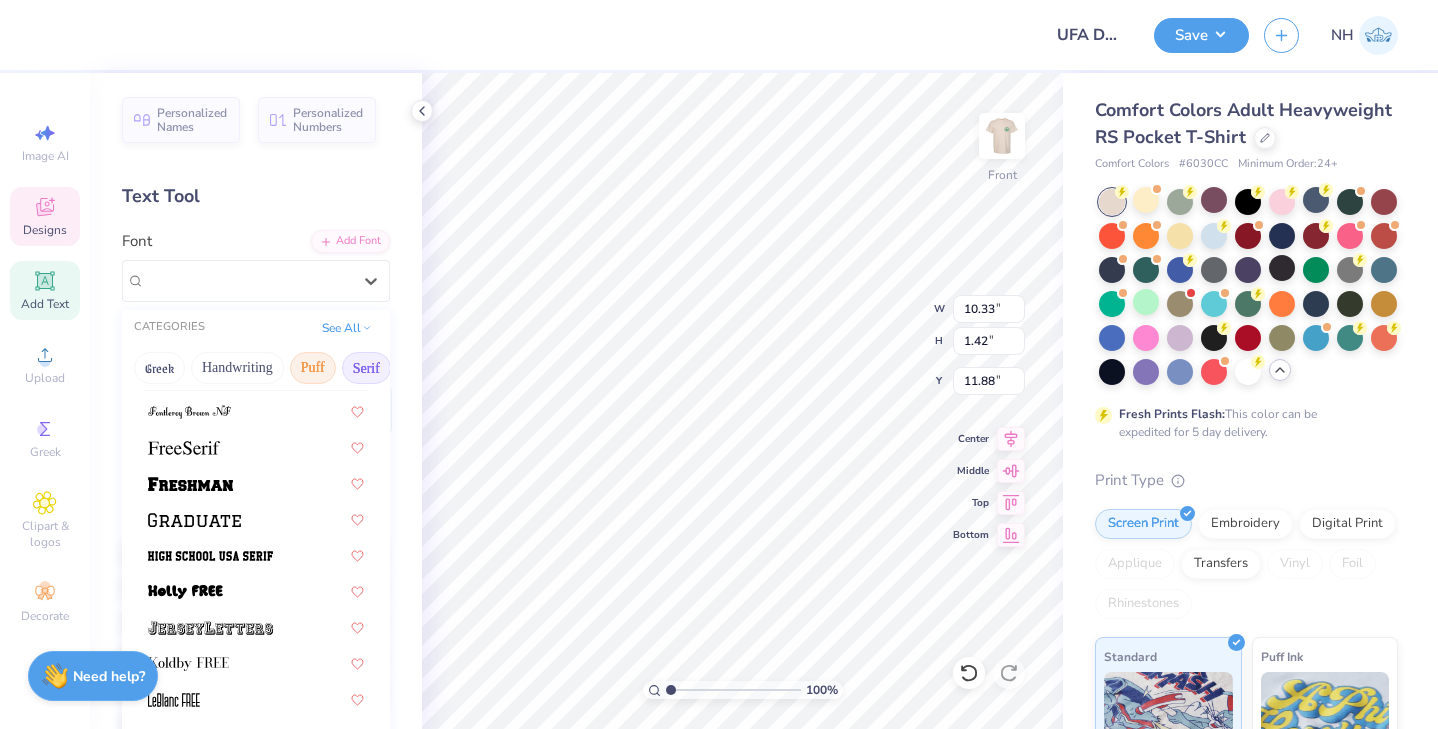click on "Puff" at bounding box center [313, 368] 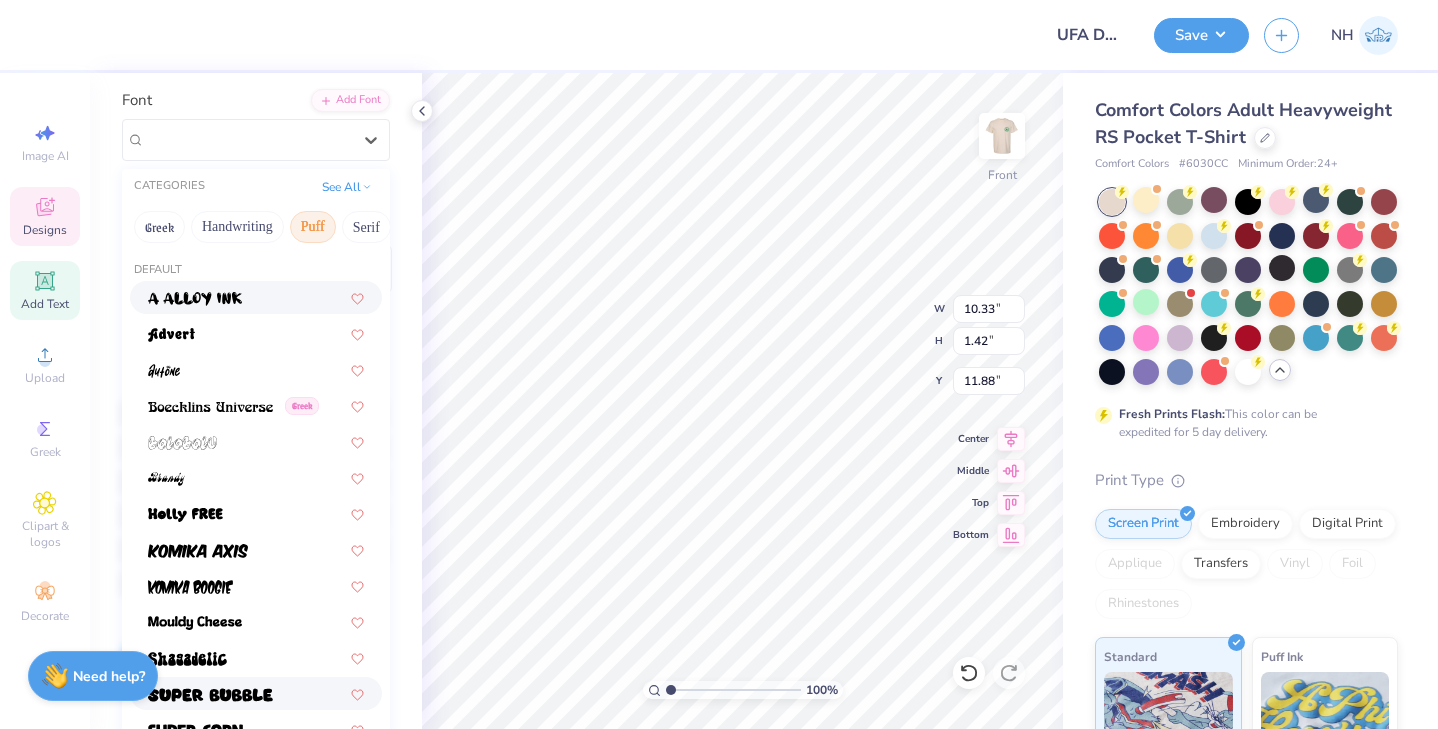 scroll, scrollTop: 0, scrollLeft: 0, axis: both 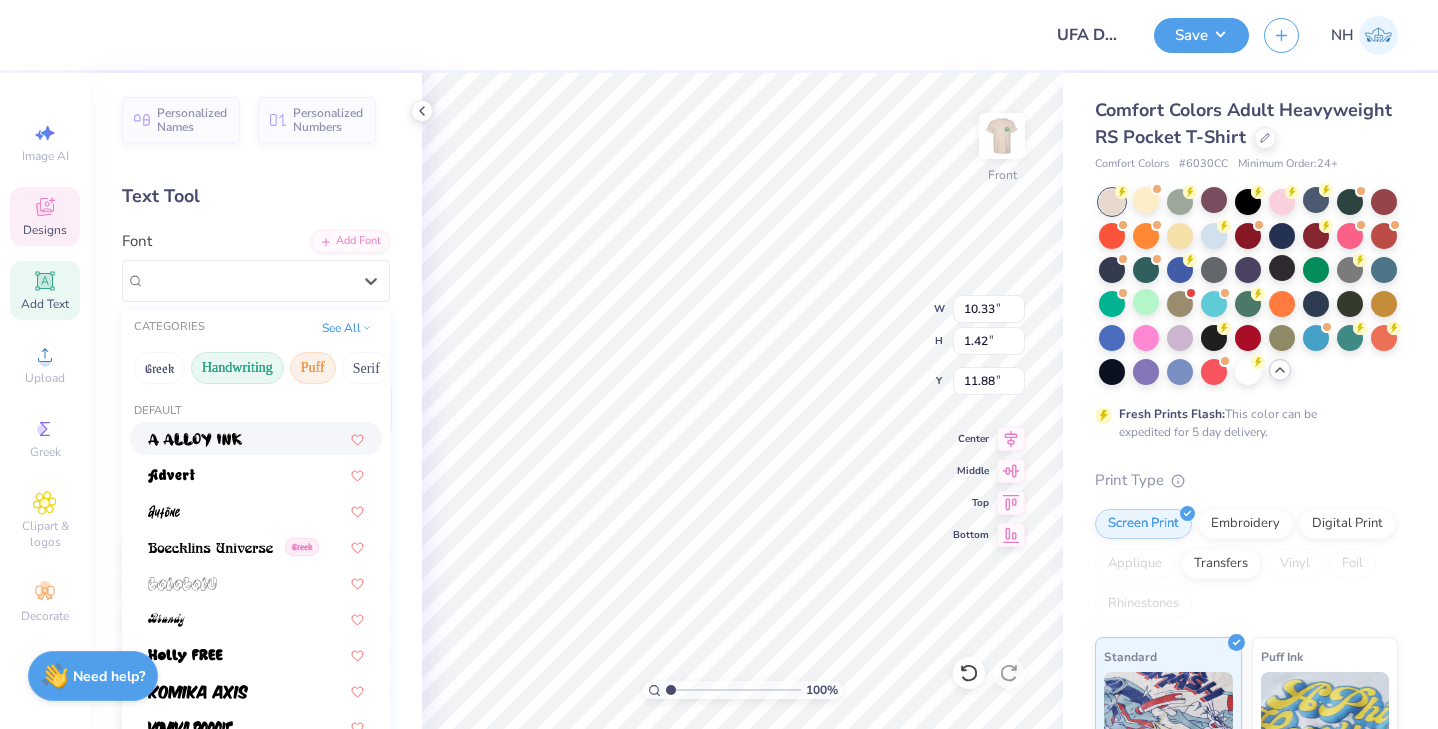 click on "Handwriting" at bounding box center [237, 368] 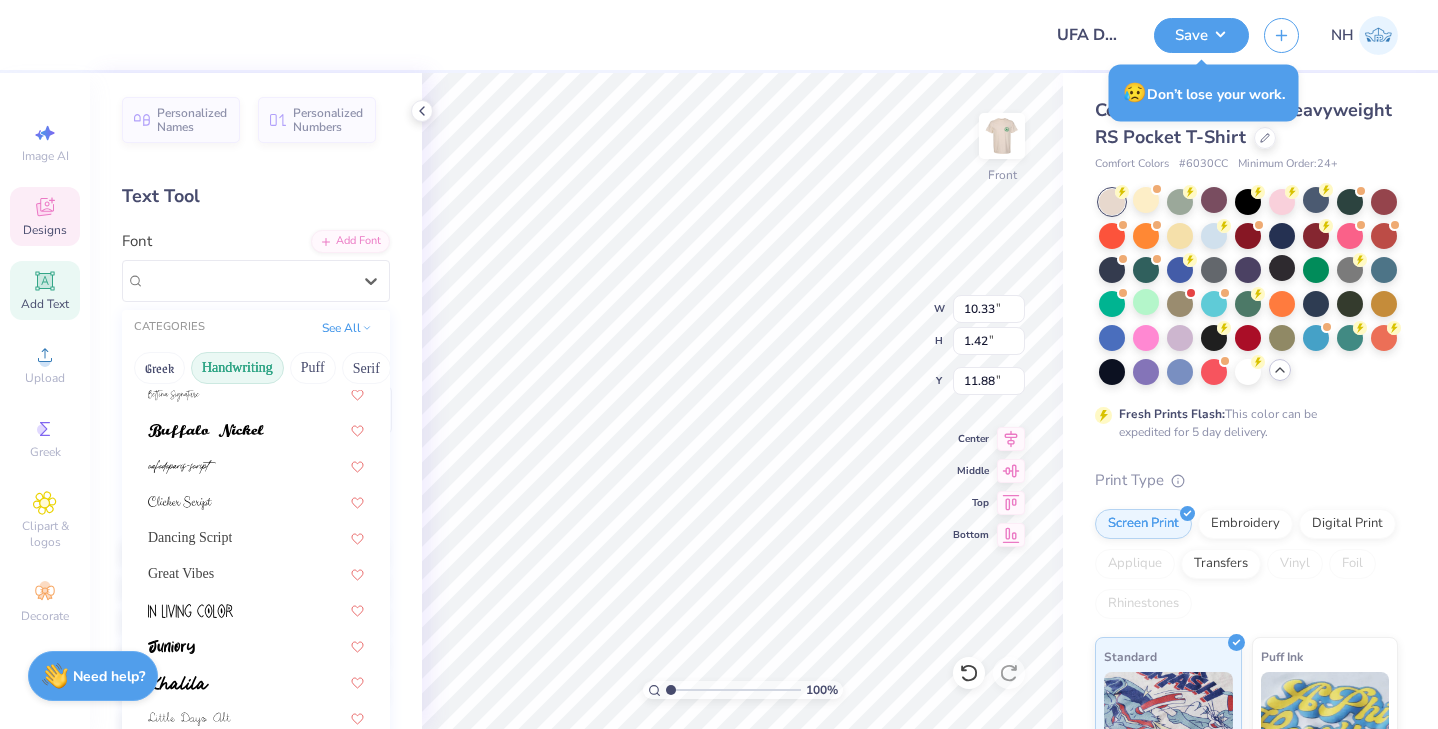 scroll, scrollTop: 454, scrollLeft: 0, axis: vertical 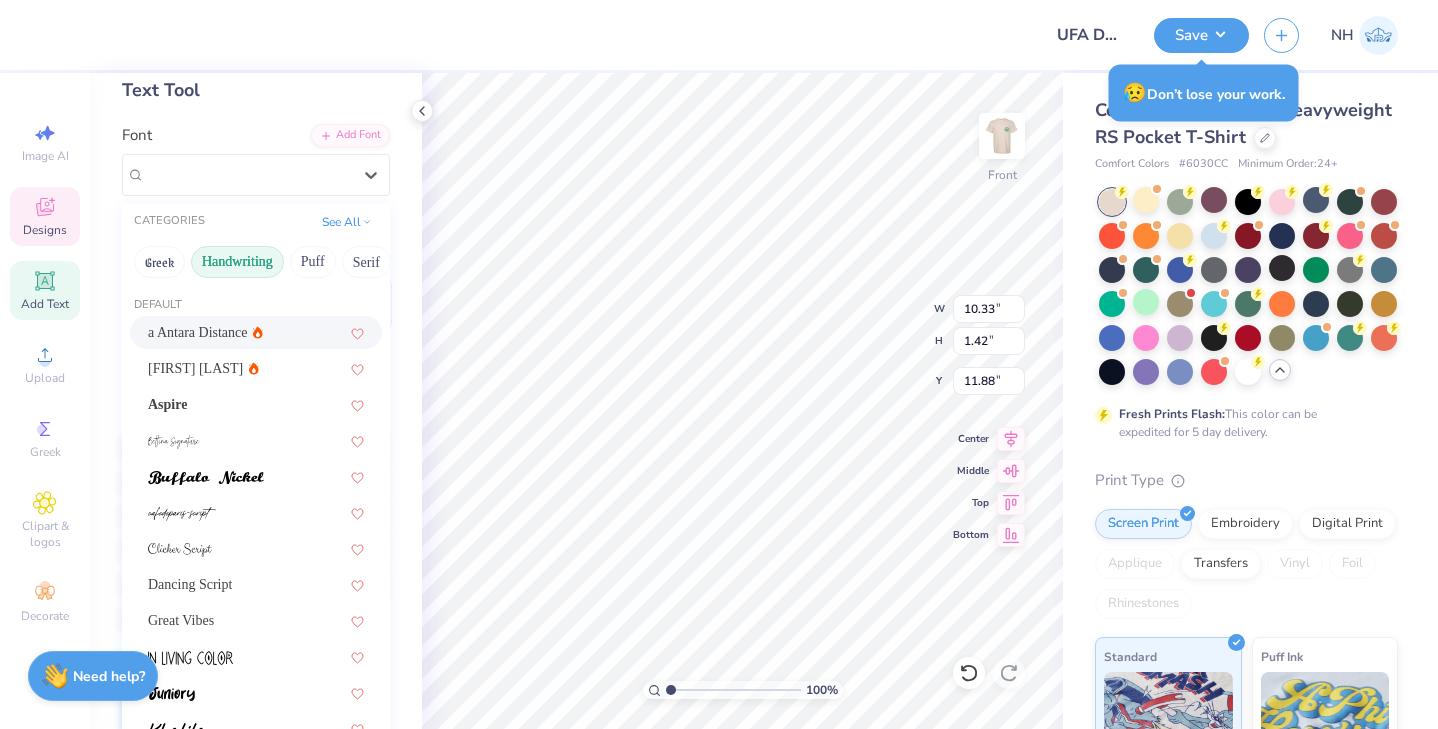 click on "a Antara Distance" at bounding box center (256, 332) 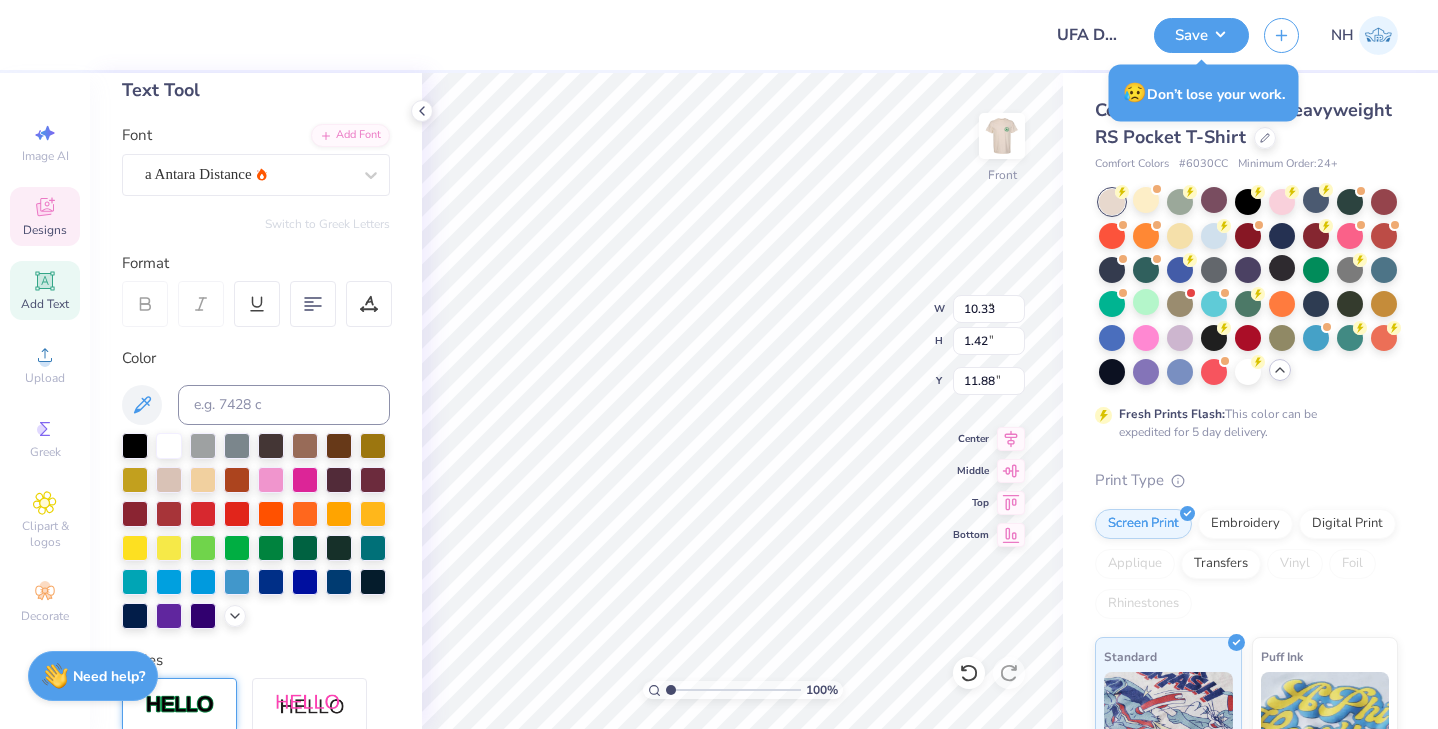 type 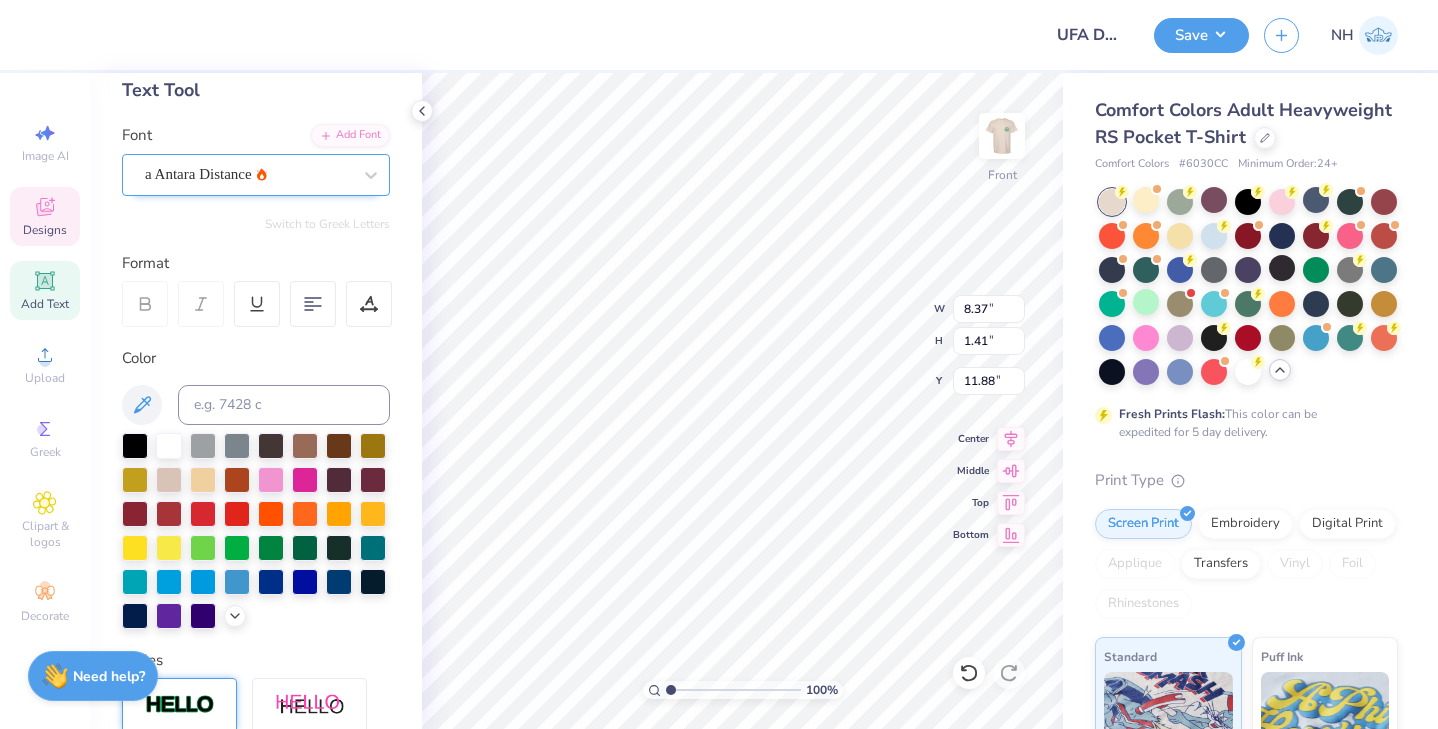 click on "a Antara Distance" at bounding box center [248, 174] 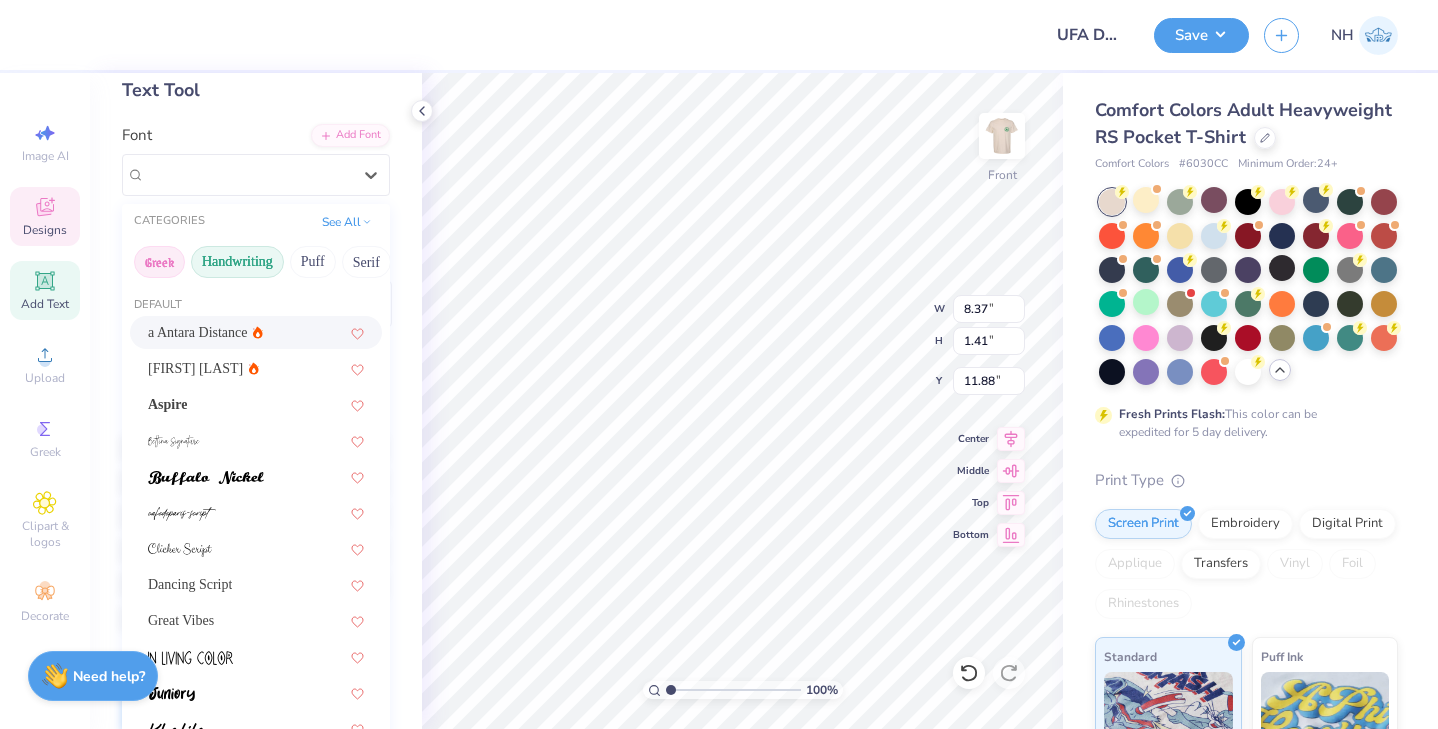 click on "Greek" at bounding box center (159, 262) 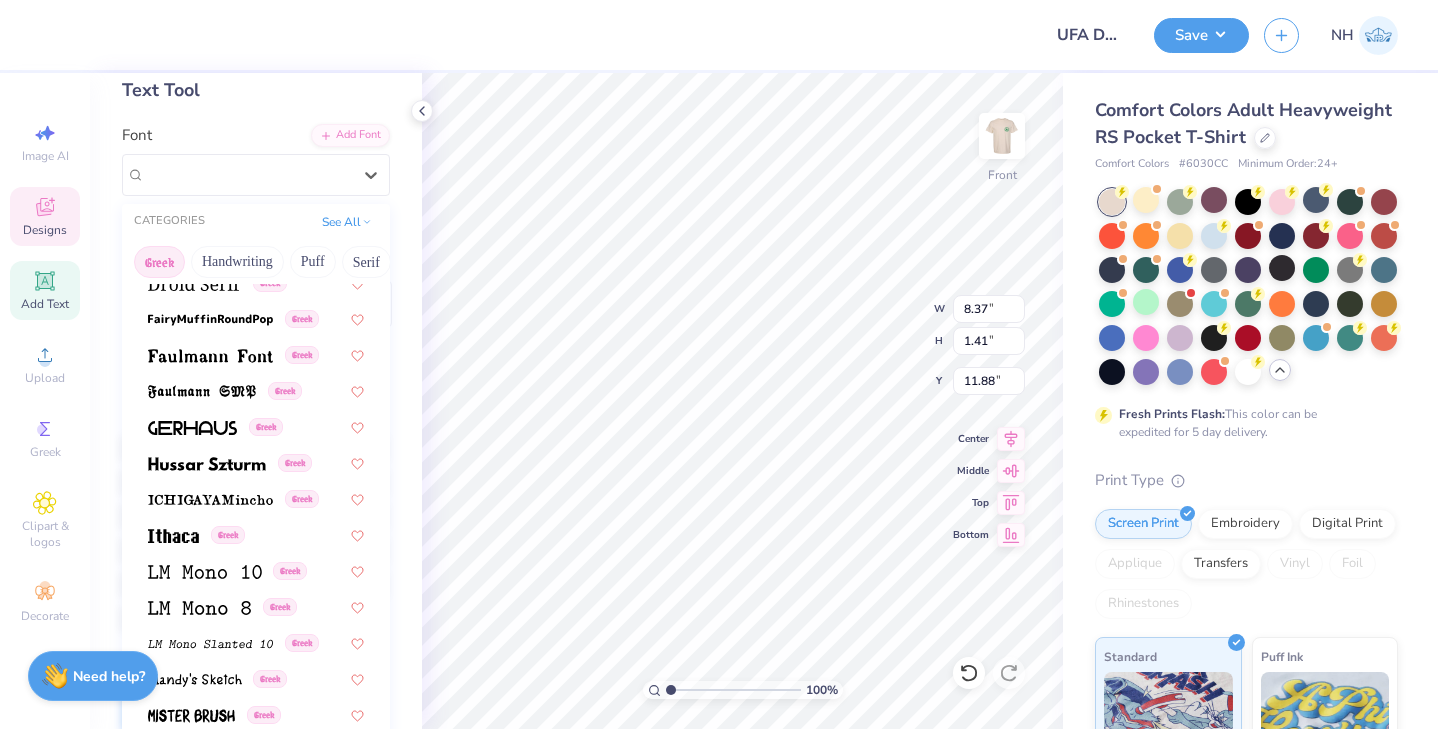 scroll, scrollTop: 1210, scrollLeft: 0, axis: vertical 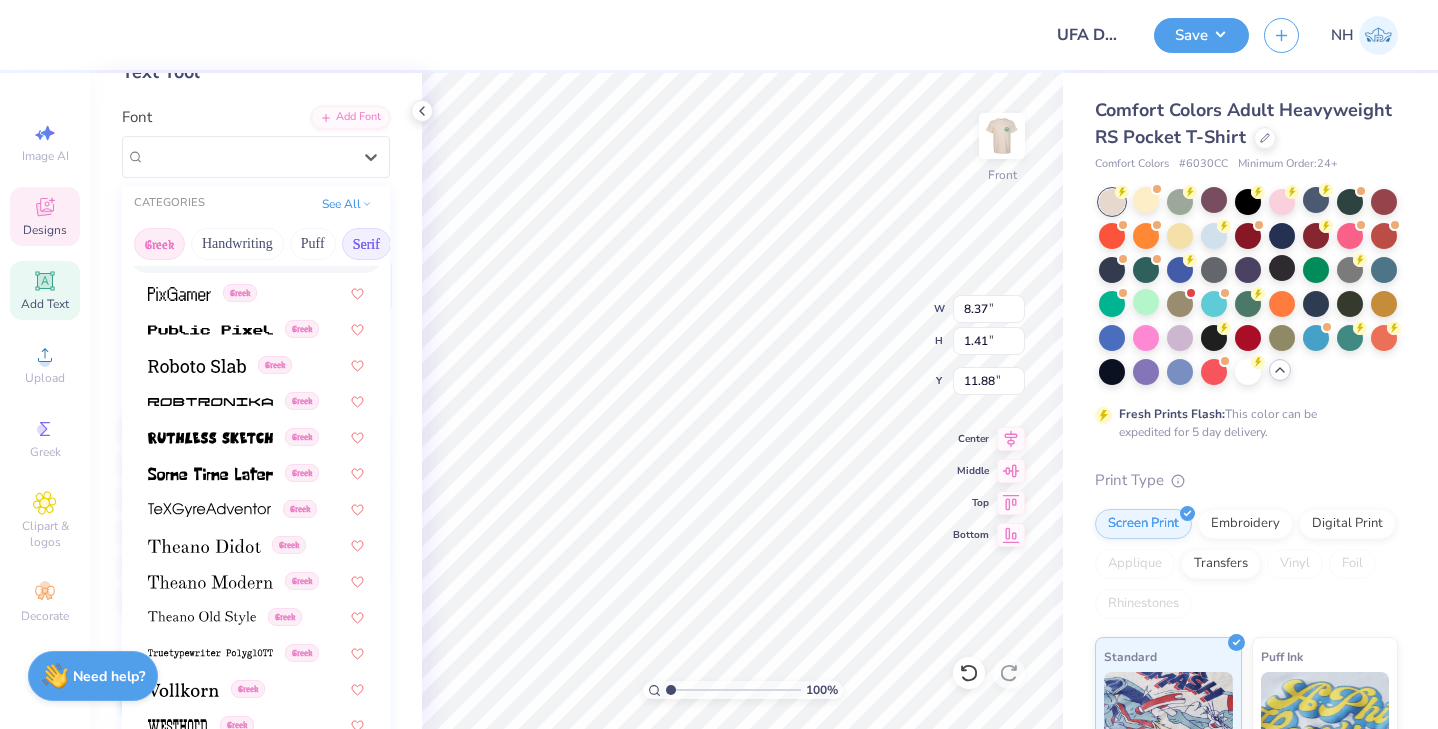 click on "Serif" at bounding box center [366, 244] 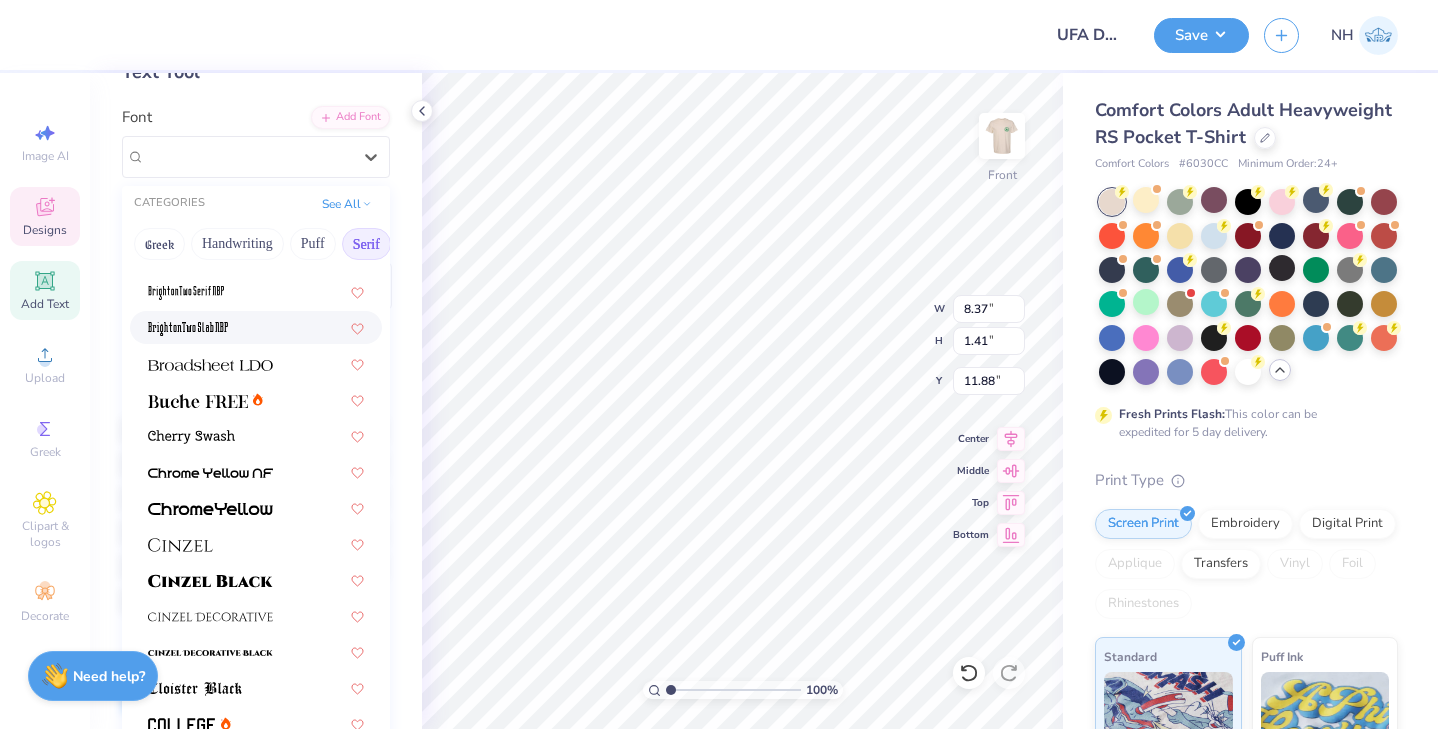 scroll, scrollTop: 135, scrollLeft: 0, axis: vertical 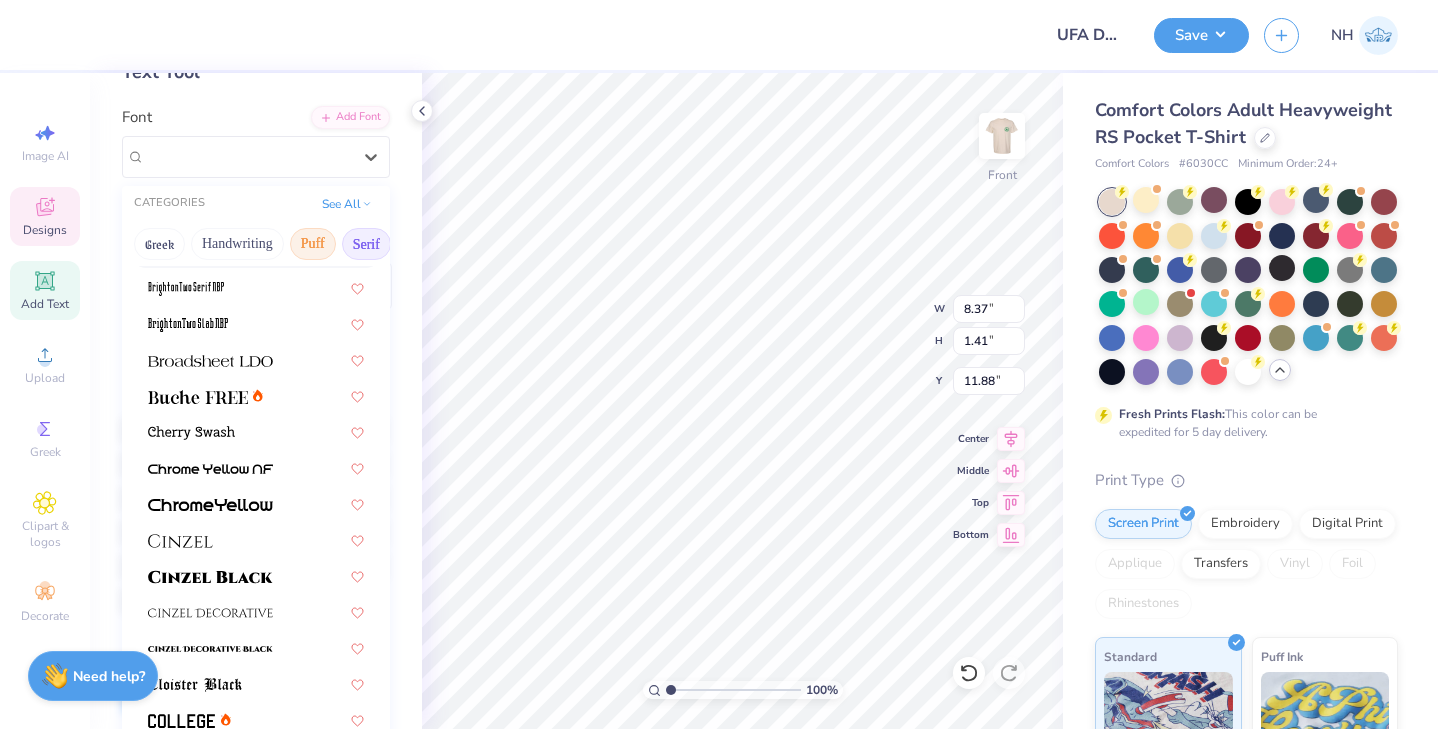 click on "Puff" at bounding box center [313, 244] 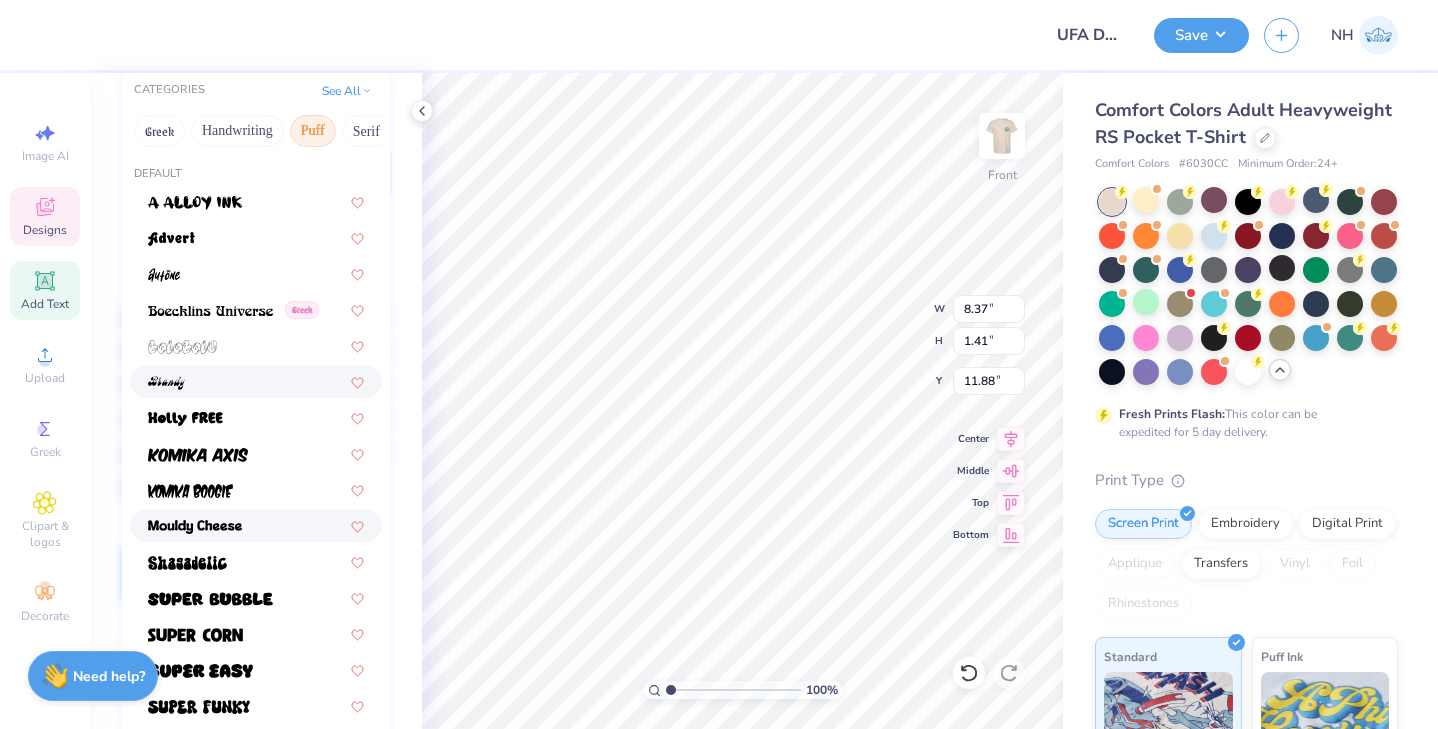 scroll, scrollTop: 0, scrollLeft: 0, axis: both 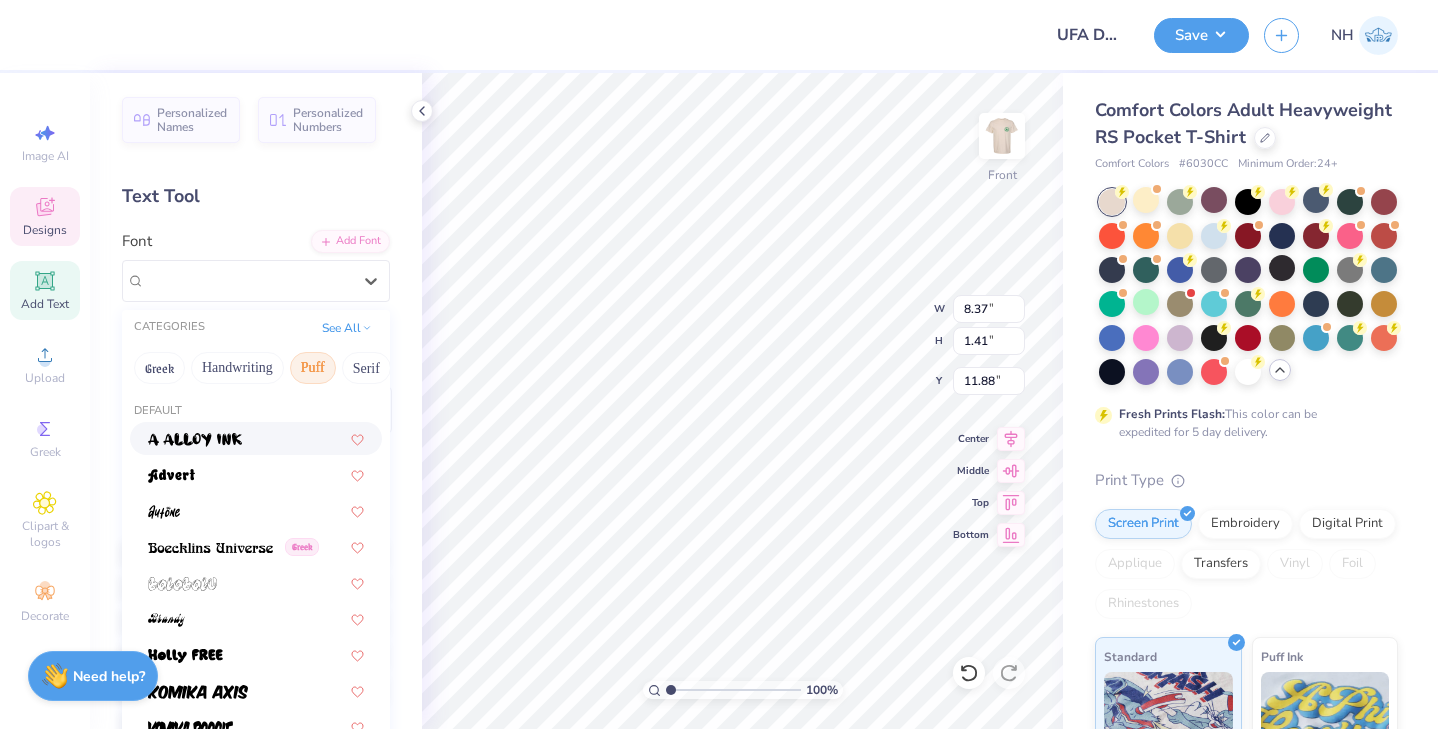 click on "Designs" at bounding box center [45, 230] 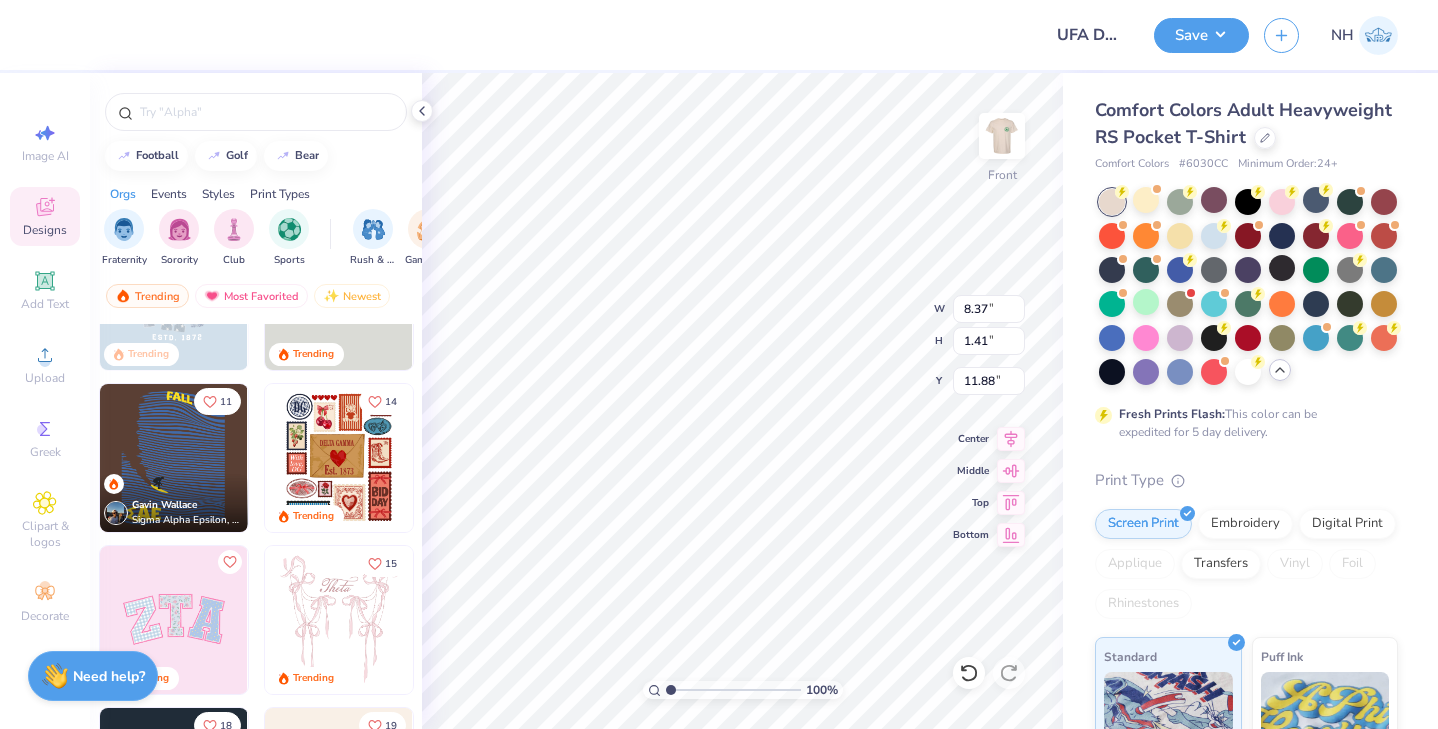 scroll, scrollTop: 0, scrollLeft: 0, axis: both 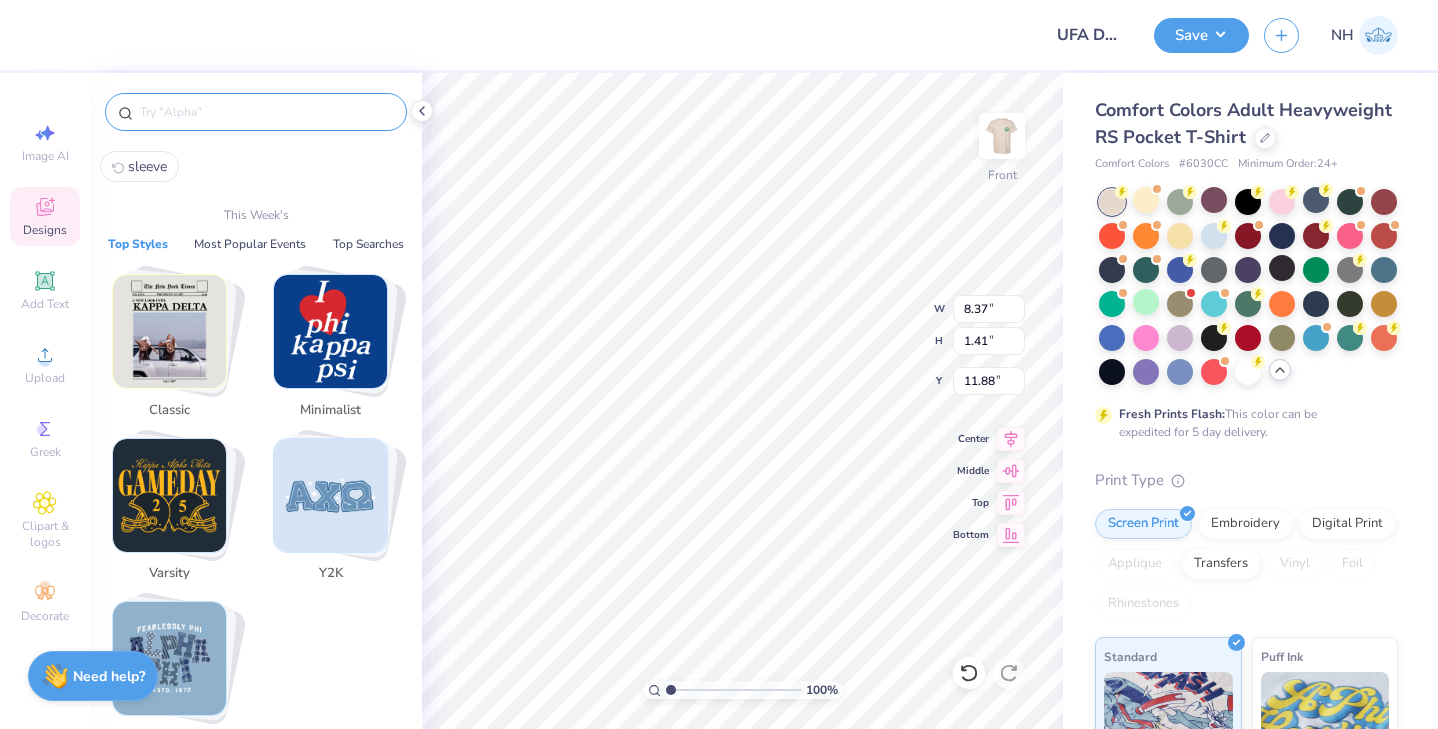 click at bounding box center (266, 112) 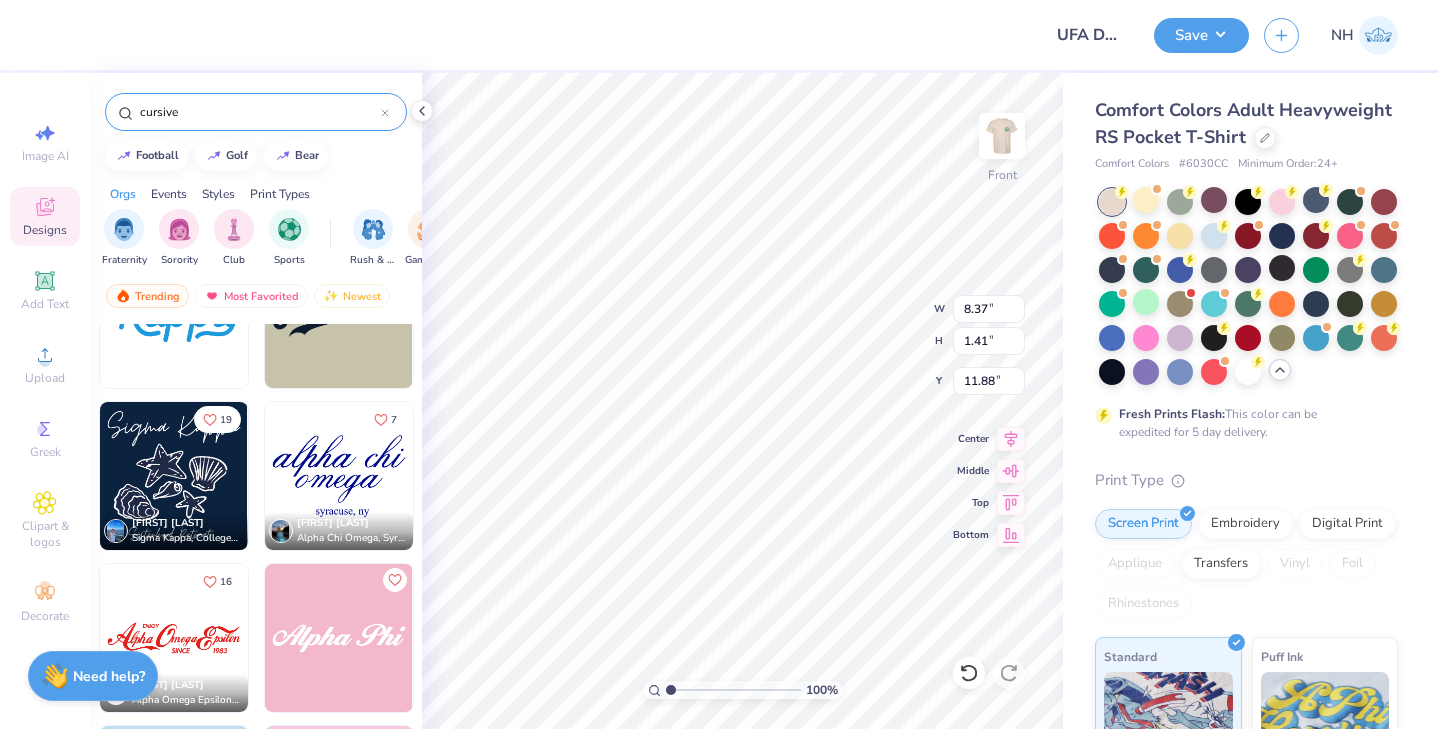 scroll, scrollTop: 2189, scrollLeft: 0, axis: vertical 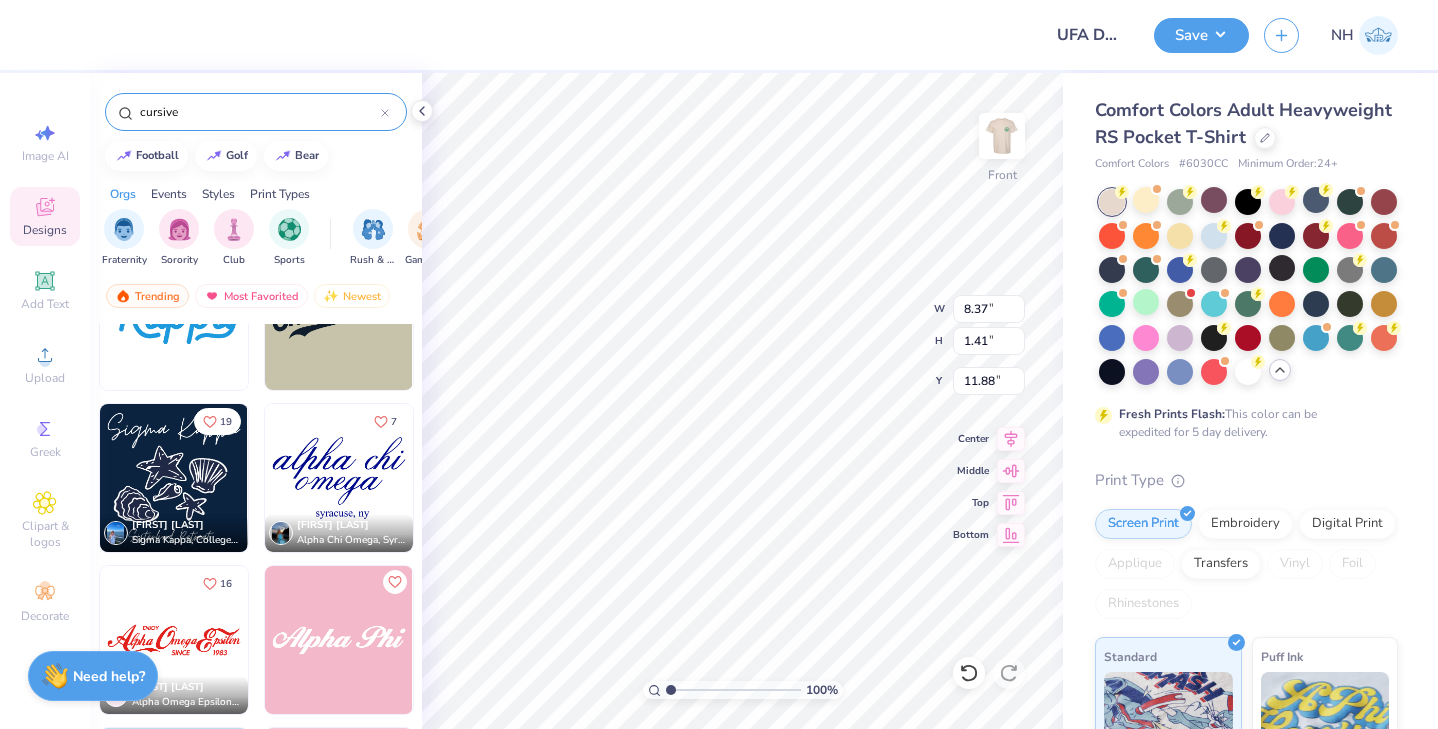 click at bounding box center (339, 478) 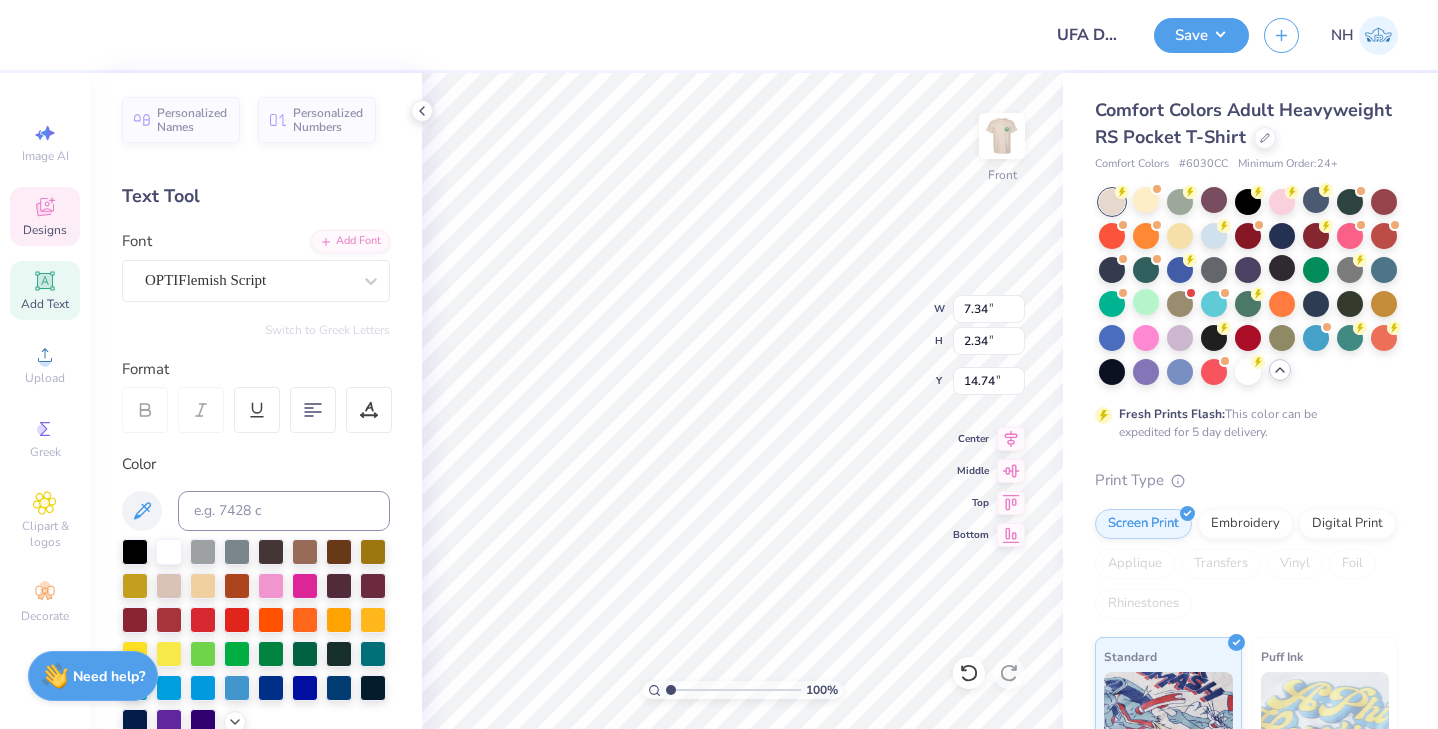 scroll, scrollTop: 0, scrollLeft: 0, axis: both 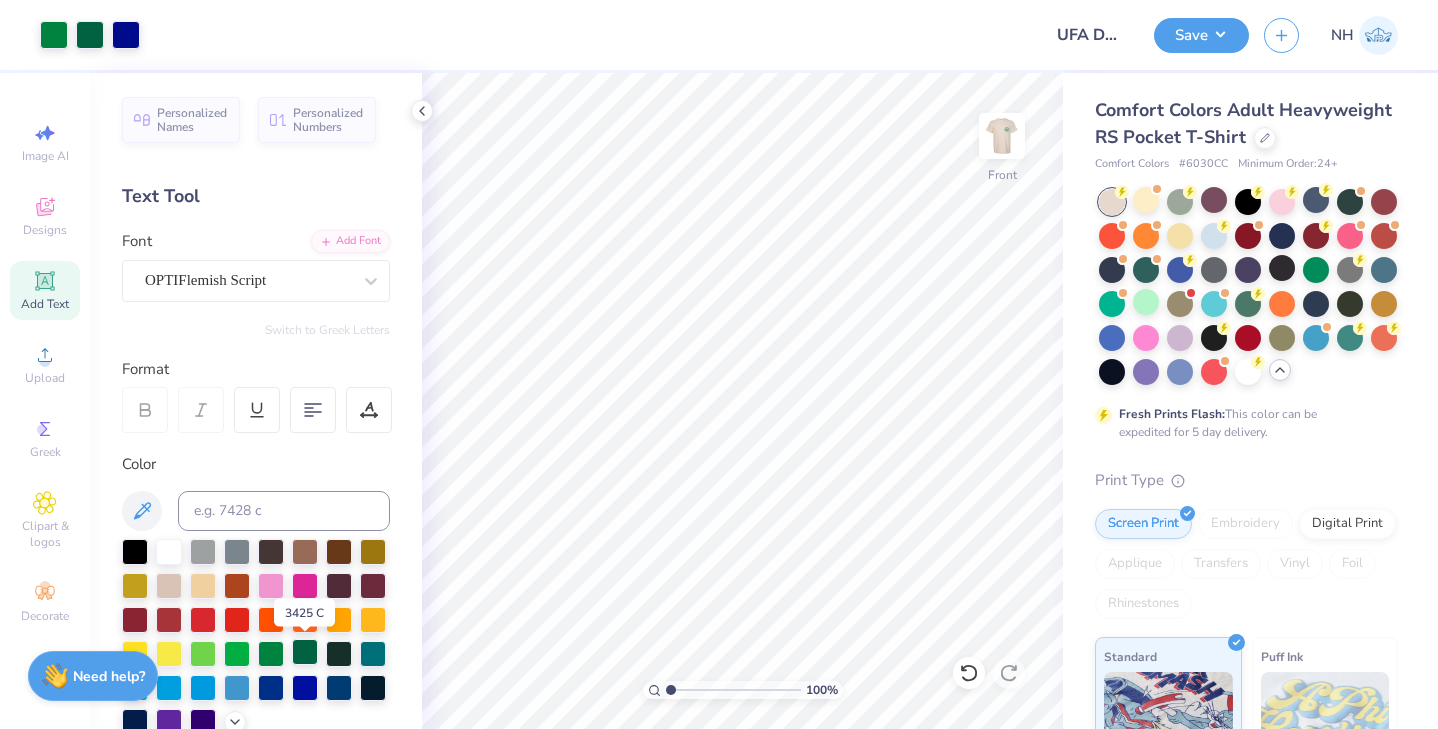 click at bounding box center (305, 652) 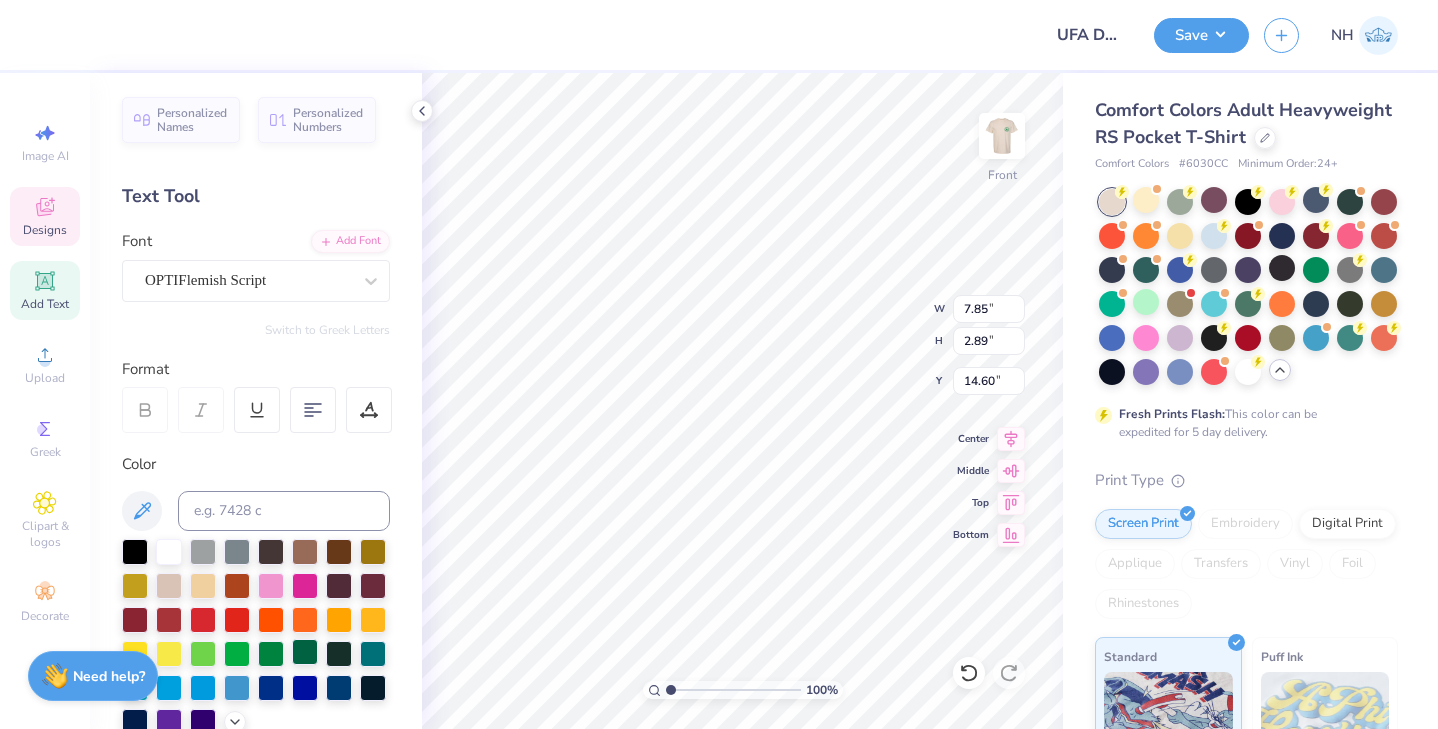 click at bounding box center [305, 652] 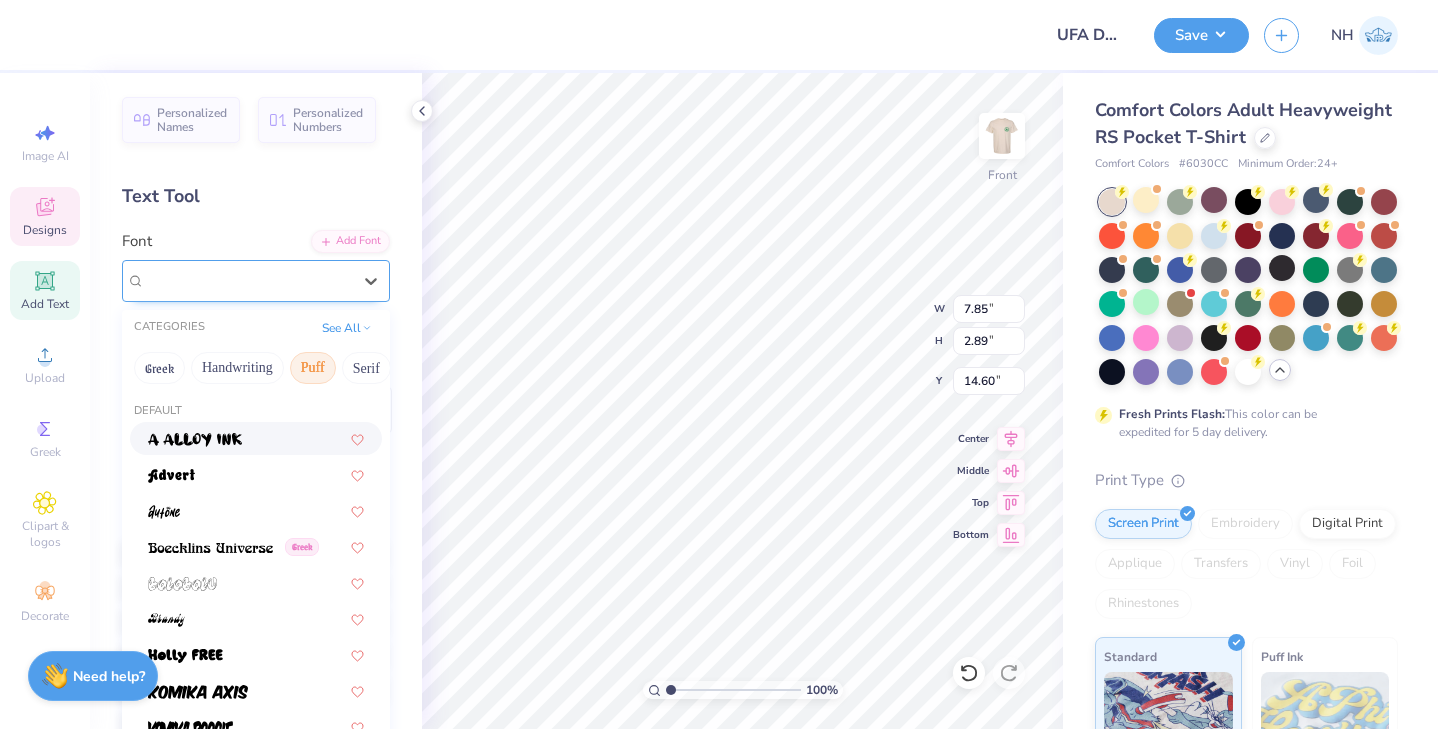 click on "OPTIFlemish Script" at bounding box center (248, 280) 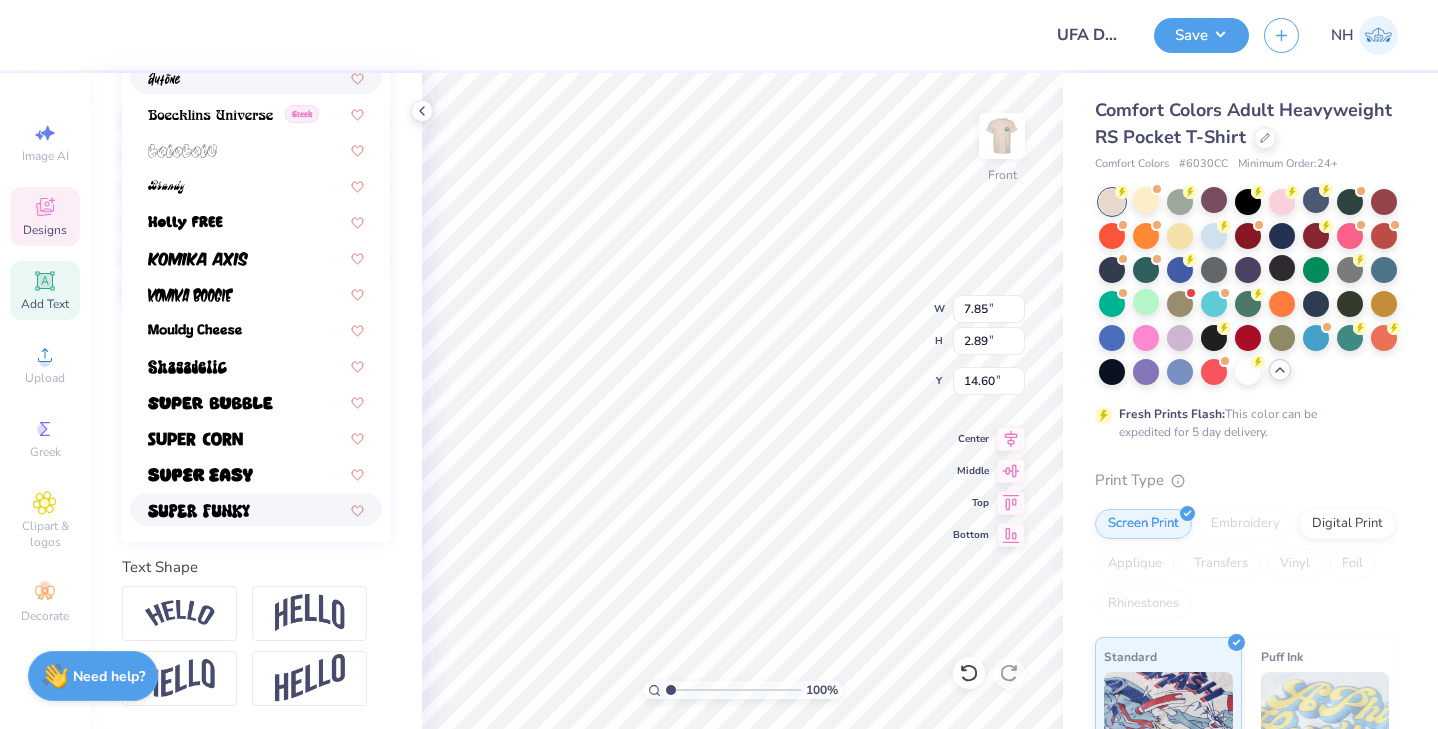 scroll, scrollTop: 0, scrollLeft: 0, axis: both 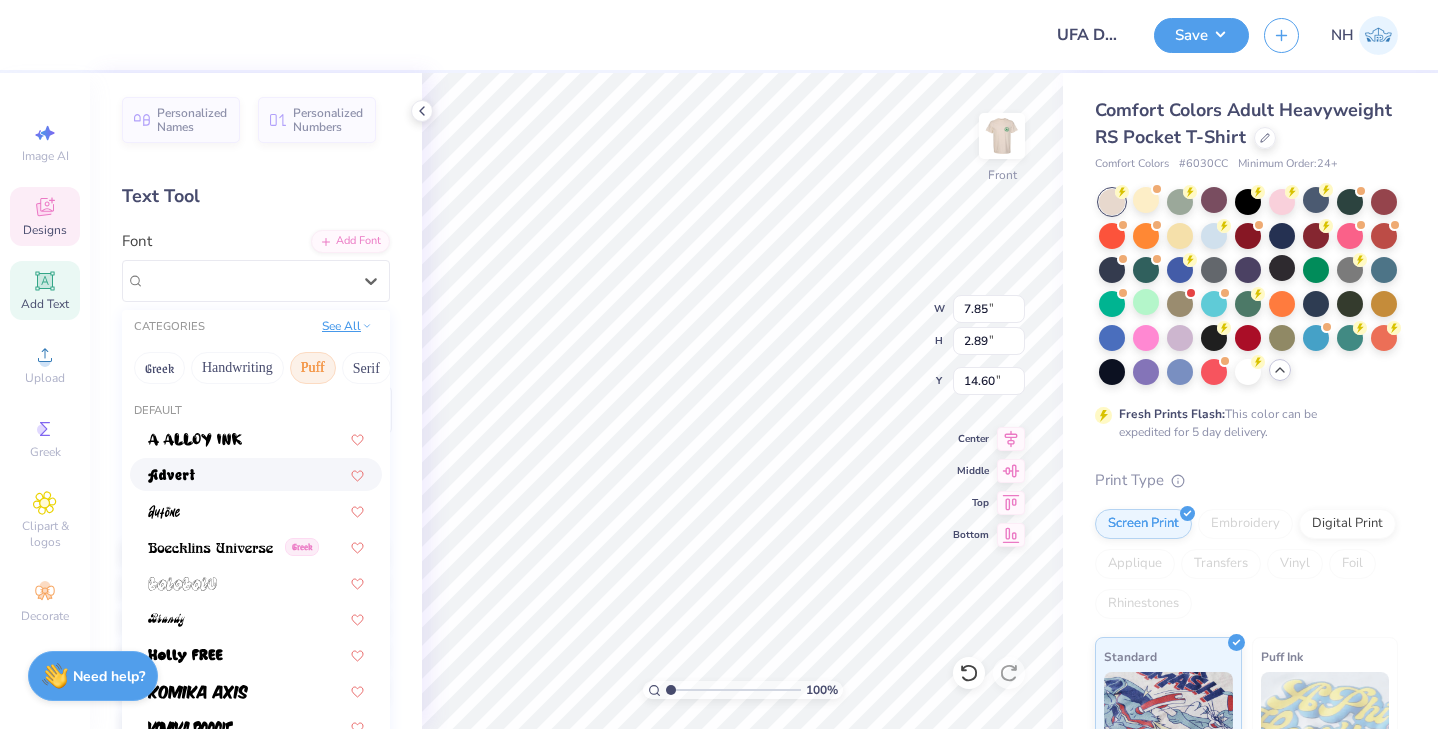 click 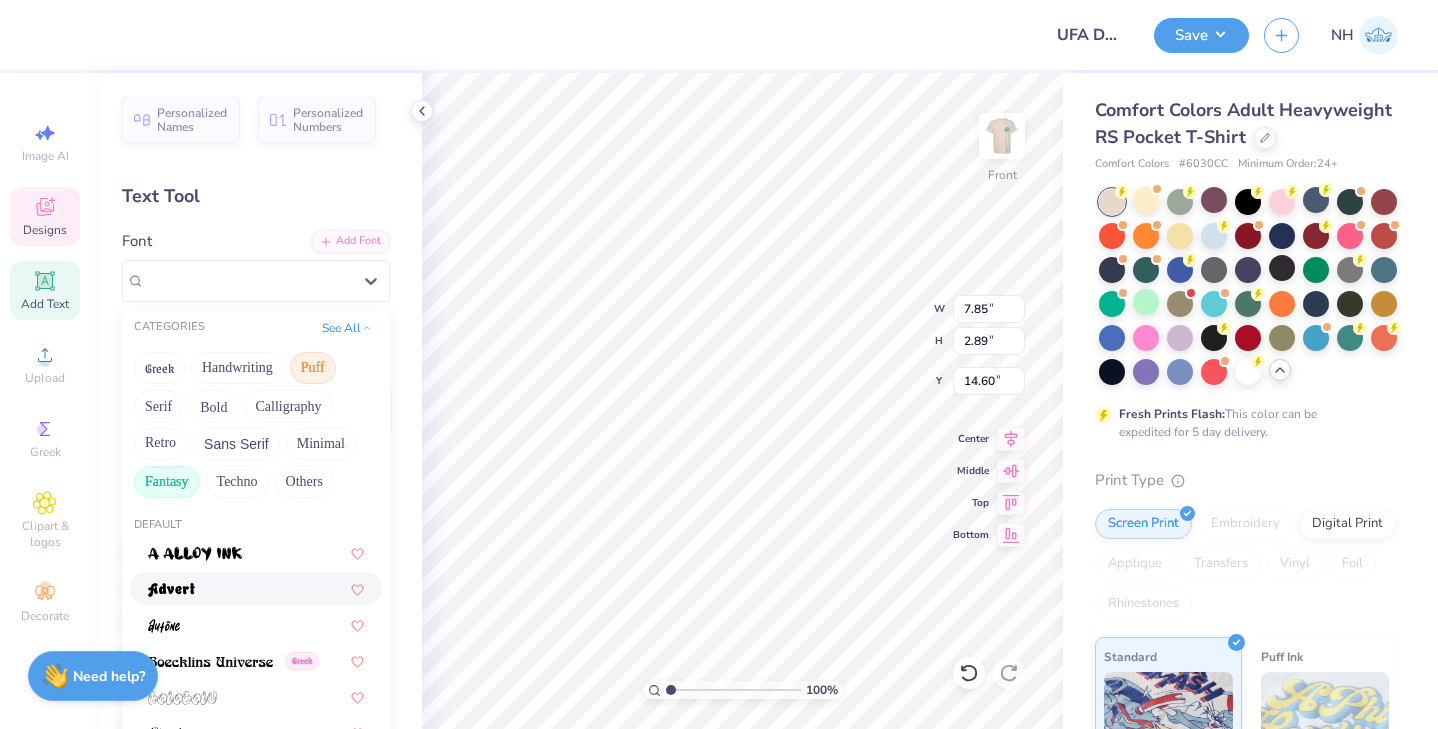 click on "Fantasy" at bounding box center (167, 482) 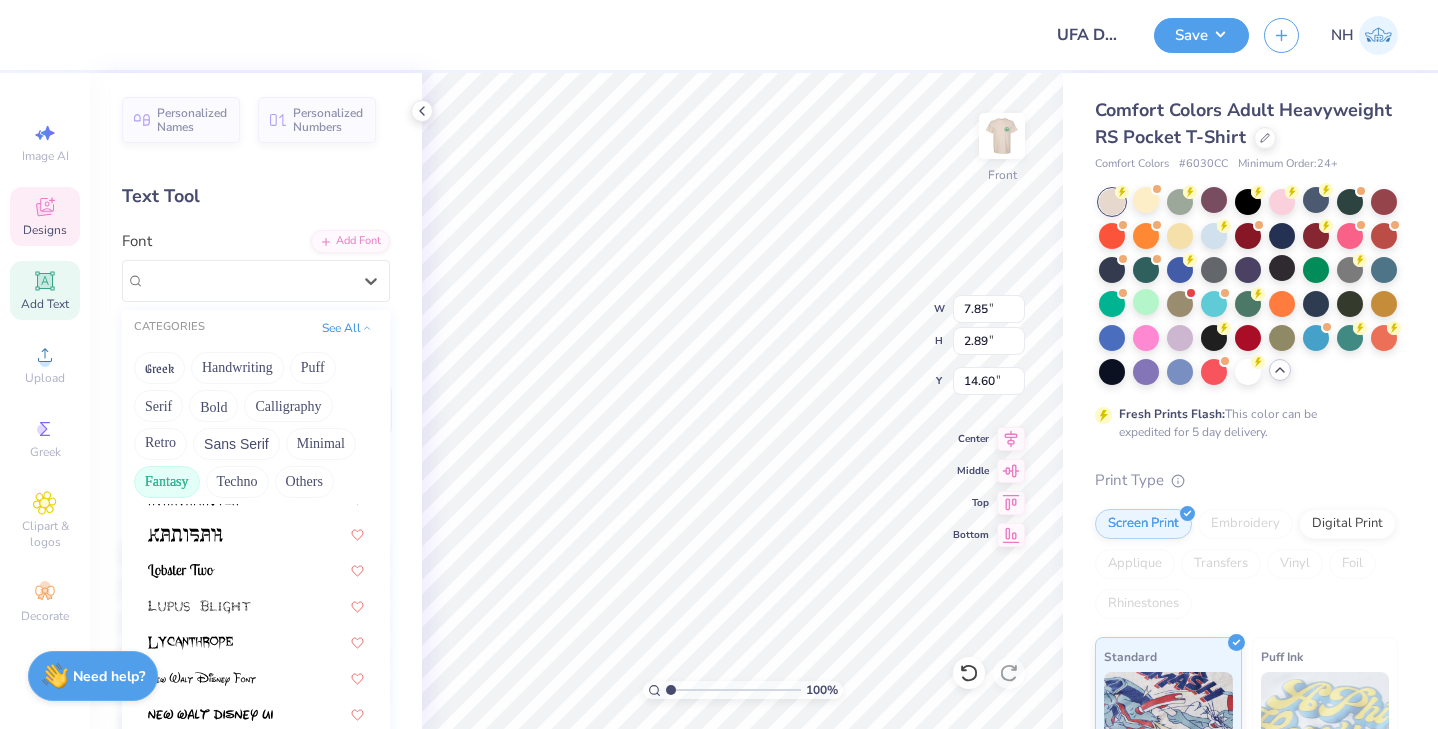 scroll, scrollTop: 344, scrollLeft: 0, axis: vertical 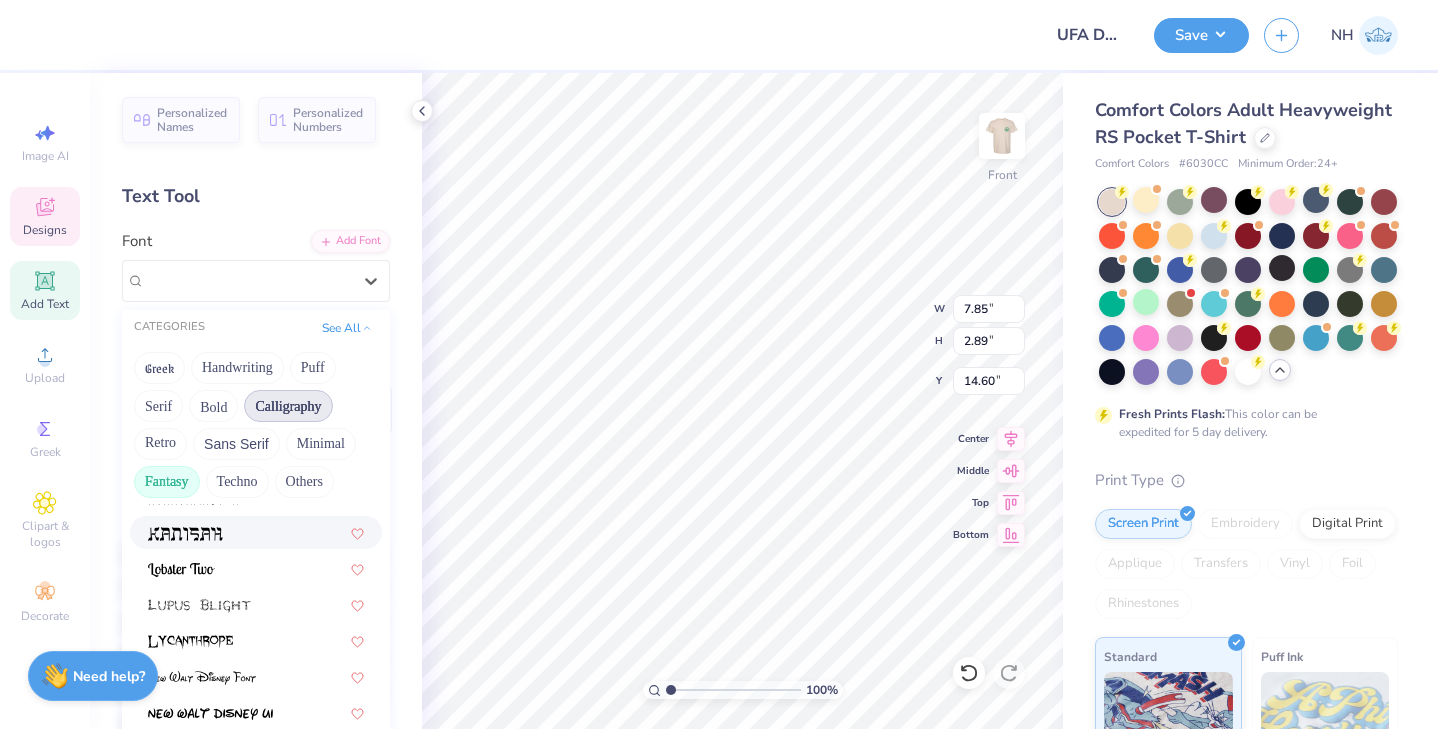 click on "Calligraphy" at bounding box center [288, 406] 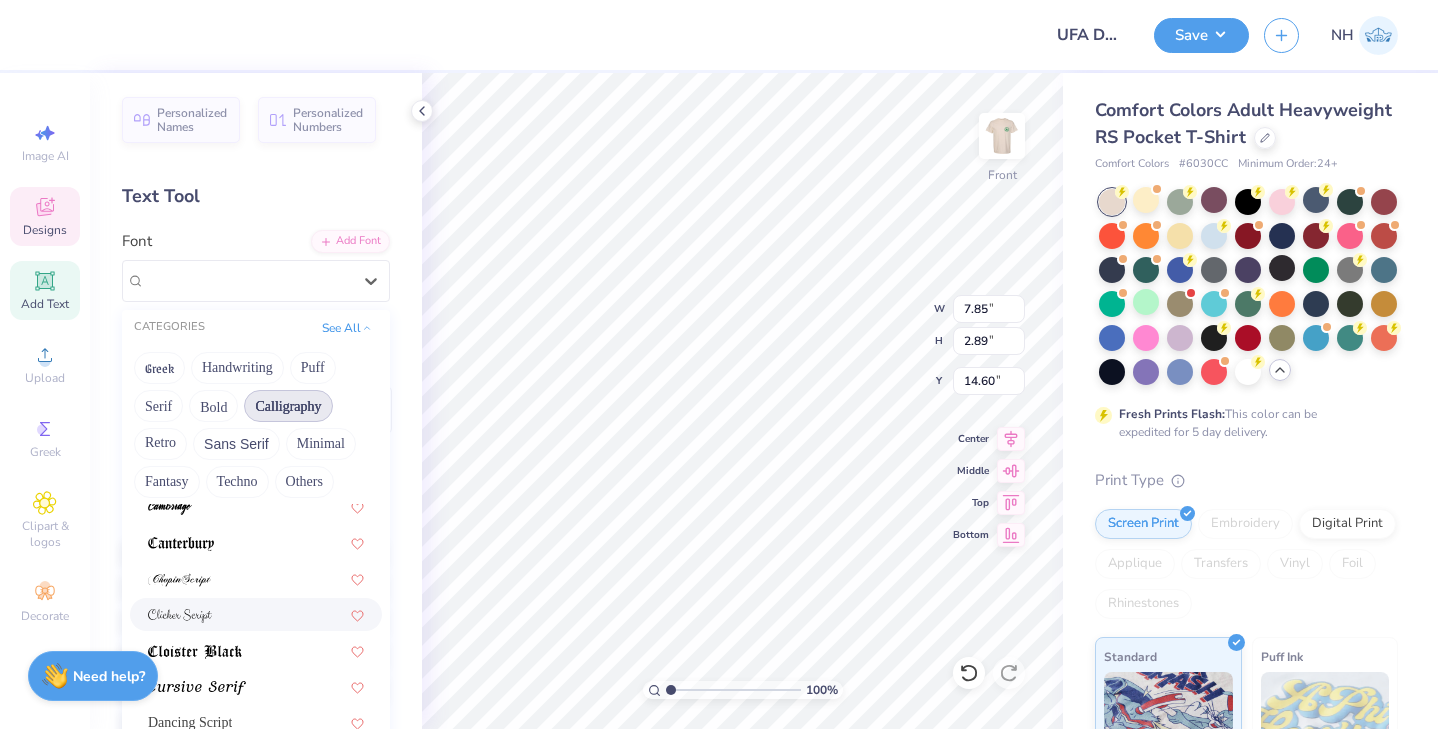 scroll, scrollTop: 490, scrollLeft: 0, axis: vertical 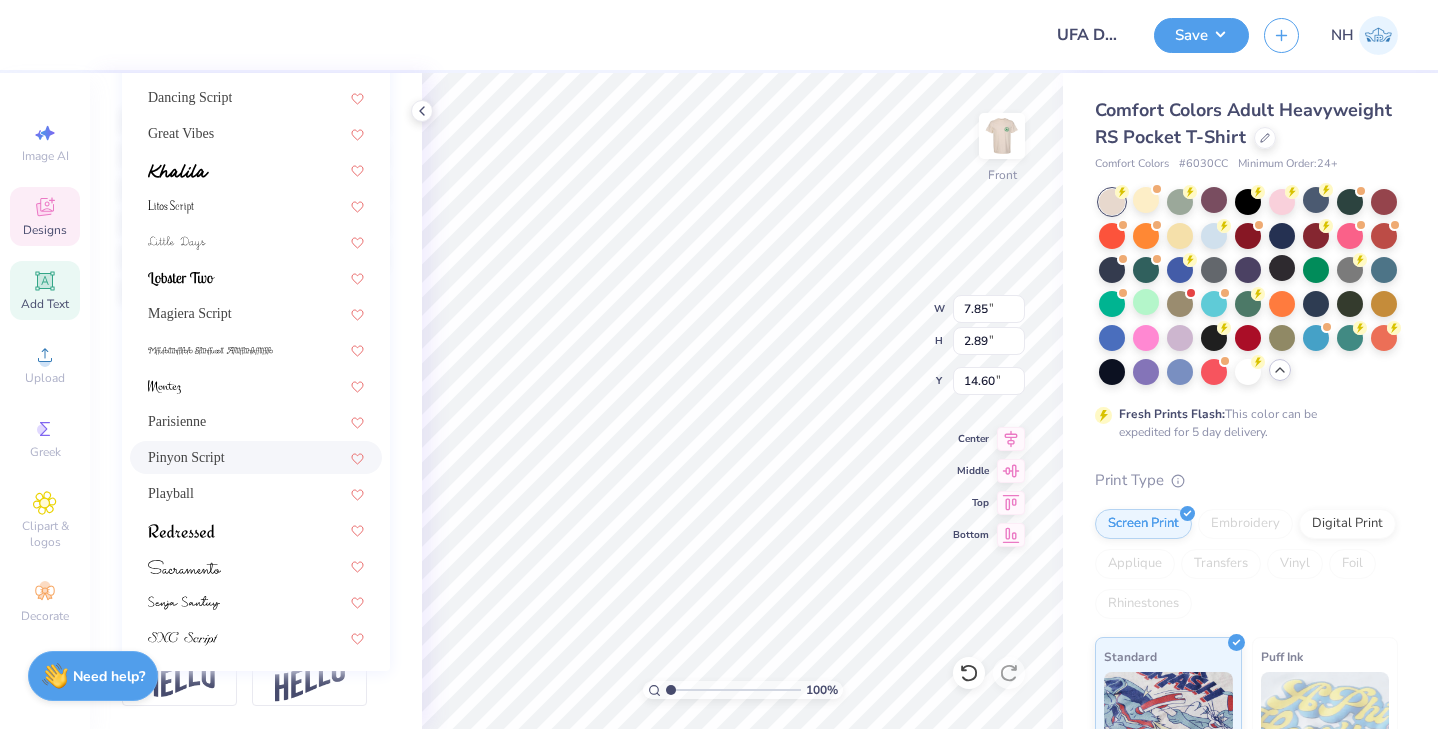 click on "Pinyon Script" at bounding box center [256, 457] 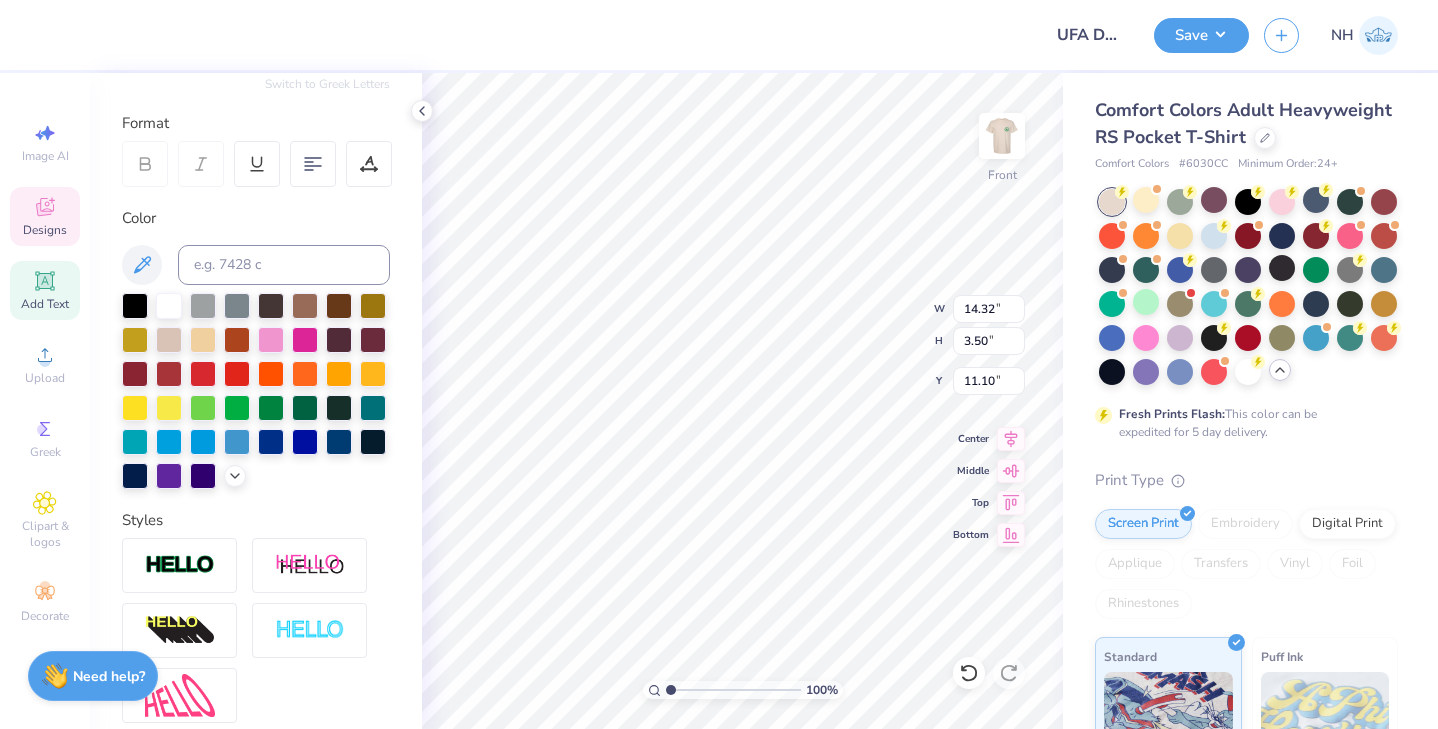 scroll, scrollTop: 0, scrollLeft: 0, axis: both 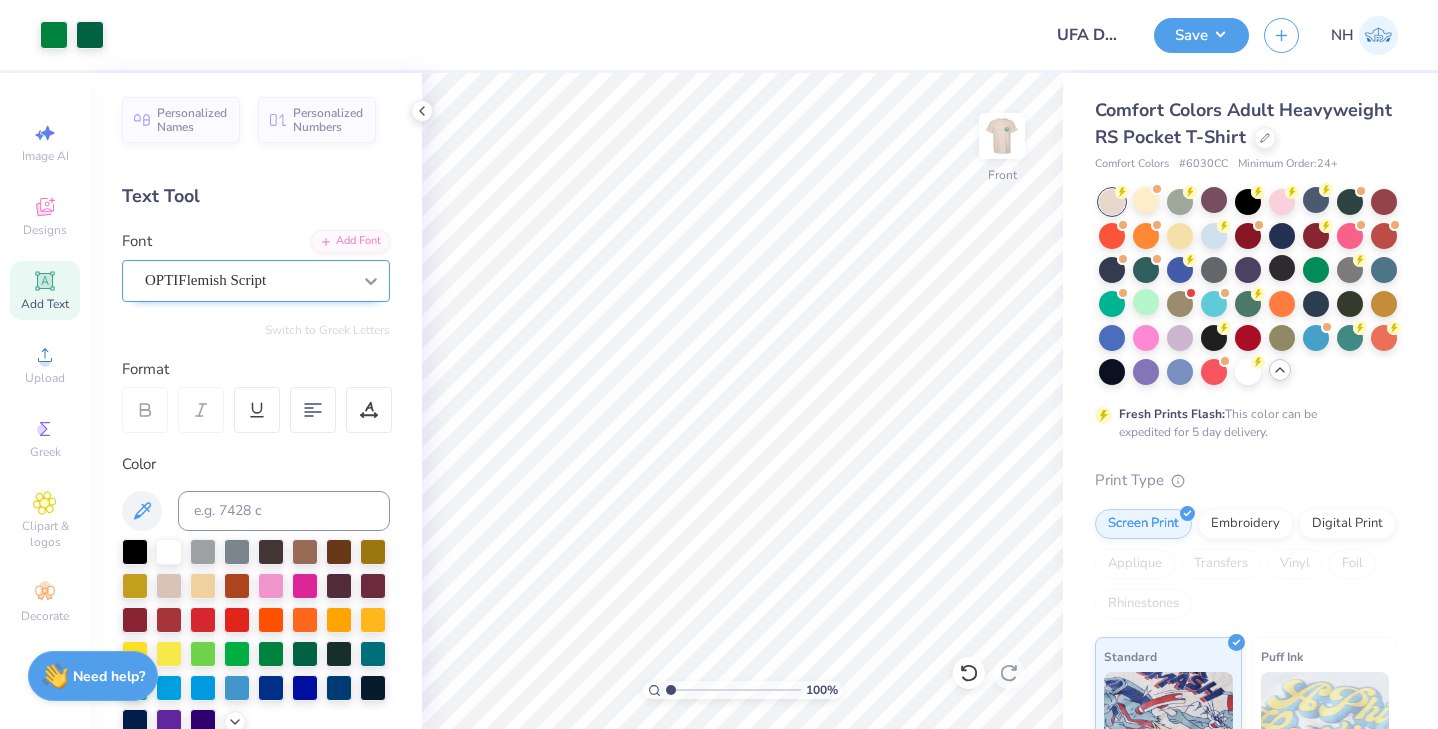 click 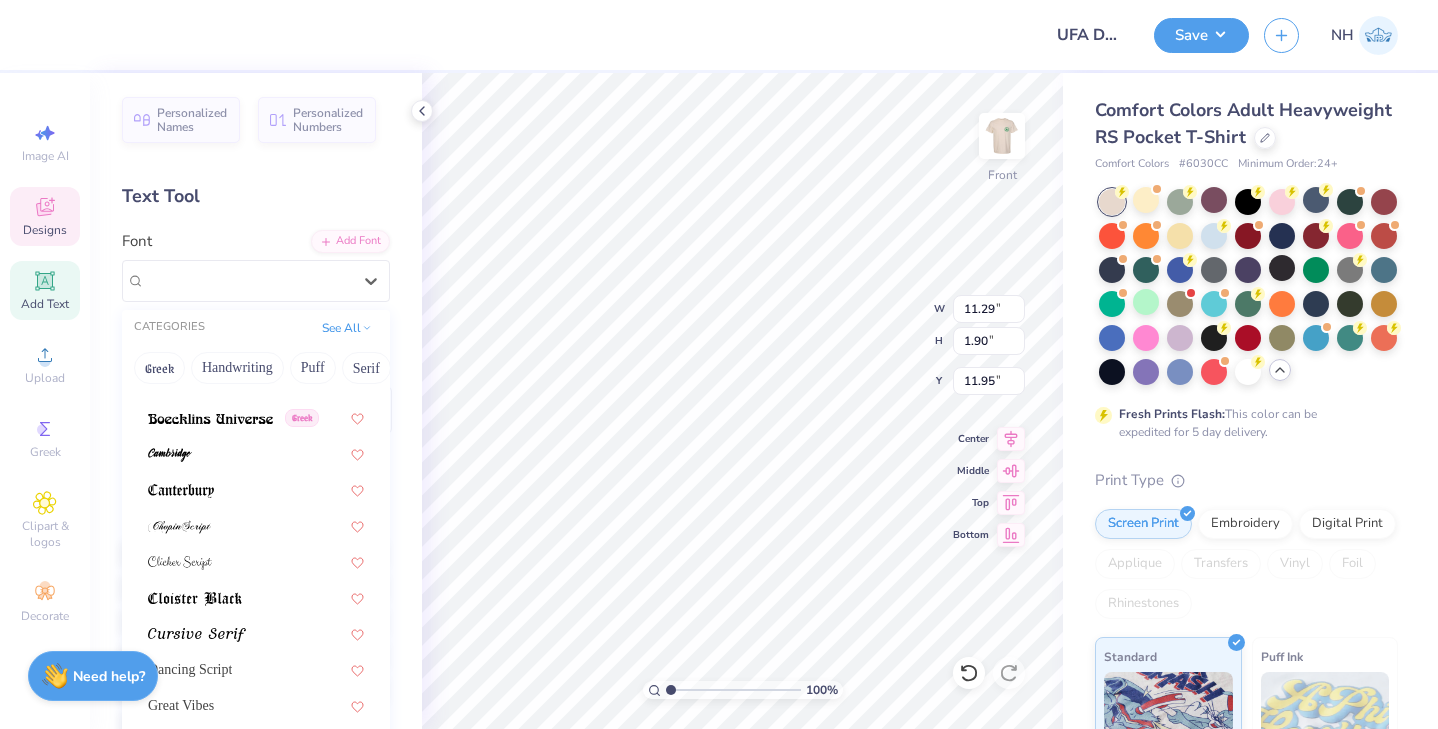 scroll, scrollTop: 348, scrollLeft: 0, axis: vertical 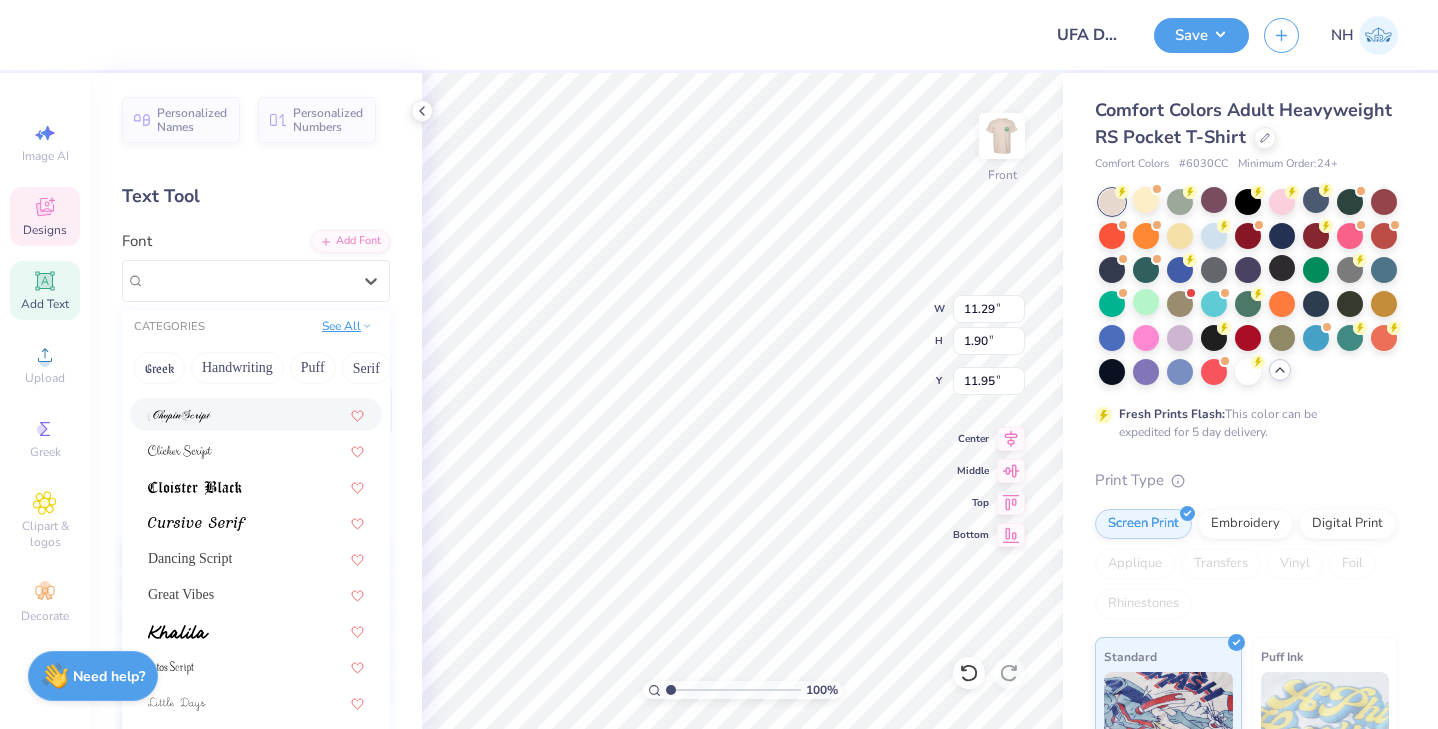 click on "See All" at bounding box center (347, 326) 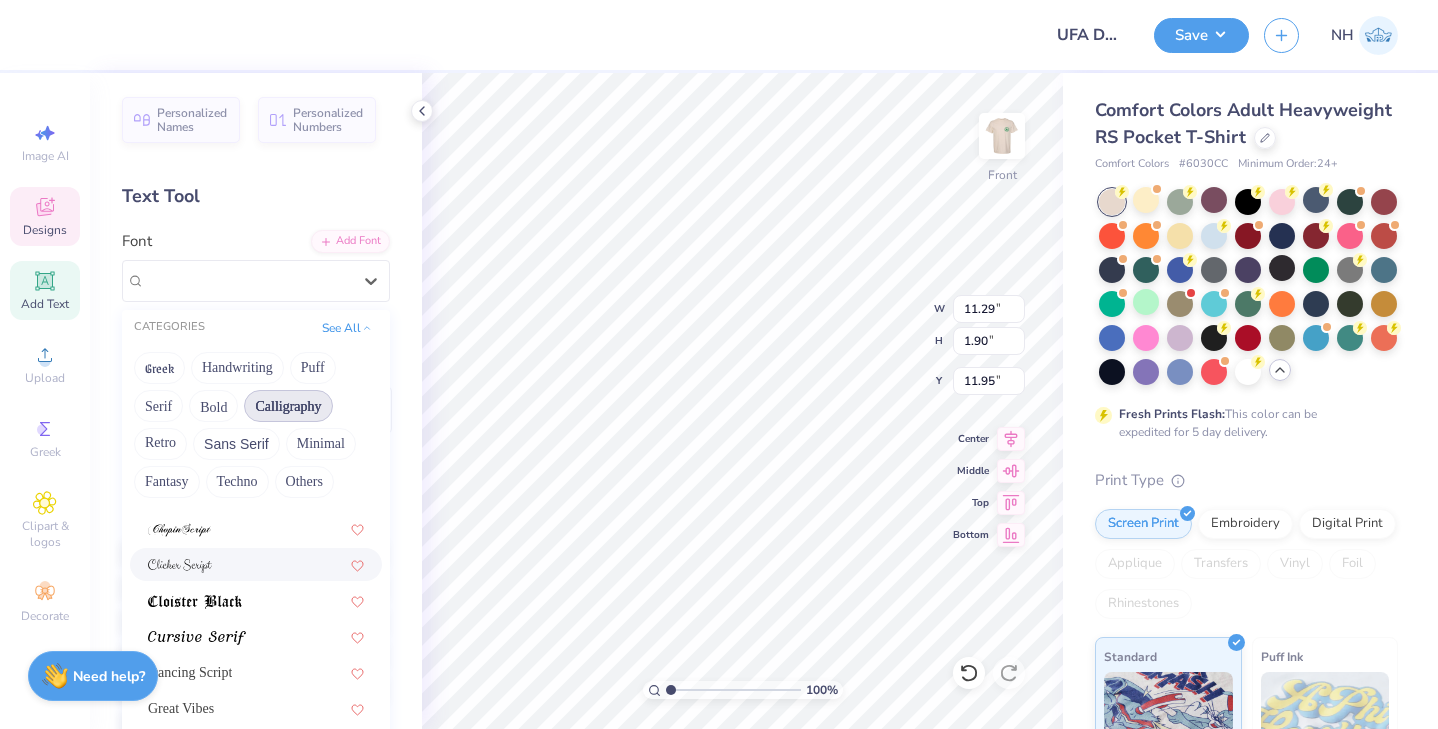 scroll, scrollTop: 490, scrollLeft: 0, axis: vertical 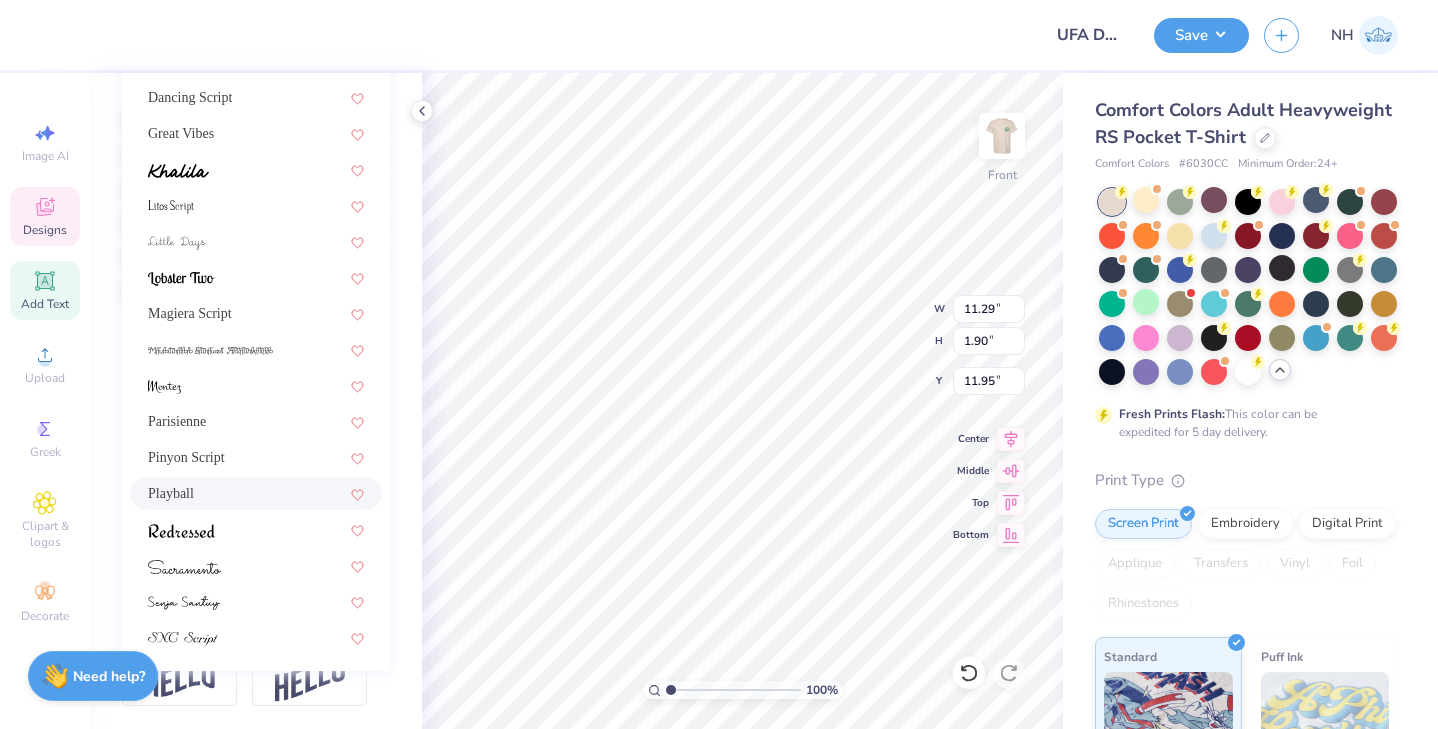 click on "Playball" at bounding box center [256, 493] 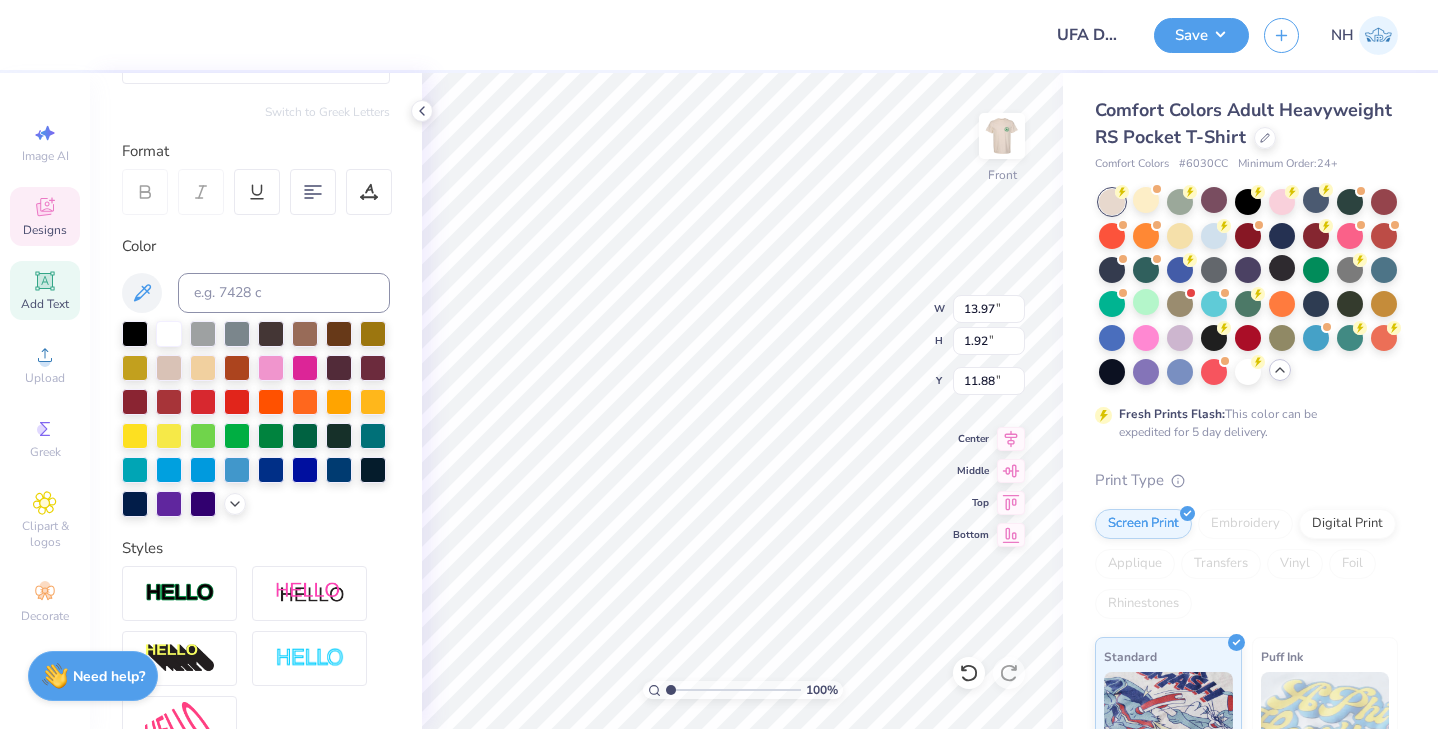 scroll, scrollTop: 0, scrollLeft: 0, axis: both 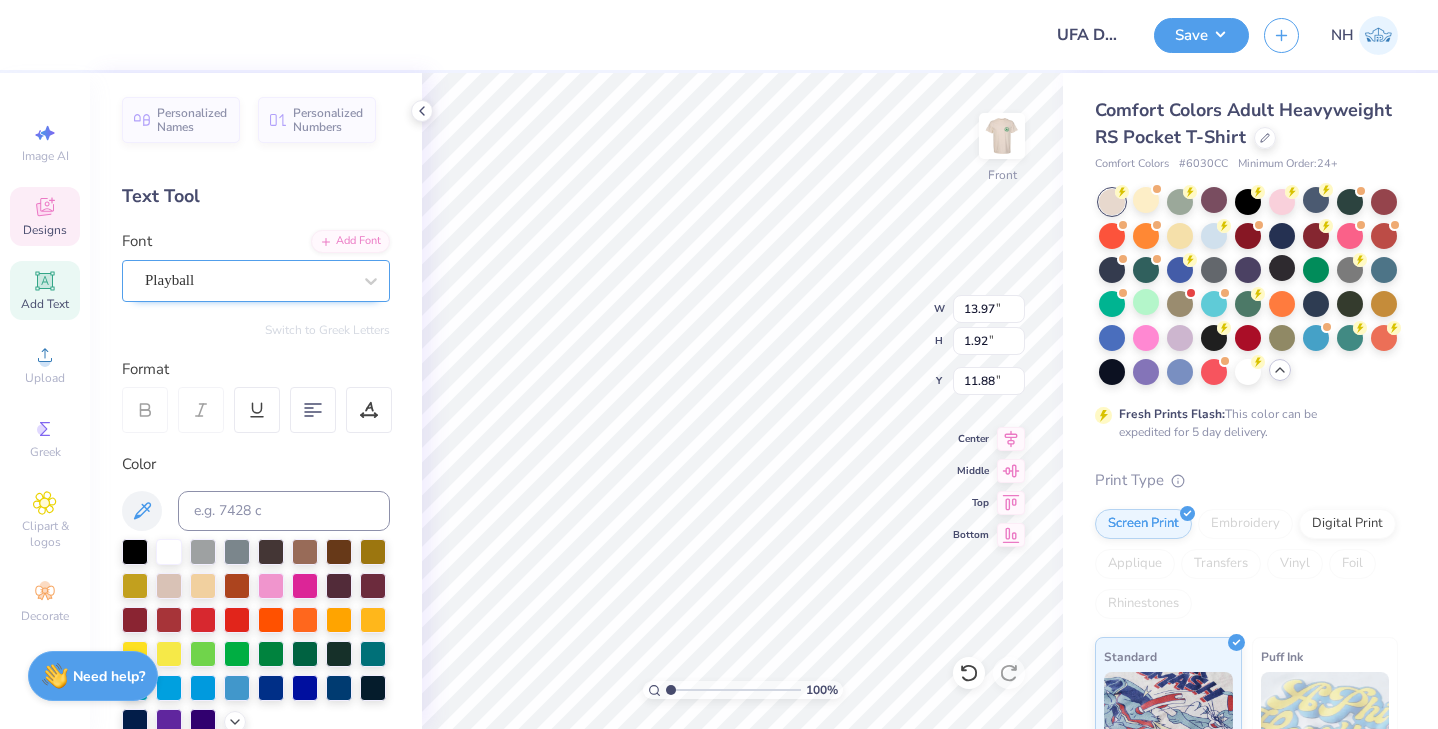 click on "Playball" at bounding box center [248, 280] 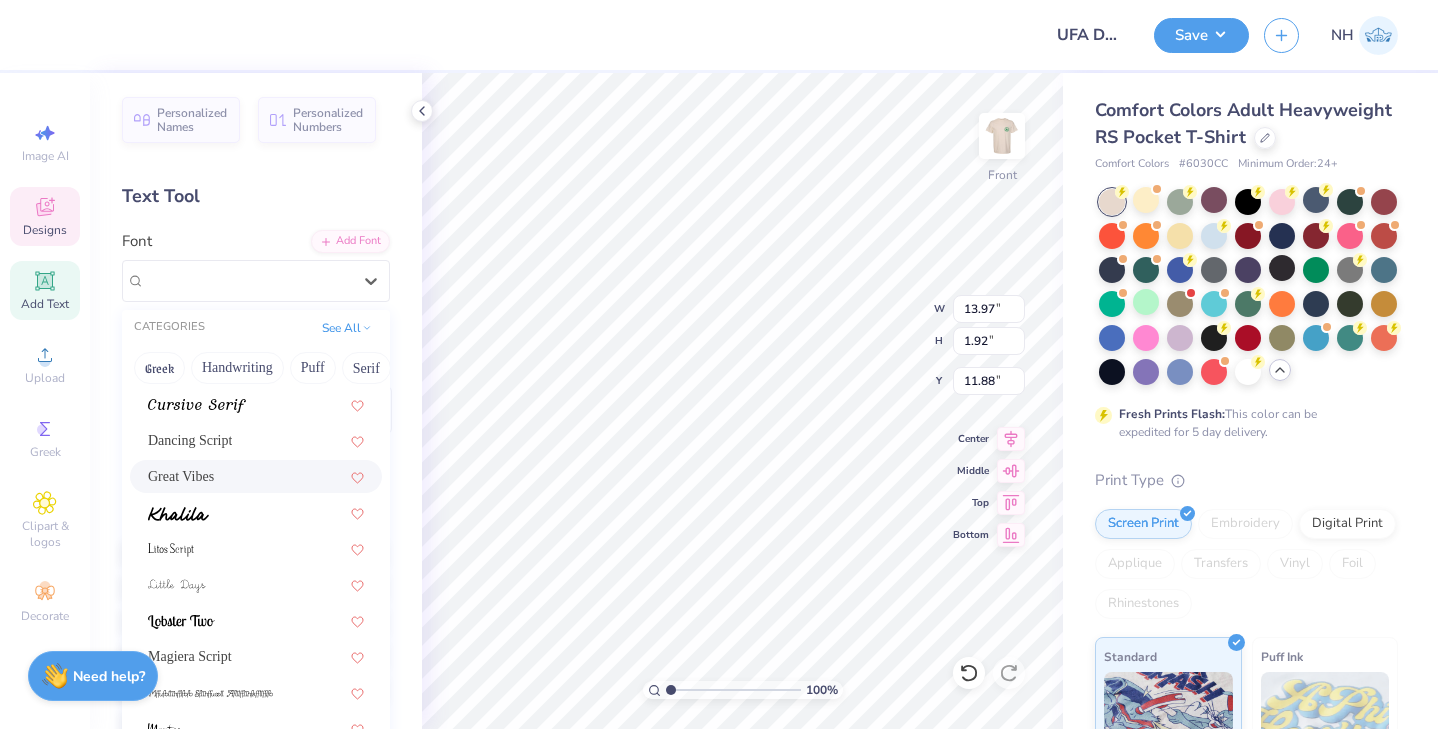 scroll, scrollTop: 490, scrollLeft: 0, axis: vertical 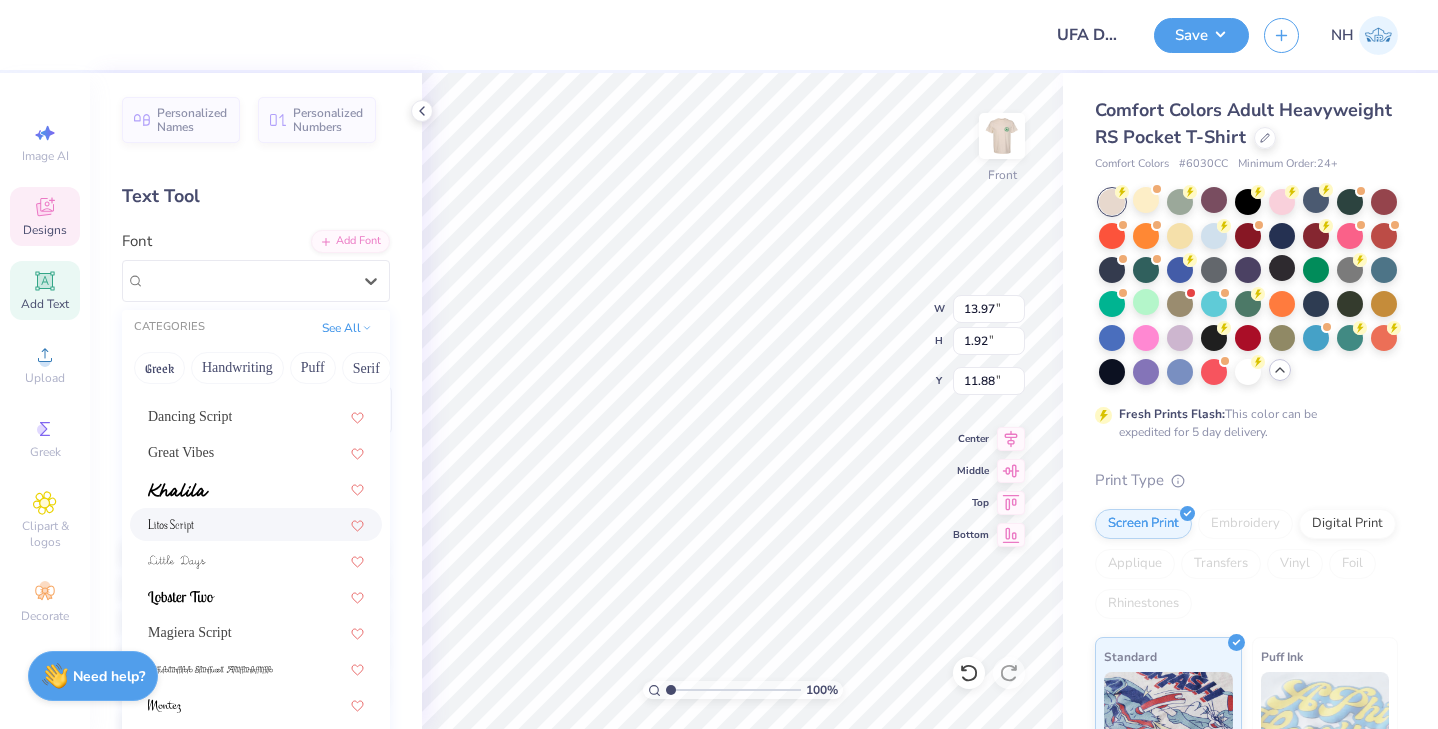 click at bounding box center [256, 524] 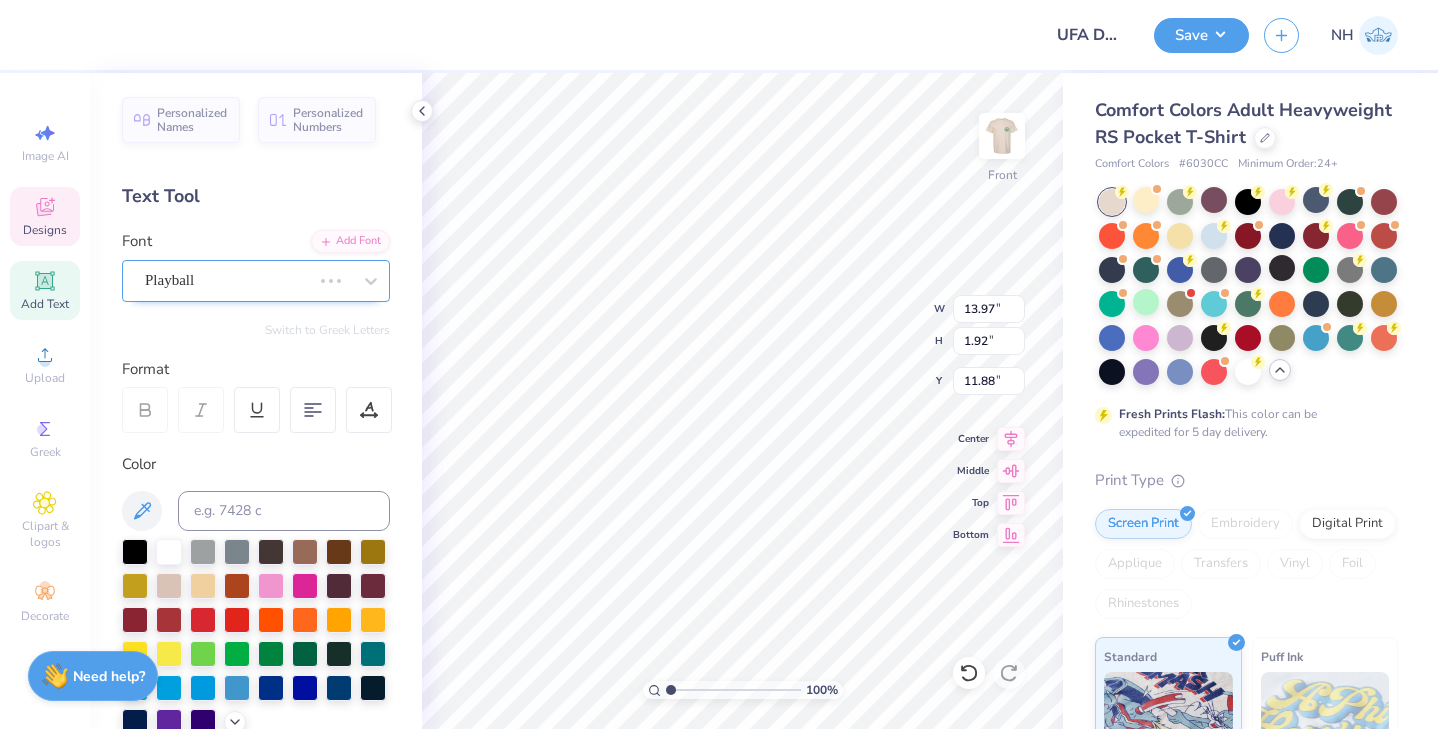click on "Playball" at bounding box center (228, 280) 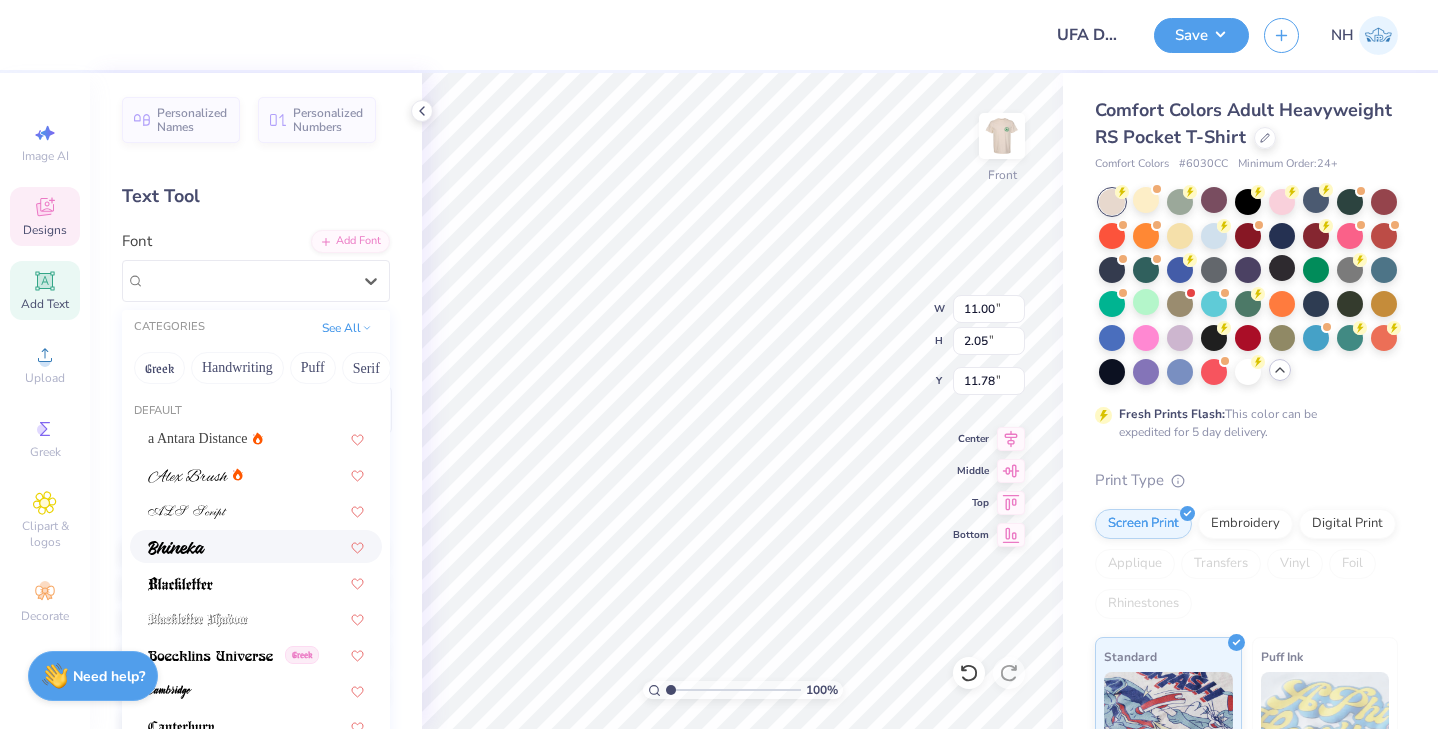 scroll, scrollTop: 62, scrollLeft: 0, axis: vertical 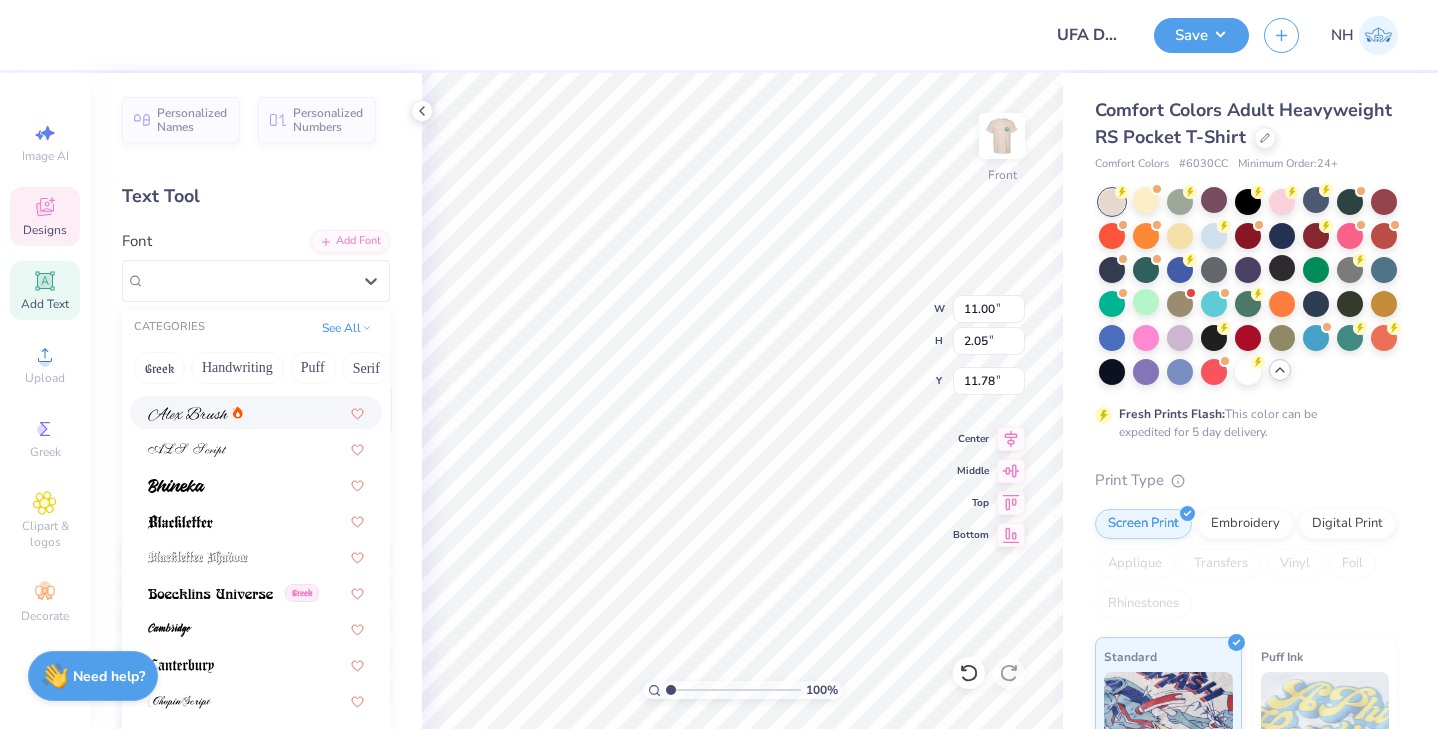 click at bounding box center (256, 412) 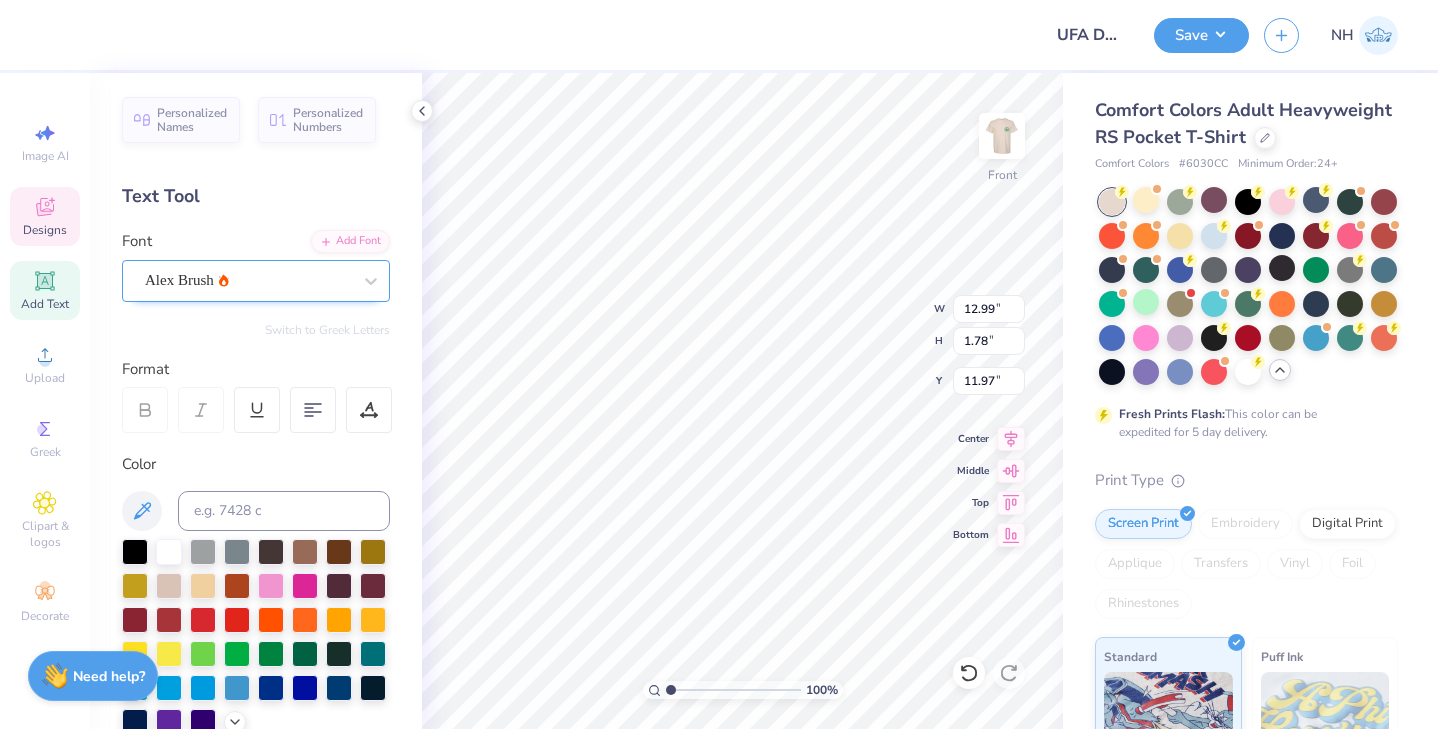 click on "Alex Brush" at bounding box center (248, 280) 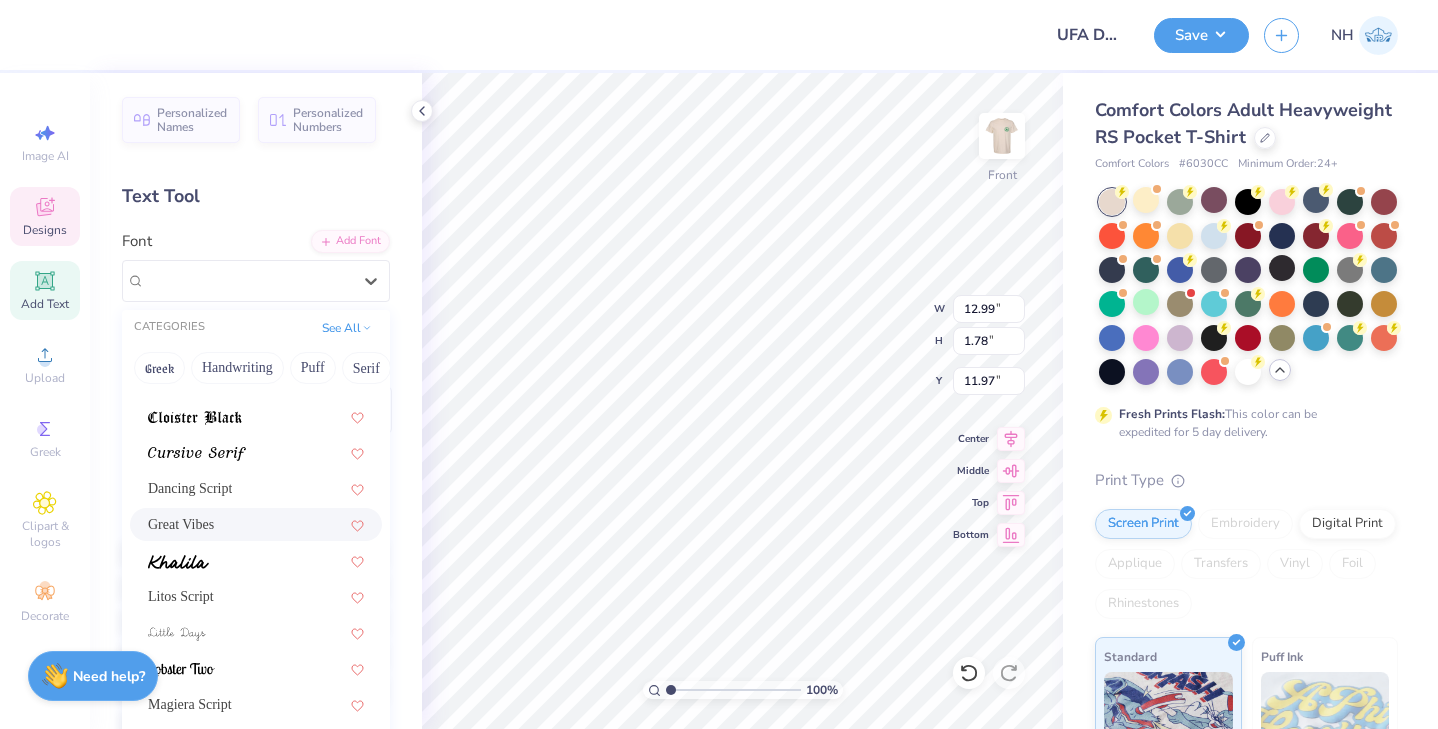 scroll, scrollTop: 490, scrollLeft: 0, axis: vertical 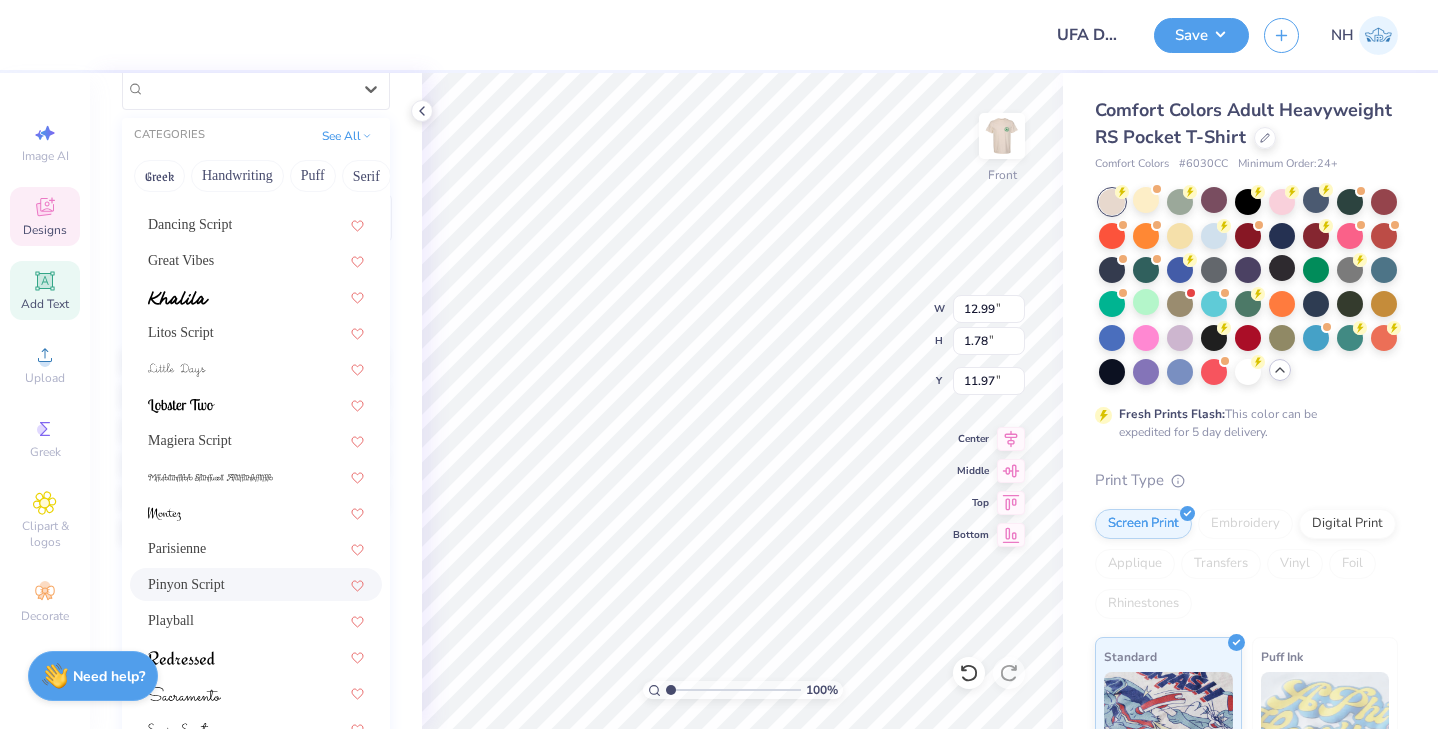 click on "Pinyon Script" at bounding box center (256, 584) 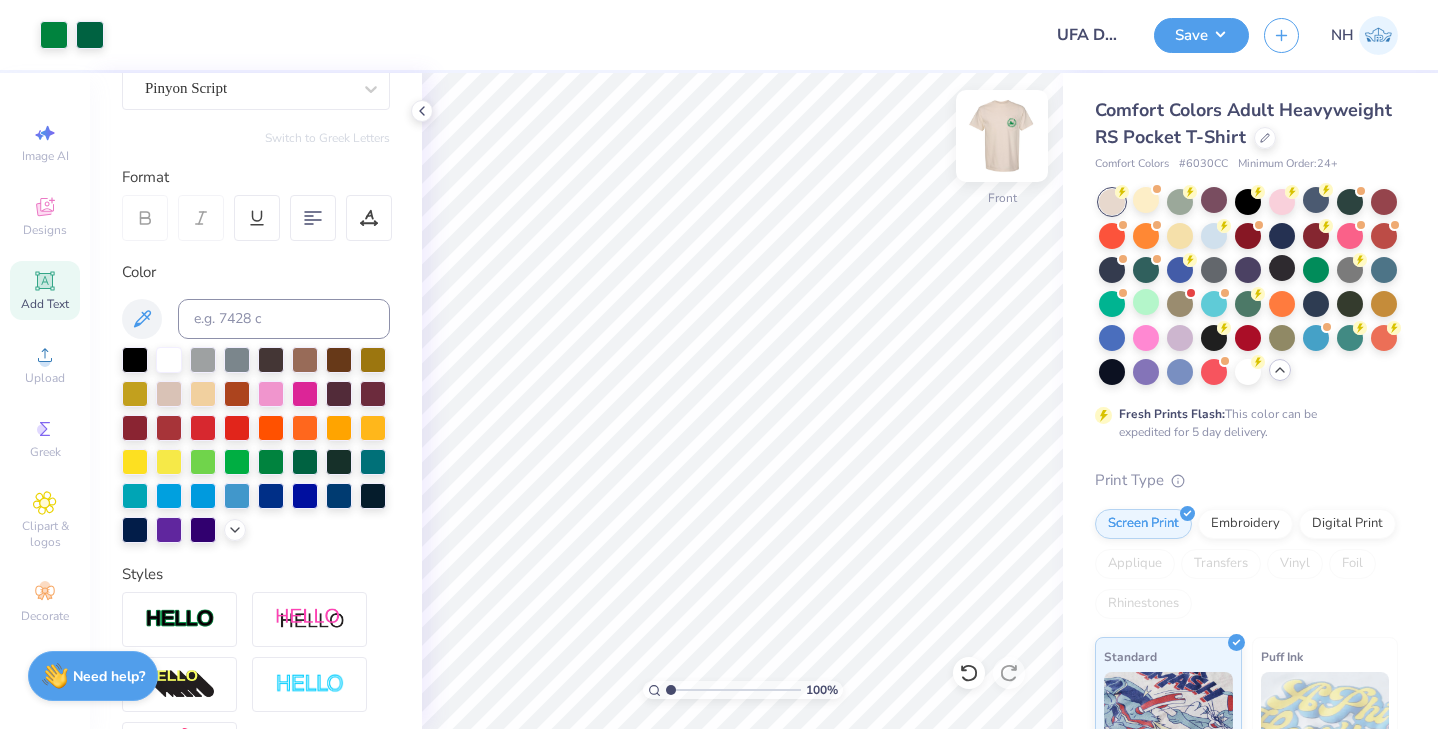 click at bounding box center [1002, 136] 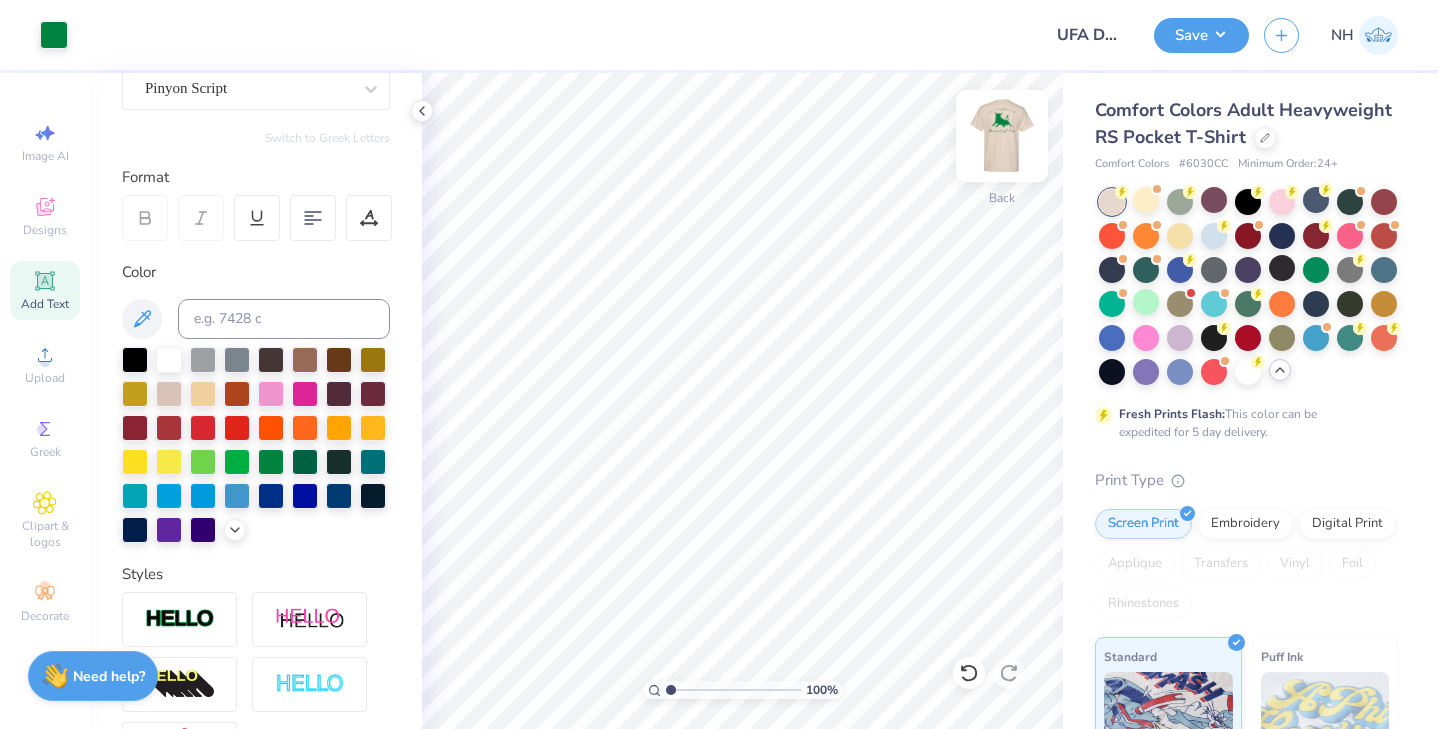 click at bounding box center (1002, 136) 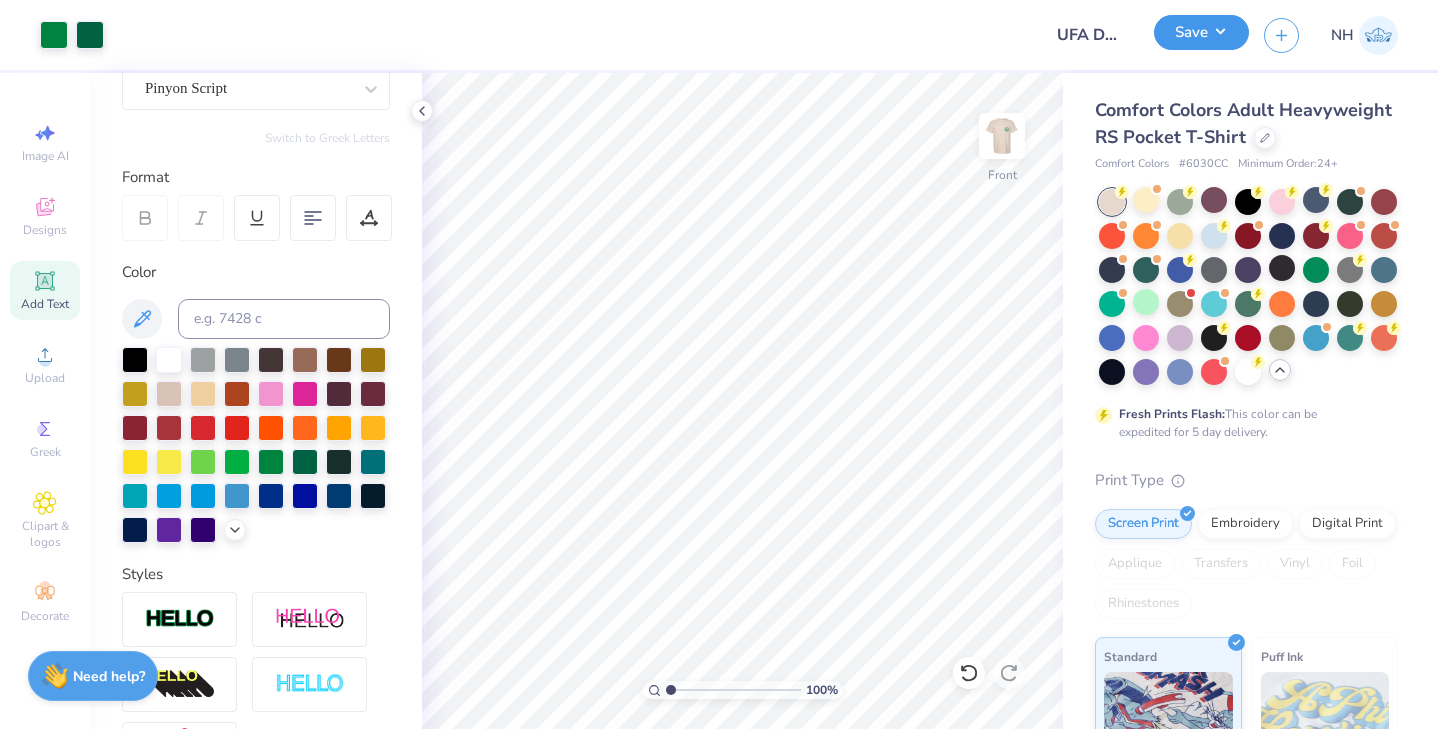 click on "Save" at bounding box center (1201, 32) 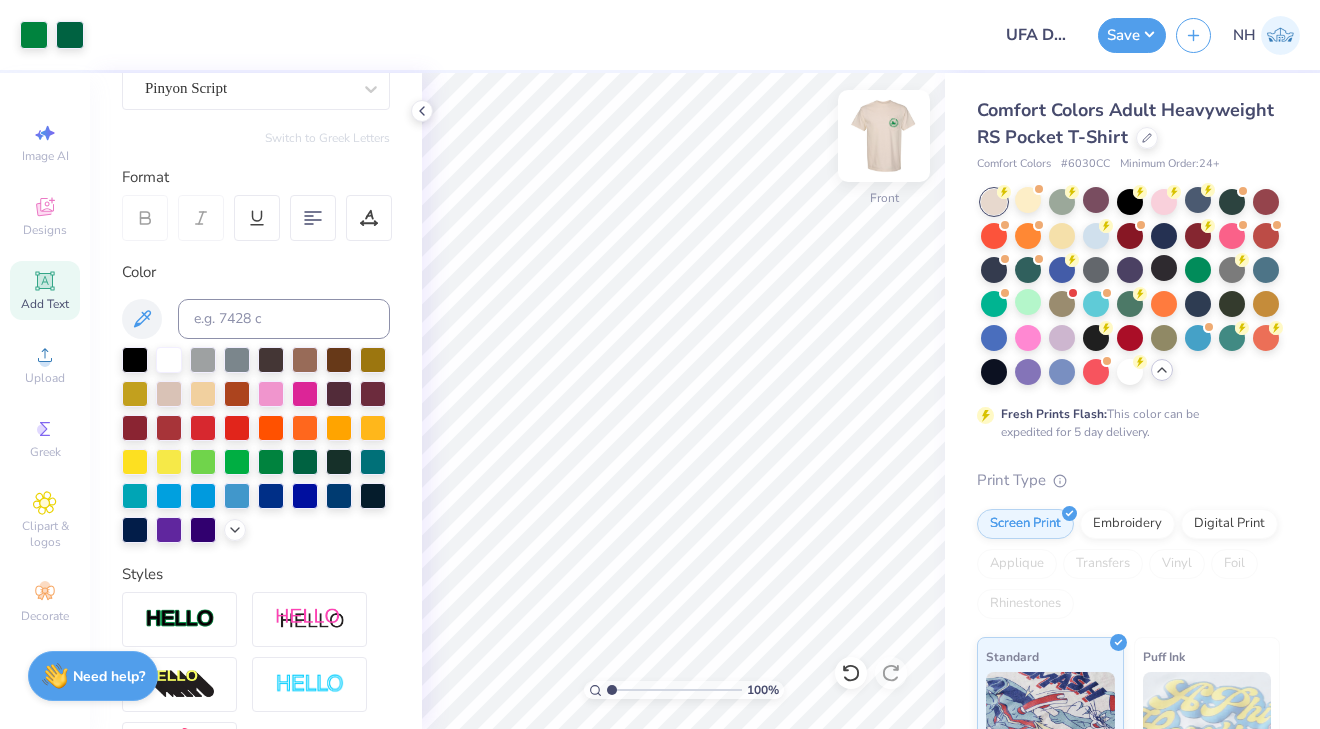 click at bounding box center [884, 136] 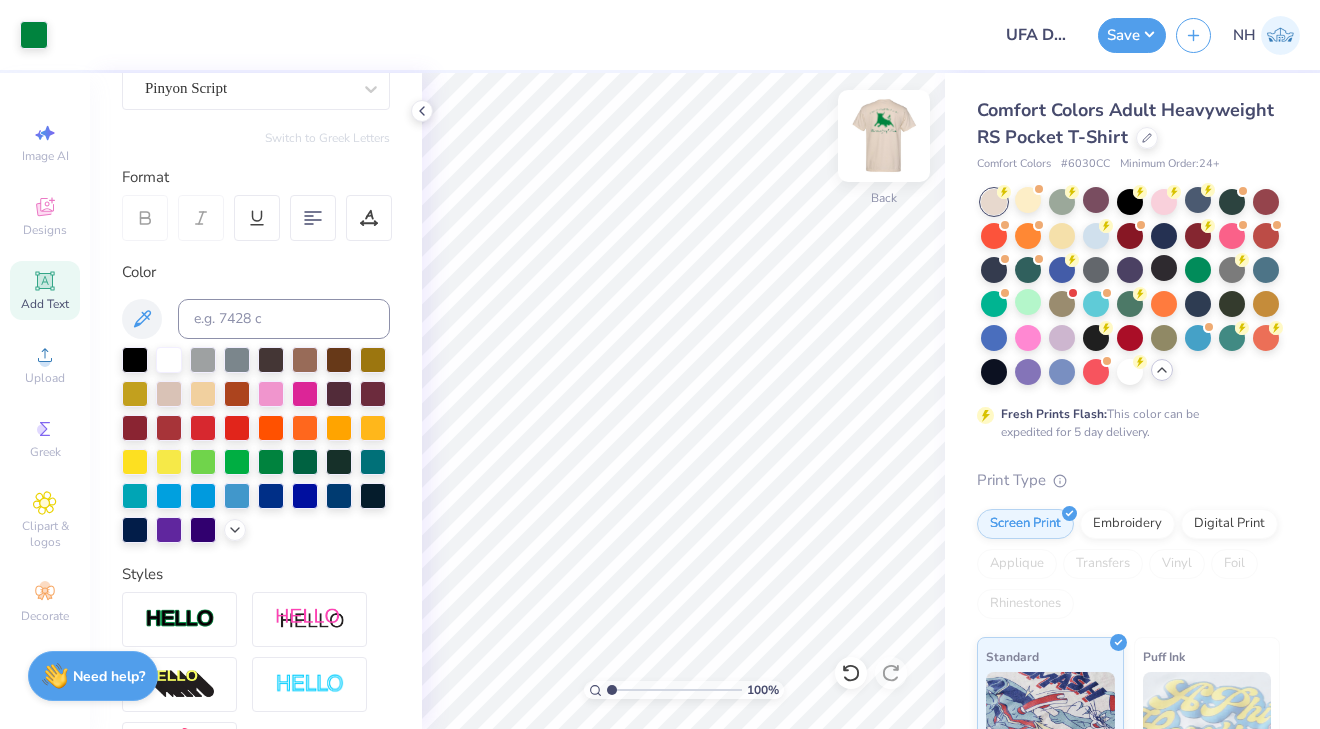 click at bounding box center (884, 136) 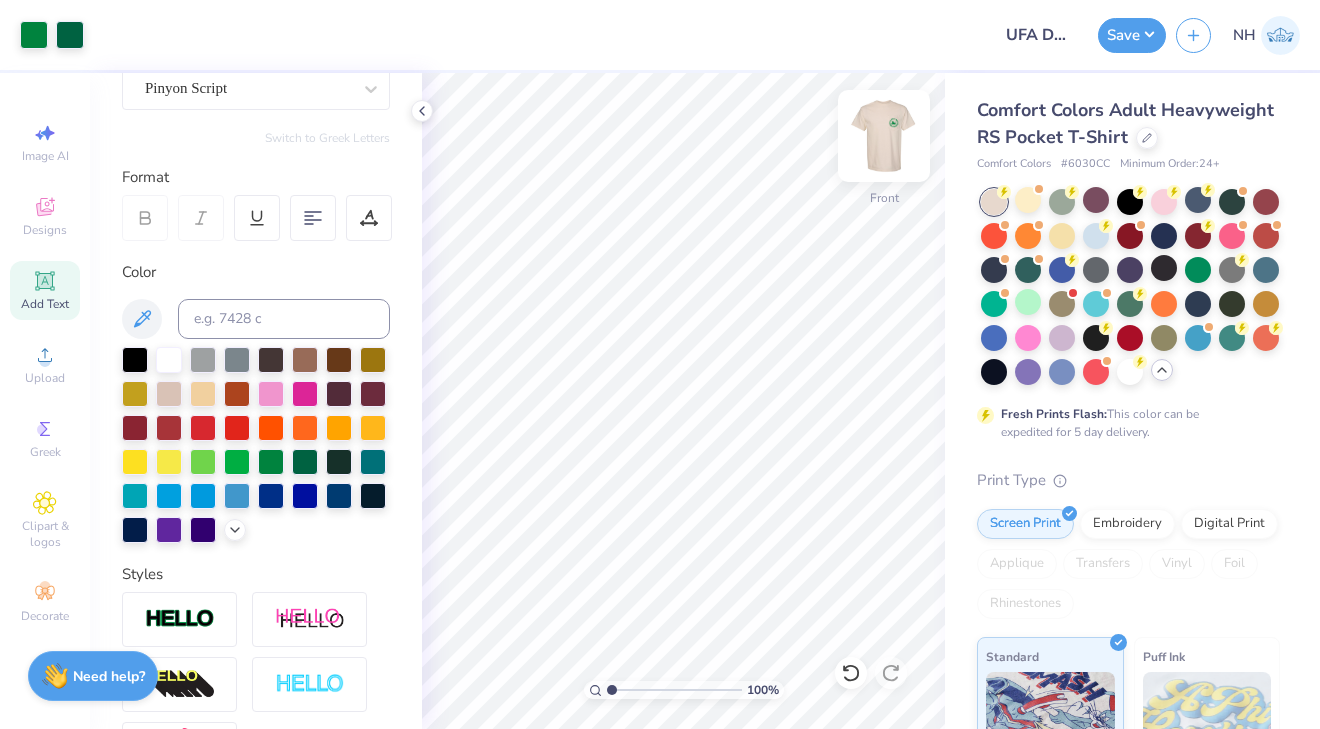 click at bounding box center [884, 136] 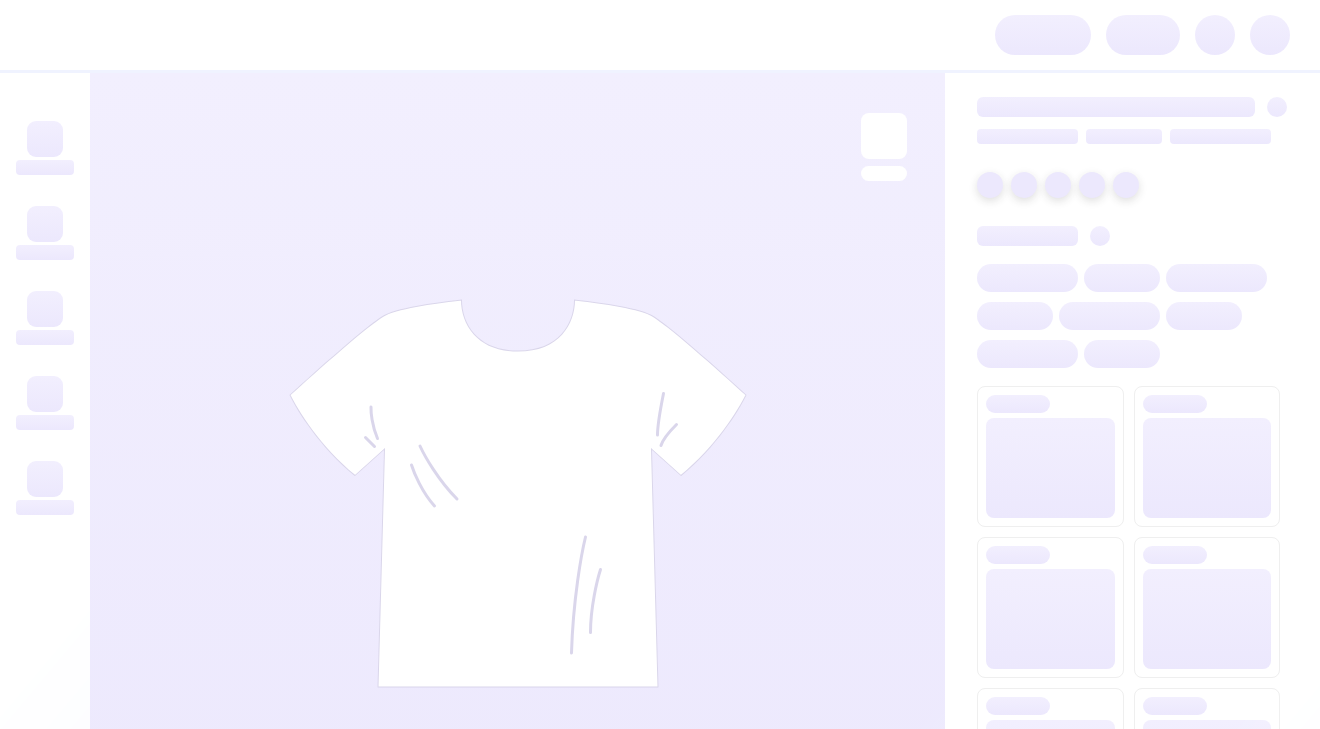scroll, scrollTop: 0, scrollLeft: 0, axis: both 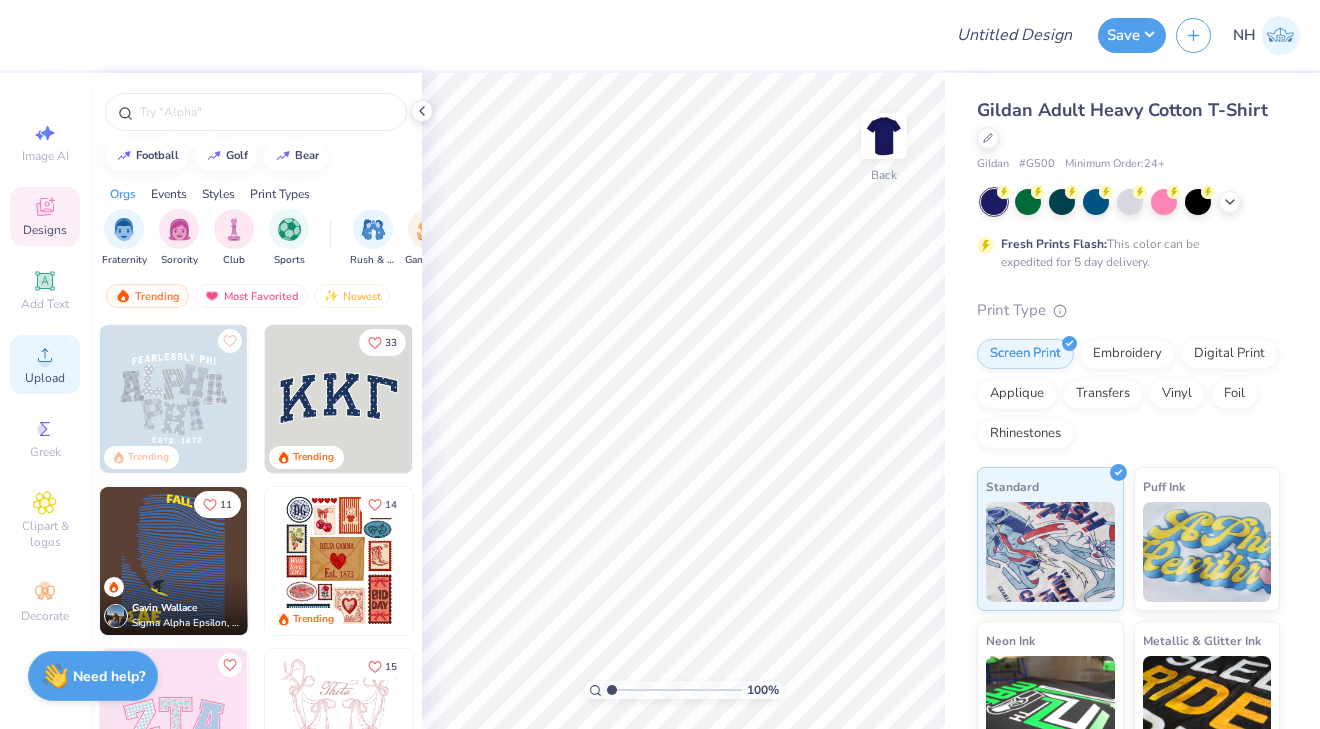 click 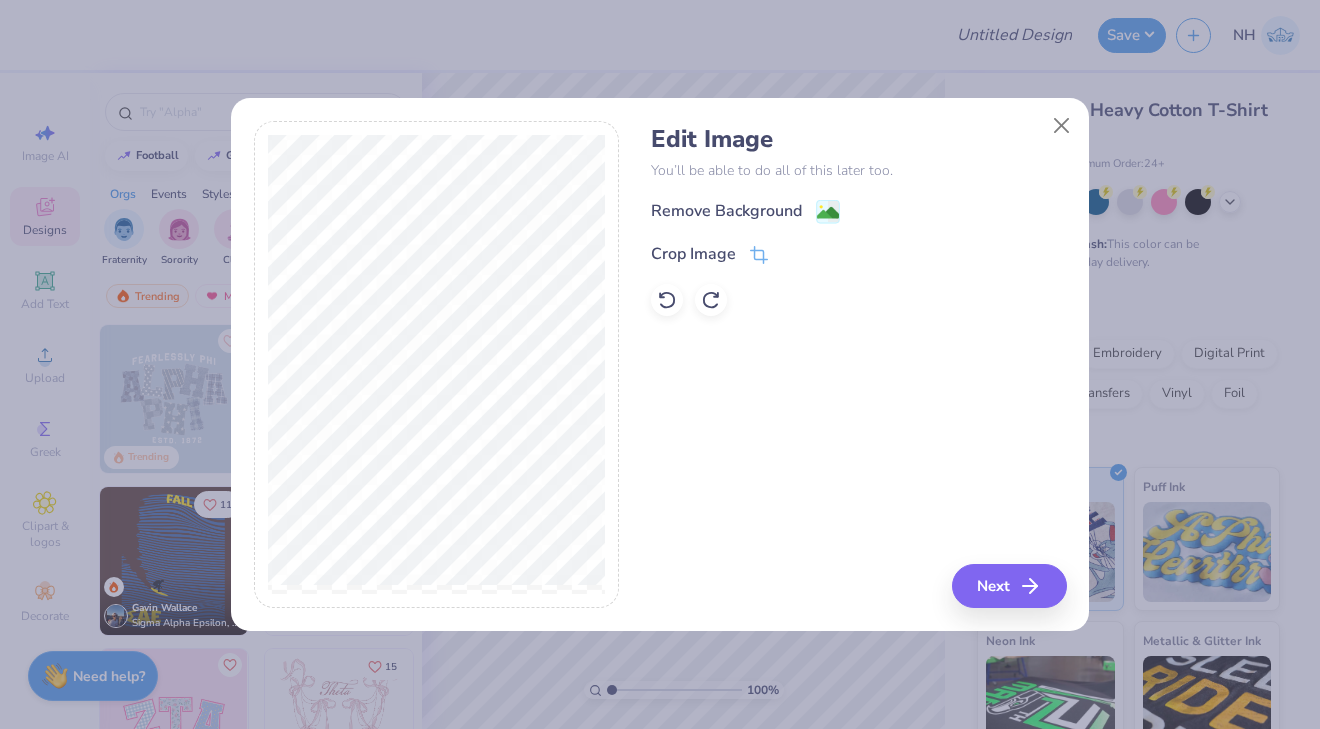 click on "Edit Image You’ll be able to do all of this later too. Remove Background Crop Image" at bounding box center (858, 220) 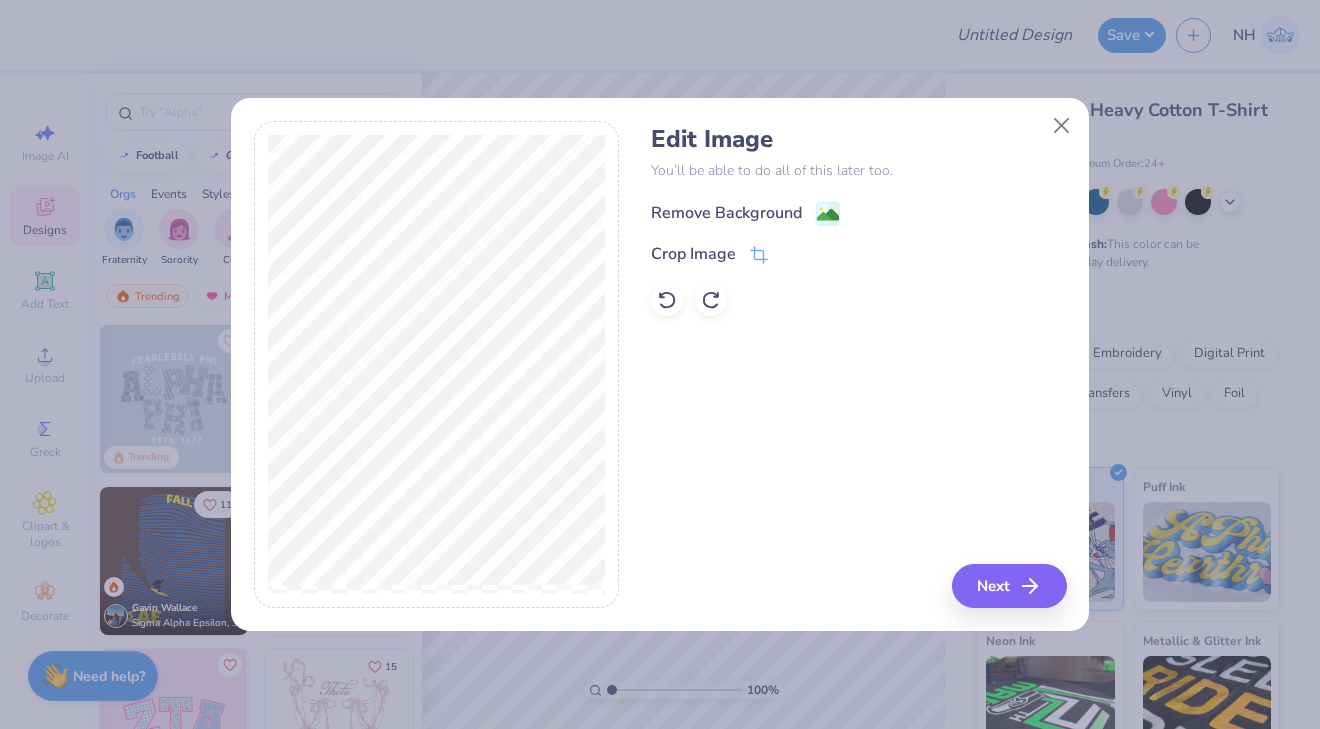 click on "Remove Background" at bounding box center [726, 213] 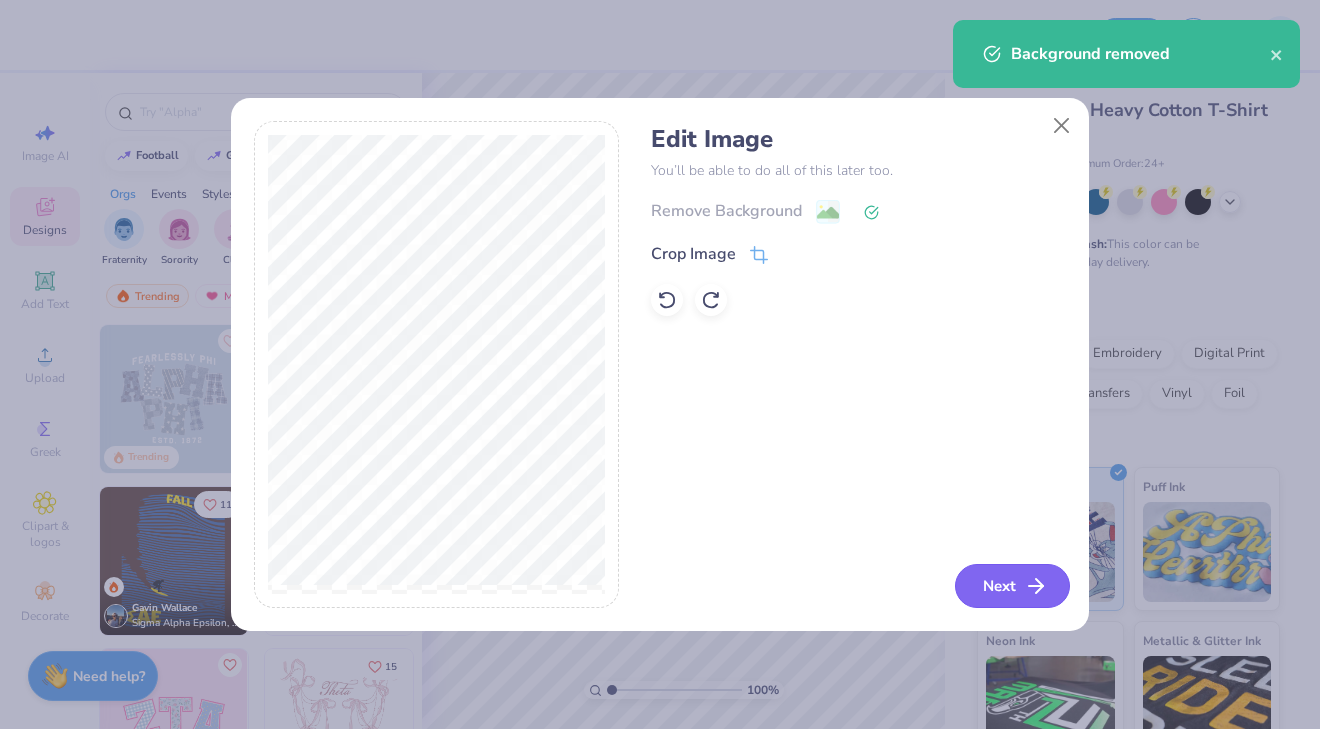 click on "Next" at bounding box center [1012, 586] 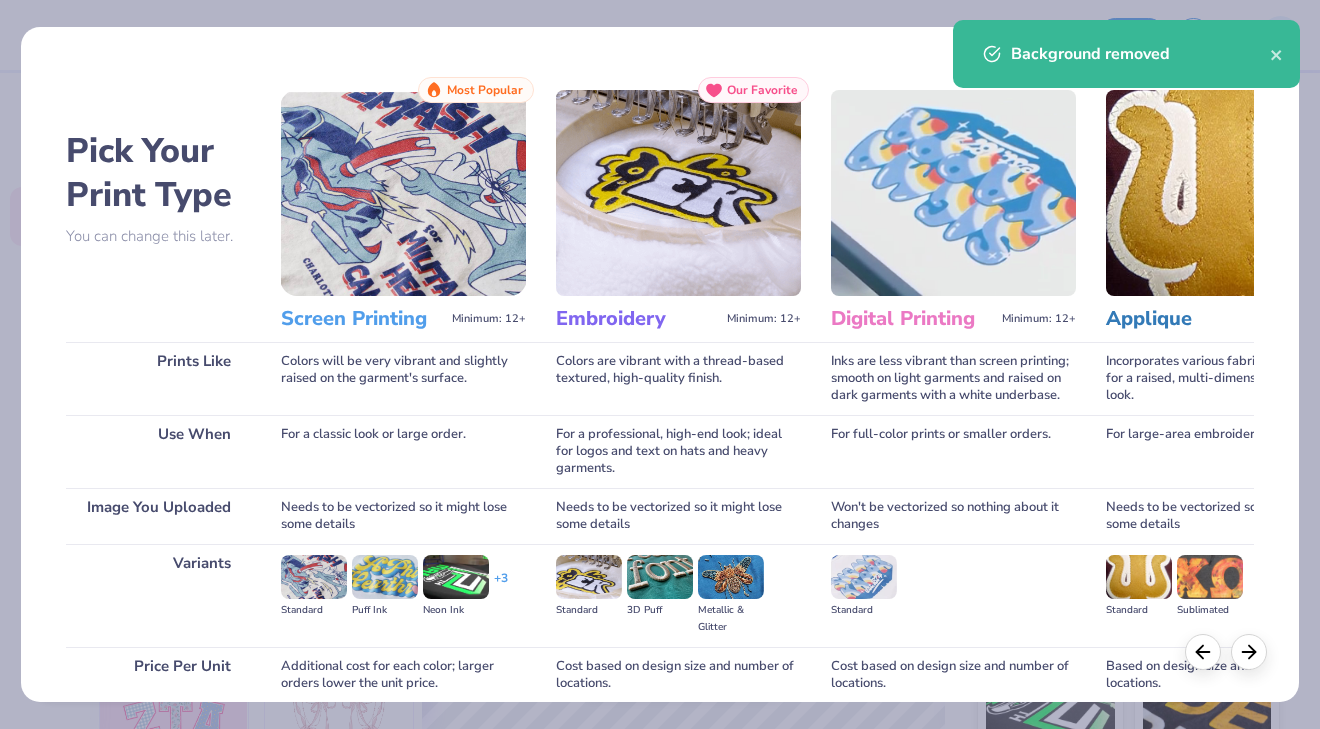 scroll, scrollTop: 168, scrollLeft: 0, axis: vertical 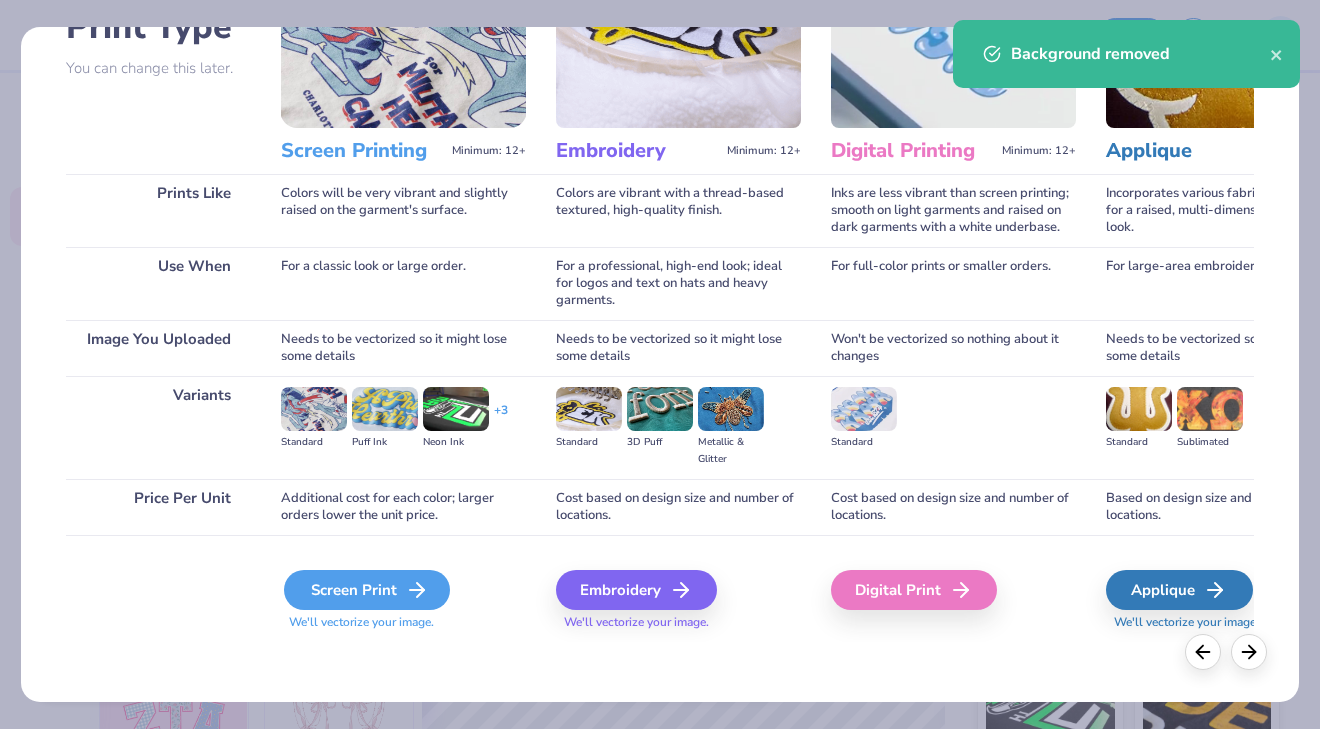 click on "Screen Print" at bounding box center (367, 590) 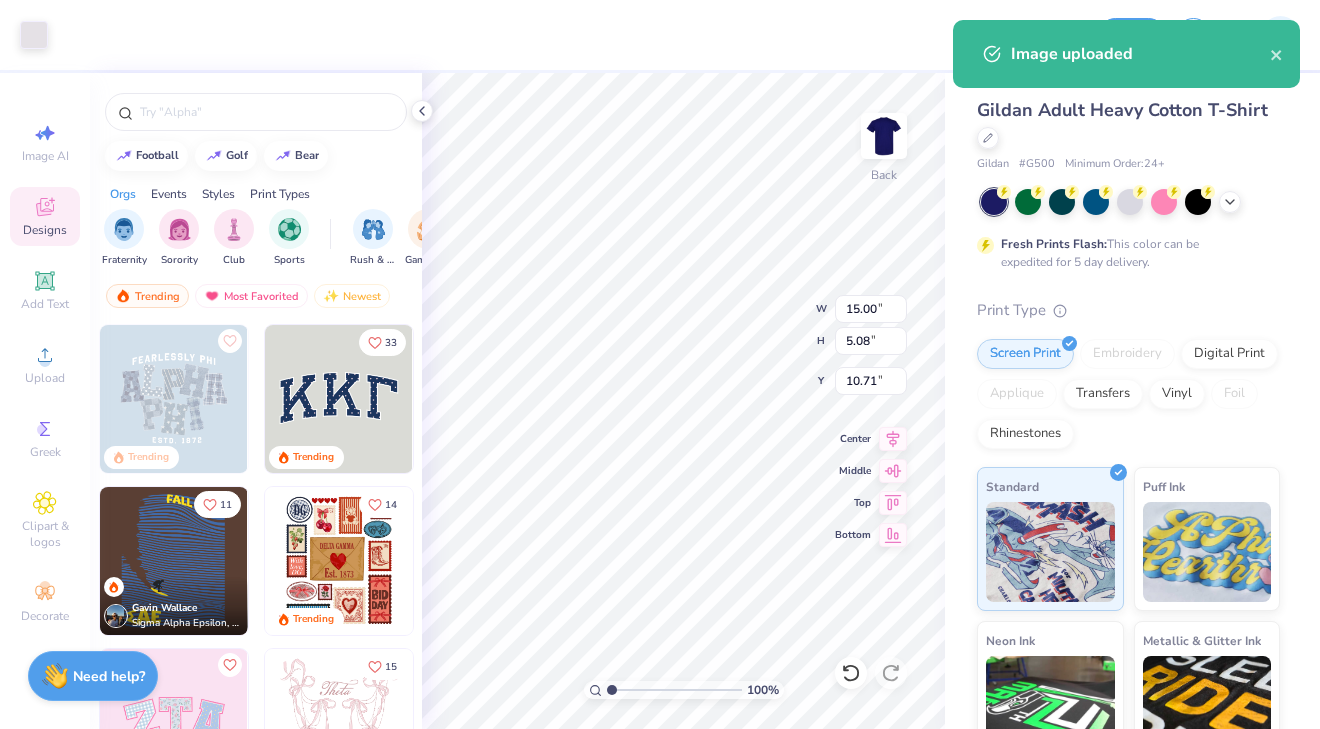 type on "10.09" 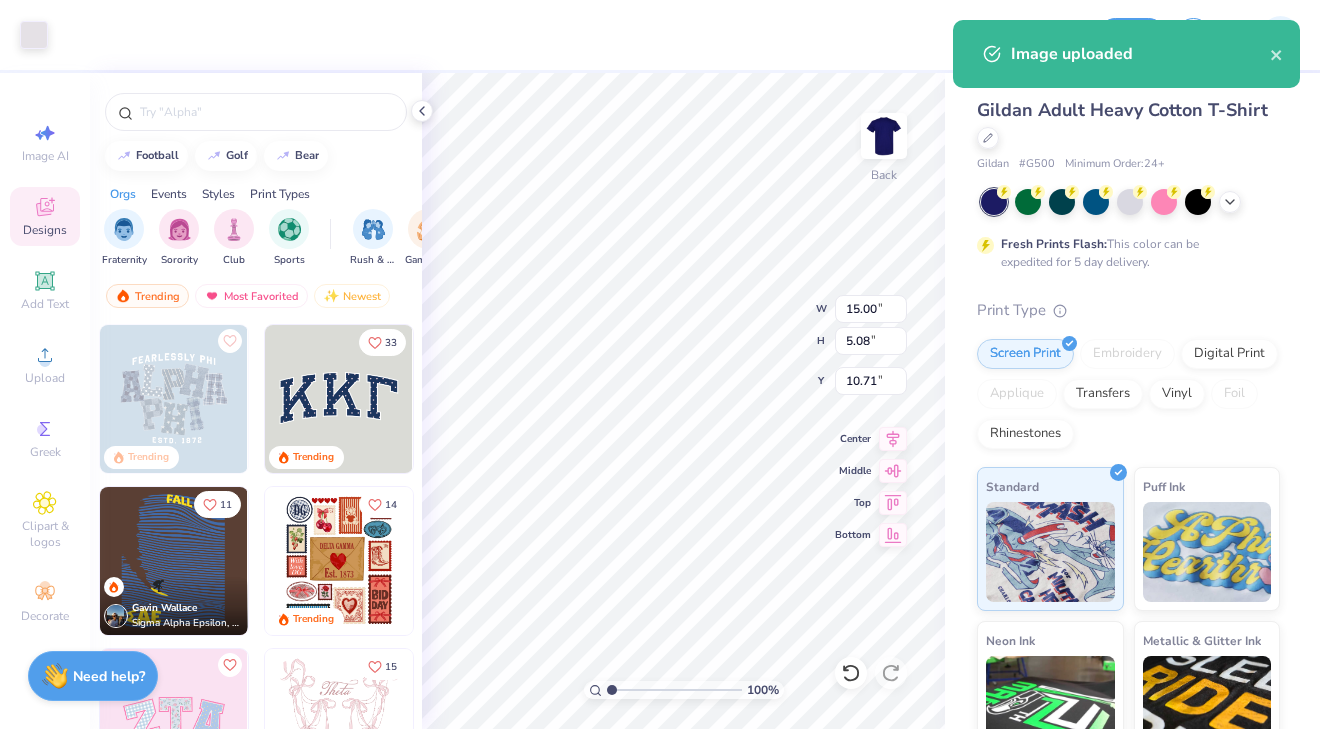 type on "3.42" 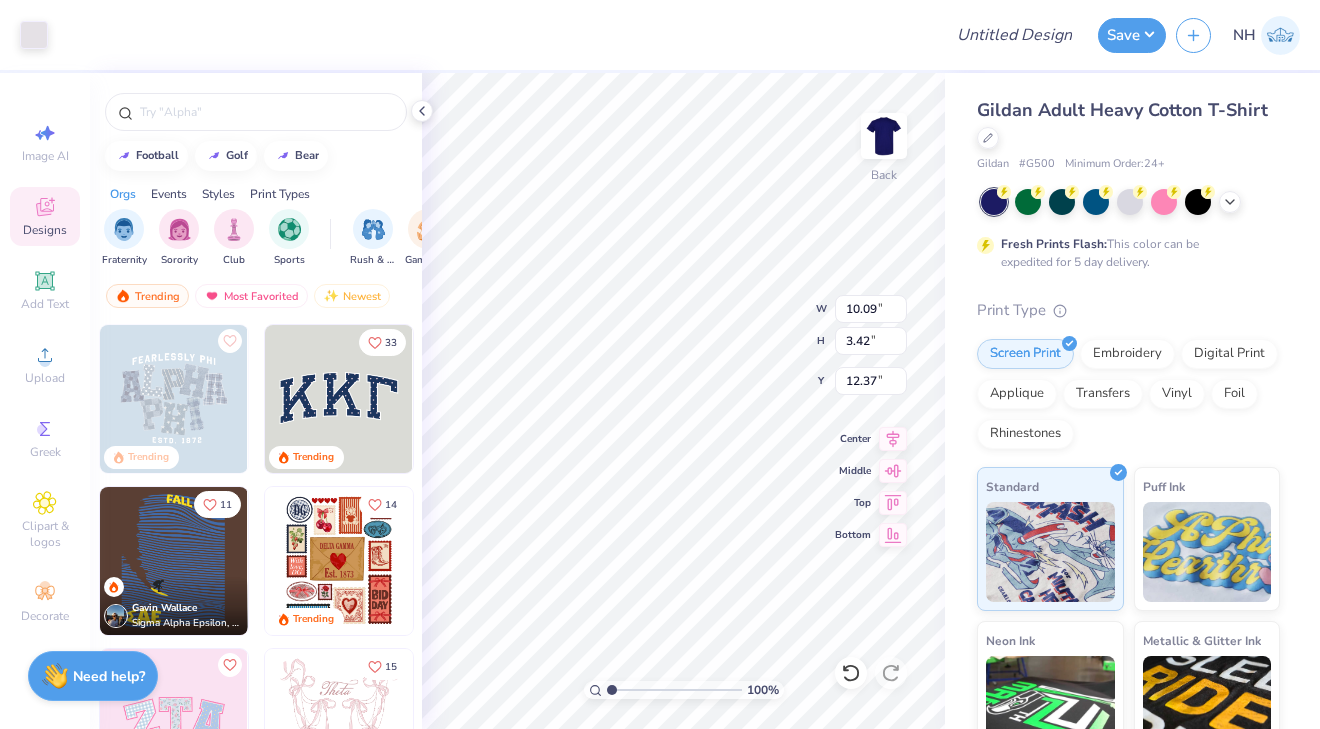 type on "3.73" 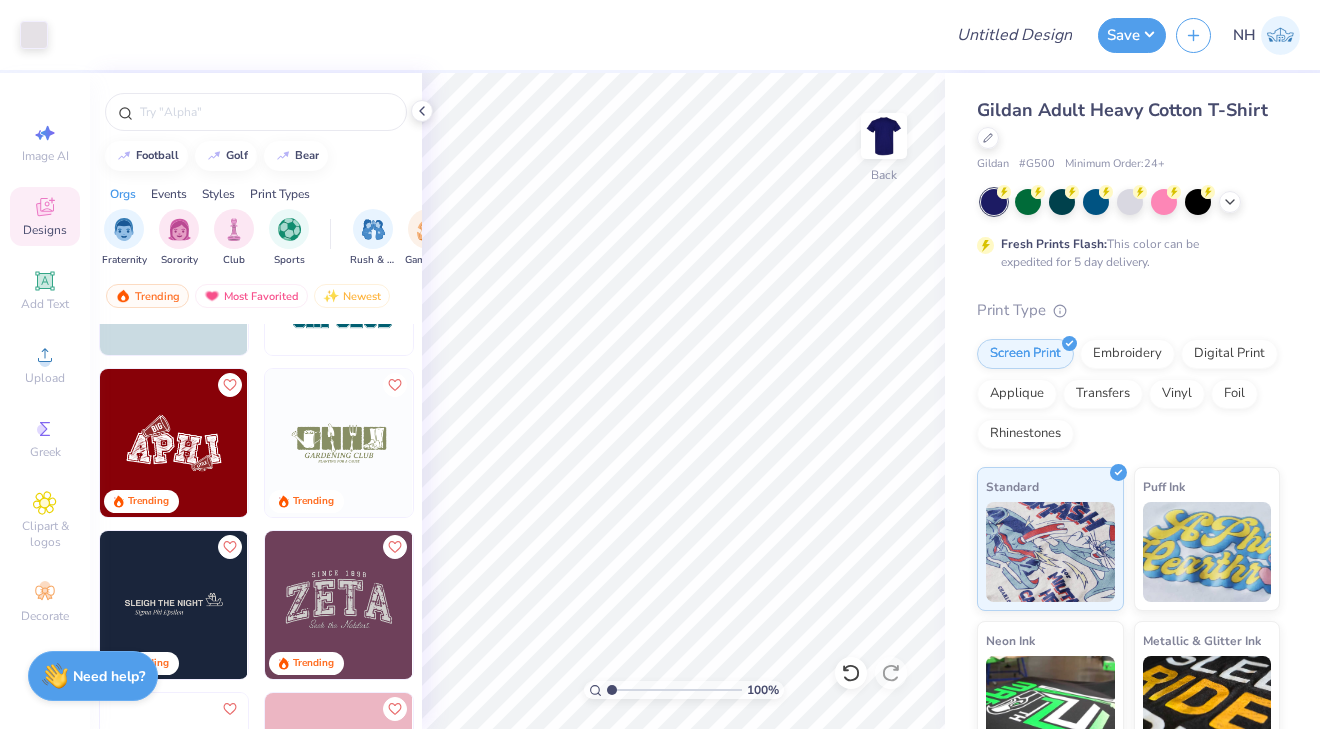 scroll, scrollTop: 9365, scrollLeft: 0, axis: vertical 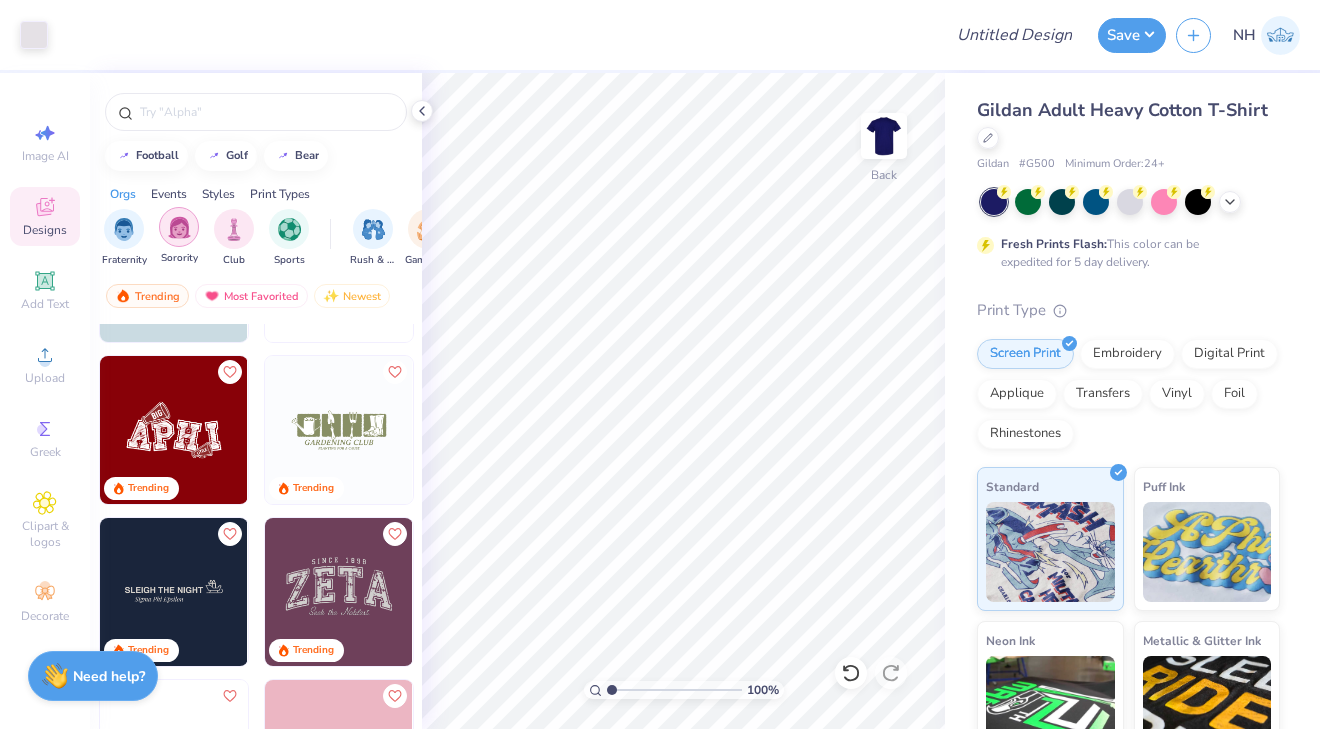 click at bounding box center (179, 227) 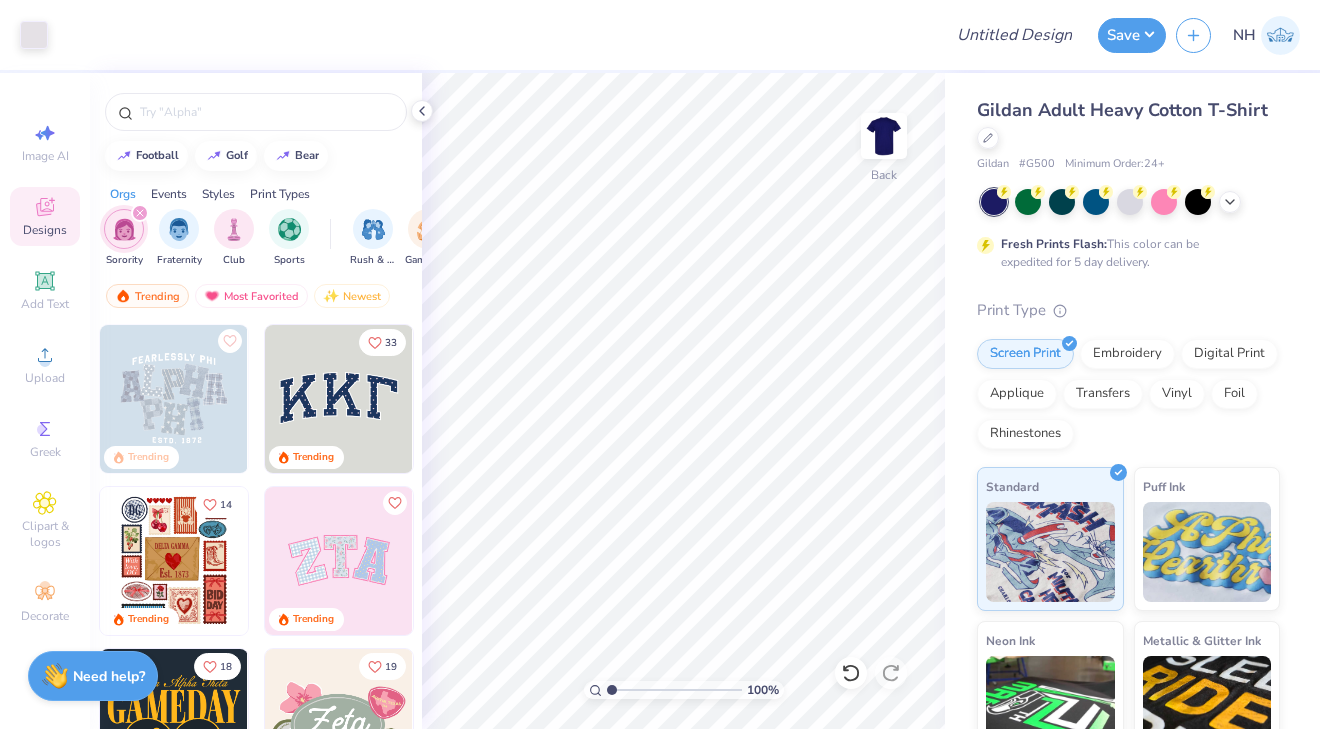 click on "Styles" at bounding box center [218, 194] 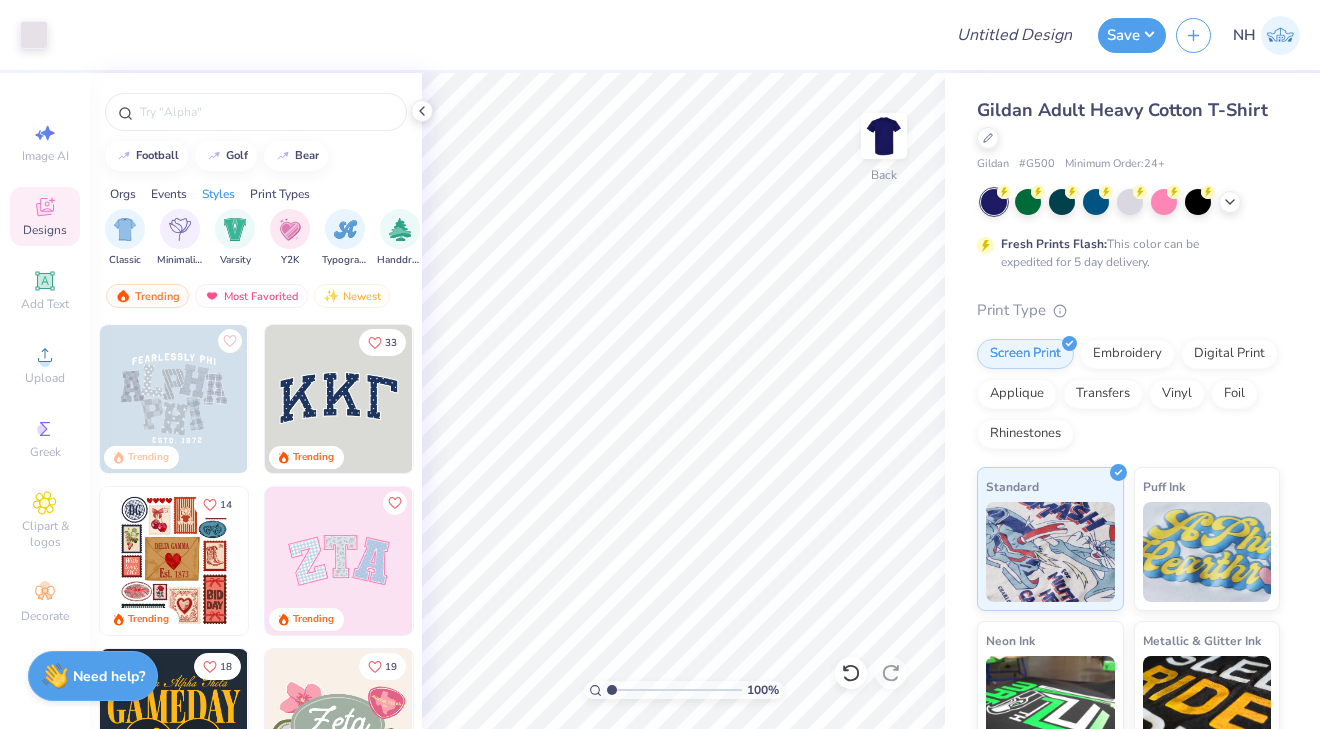 scroll, scrollTop: 0, scrollLeft: 1048, axis: horizontal 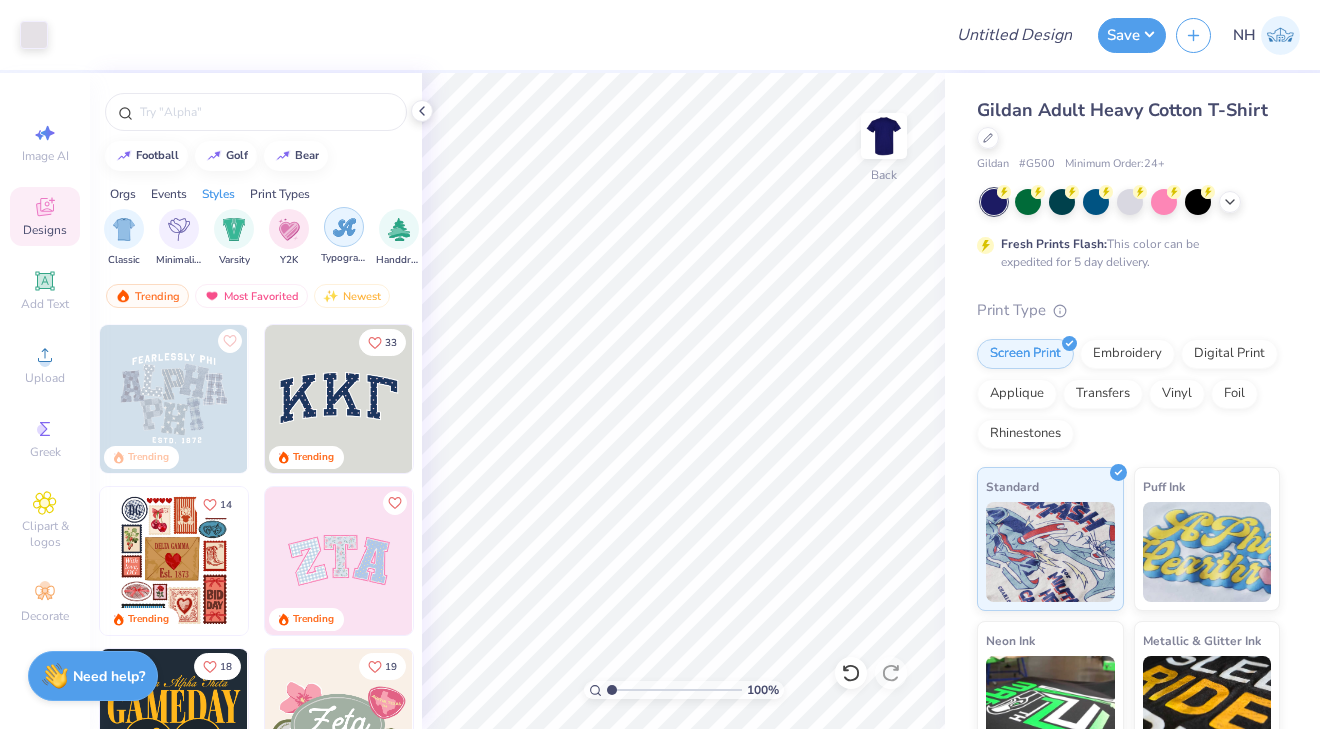 click at bounding box center [344, 227] 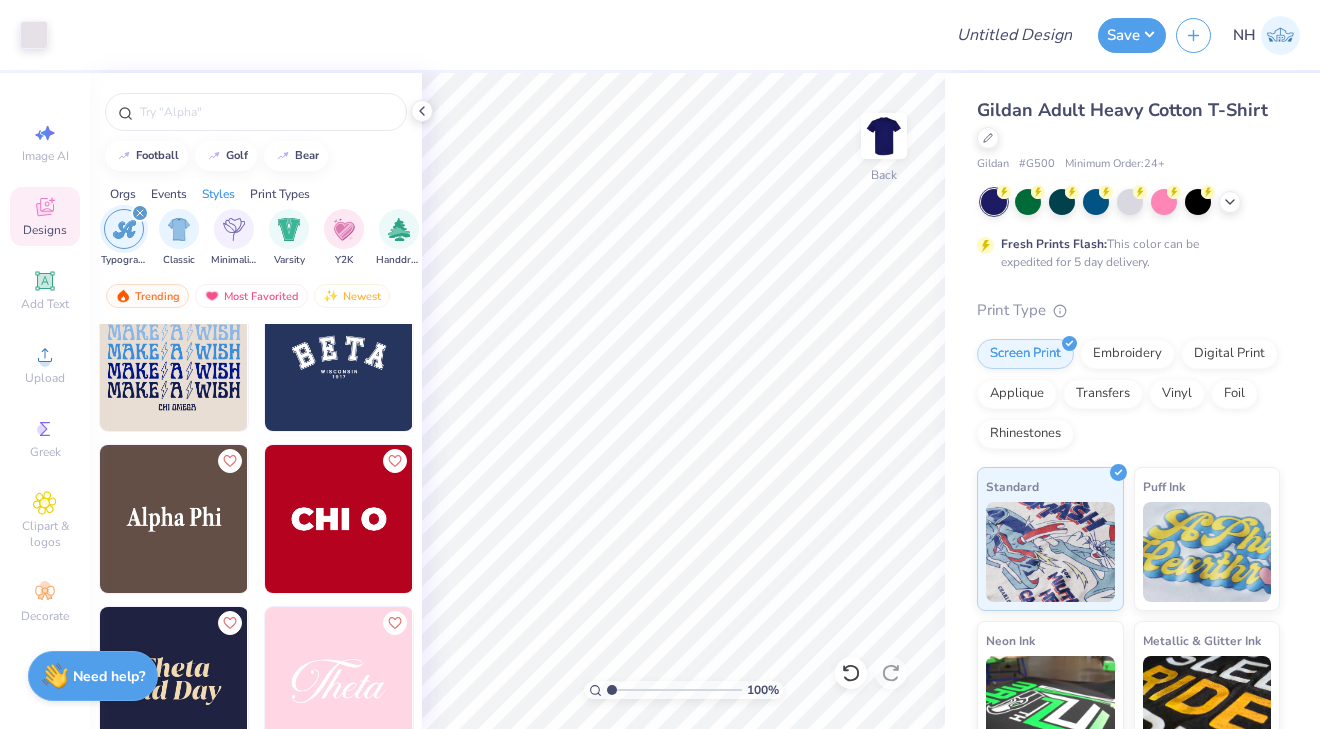 scroll, scrollTop: 5091, scrollLeft: 0, axis: vertical 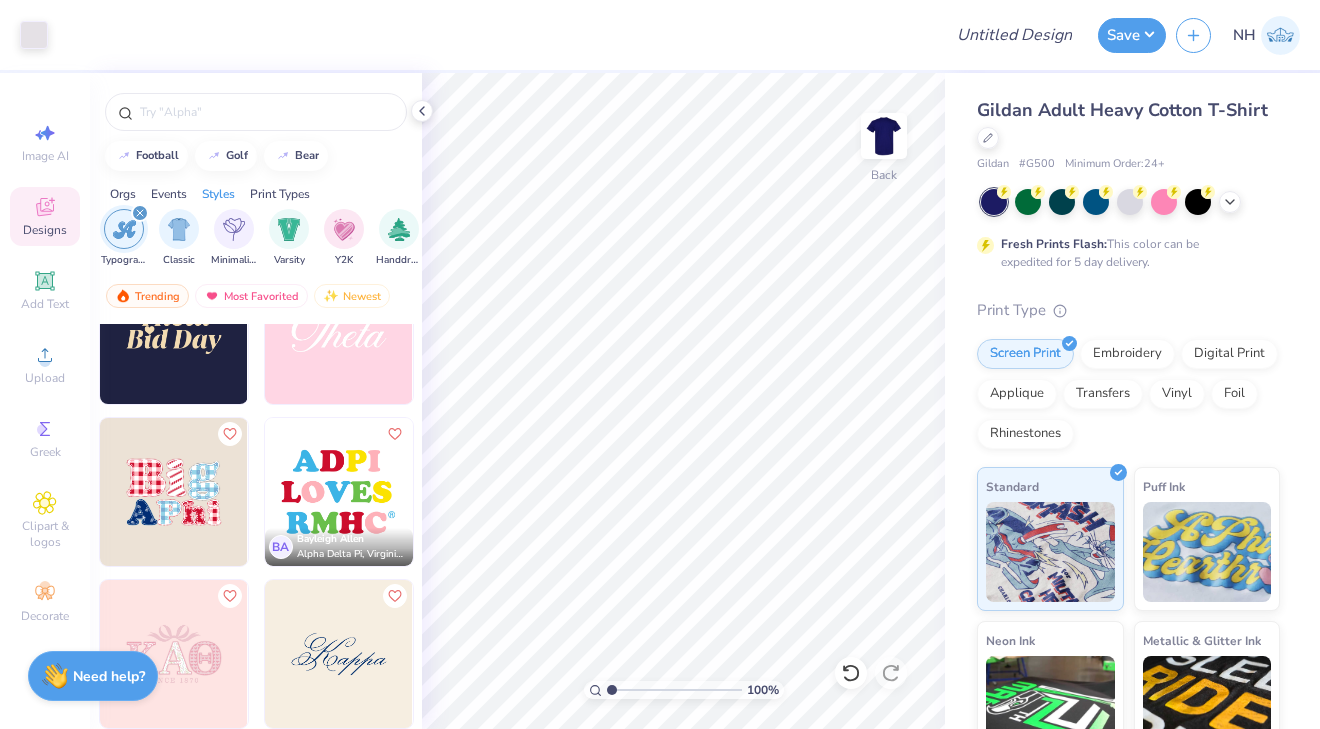 click on "Orgs" at bounding box center (123, 194) 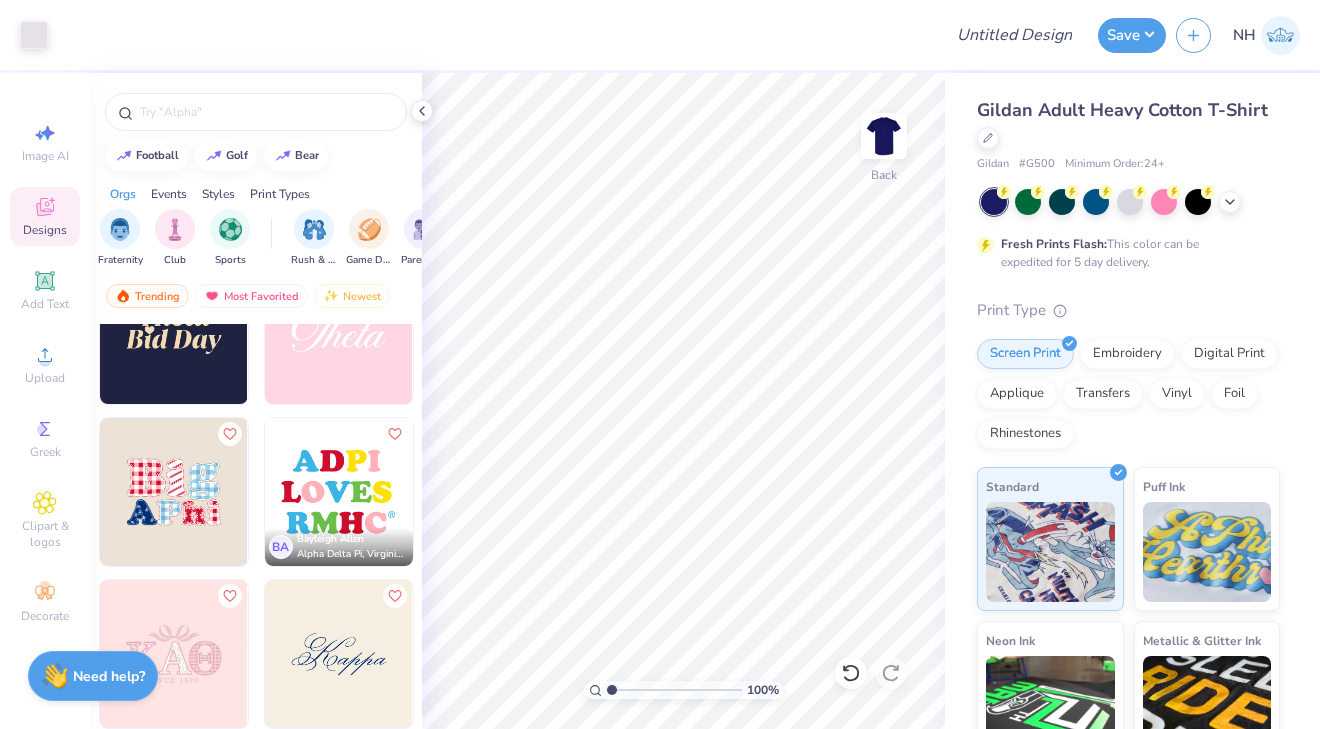 scroll, scrollTop: 0, scrollLeft: 0, axis: both 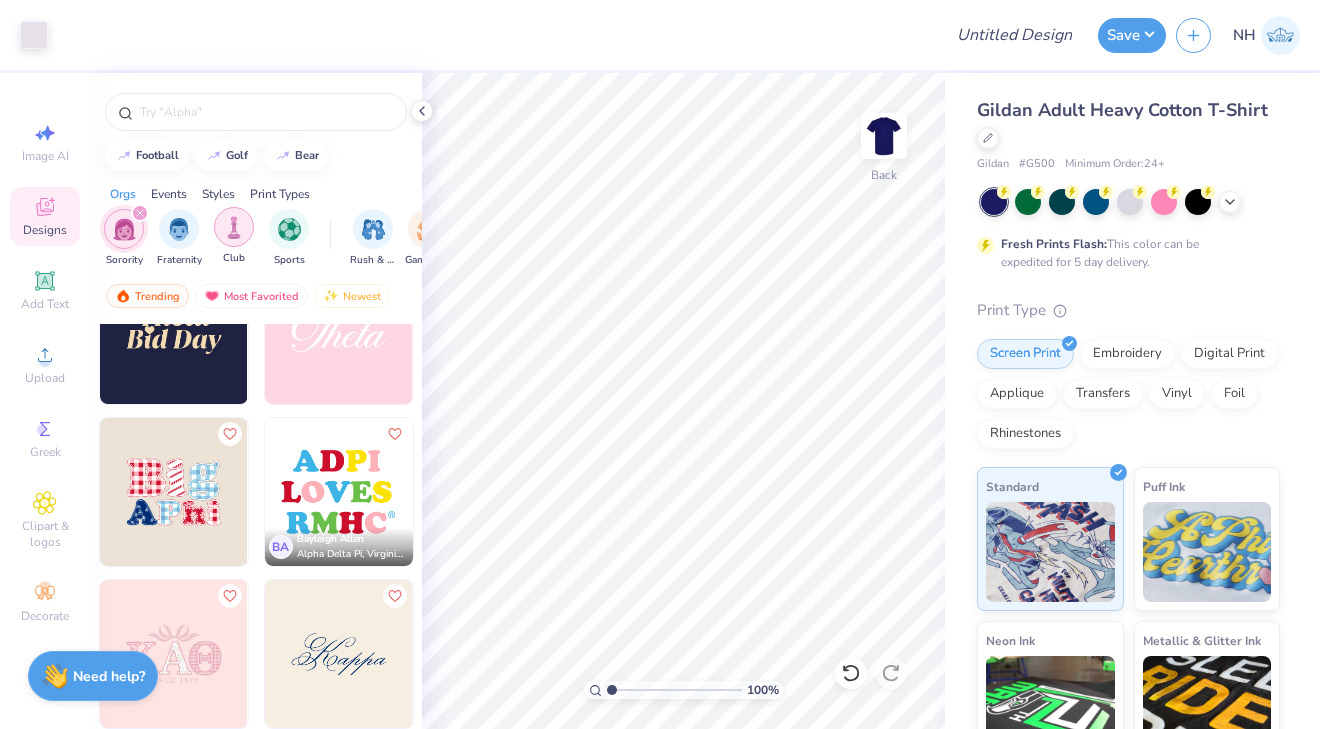 click at bounding box center (234, 227) 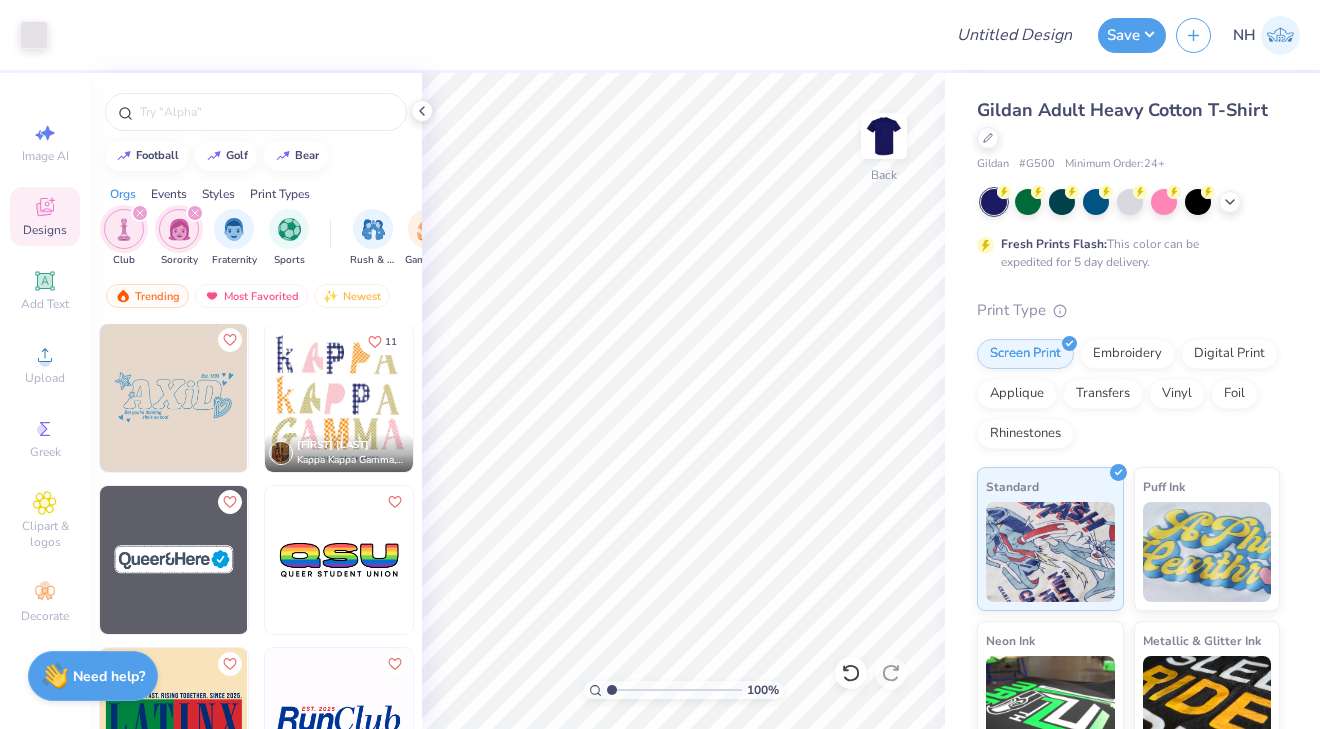 scroll, scrollTop: 2130, scrollLeft: 0, axis: vertical 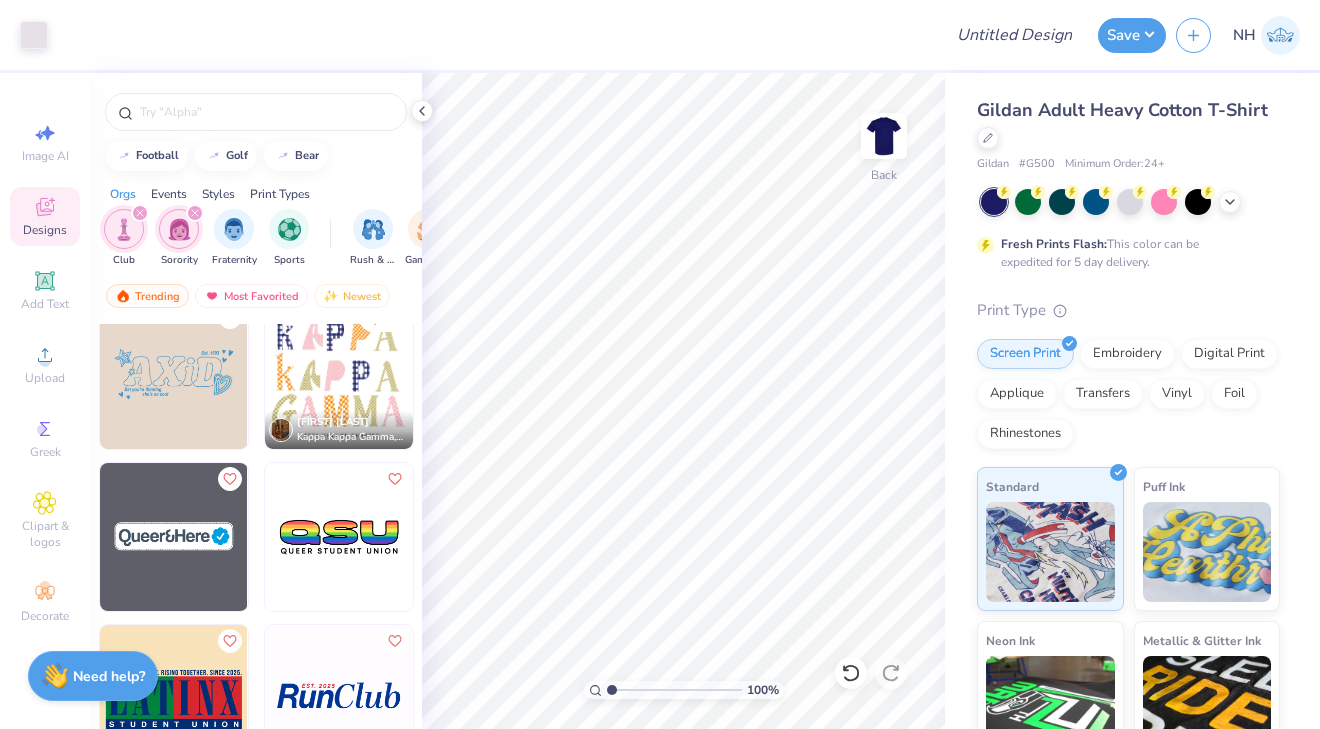 click at bounding box center [195, 213] 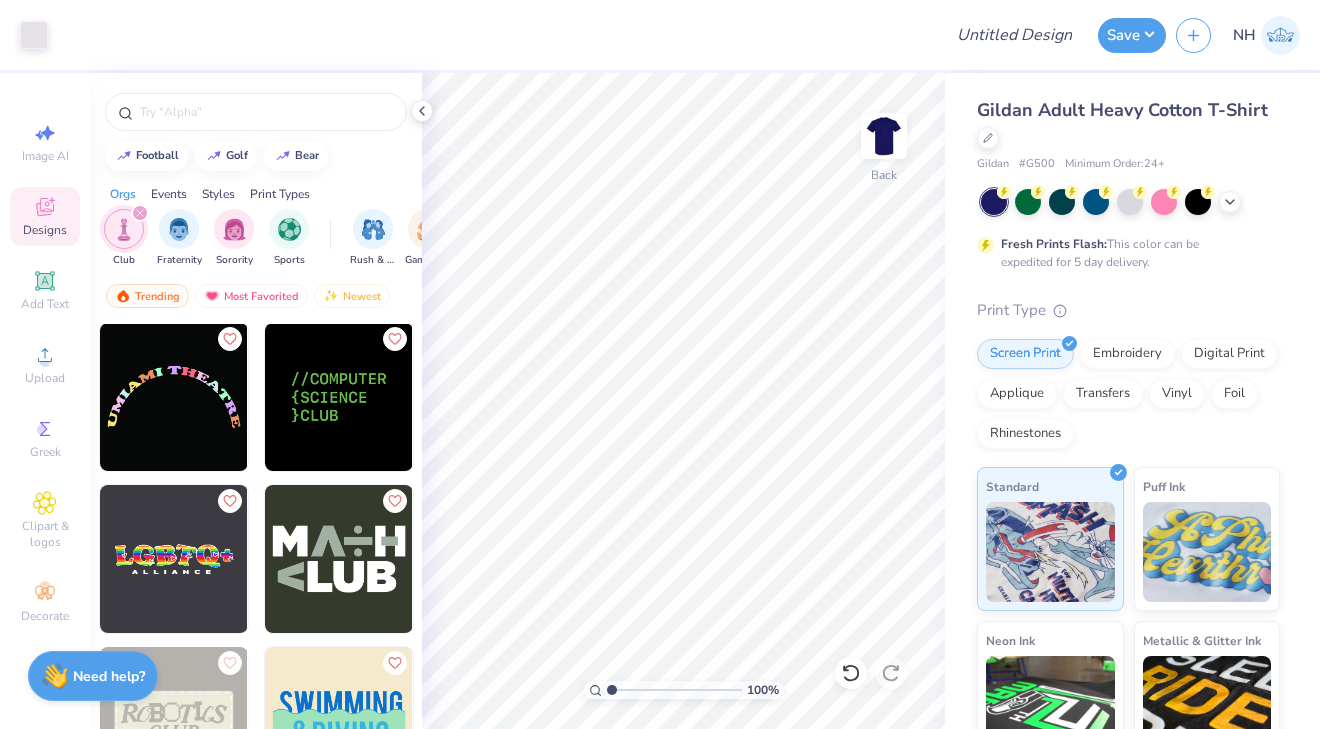 scroll, scrollTop: 2871, scrollLeft: 0, axis: vertical 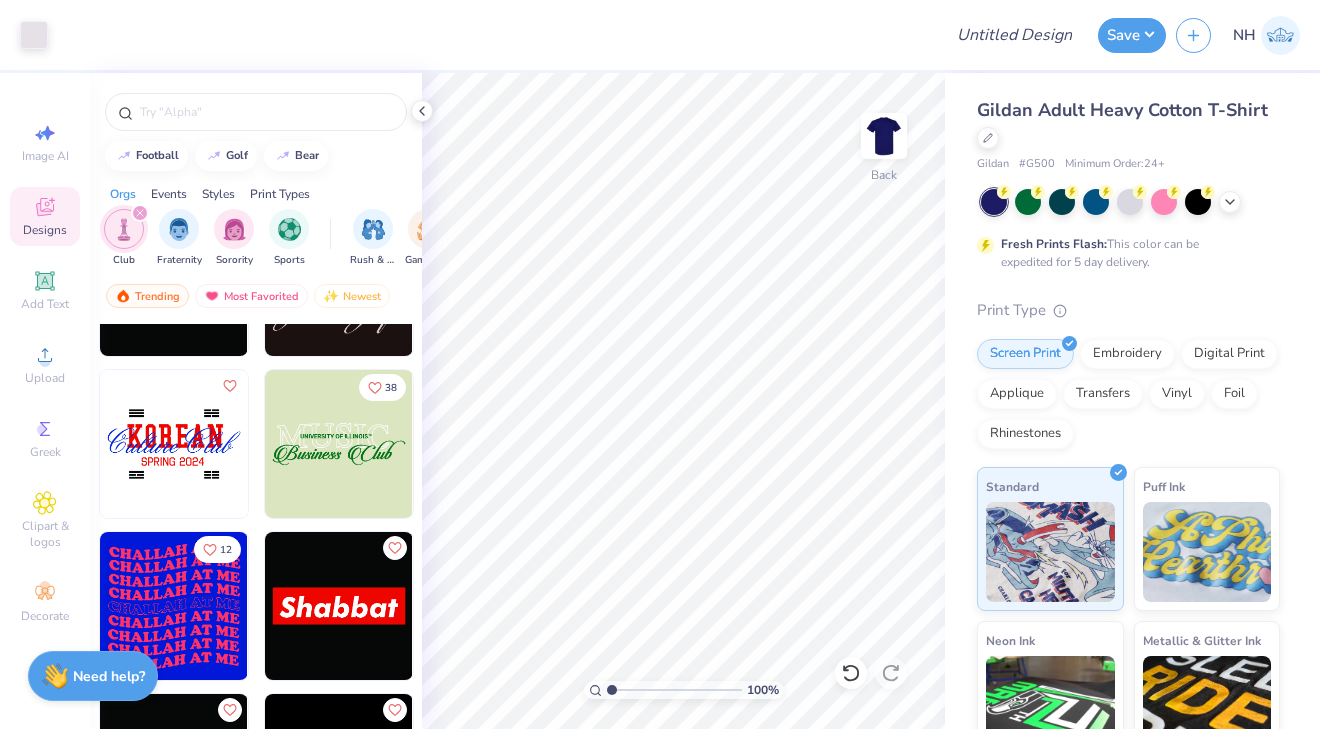 click at bounding box center [339, 444] 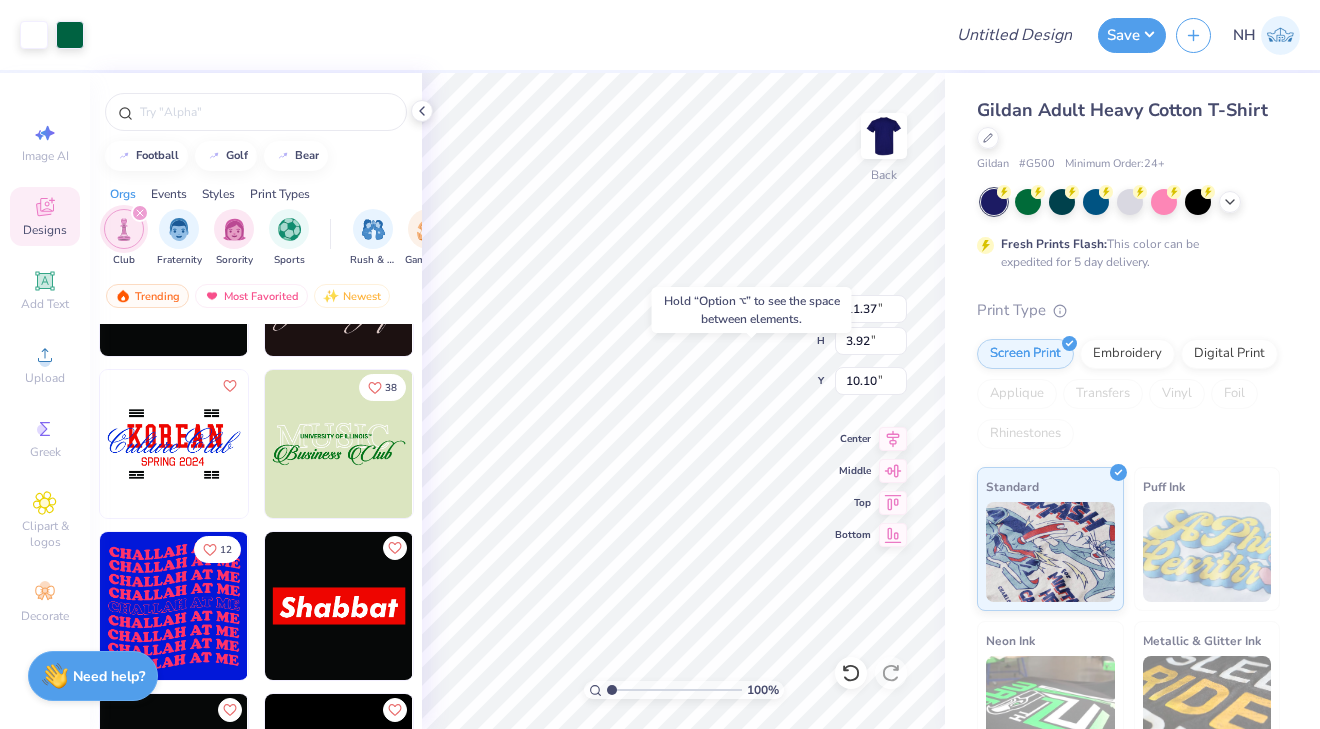 type on "10.10" 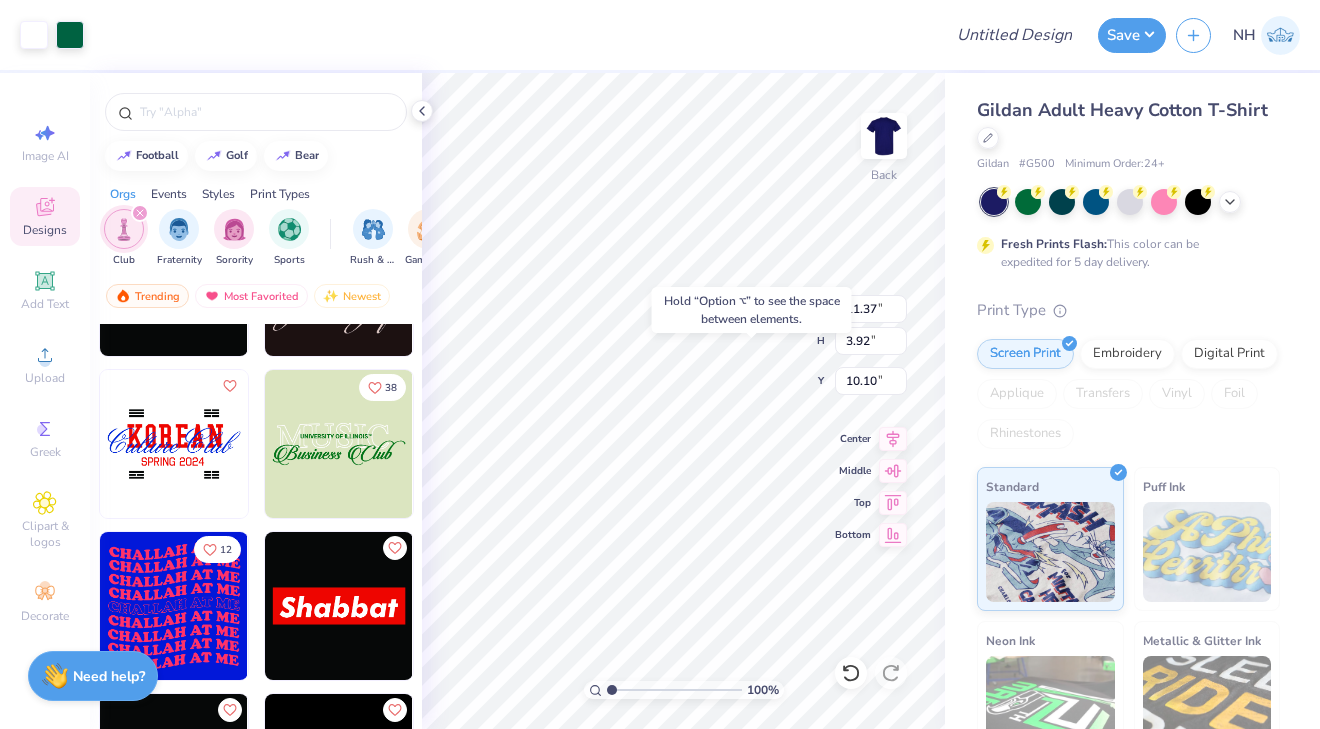 type on "10.09" 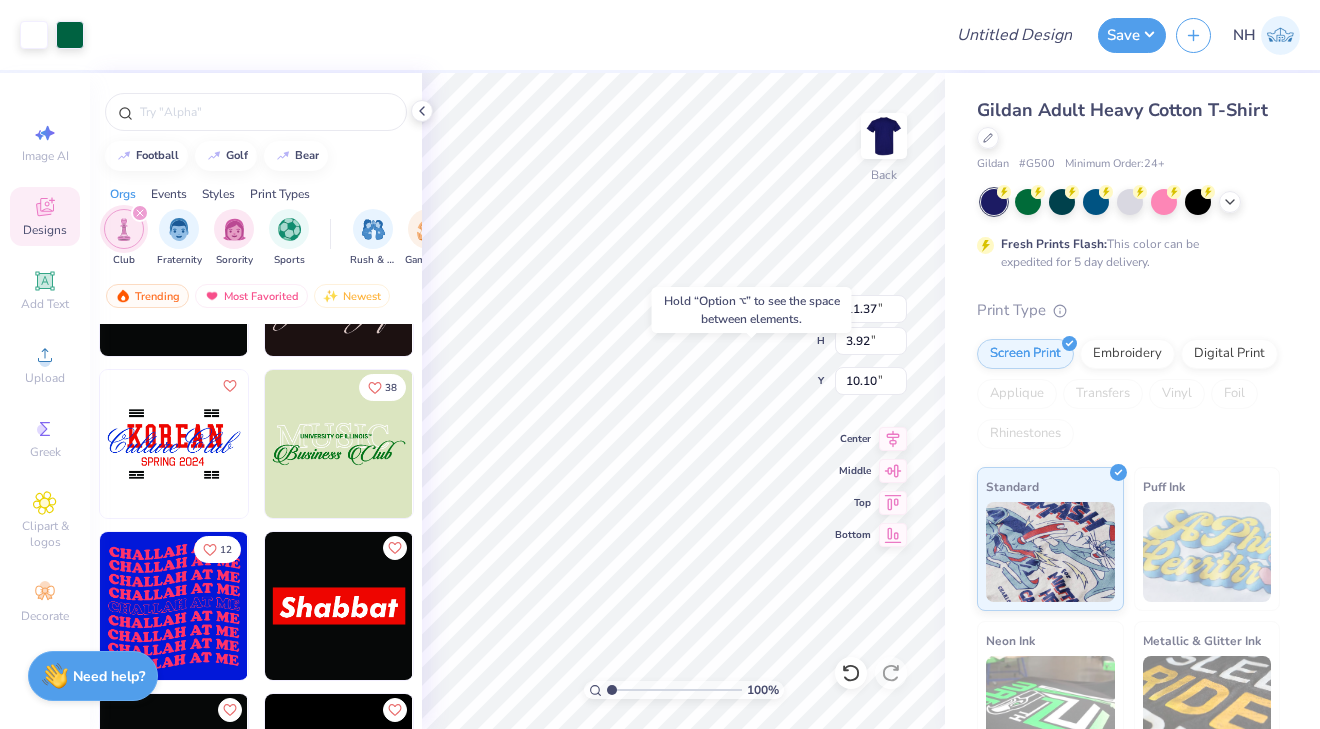 type on "3.42" 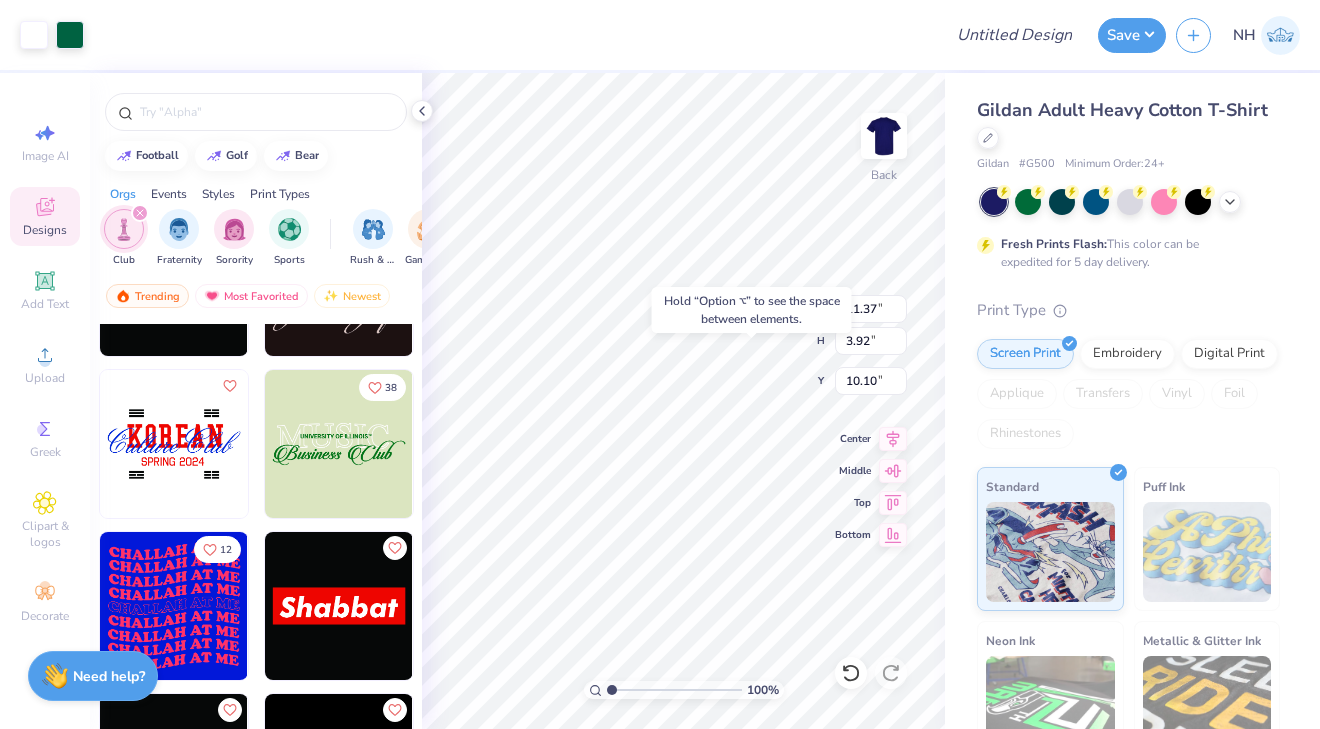 type on "3.73" 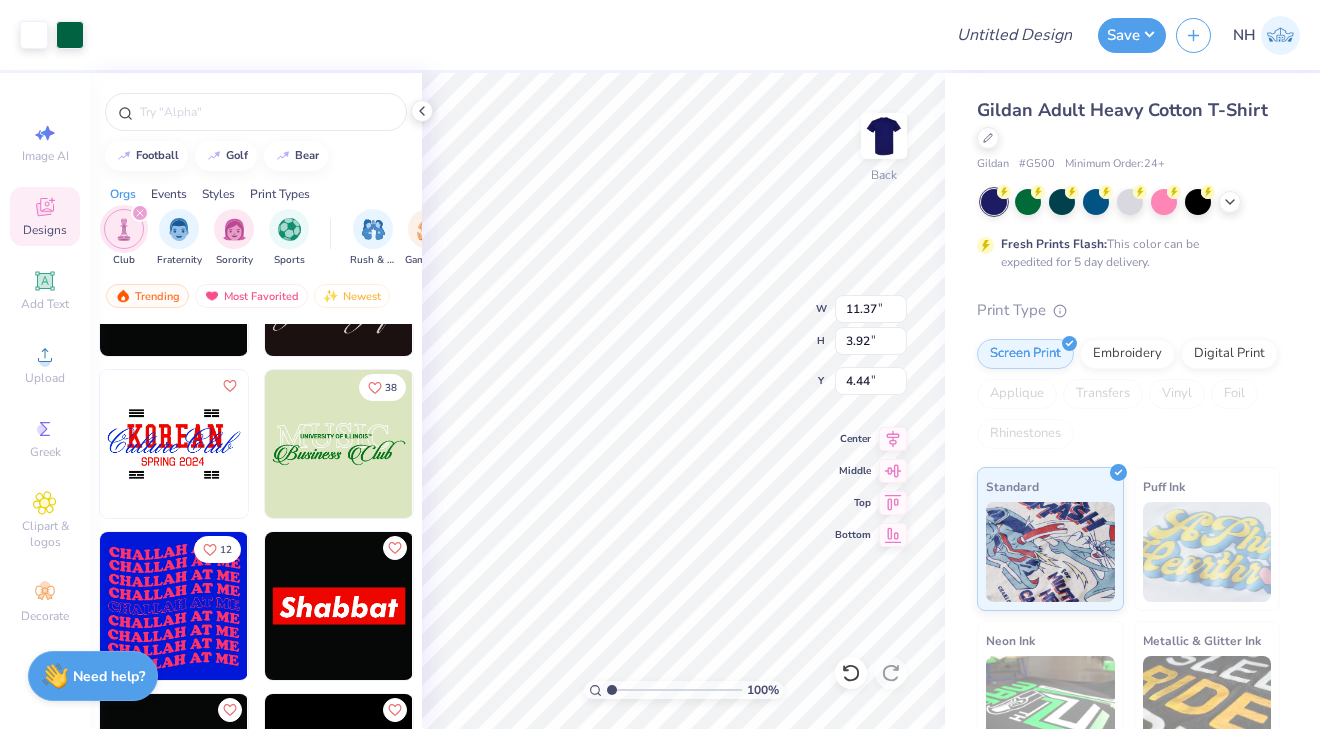 type on "4.44" 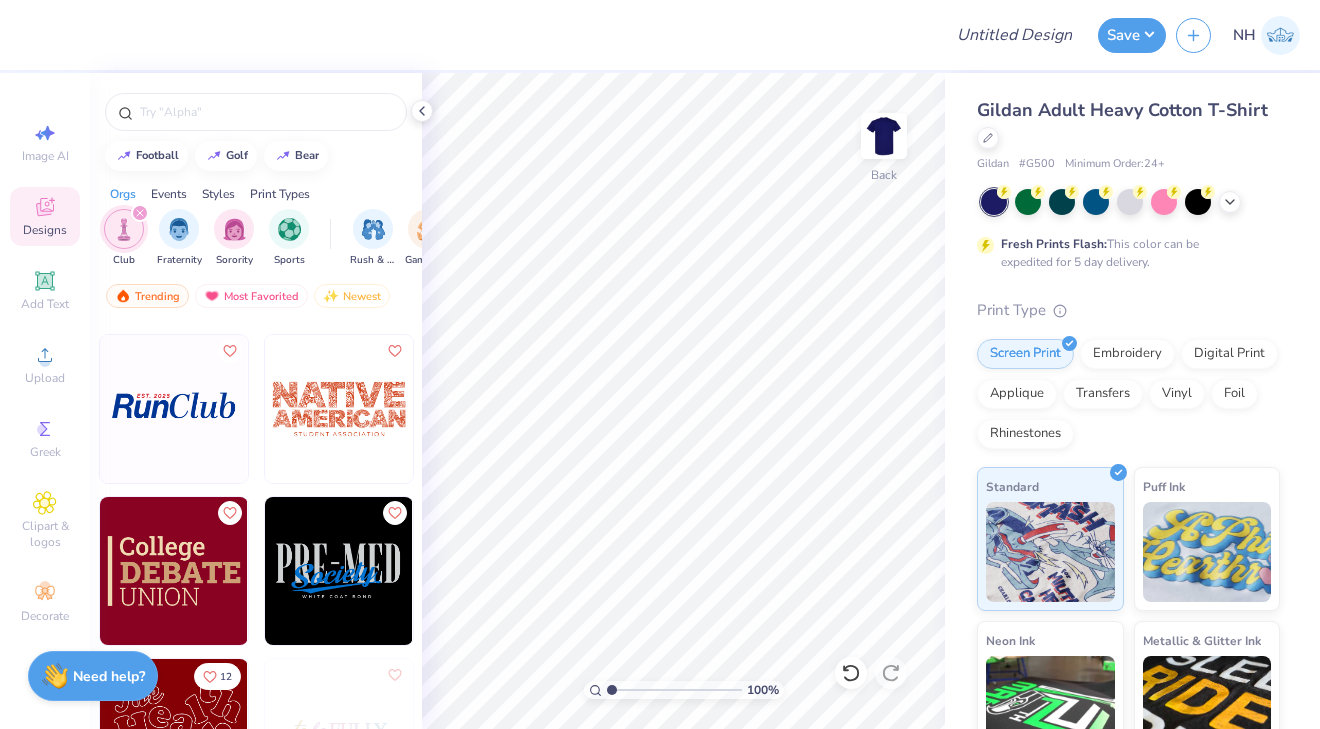 scroll, scrollTop: 844, scrollLeft: 0, axis: vertical 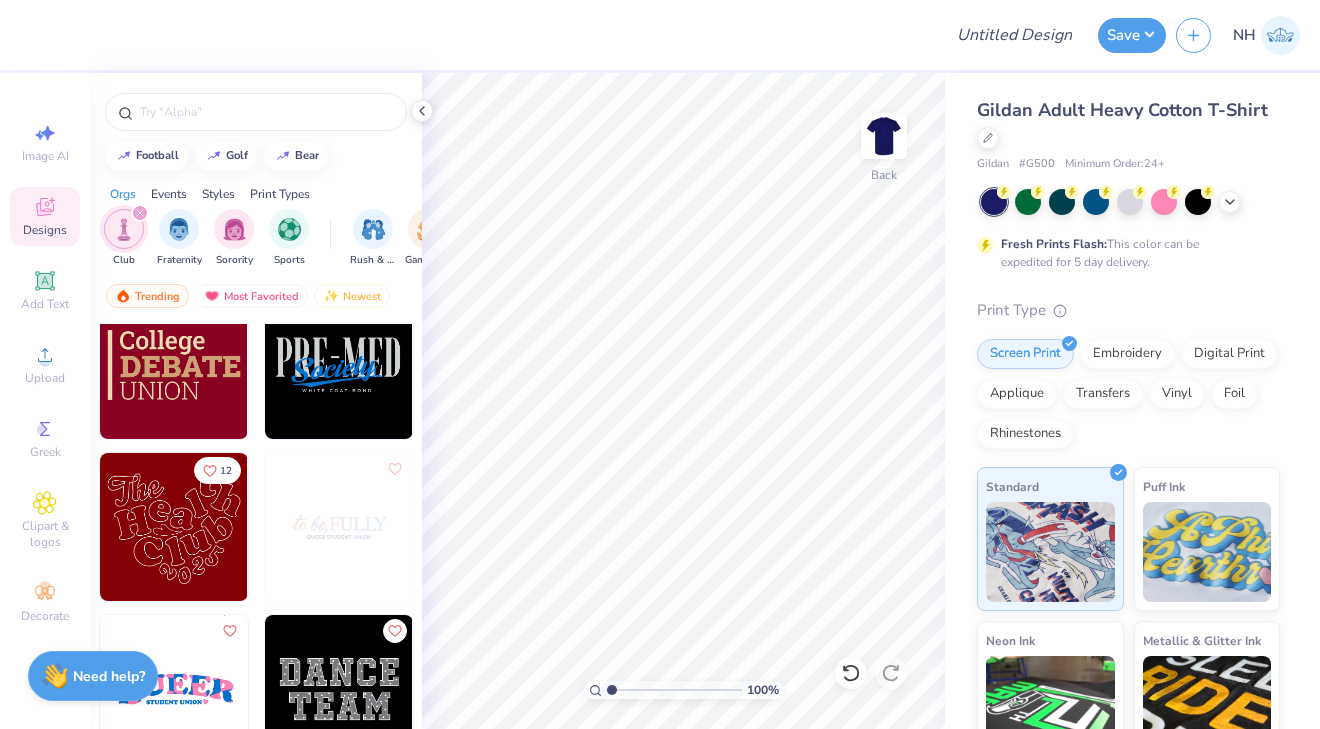 click at bounding box center [174, 527] 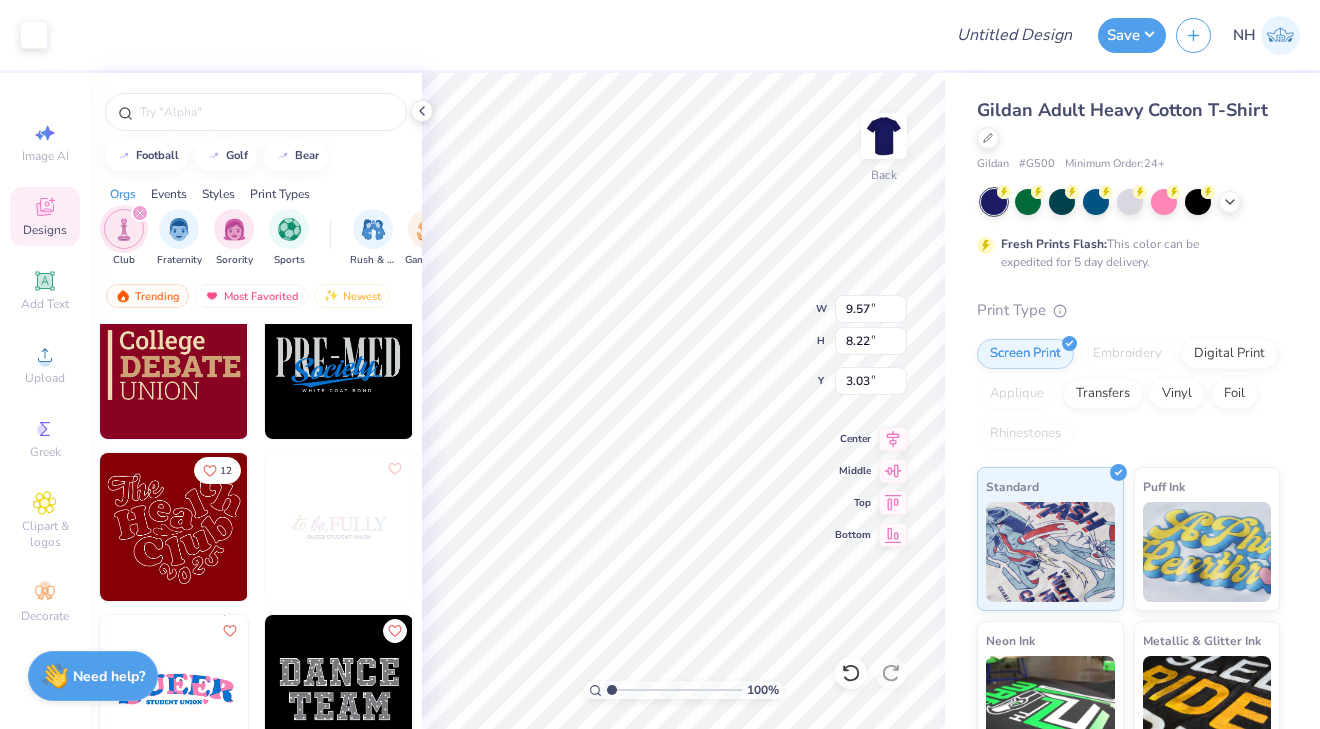 type on "9.57" 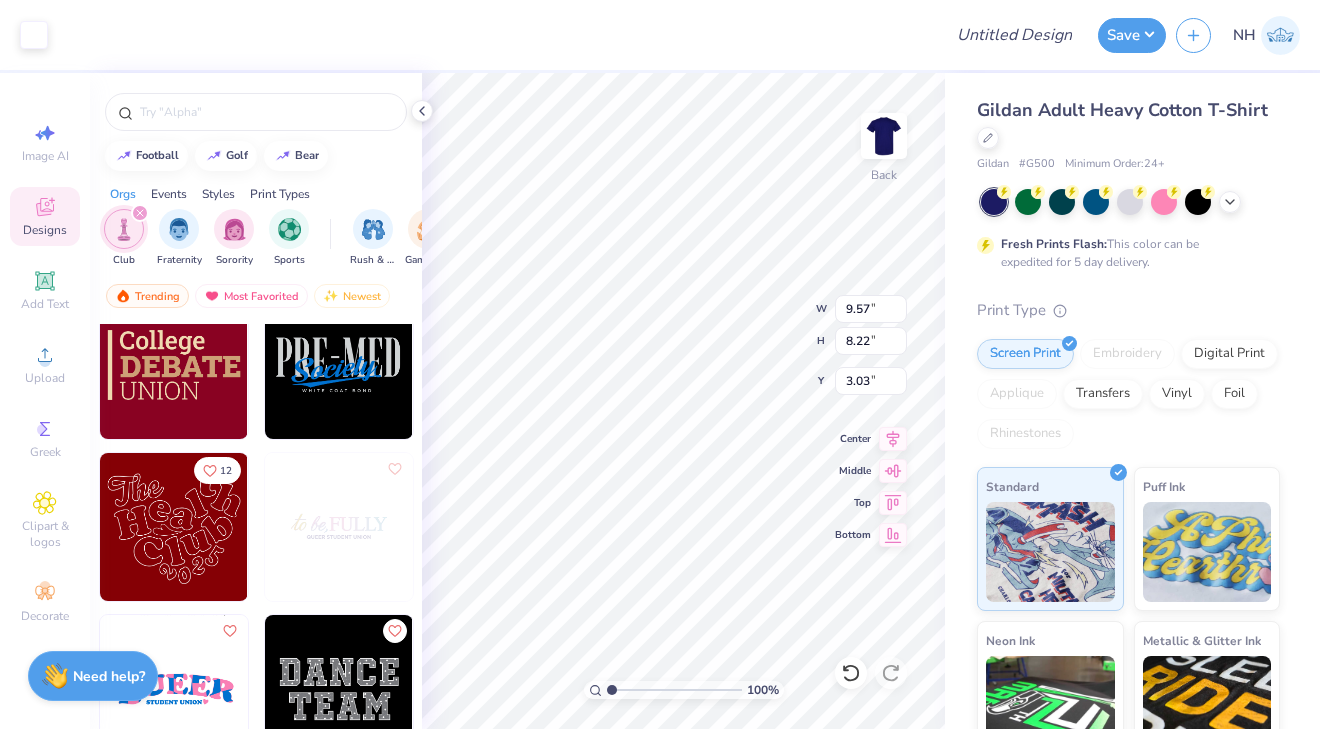 type on "8.22" 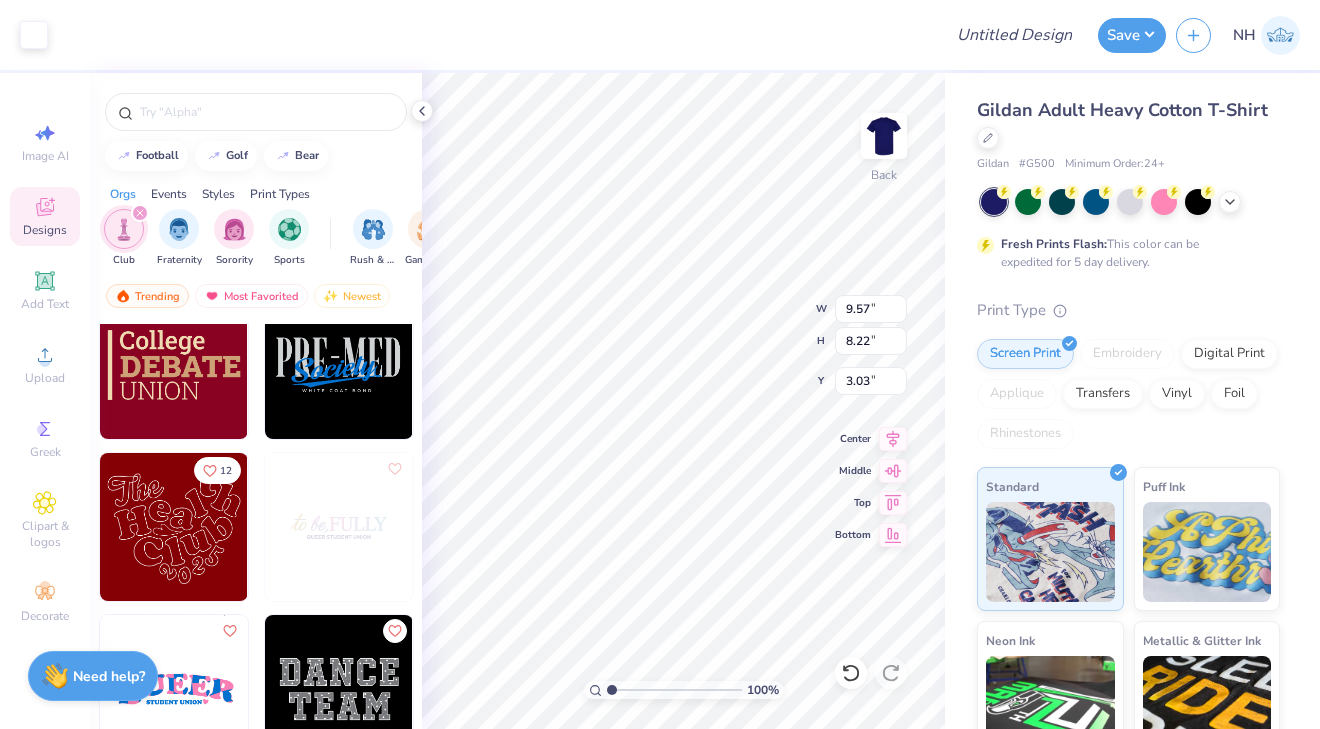 type on "3.00" 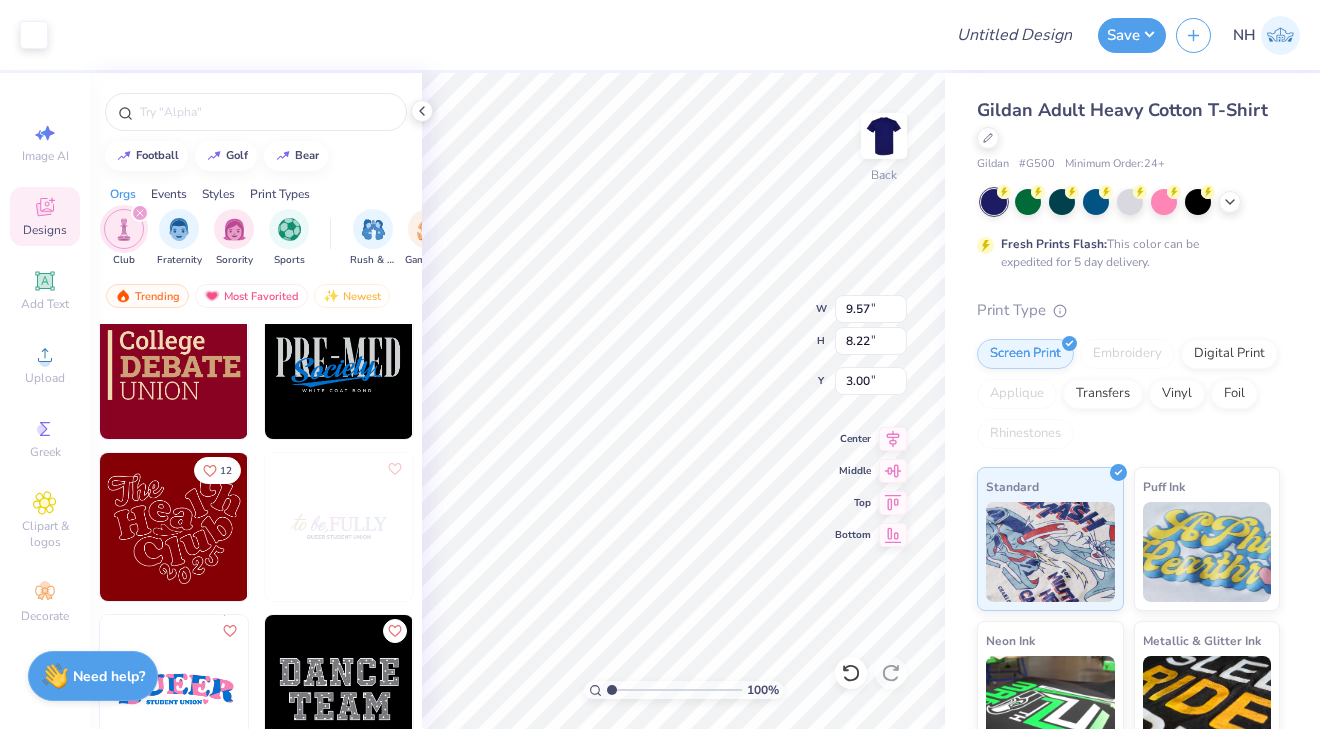 click at bounding box center [1230, 202] 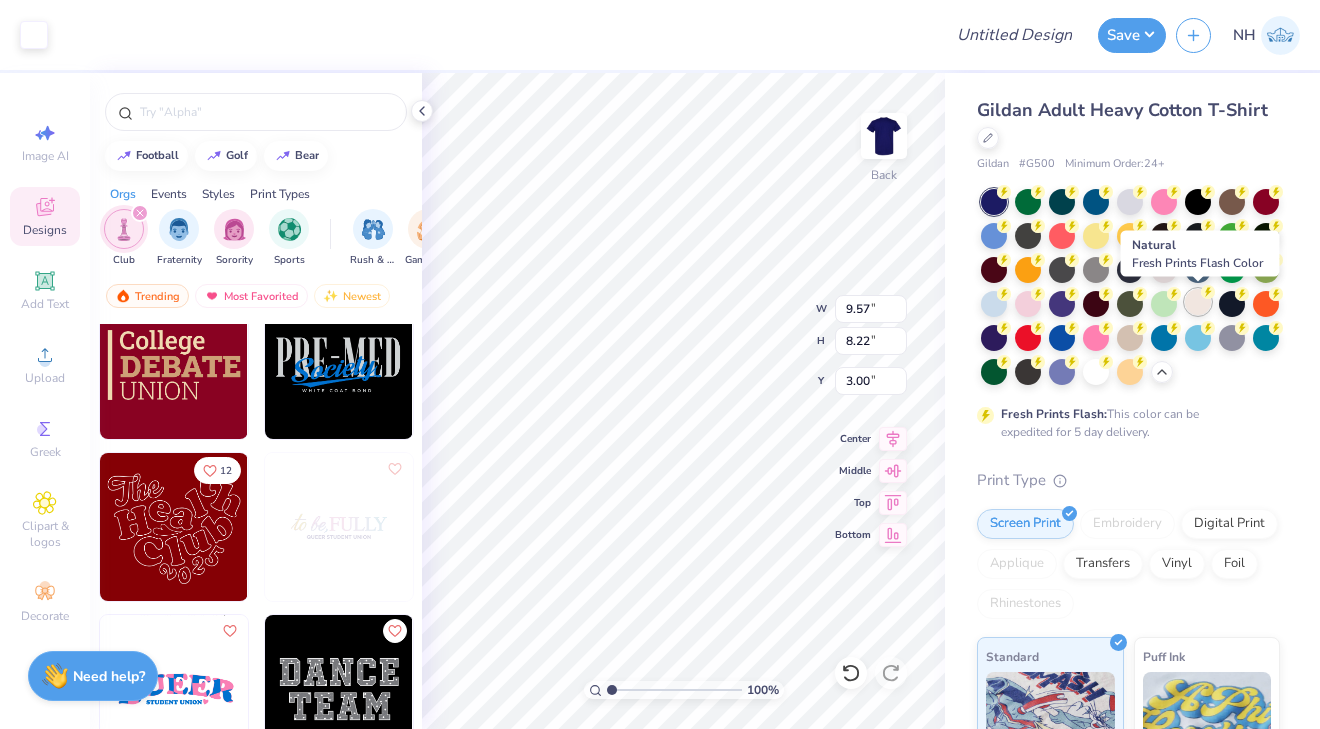 click at bounding box center [1198, 302] 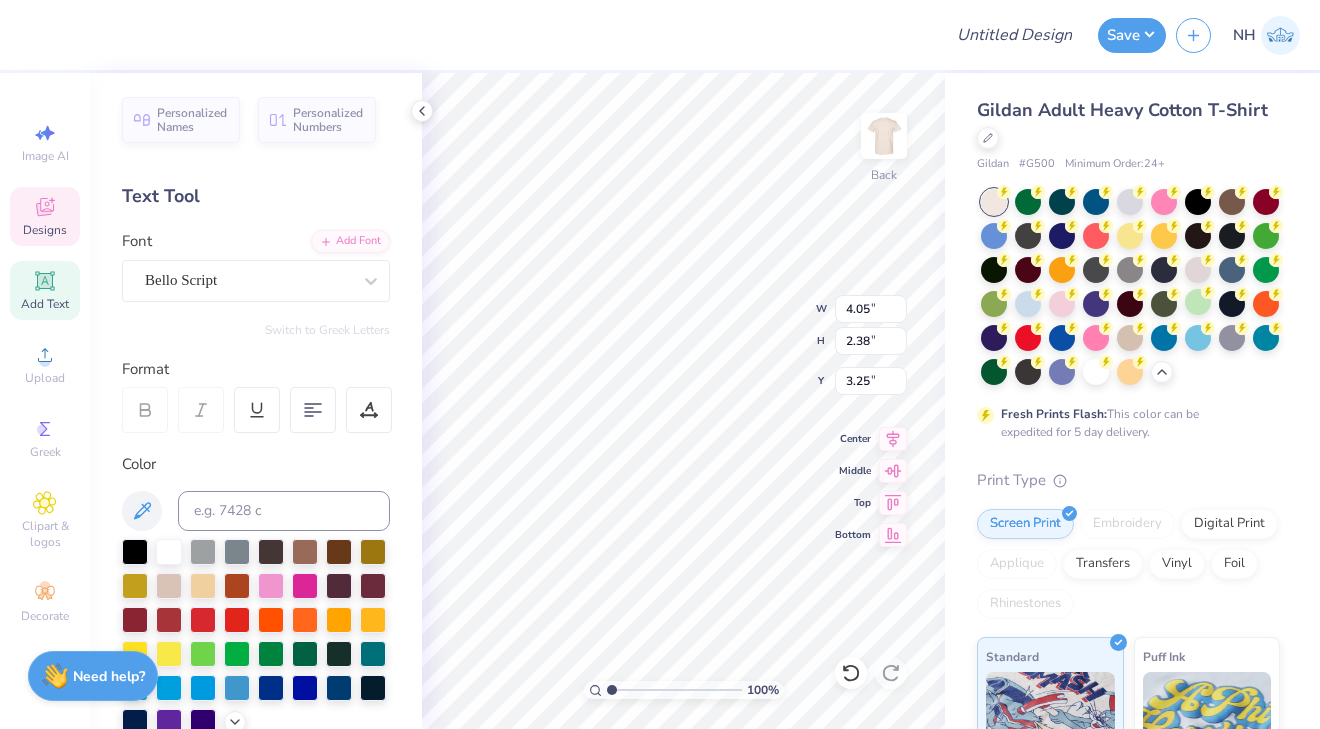 type on "T" 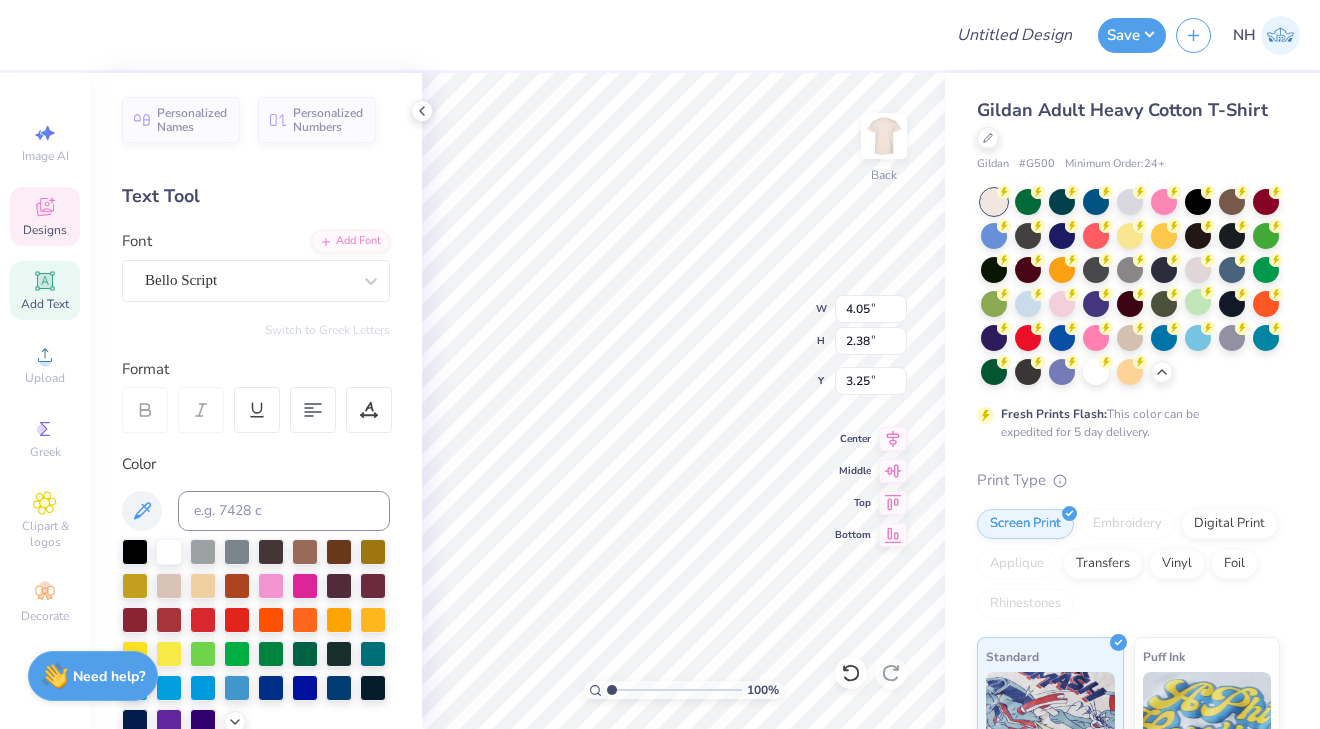 scroll, scrollTop: 0, scrollLeft: 0, axis: both 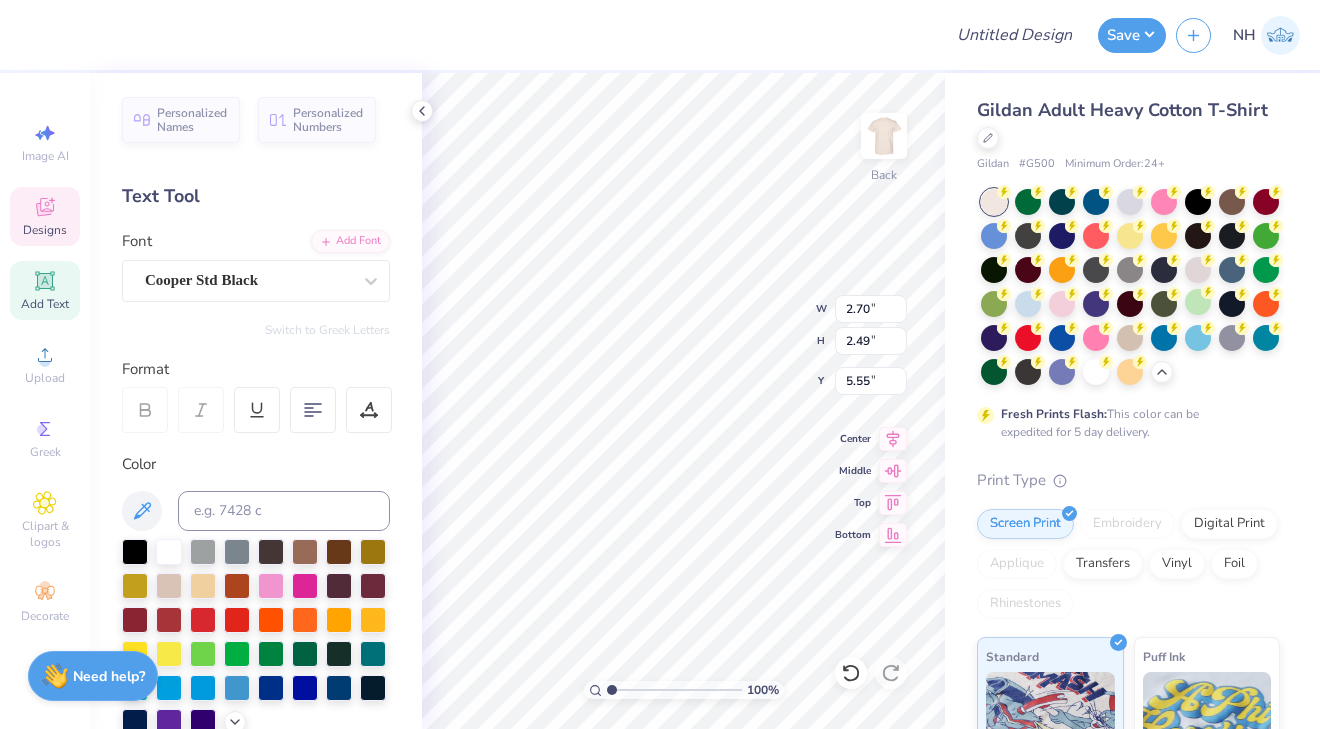 type on "2.70" 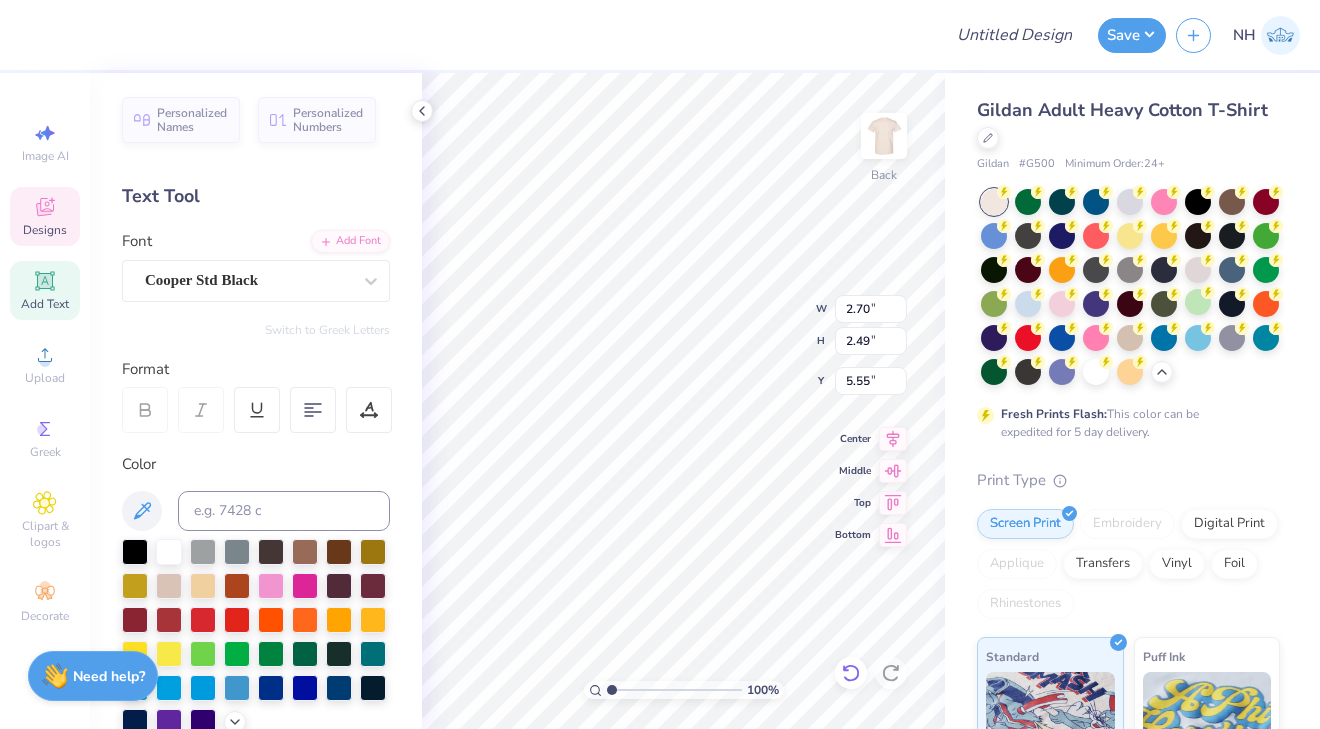 click 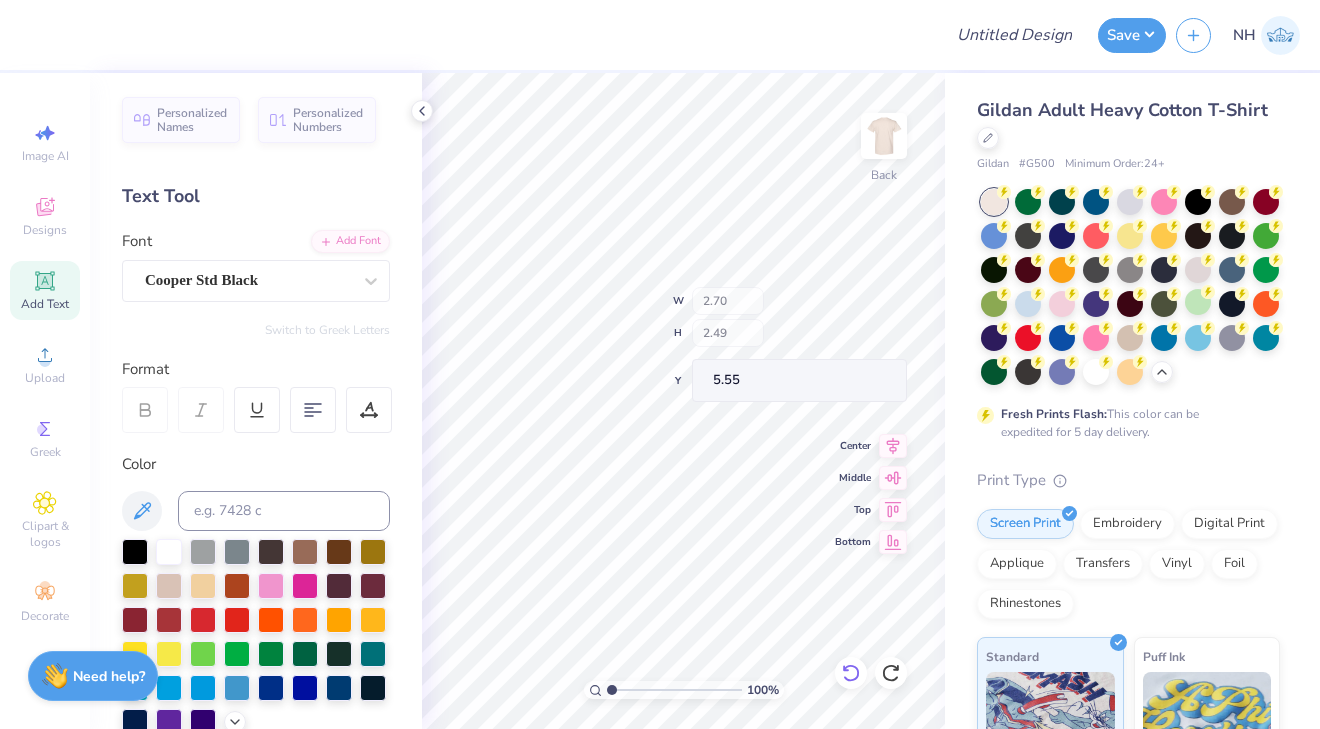 type on "6.76" 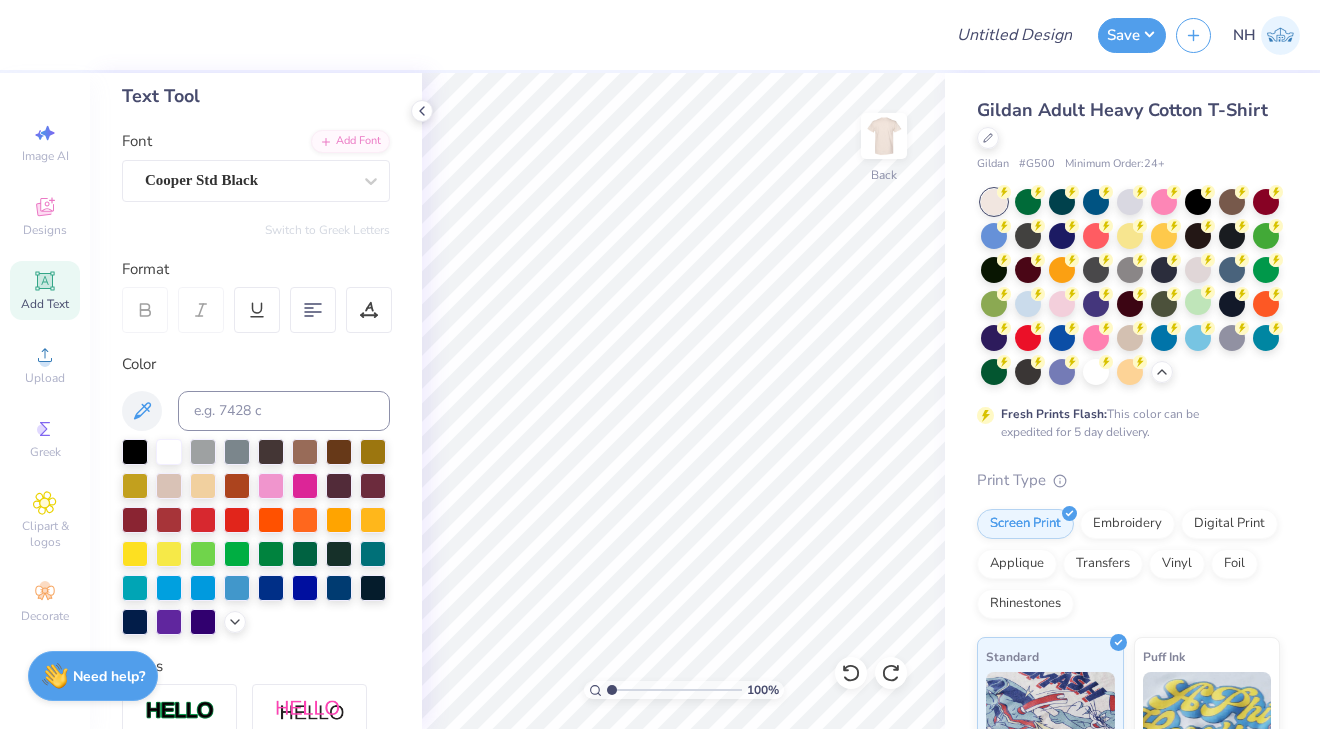 scroll, scrollTop: 114, scrollLeft: 0, axis: vertical 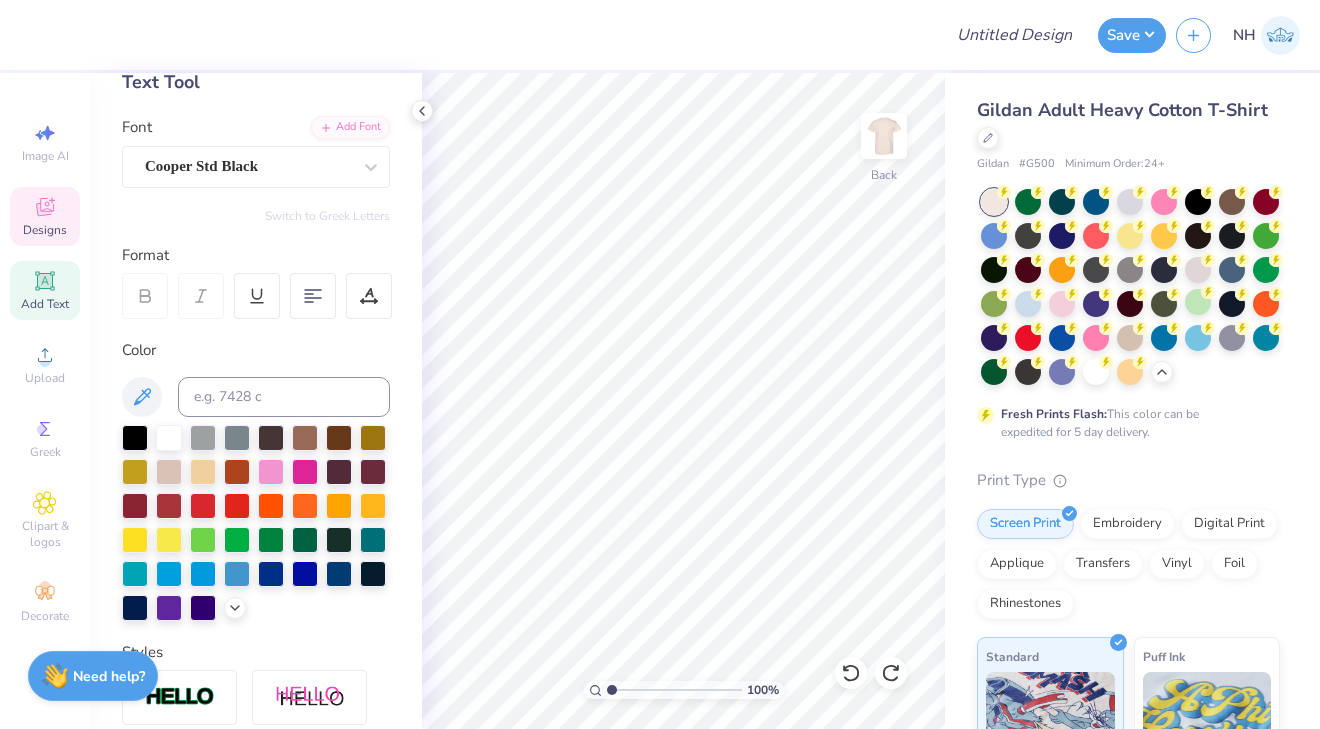 click 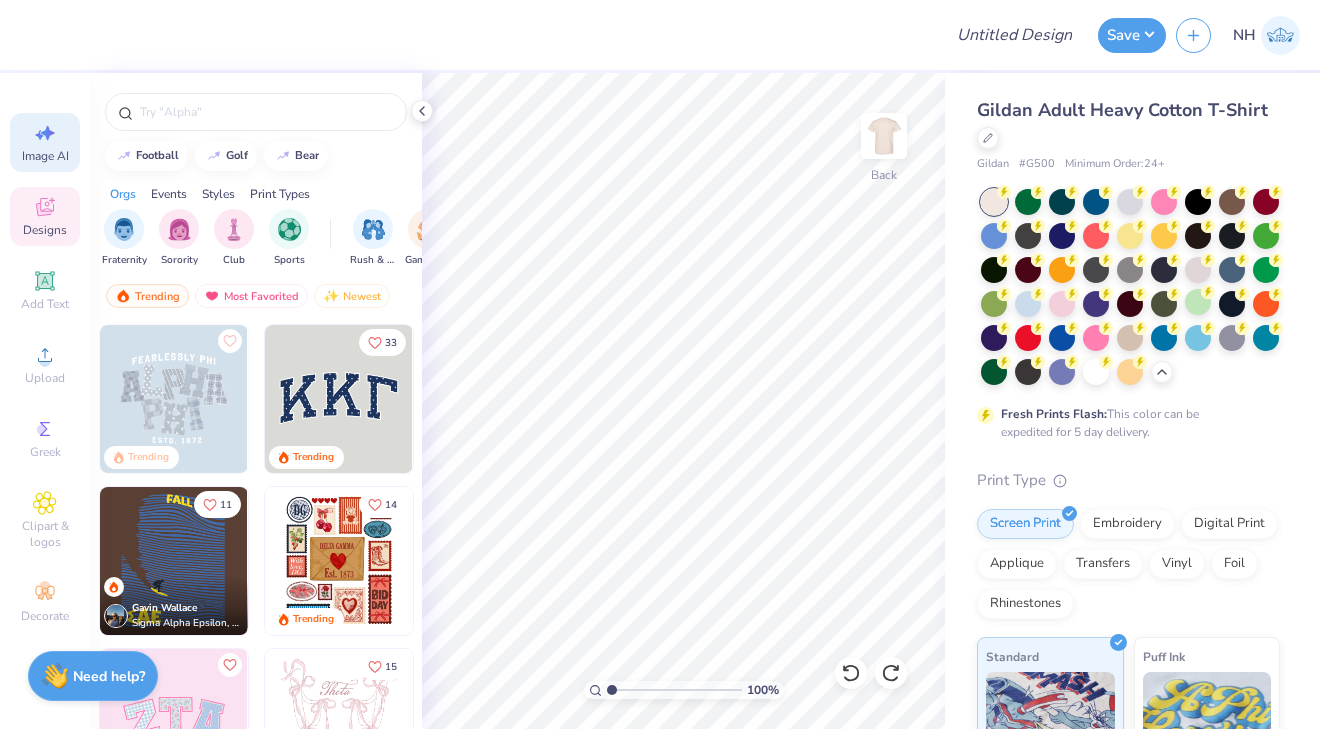 click on "Image AI" at bounding box center [45, 142] 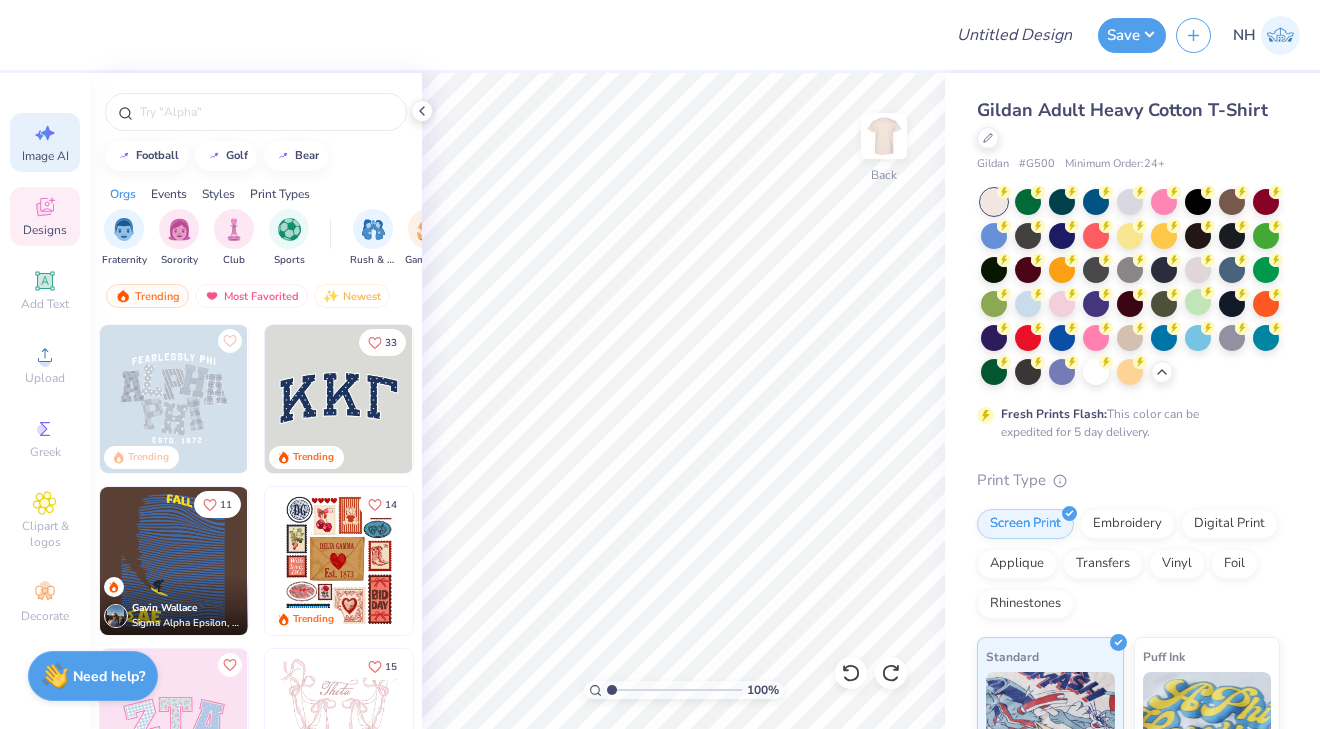 select on "4" 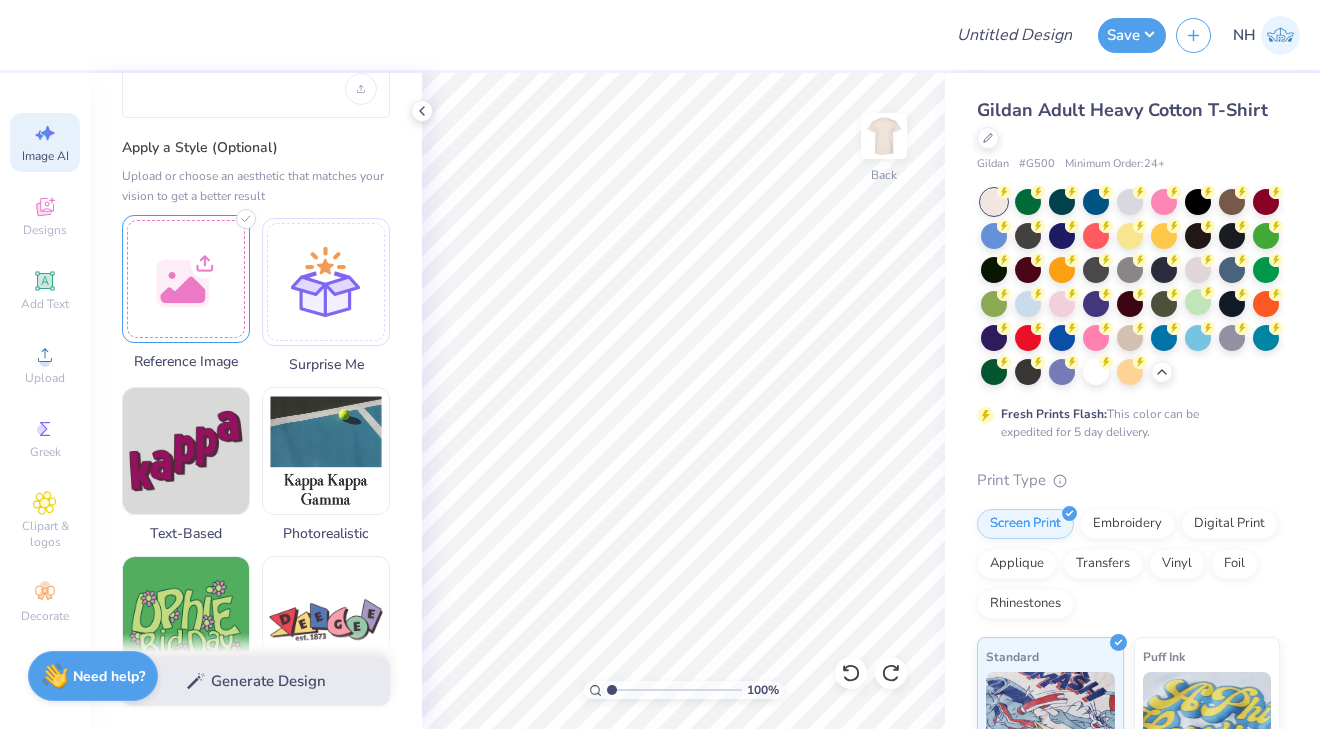 scroll, scrollTop: 158, scrollLeft: 0, axis: vertical 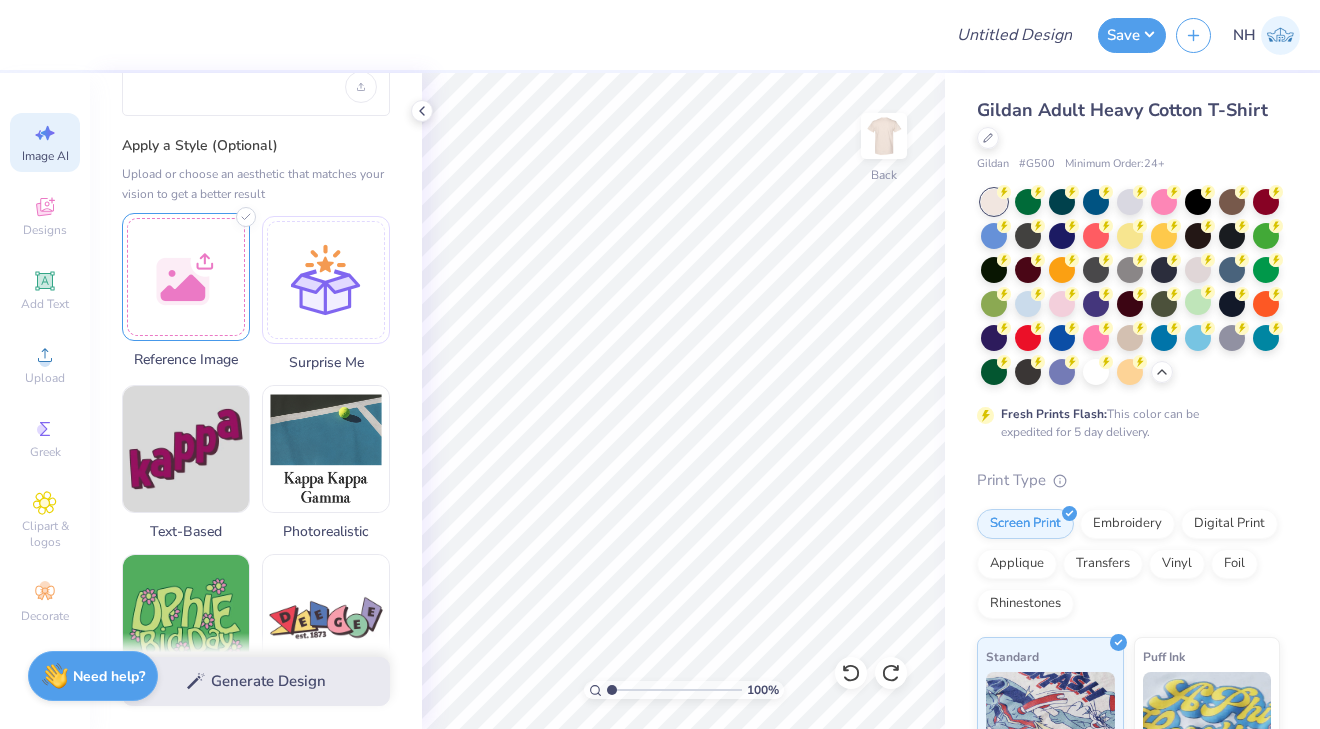 click at bounding box center [186, 277] 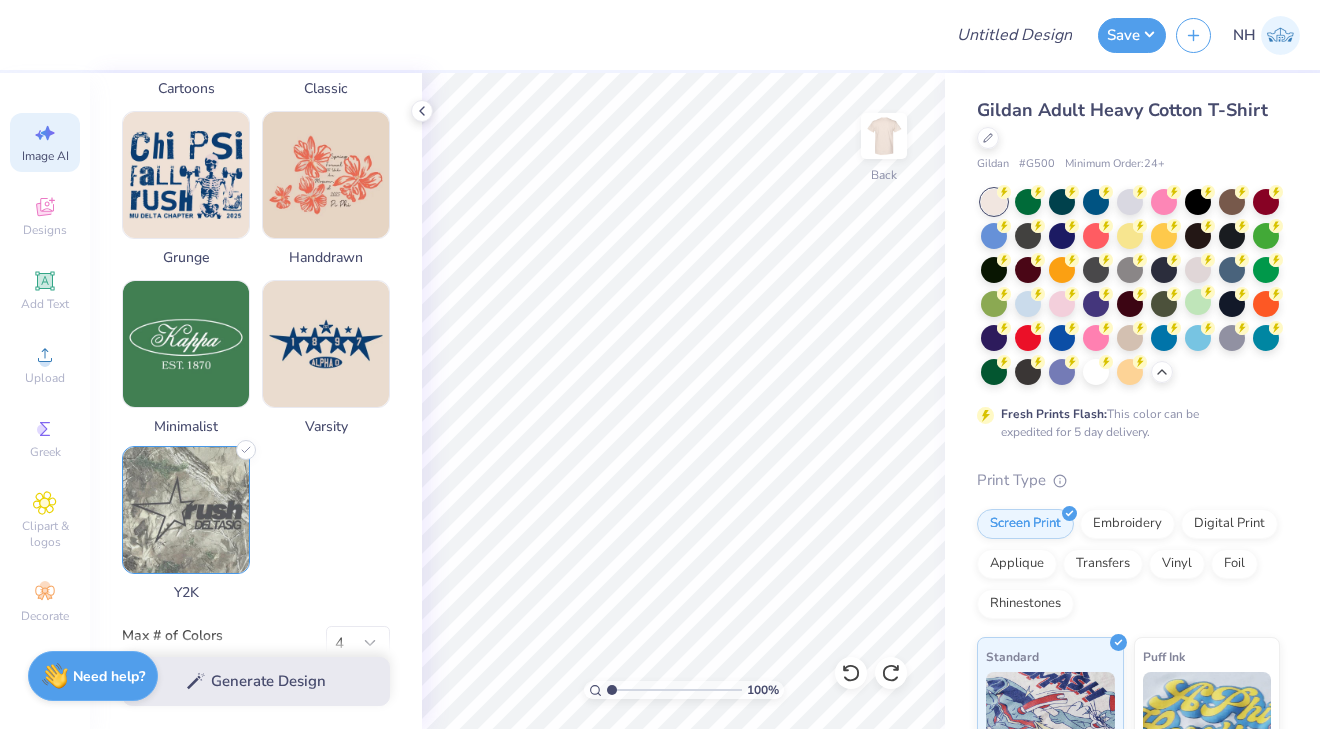 scroll, scrollTop: 0, scrollLeft: 0, axis: both 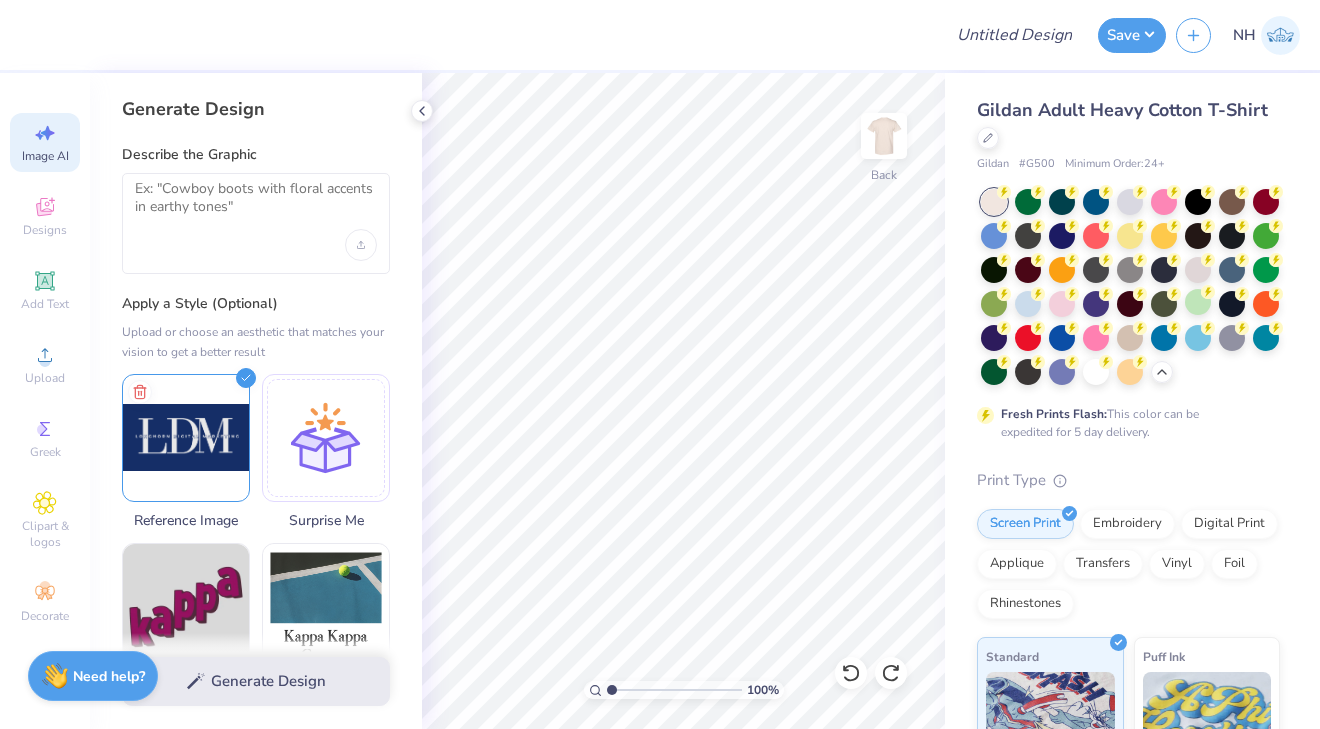 click at bounding box center (256, 223) 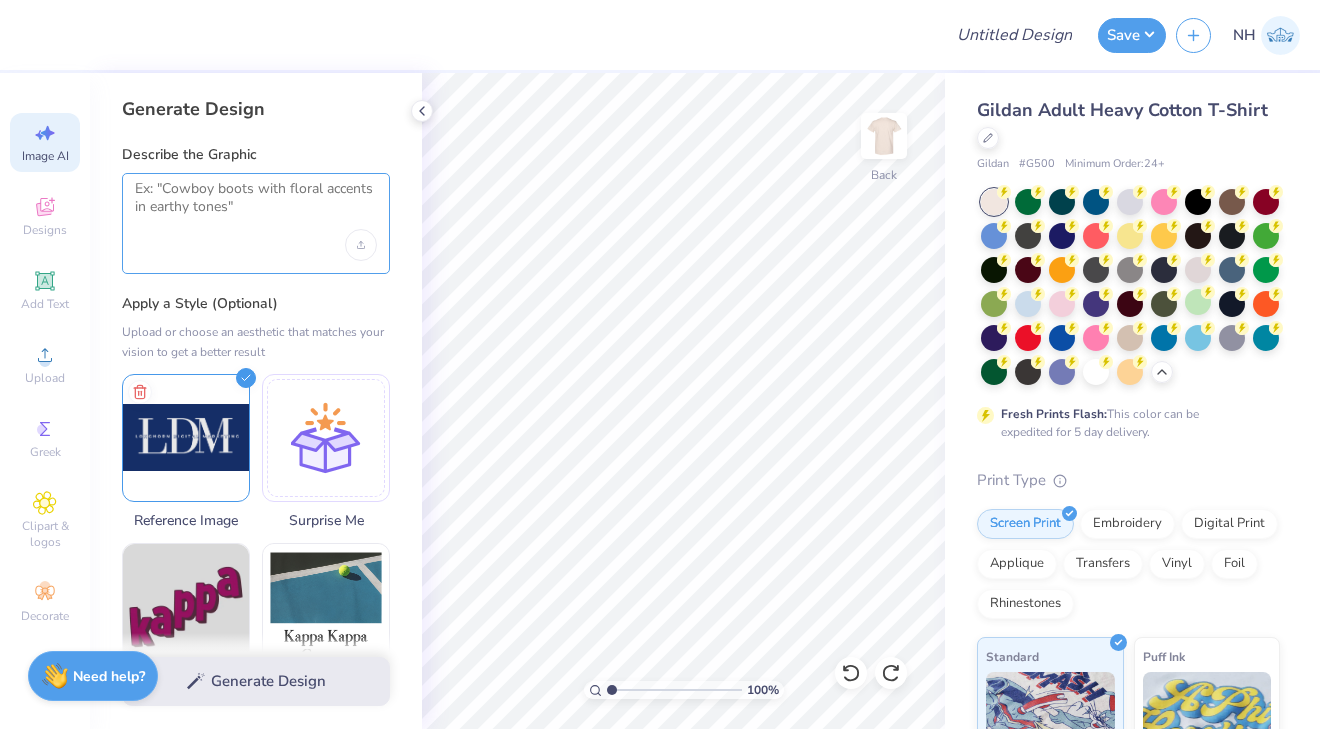 click at bounding box center (256, 205) 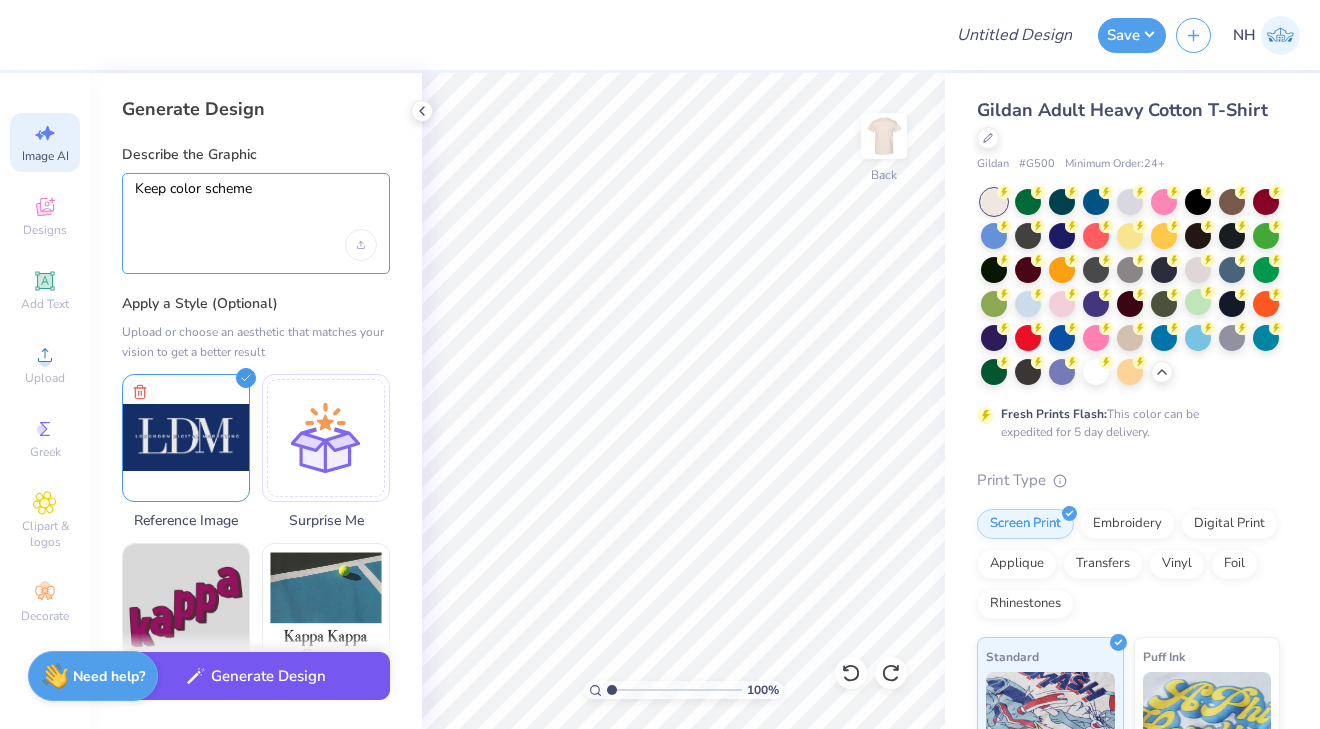 type on "Keep color scheme" 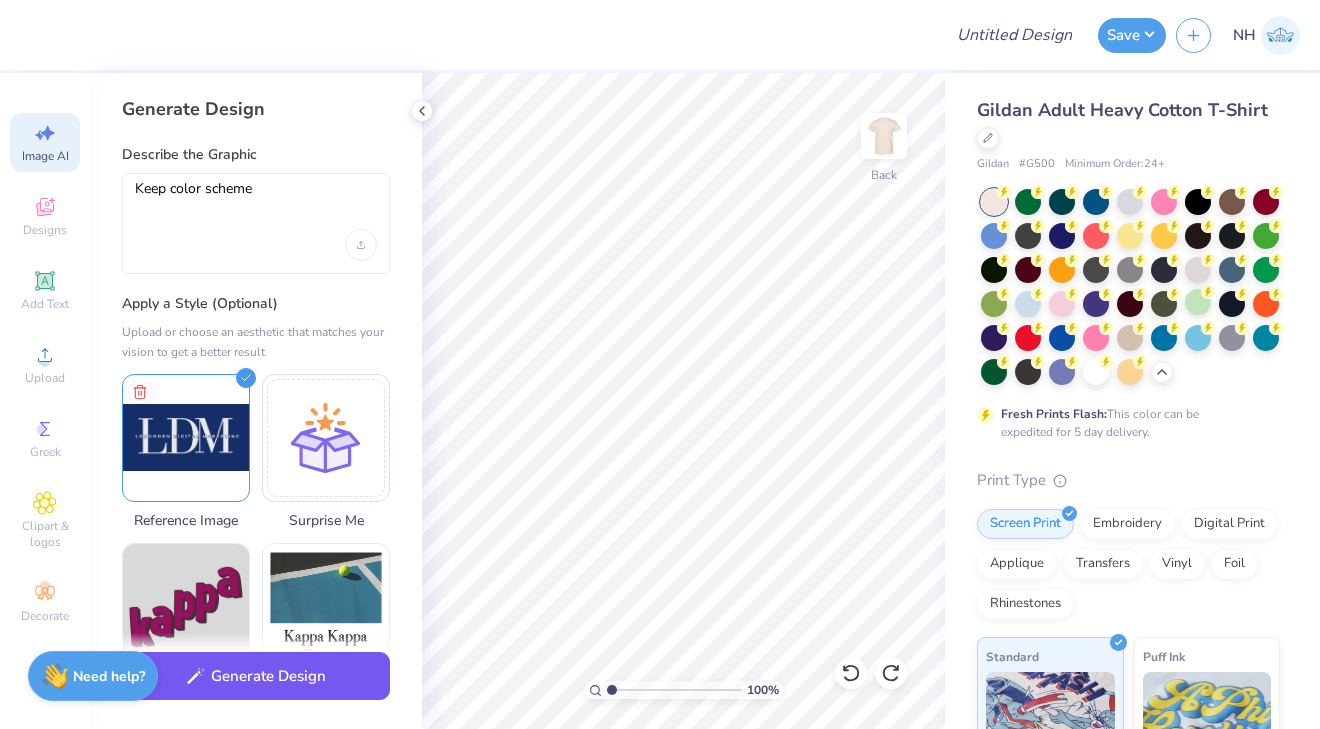 click on "Generate Design" at bounding box center (256, 676) 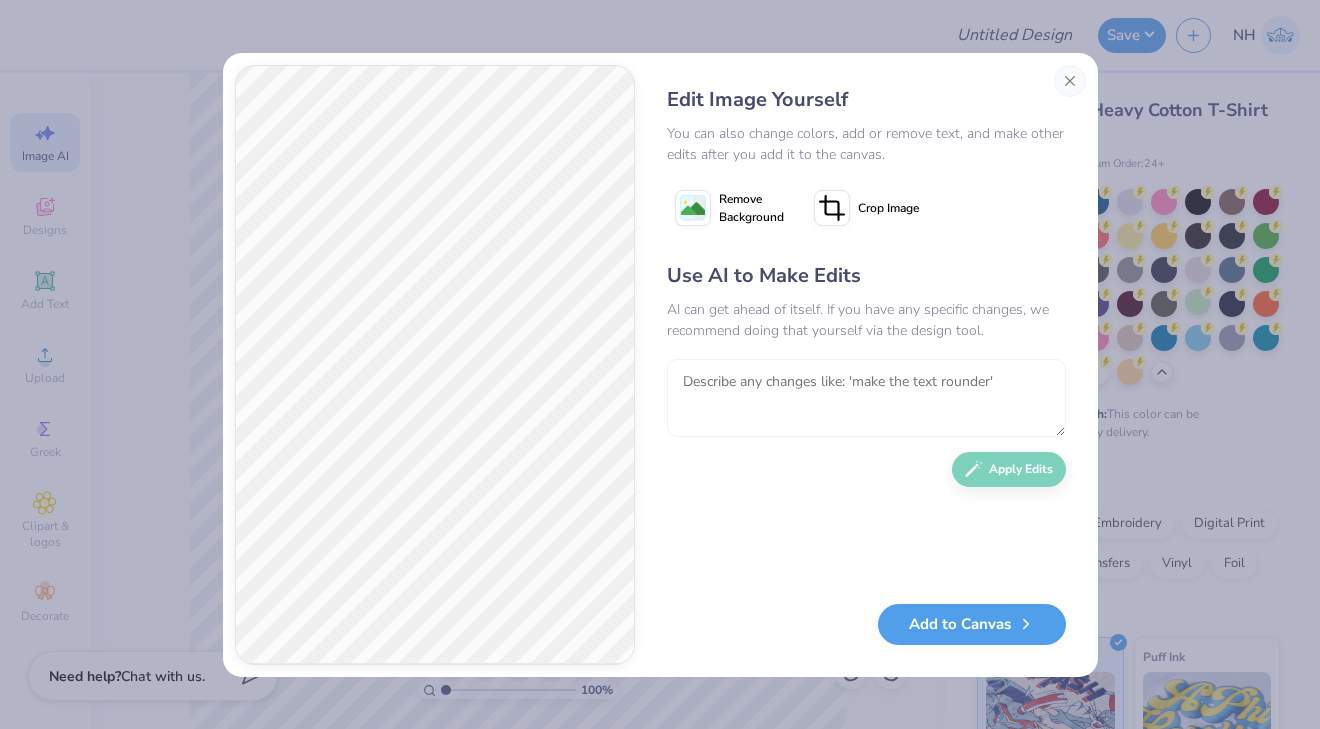 click at bounding box center (866, 398) 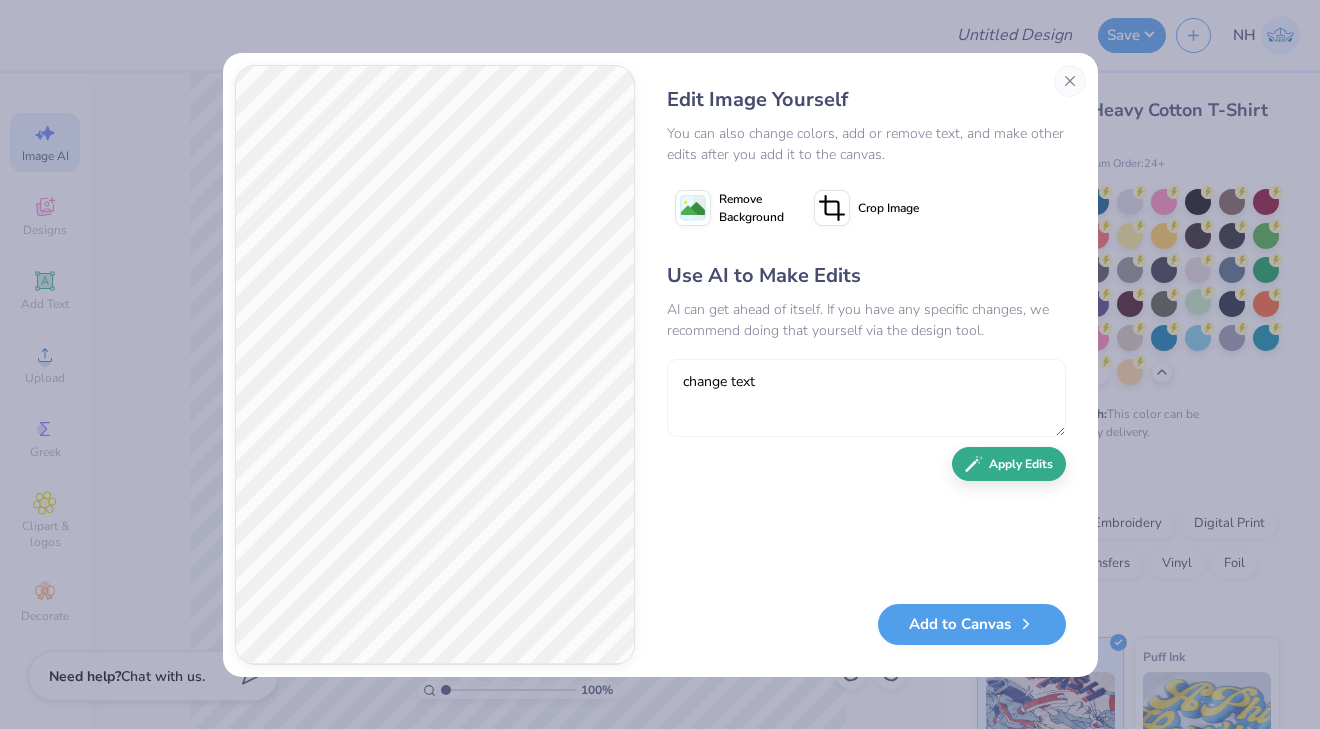 type on "change text" 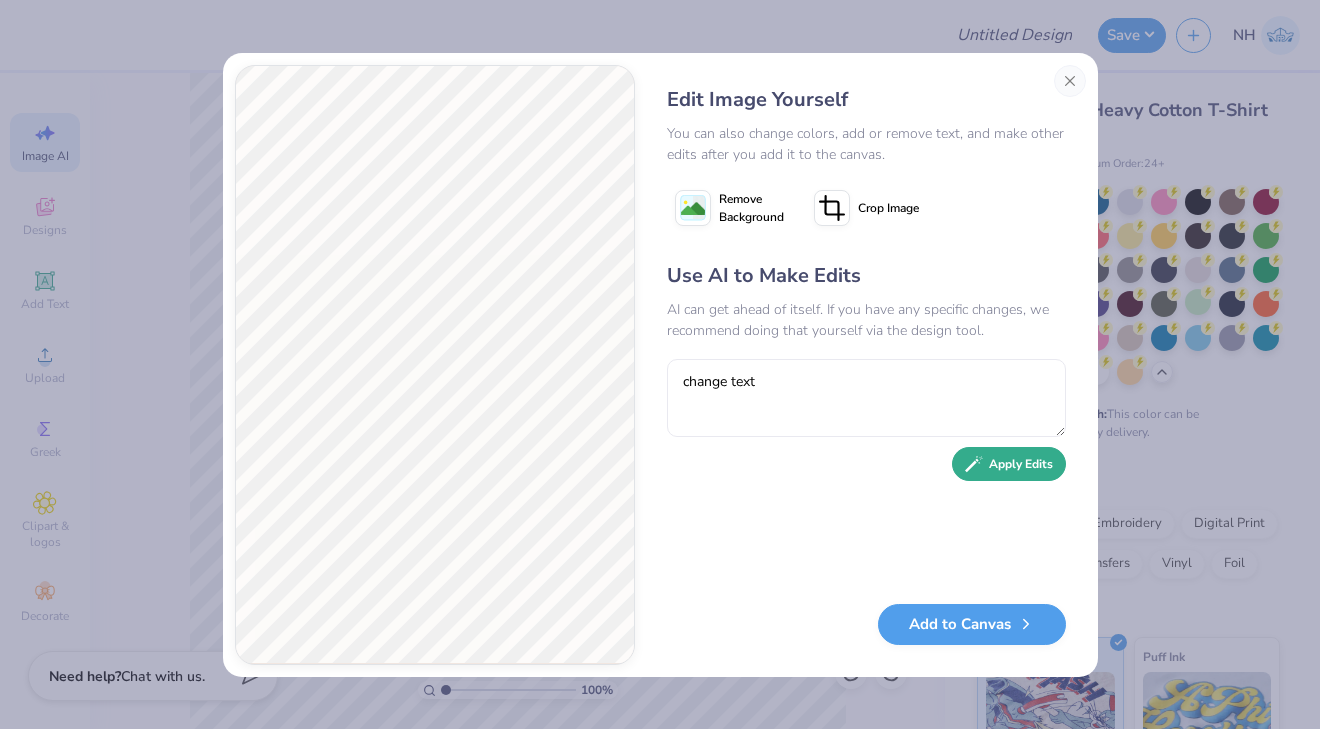click on "Apply Edits" at bounding box center (1009, 464) 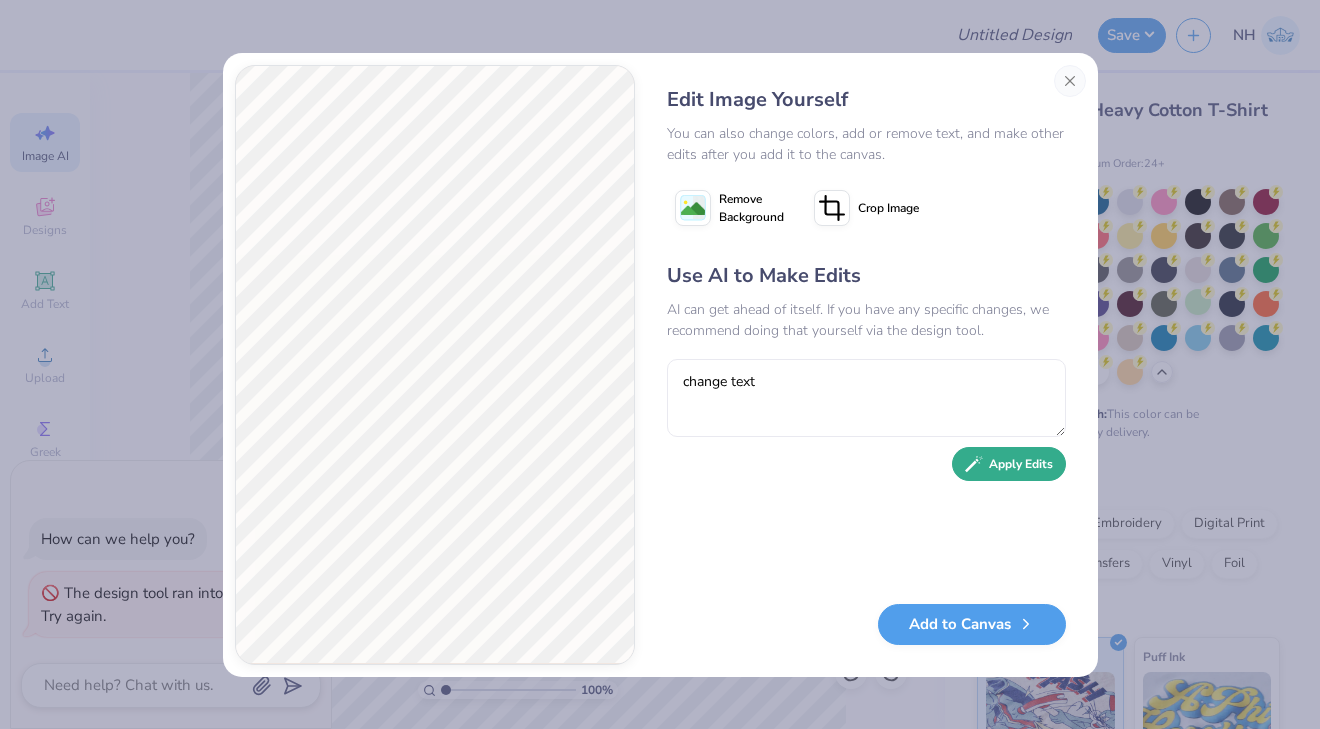 click on "Apply Edits" at bounding box center [1009, 464] 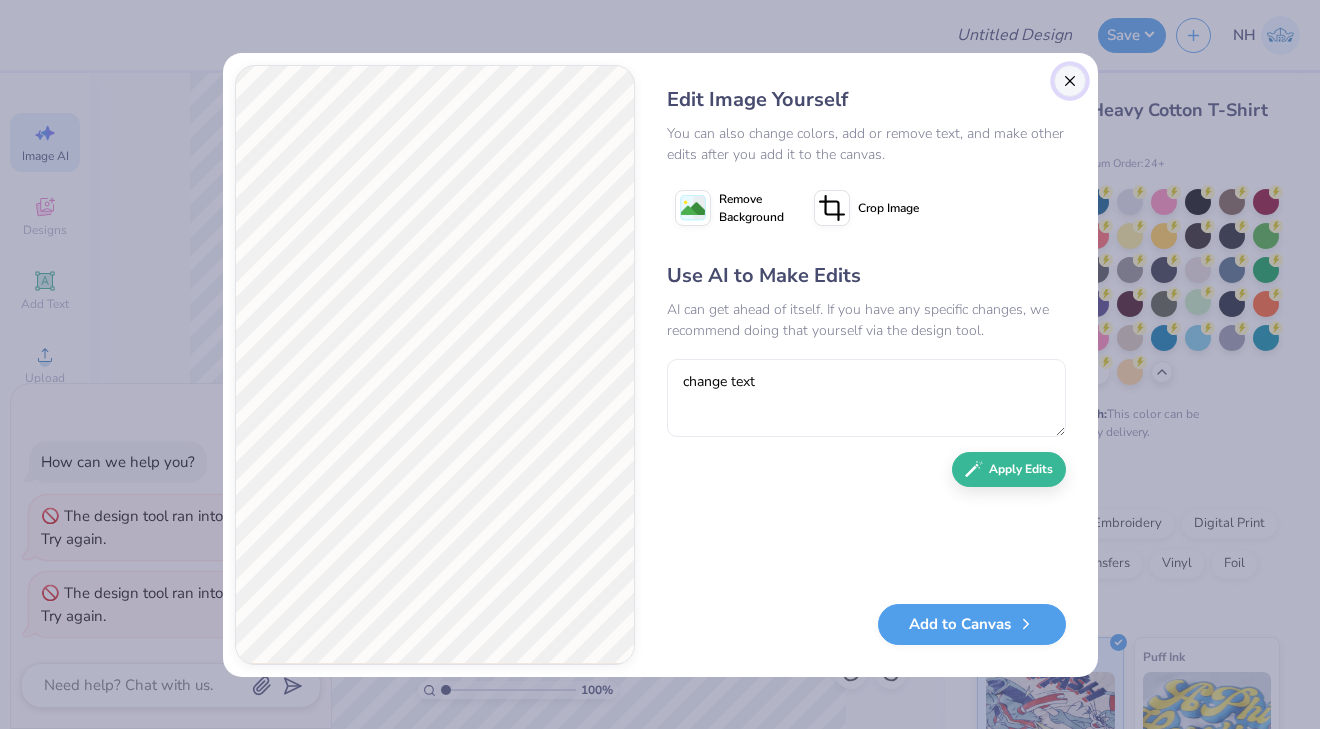 click at bounding box center [1070, 81] 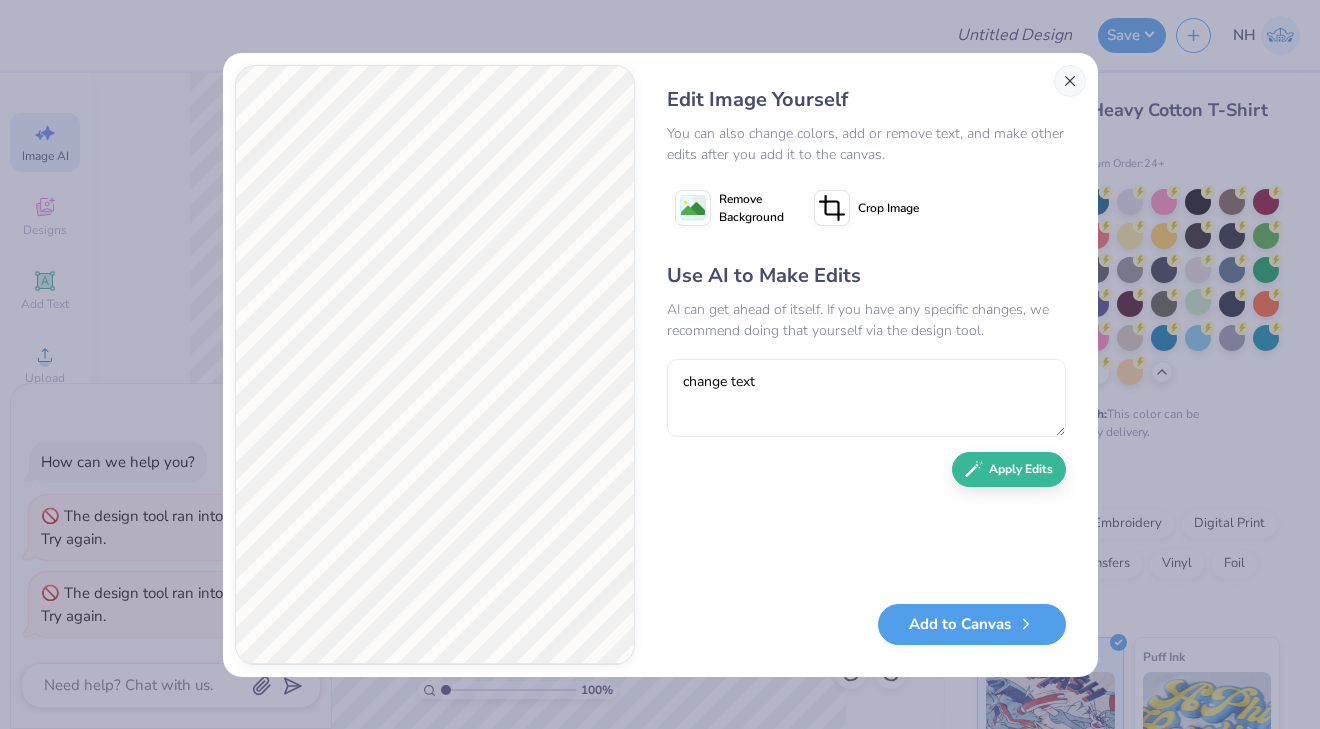 scroll, scrollTop: 0, scrollLeft: 45, axis: horizontal 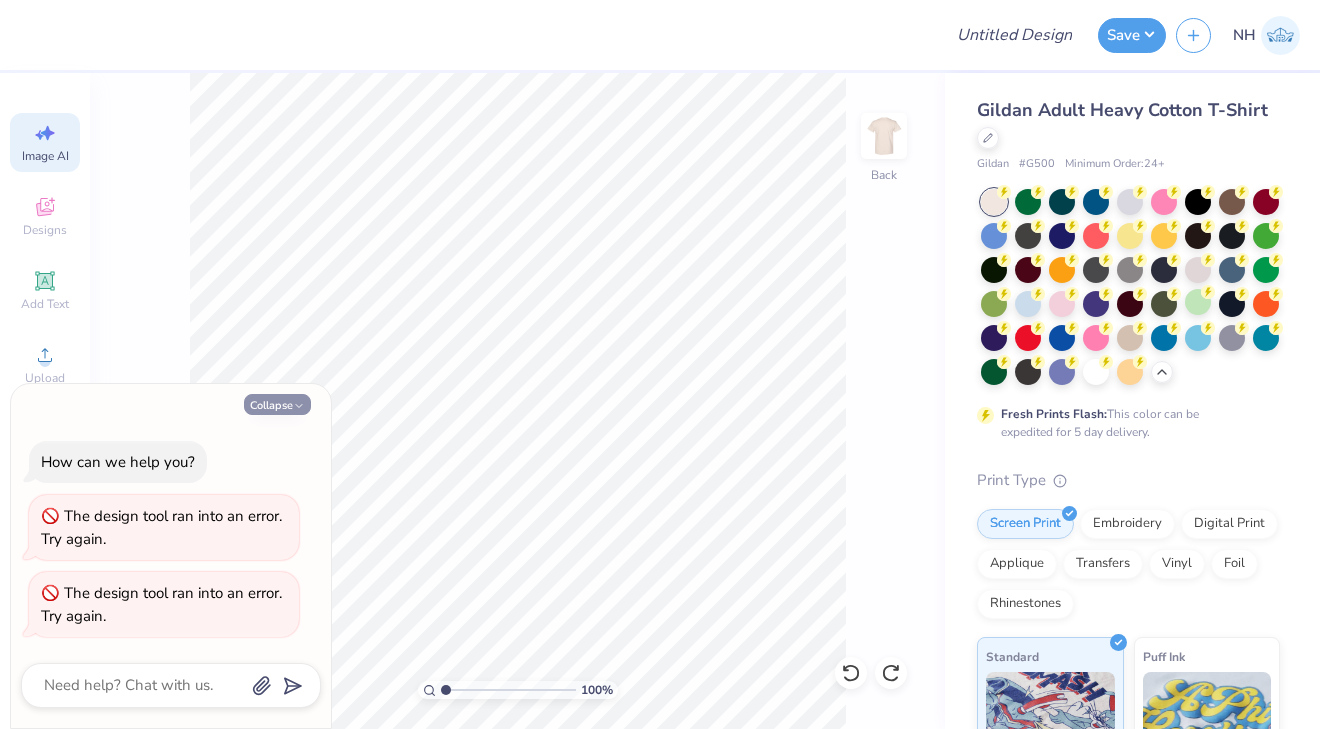 click on "Collapse" at bounding box center [277, 404] 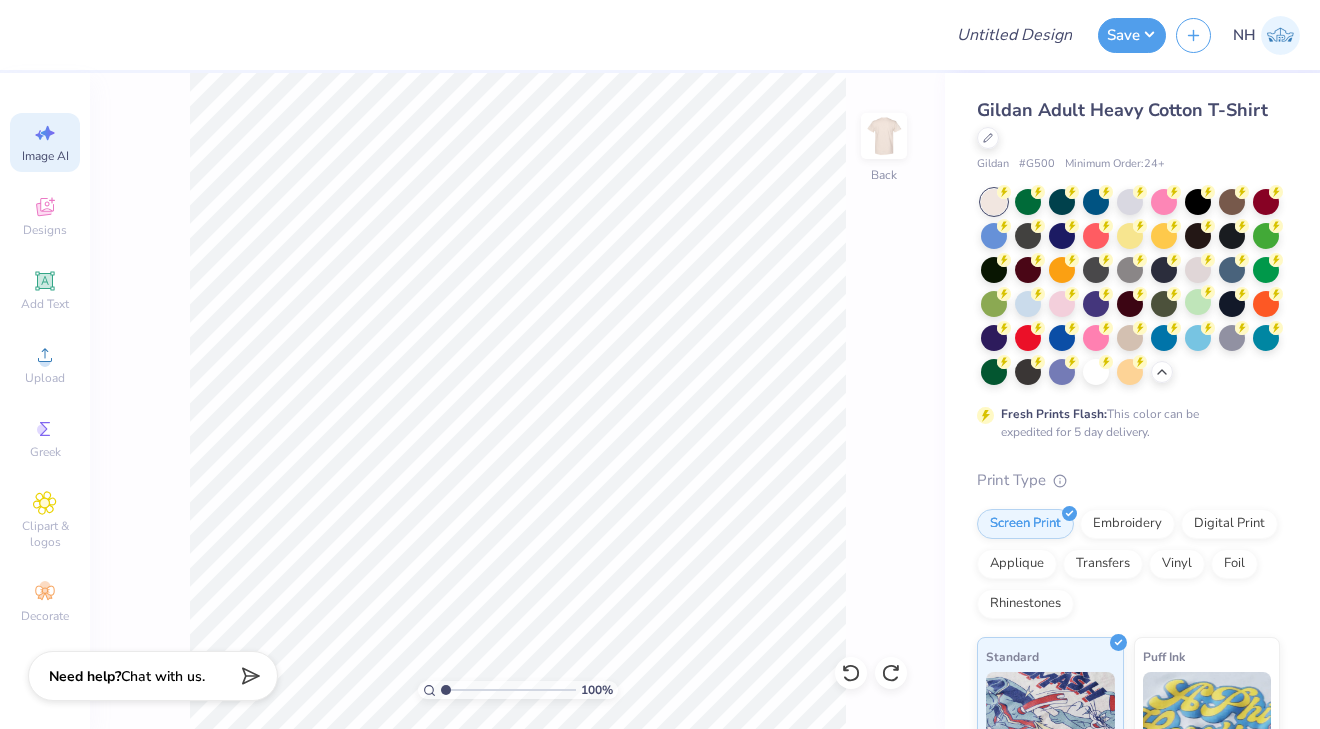 click on "Image AI" at bounding box center (45, 142) 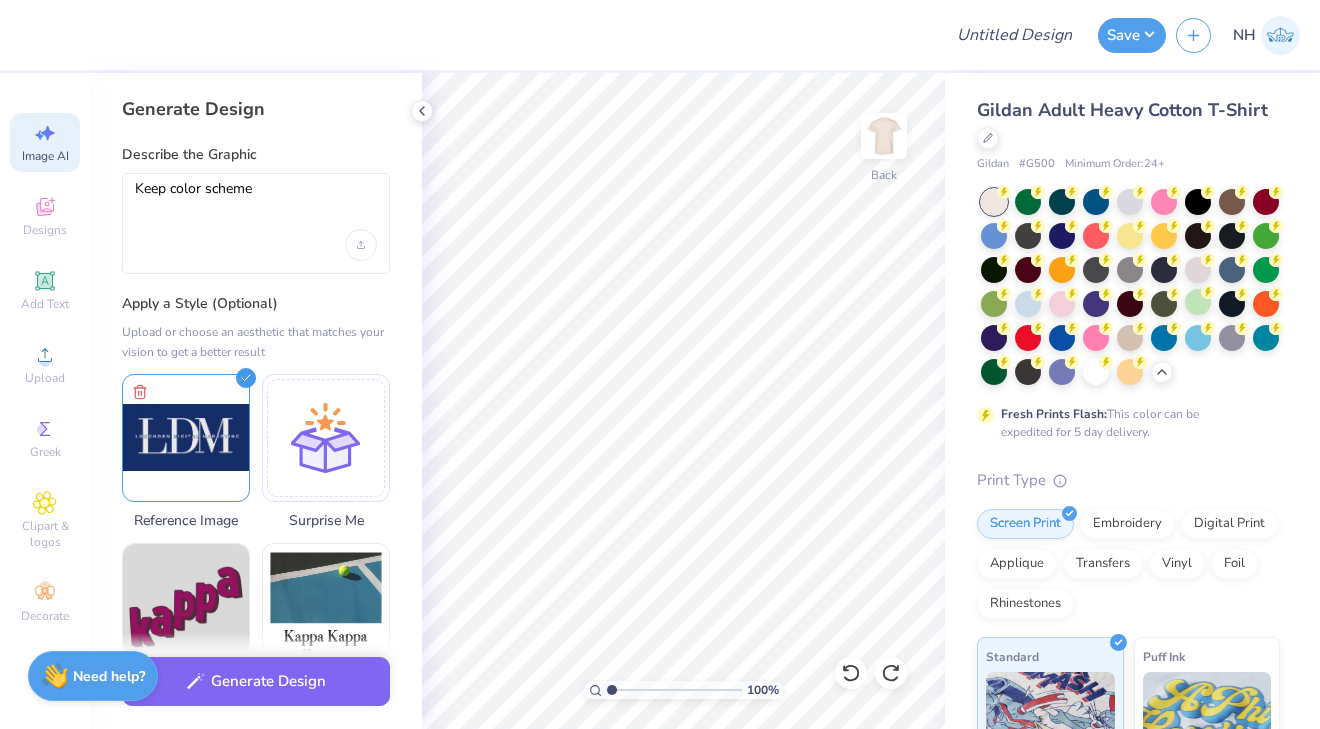 scroll, scrollTop: 0, scrollLeft: 0, axis: both 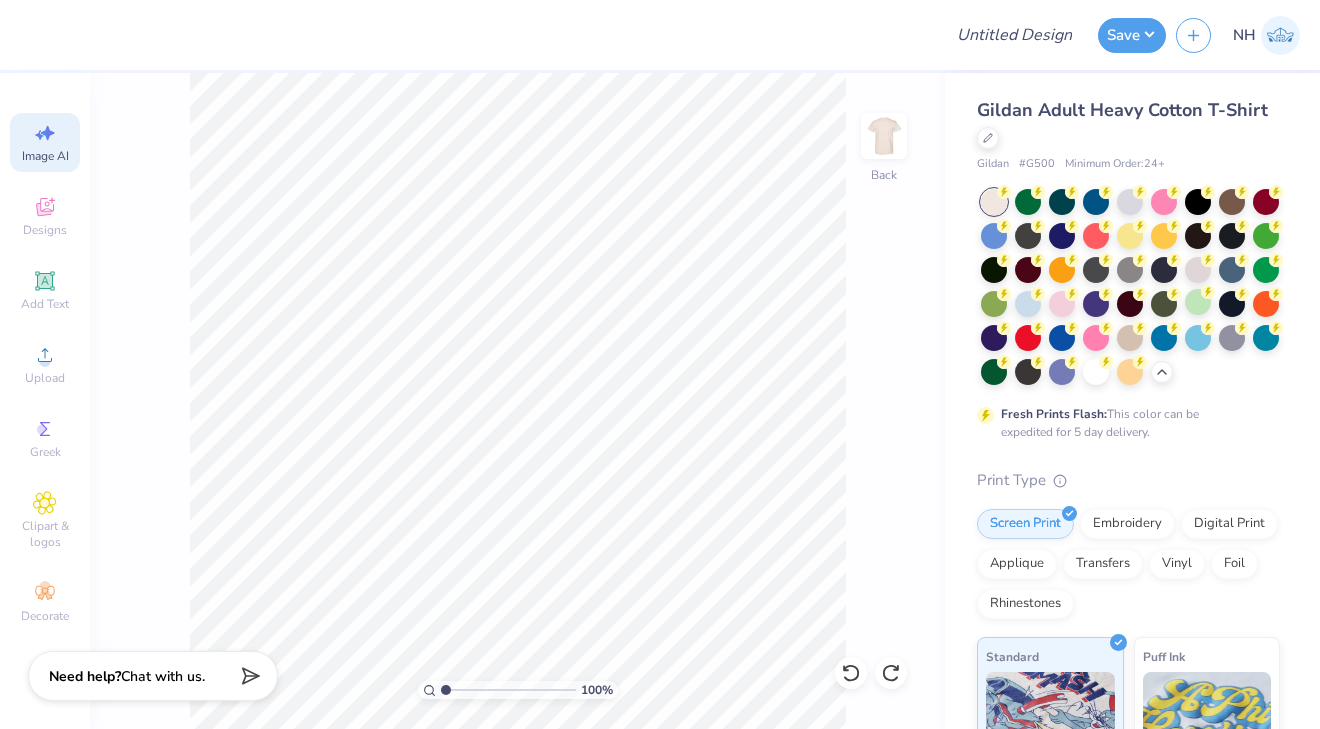click on "Image AI" at bounding box center [45, 142] 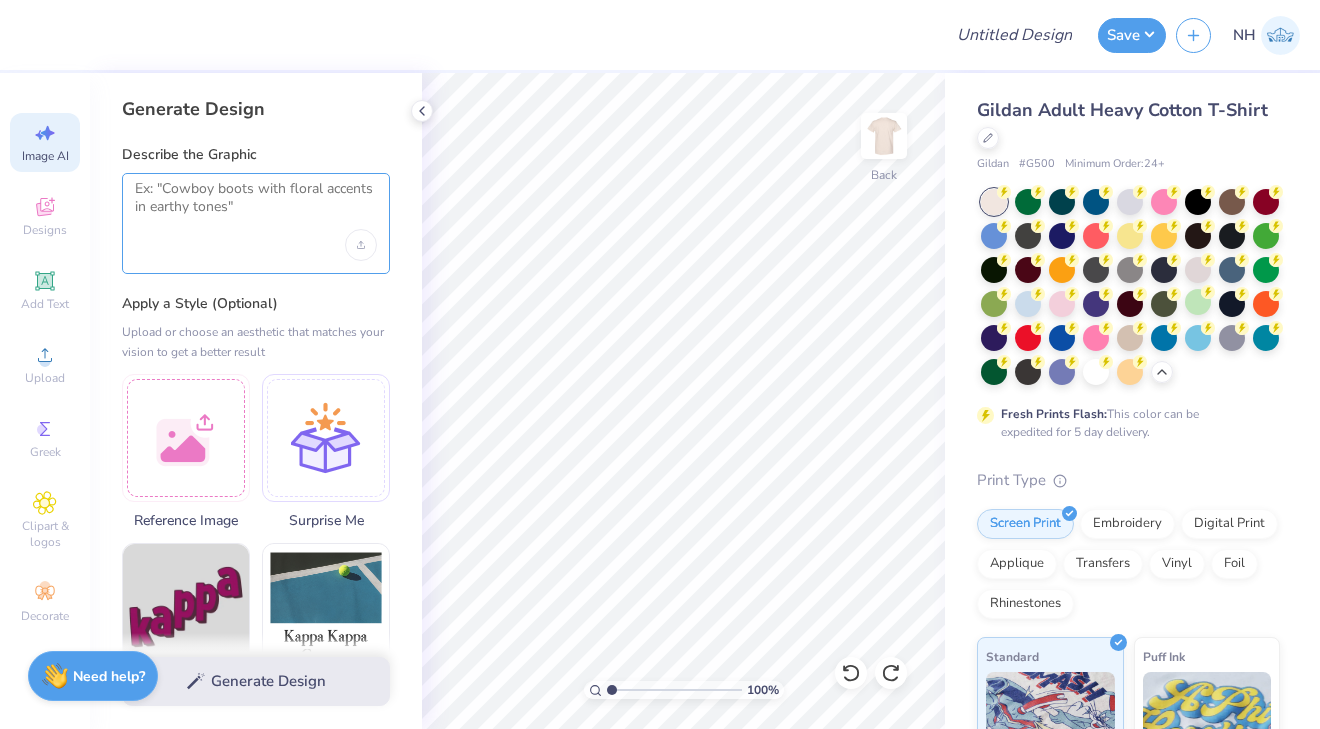 click at bounding box center [256, 205] 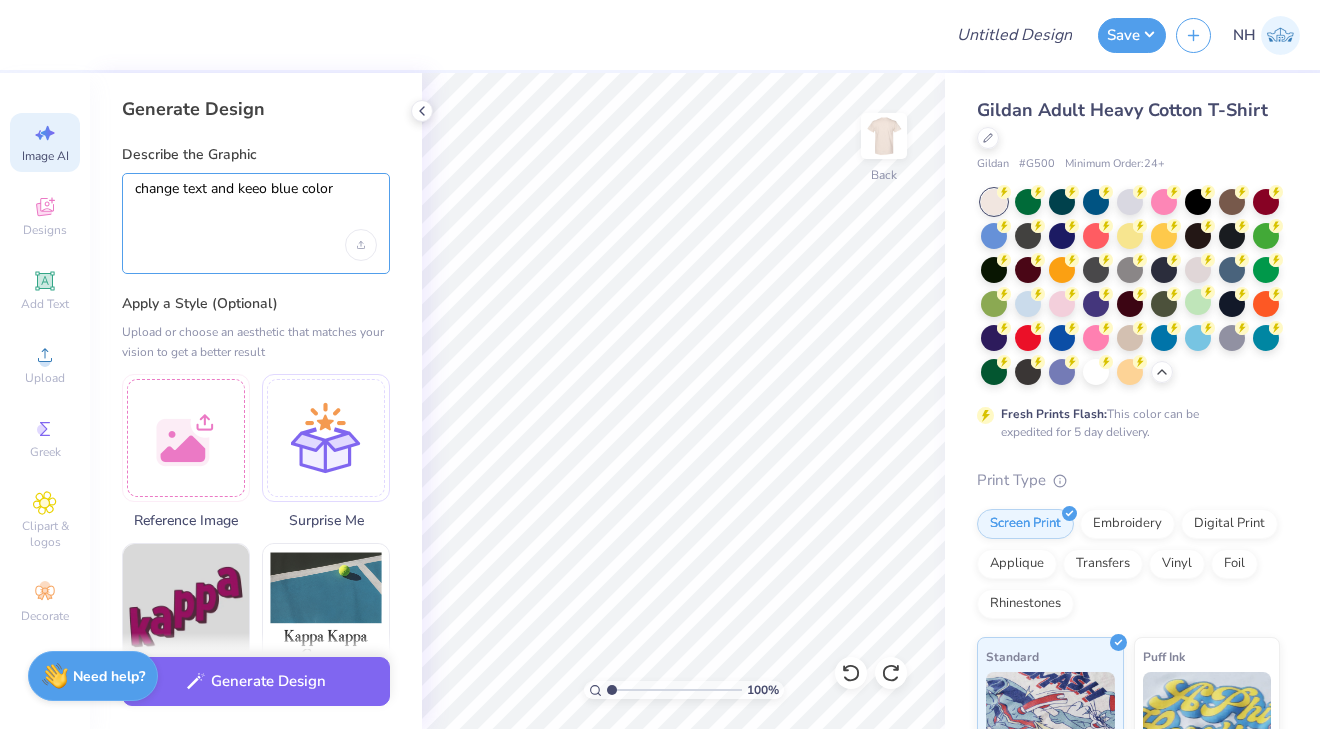click on "change text and keeo blue color" at bounding box center (256, 205) 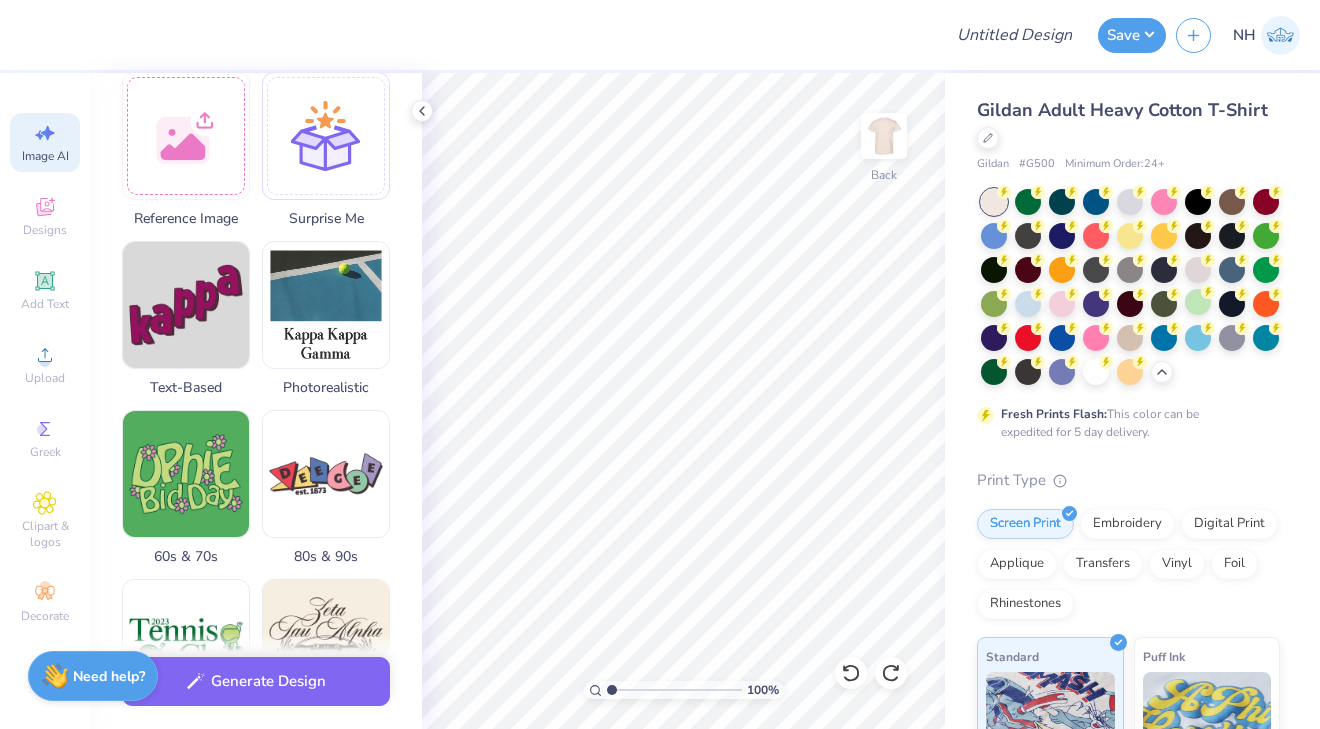 scroll, scrollTop: 301, scrollLeft: 0, axis: vertical 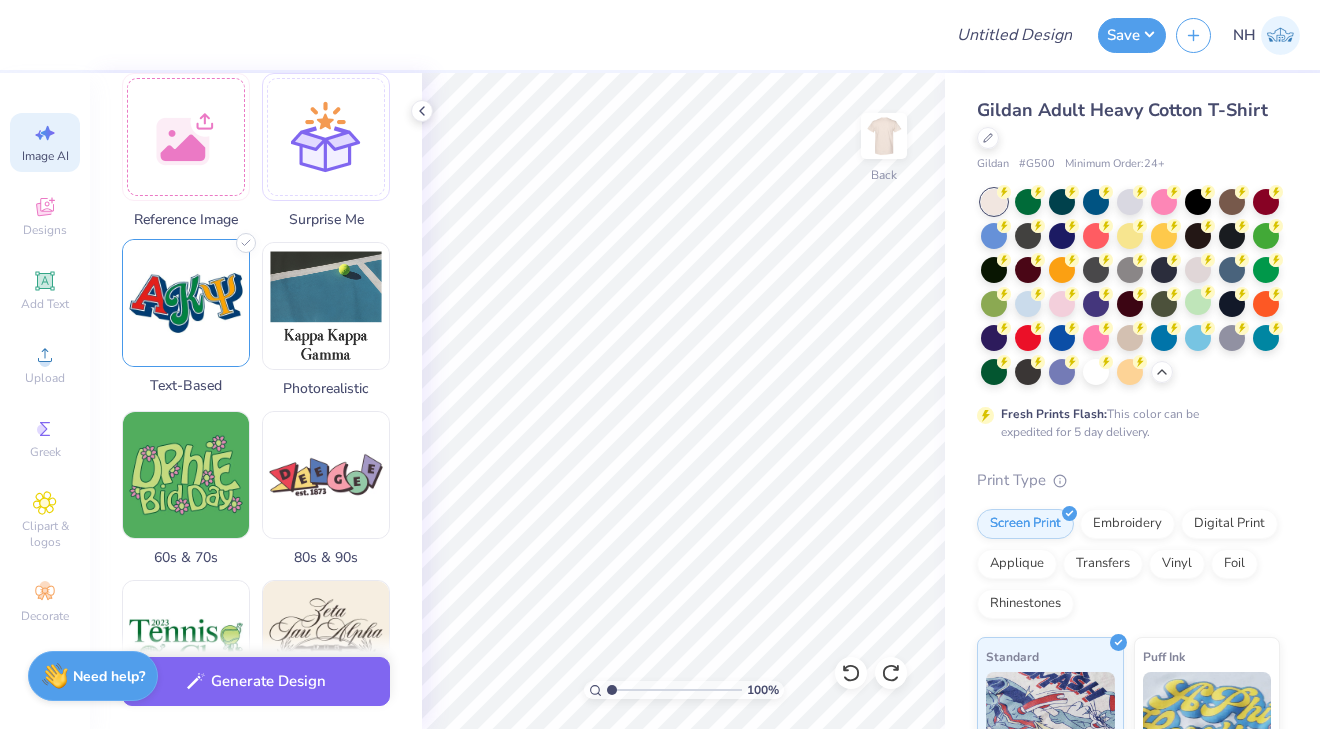 click at bounding box center [186, 303] 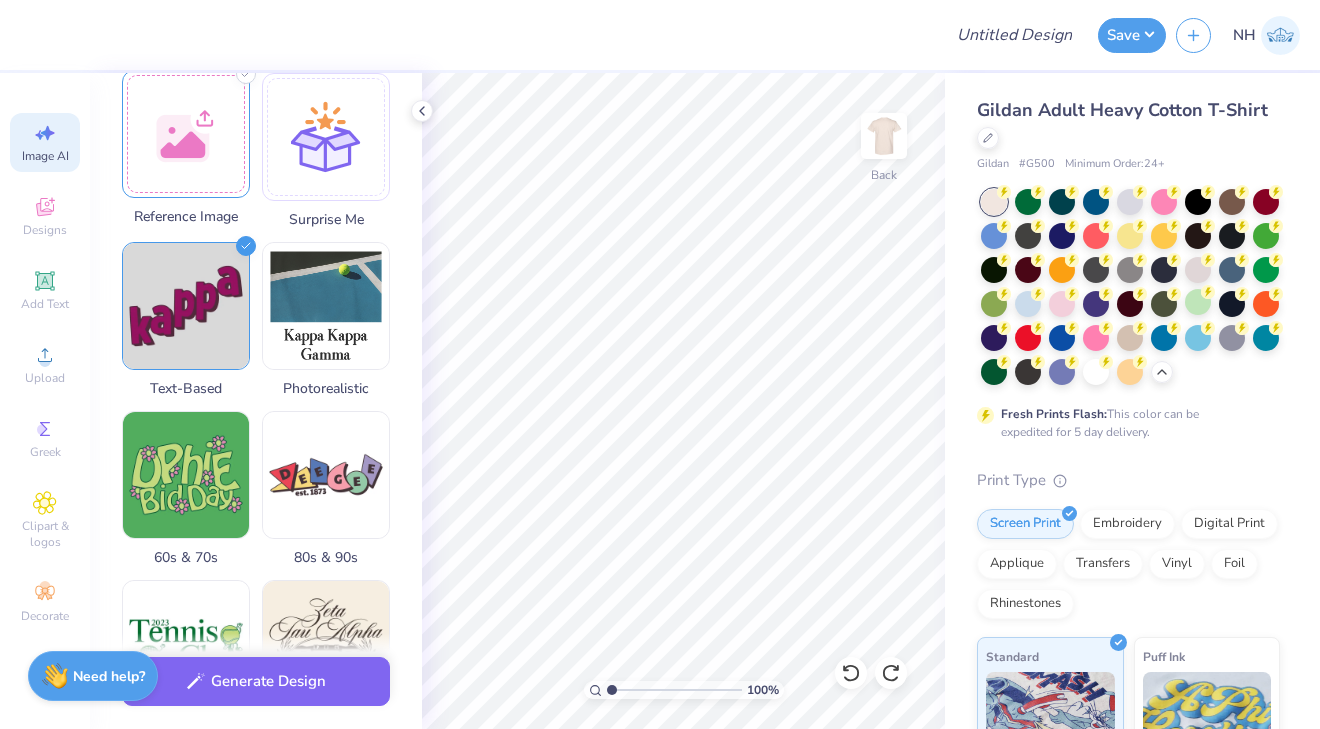 click at bounding box center (186, 134) 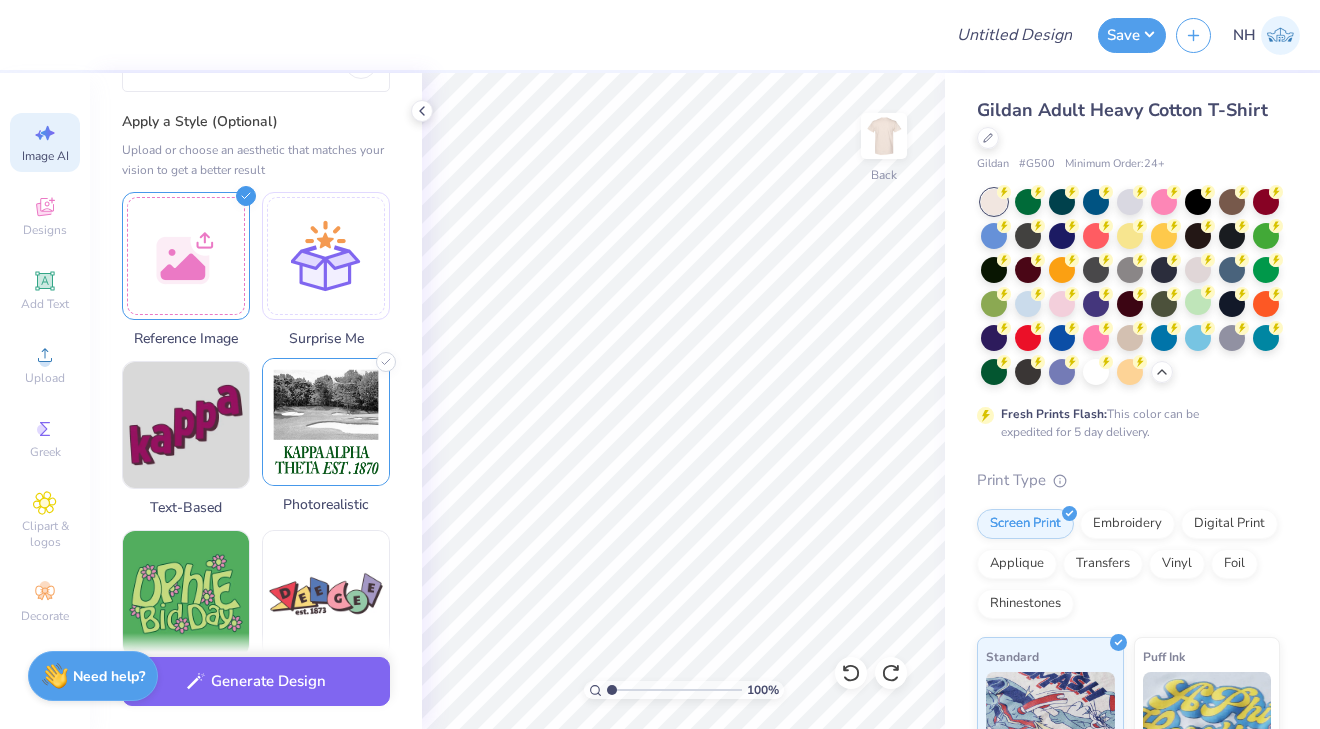 scroll, scrollTop: 0, scrollLeft: 0, axis: both 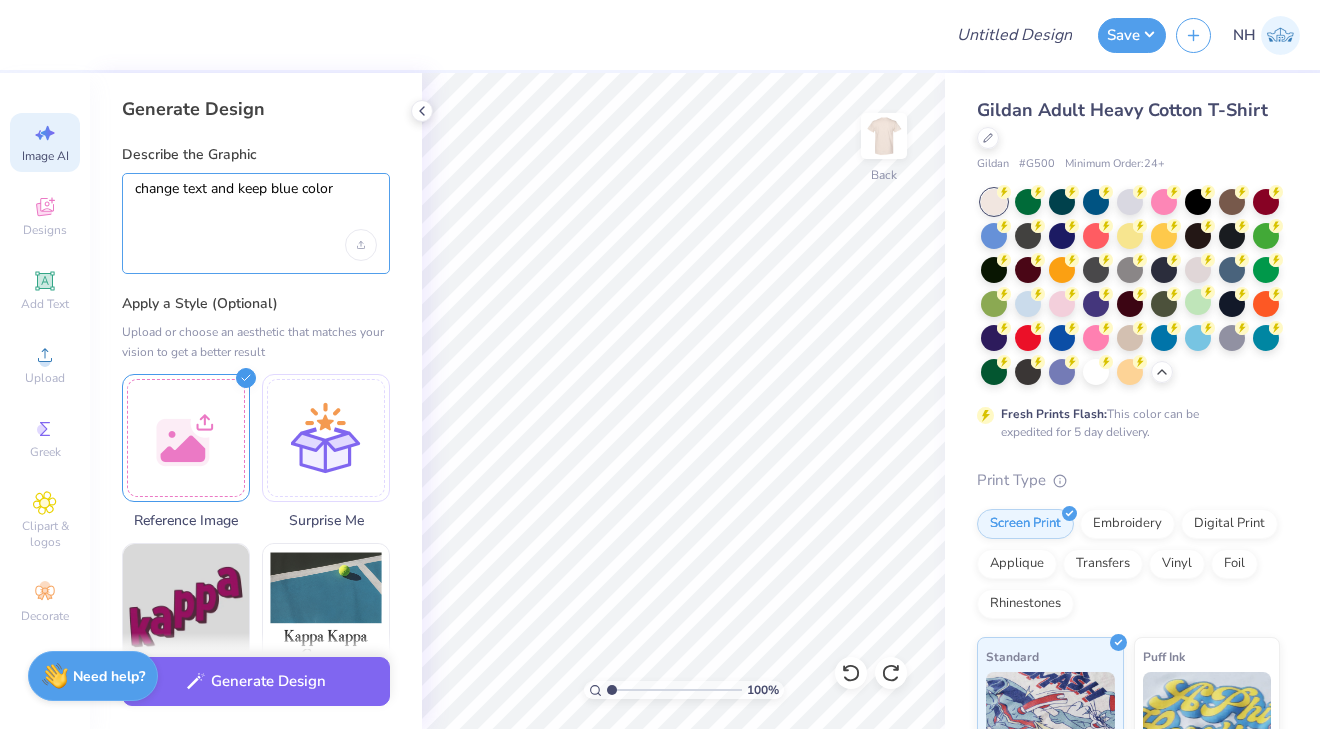 click on "change text and keep blue color" at bounding box center [256, 205] 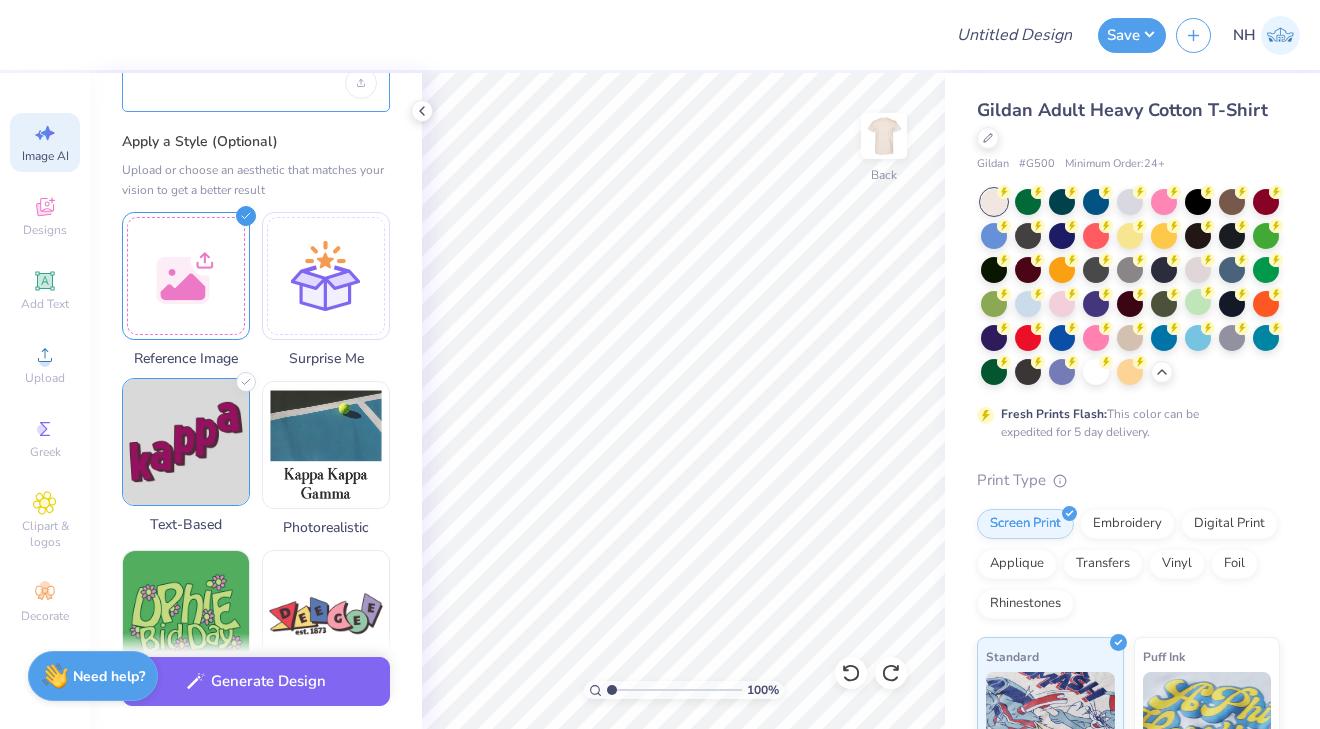 scroll, scrollTop: 176, scrollLeft: 0, axis: vertical 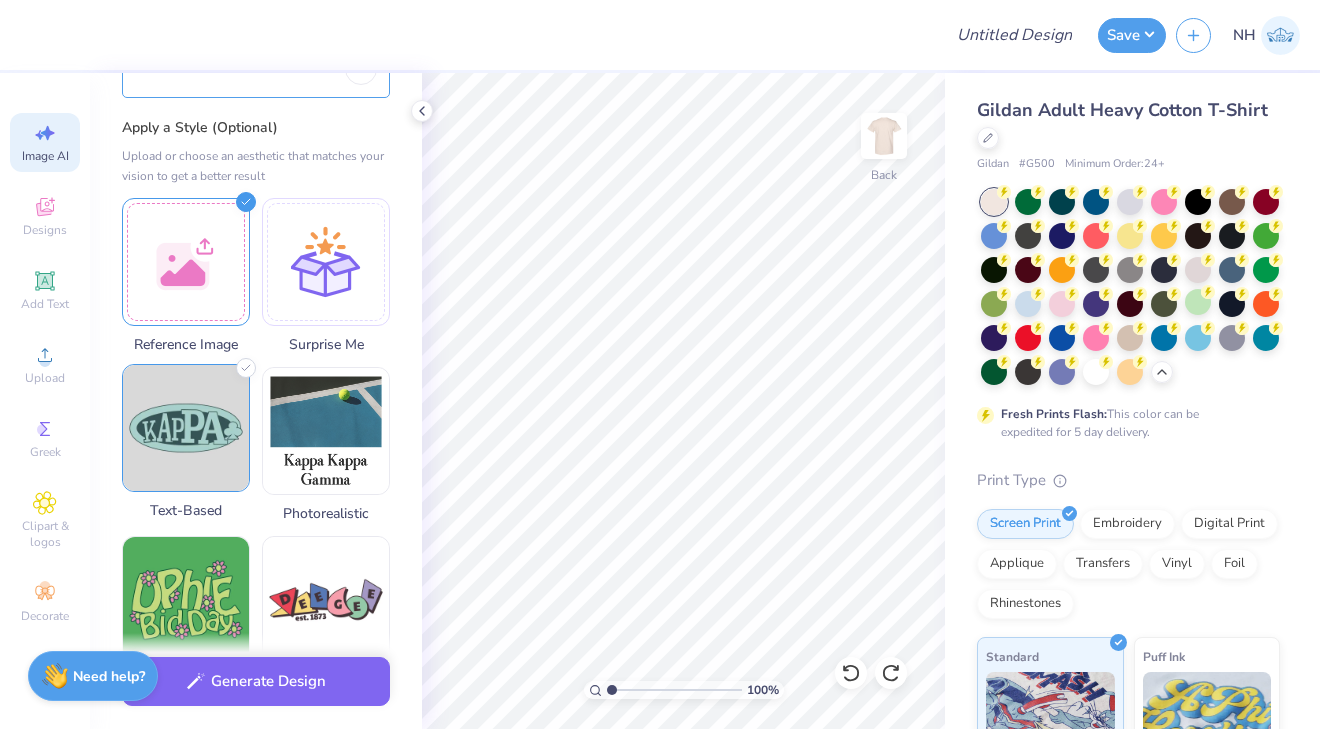 type on "change text and keep blue color
text is "LDM"" 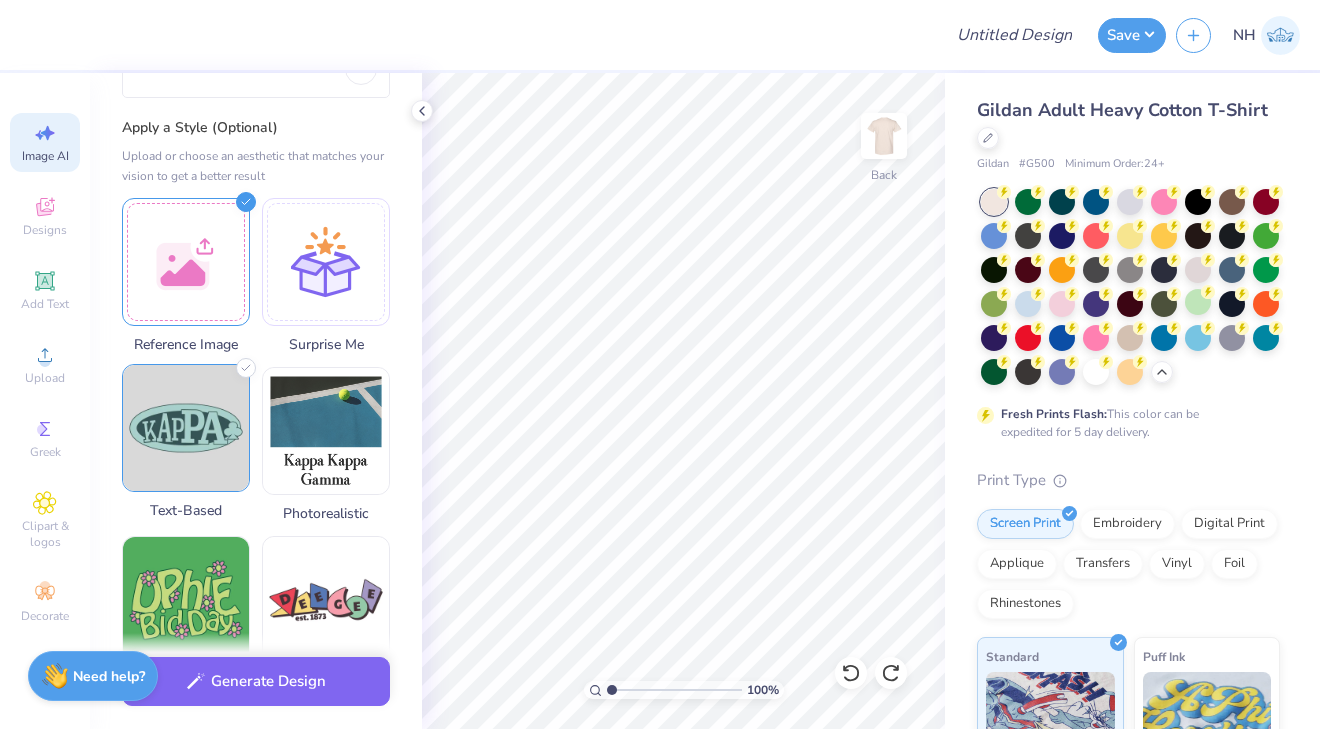 click at bounding box center (186, 428) 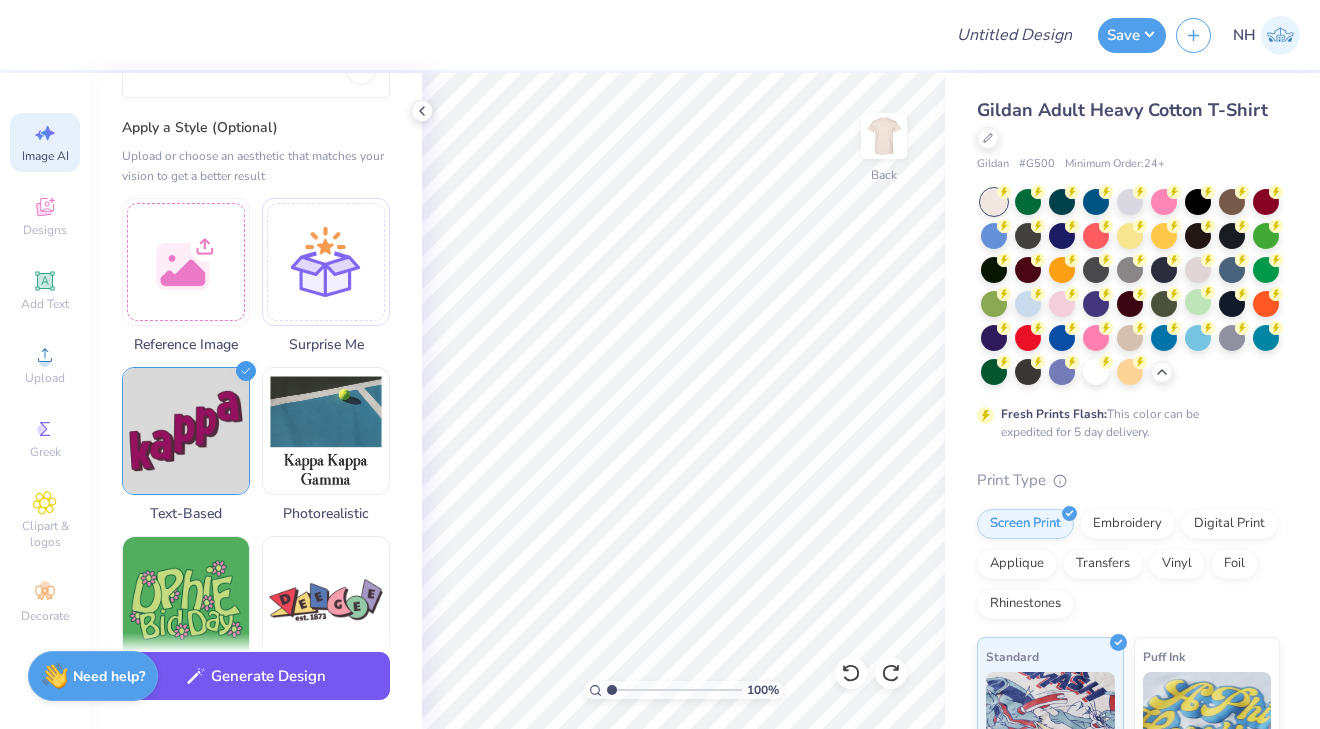 click on "Generate Design" at bounding box center [256, 676] 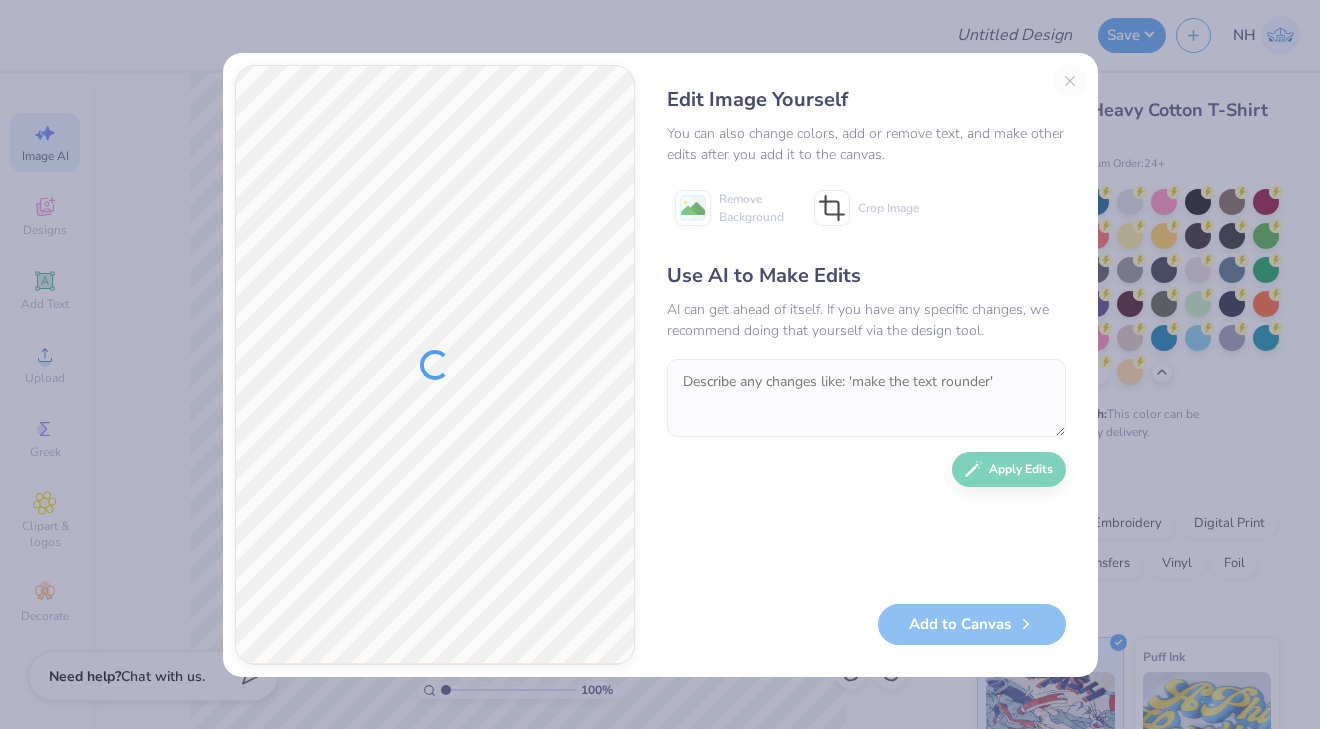 scroll, scrollTop: 0, scrollLeft: 0, axis: both 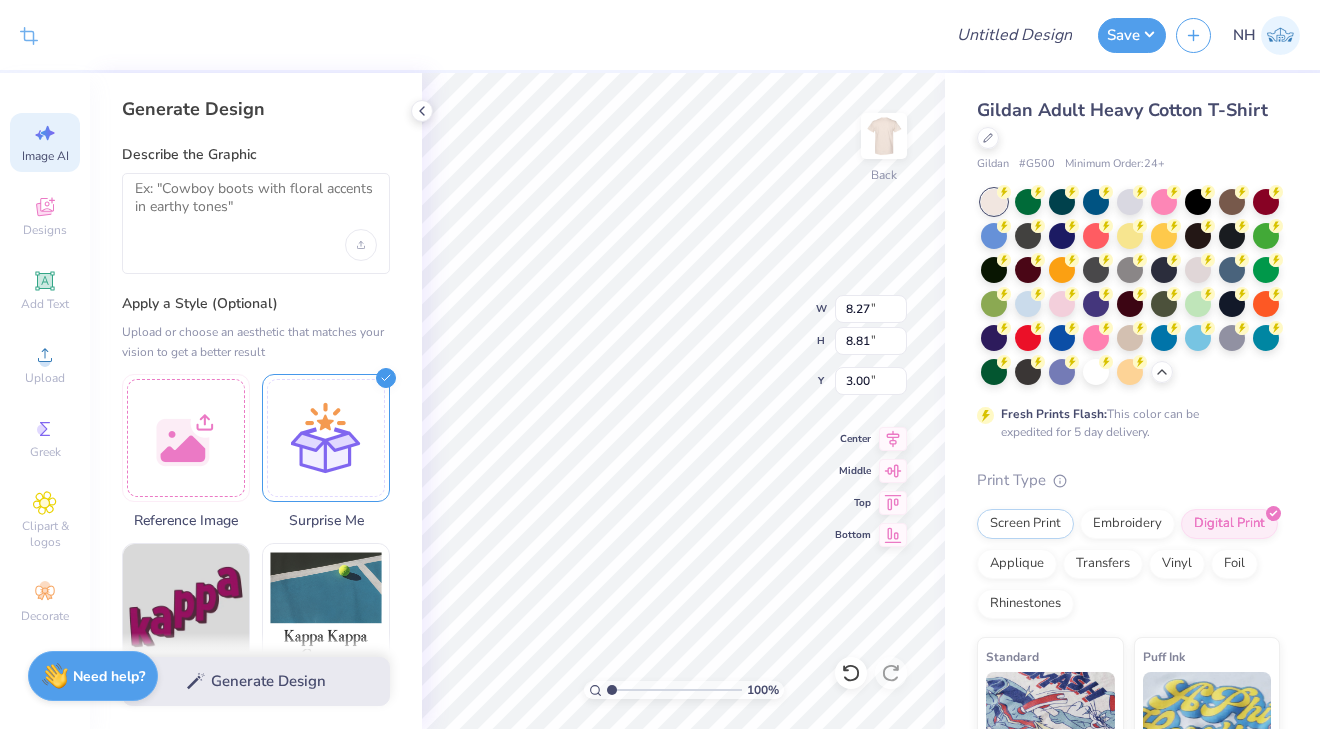 select on "2" 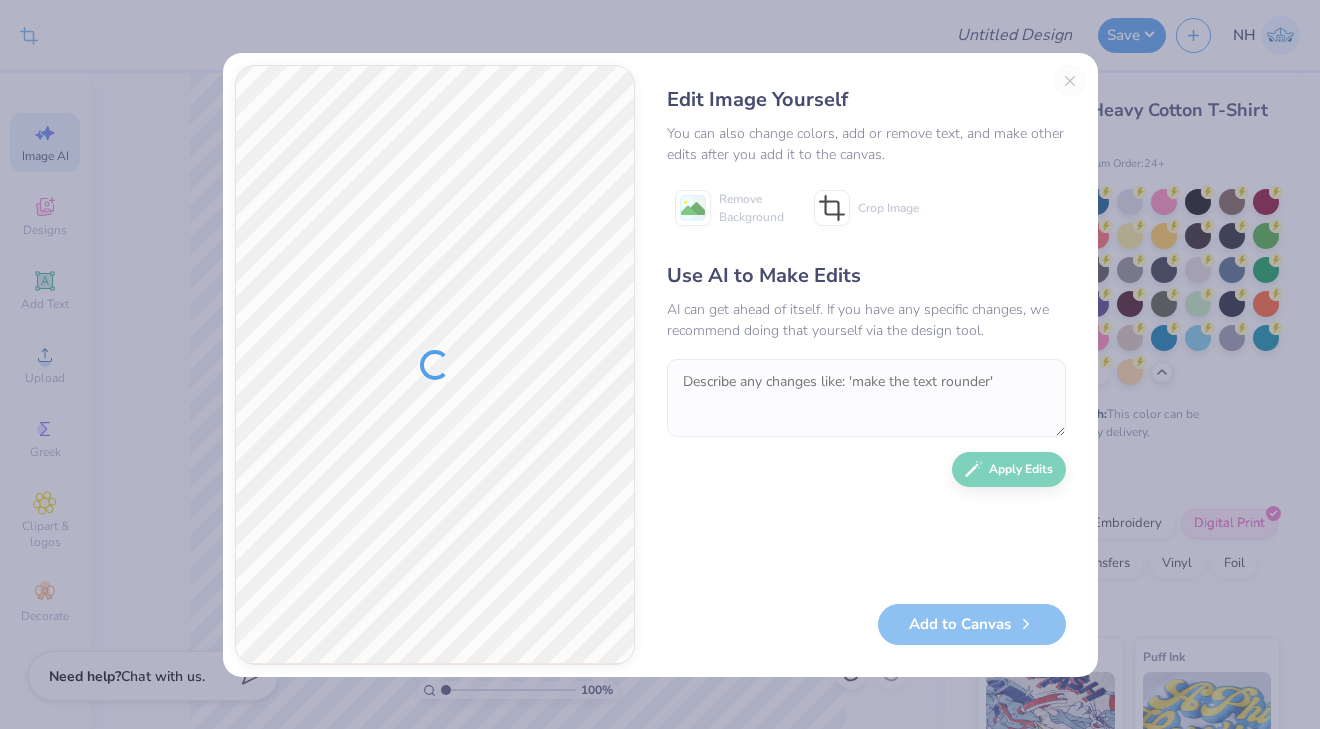 scroll, scrollTop: 0, scrollLeft: 0, axis: both 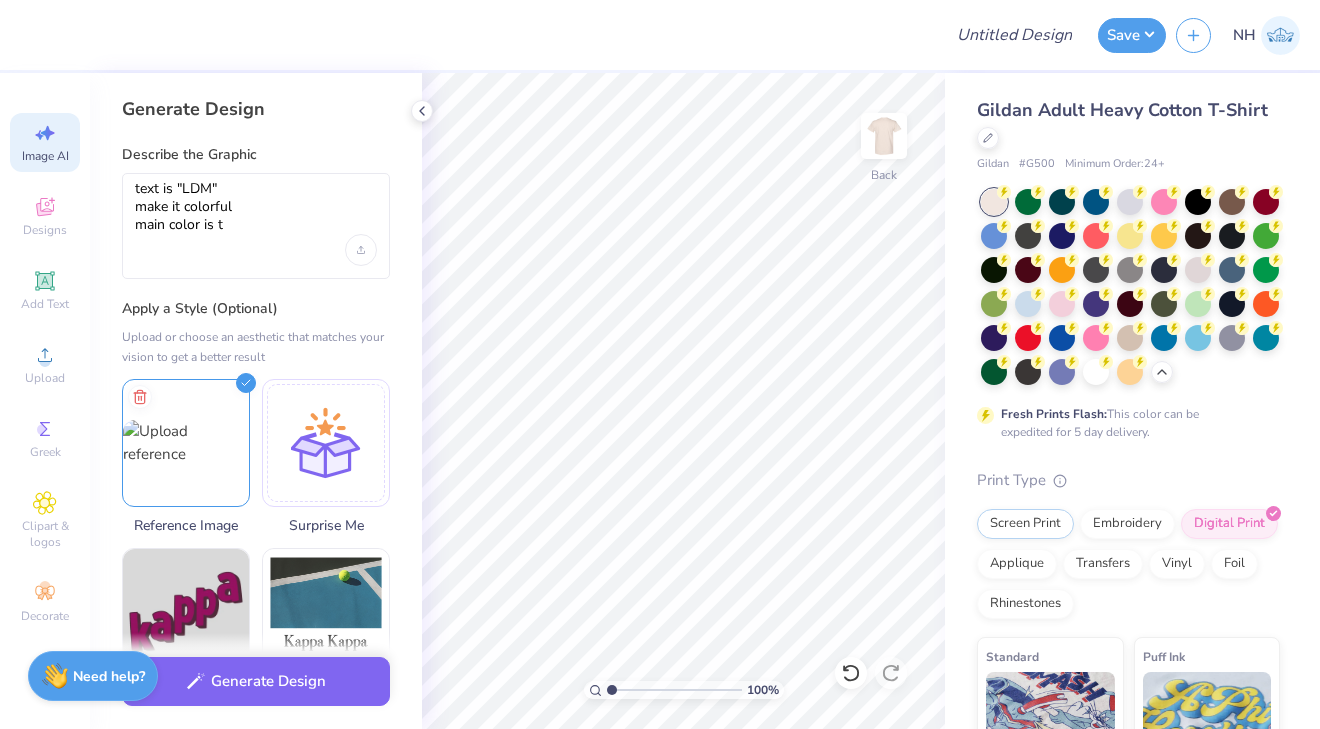 select on "4" 